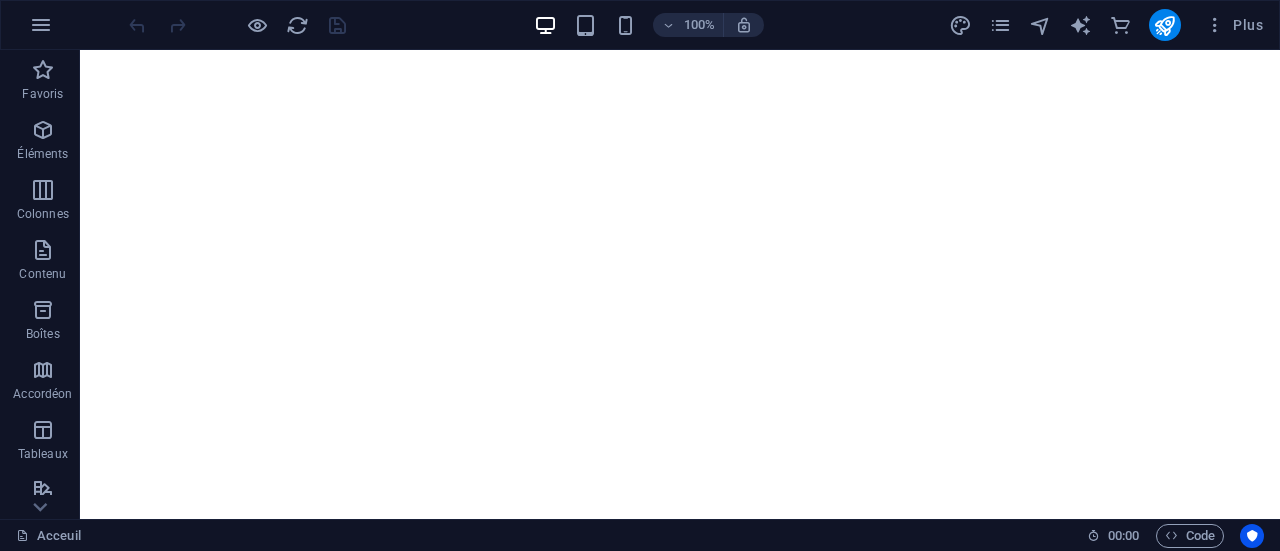 scroll, scrollTop: 0, scrollLeft: 0, axis: both 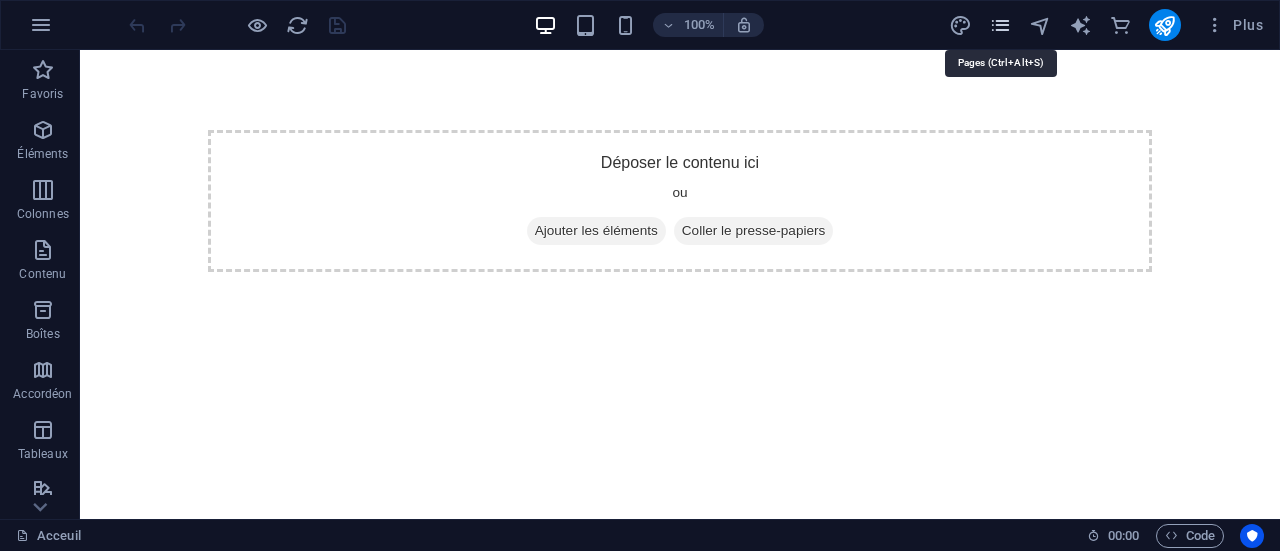 click at bounding box center [1000, 25] 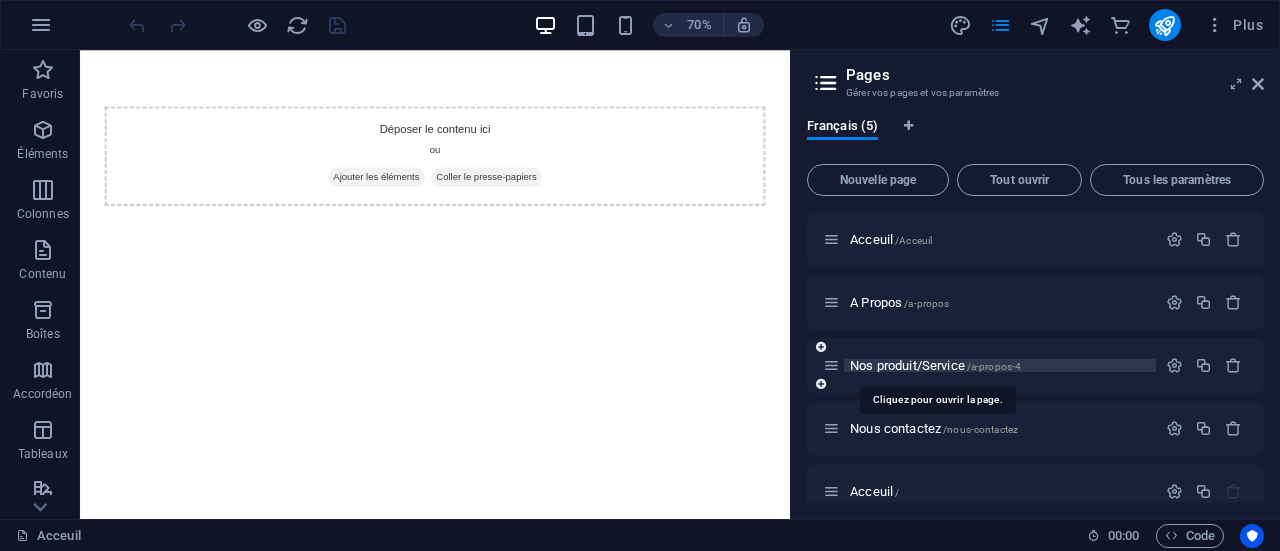 click on "Nos produit/Service /[PAGE_NAME]" at bounding box center [935, 365] 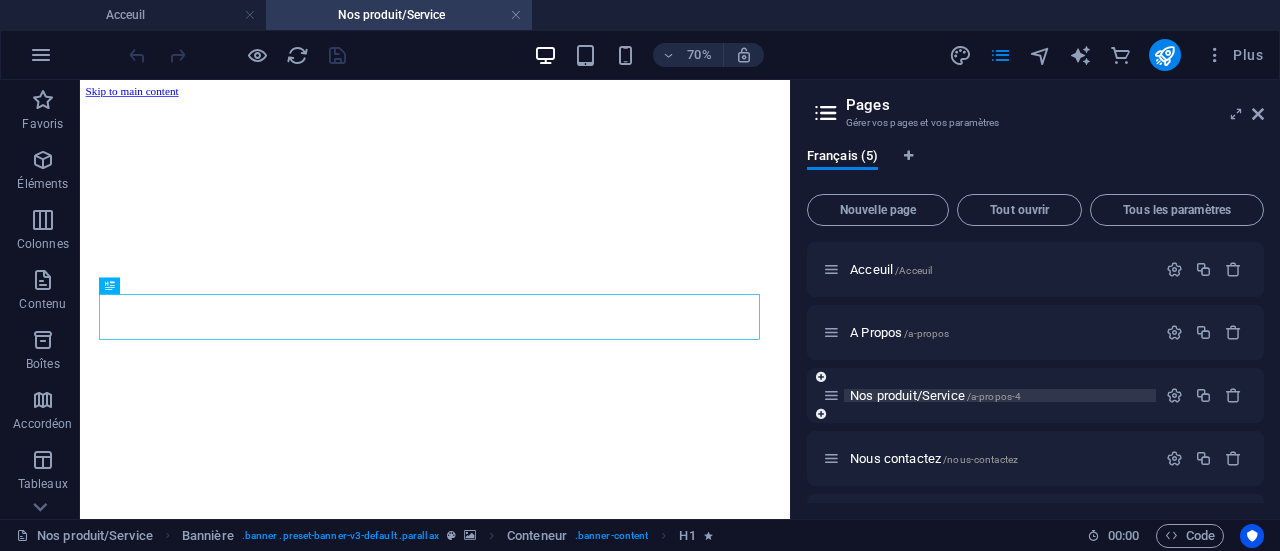 scroll, scrollTop: 0, scrollLeft: 0, axis: both 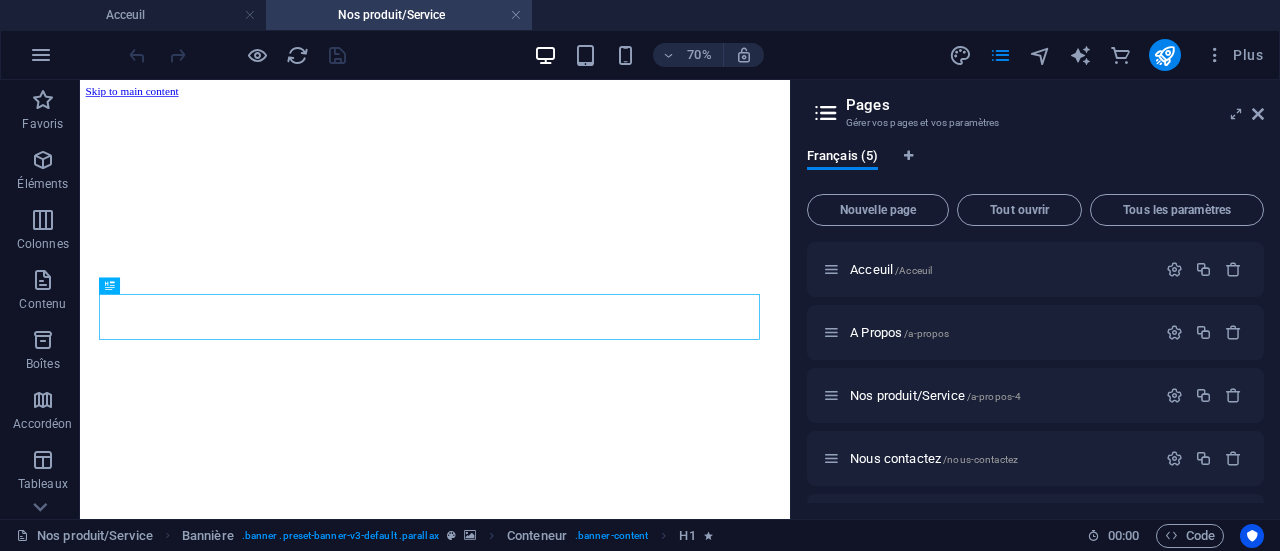 click on "Pages Gérer vos pages et vos paramètres Français (5) Nouvelle page Tout ouvrir Tous les paramètres Acceuil /Acceuil A Propos /a-propos Nos produit/Service /a-propos-4 Nous contactez /nous-contactez Acceuil /" at bounding box center (1035, 299) 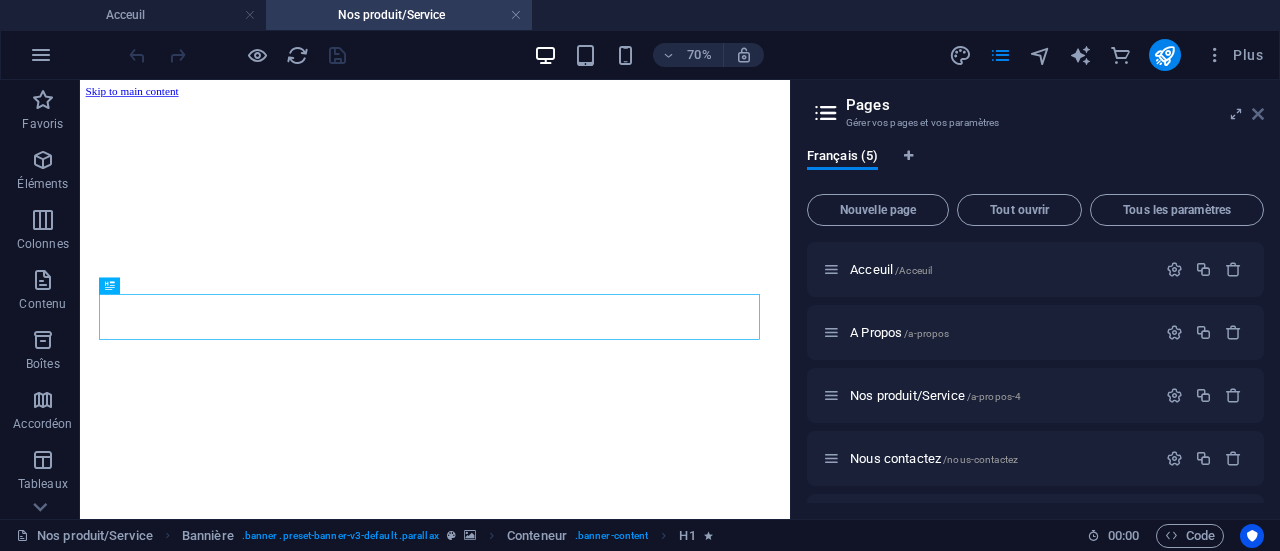 click at bounding box center [1258, 114] 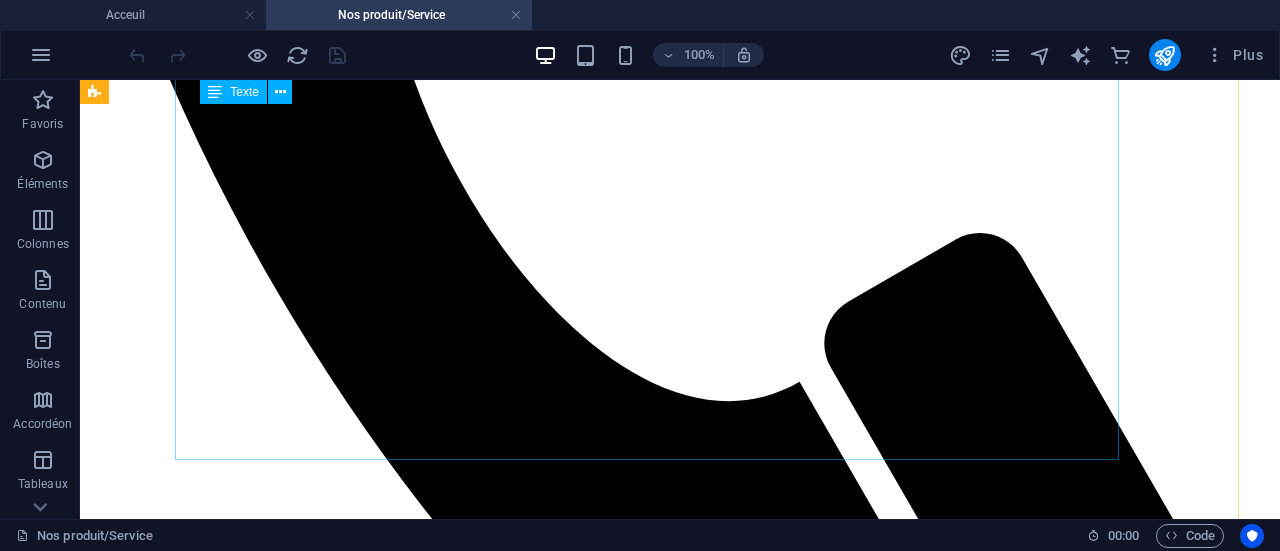 scroll, scrollTop: 1649, scrollLeft: 25, axis: both 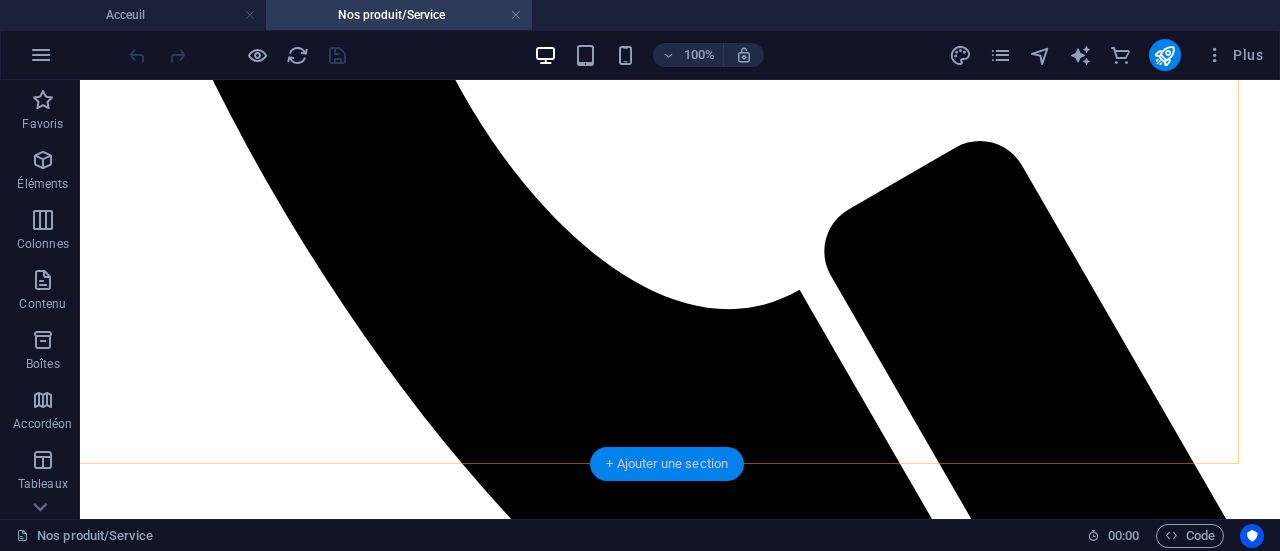 click on "+ Ajouter une section" at bounding box center [667, 464] 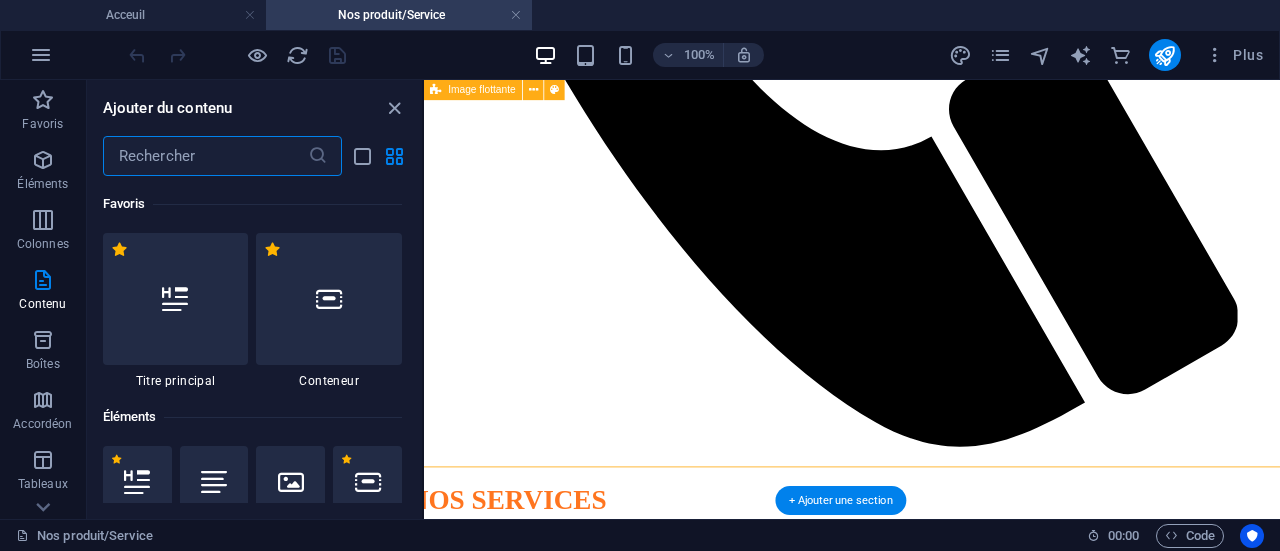 scroll, scrollTop: 1576, scrollLeft: 25, axis: both 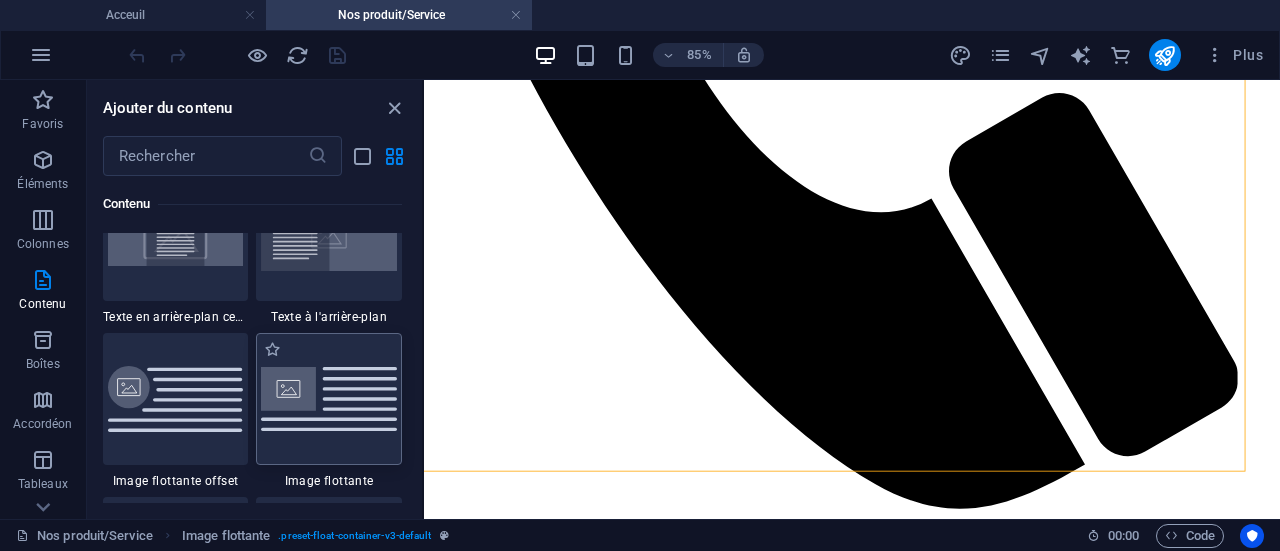 click at bounding box center [329, 399] 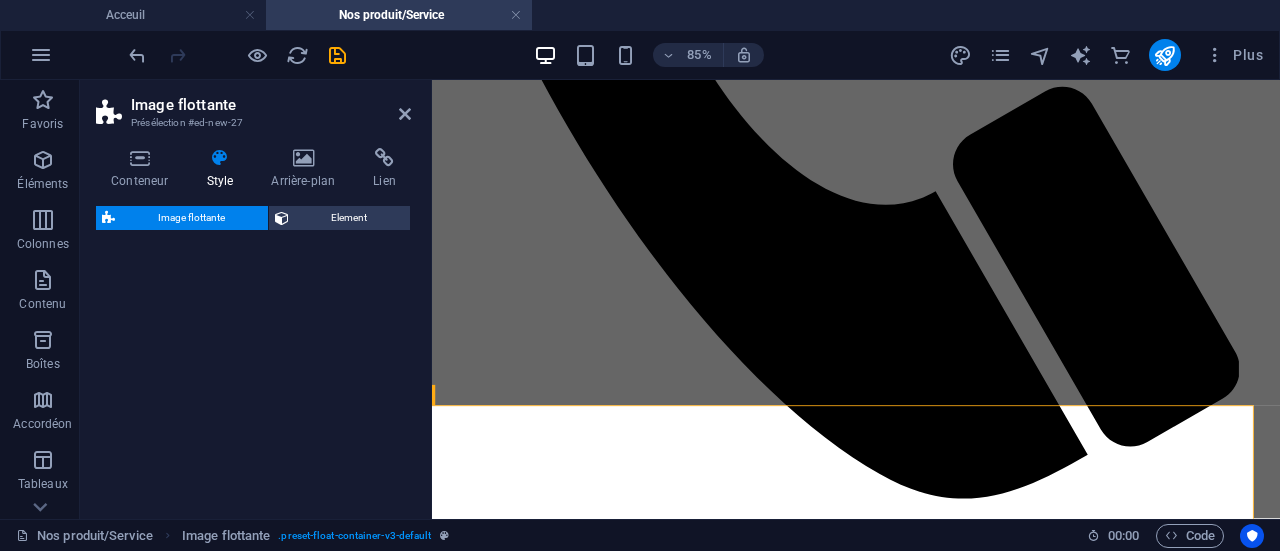 select on "%" 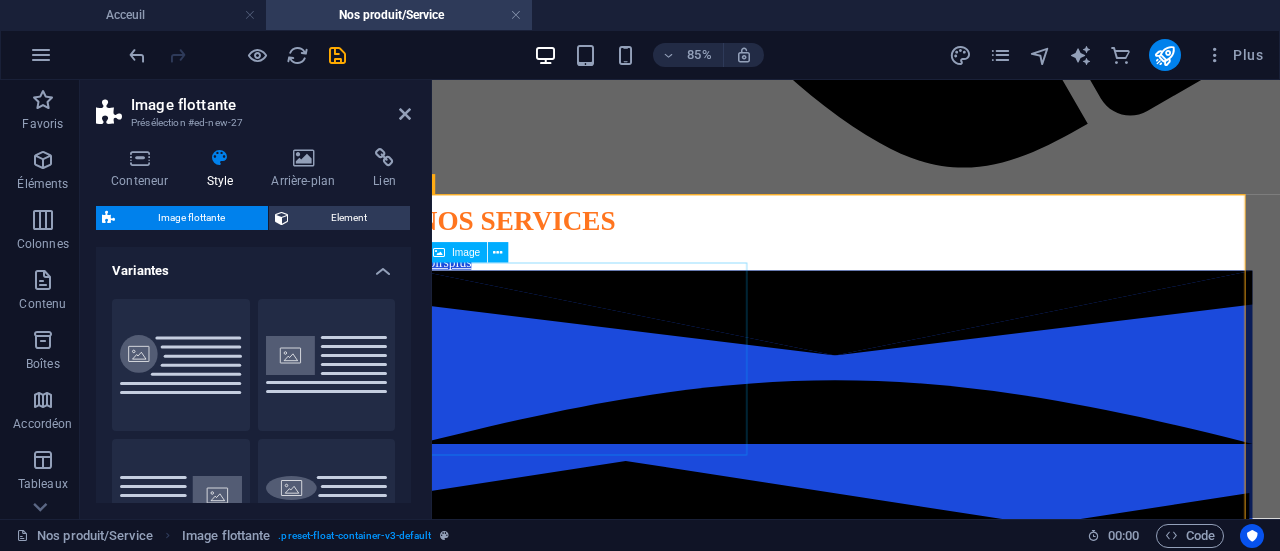 scroll, scrollTop: 1978, scrollLeft: 25, axis: both 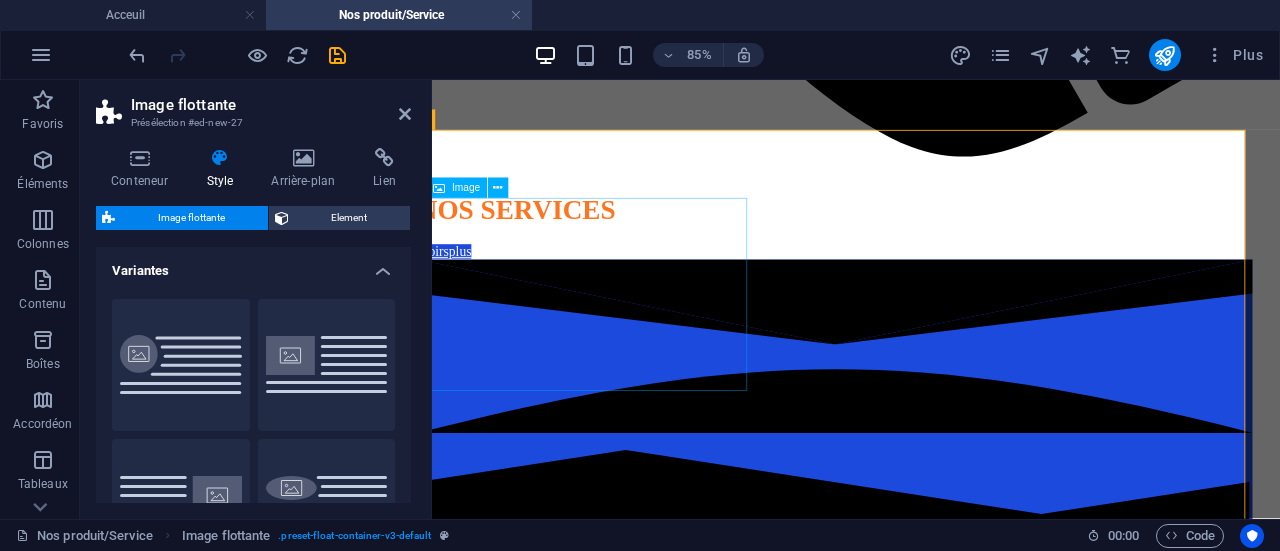 click at bounding box center (906, 3212) 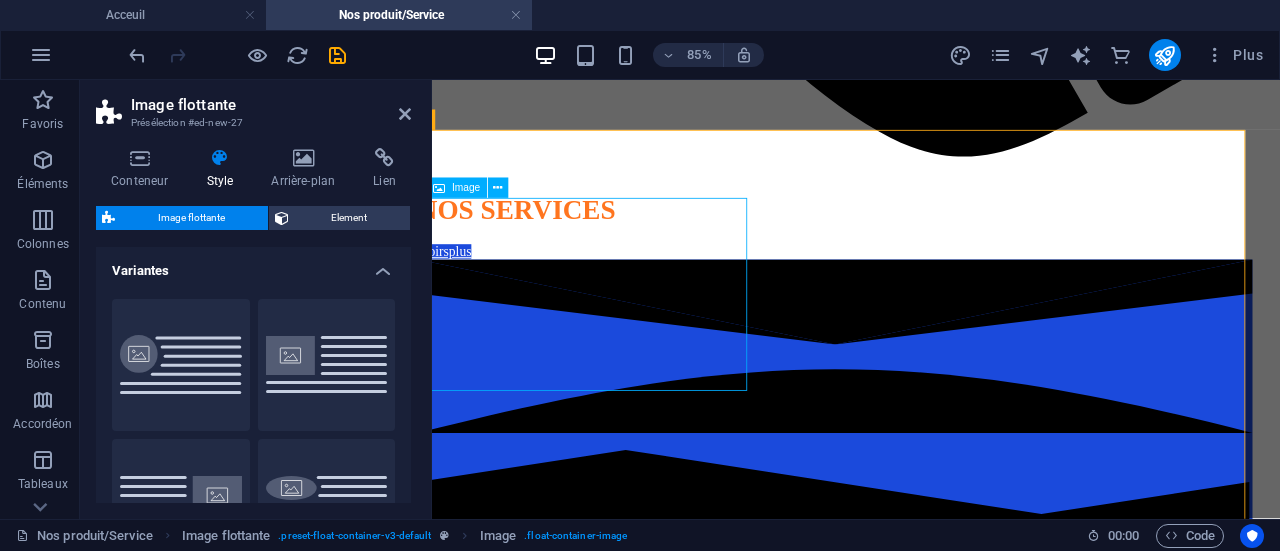 click on "Image" at bounding box center [457, 188] 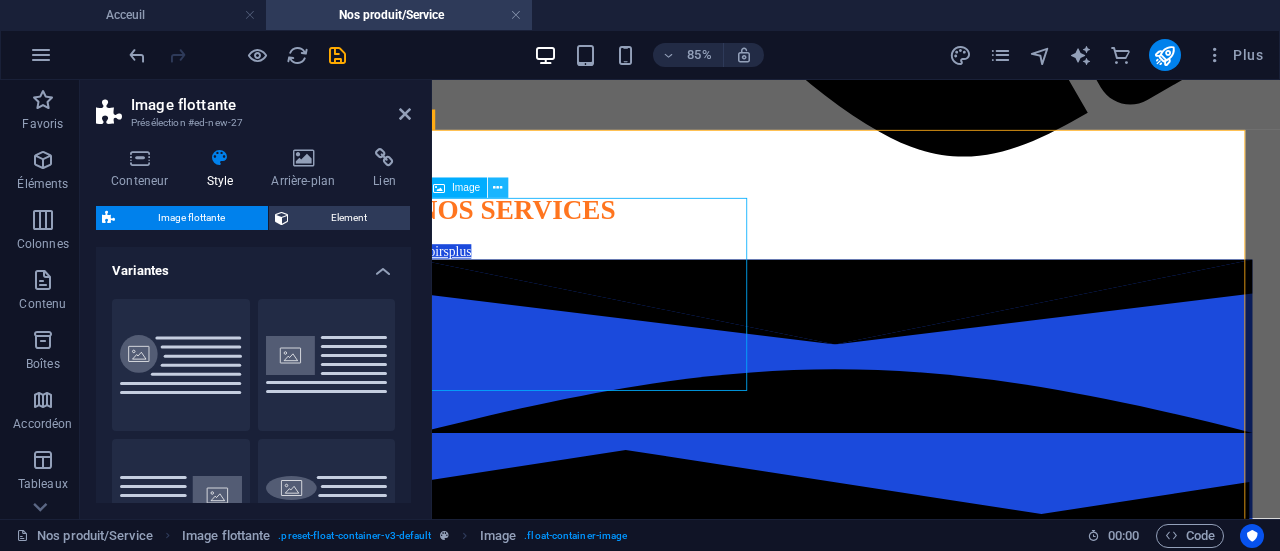 click at bounding box center [498, 188] 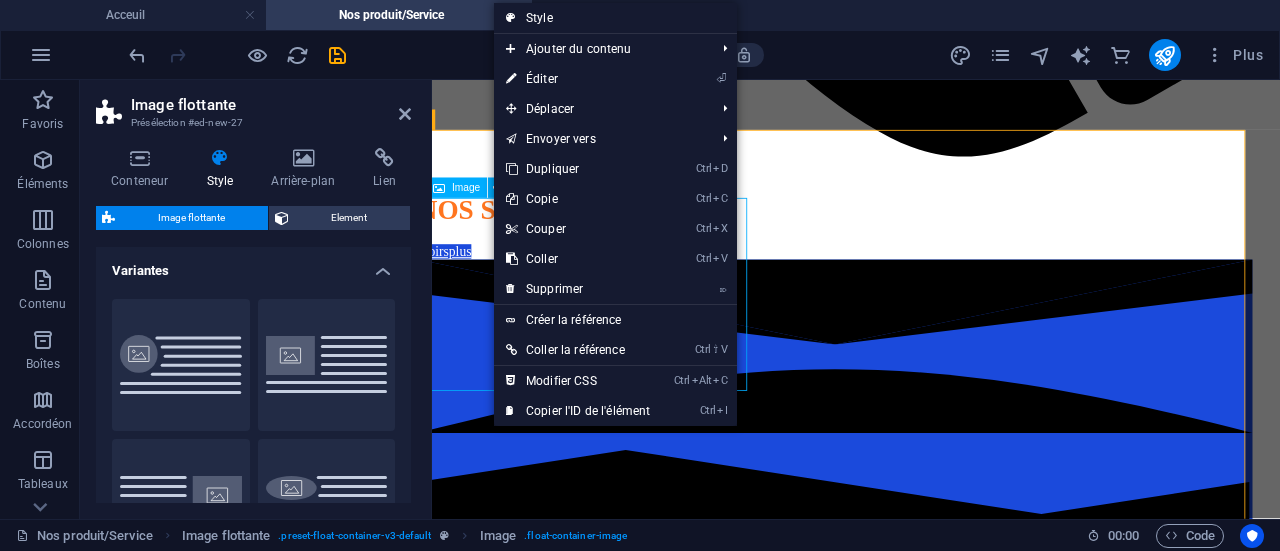 click at bounding box center (906, 3212) 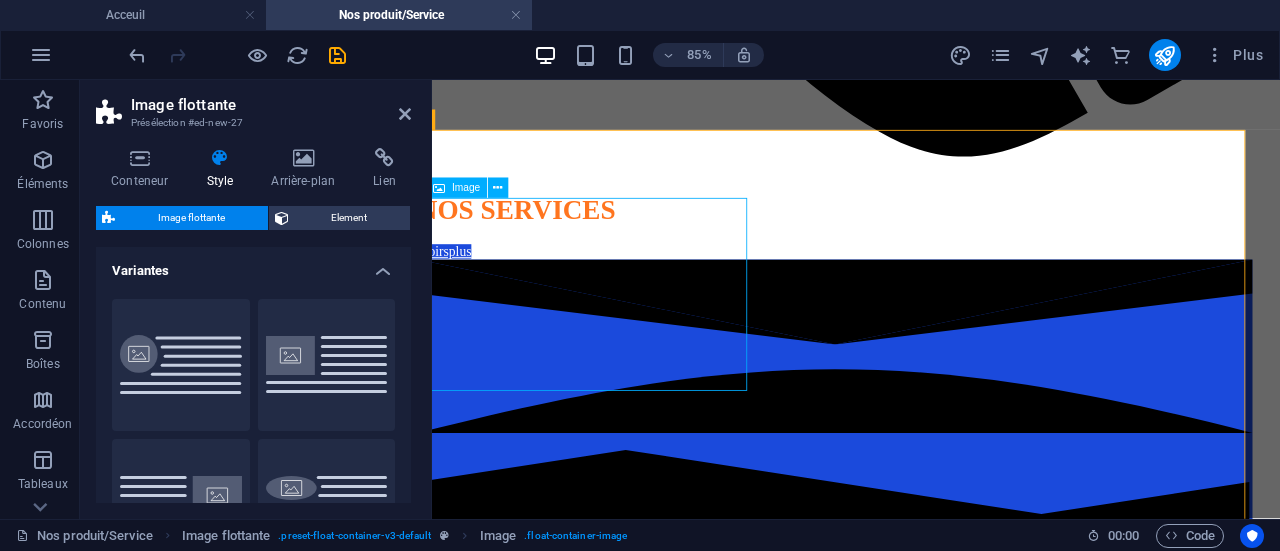 click at bounding box center [906, 3212] 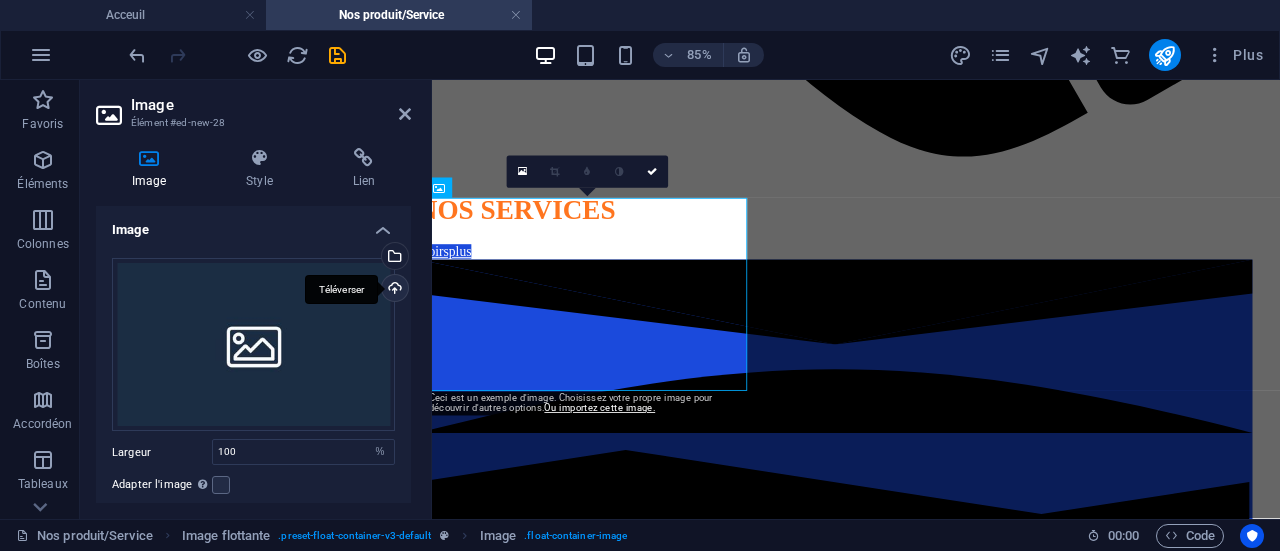 click on "Téléverser" at bounding box center (393, 290) 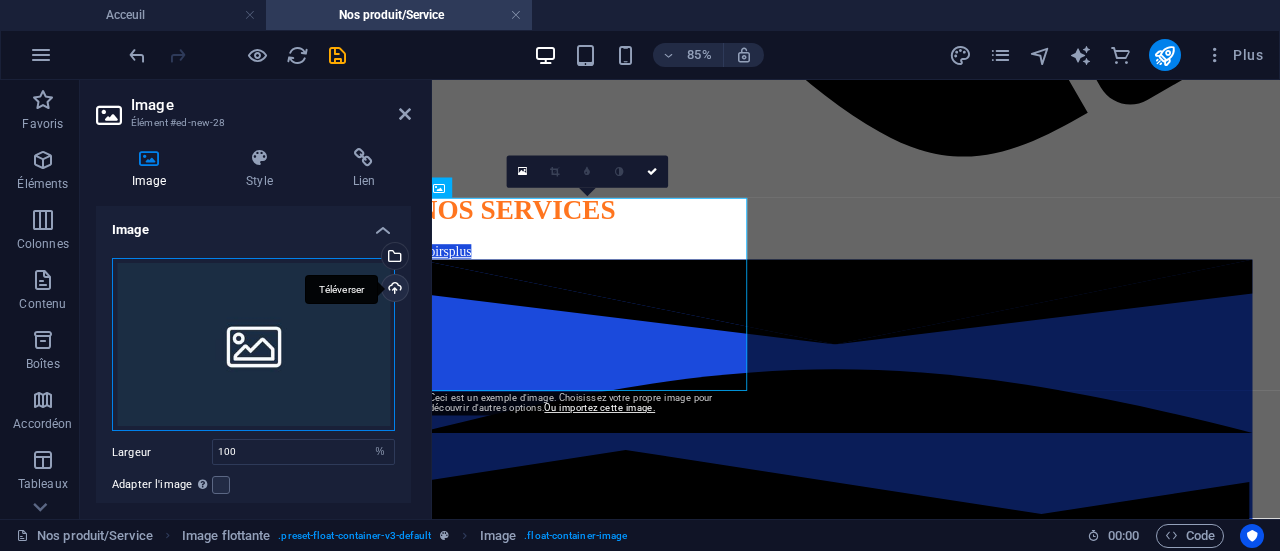 drag, startPoint x: 273, startPoint y: 347, endPoint x: 389, endPoint y: 290, distance: 129.24782 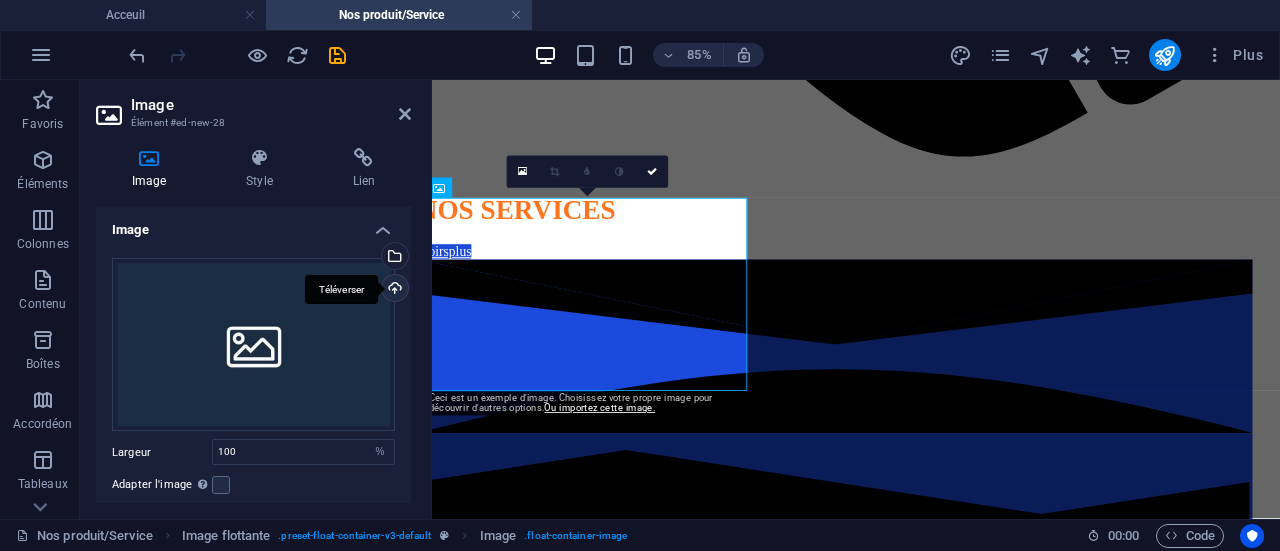 click on "Téléverser" at bounding box center (393, 290) 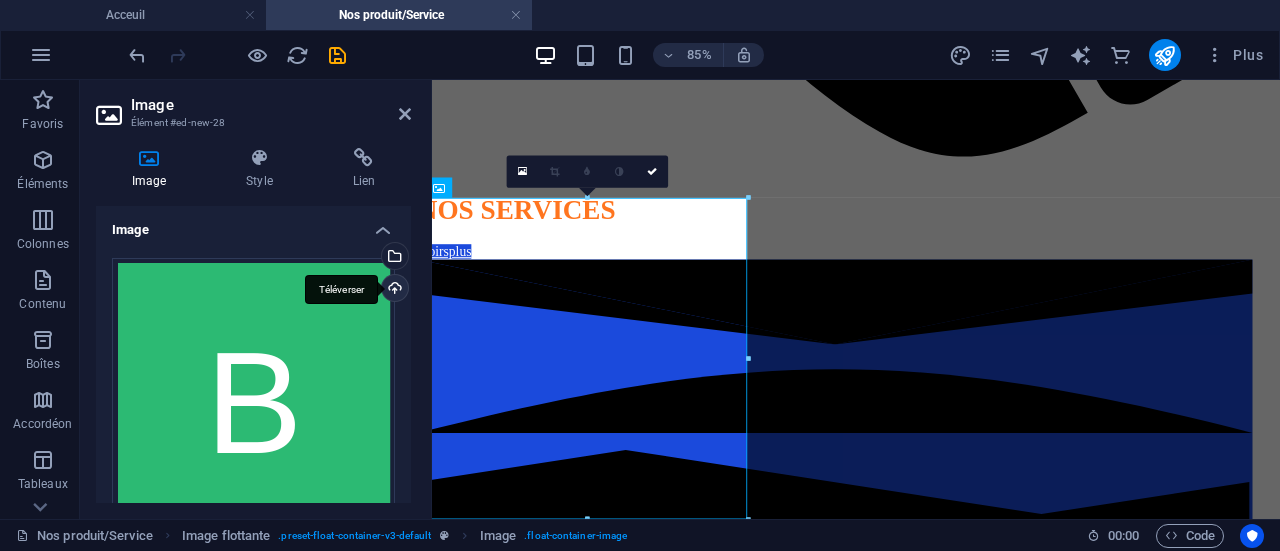 click on "Téléverser" at bounding box center (393, 290) 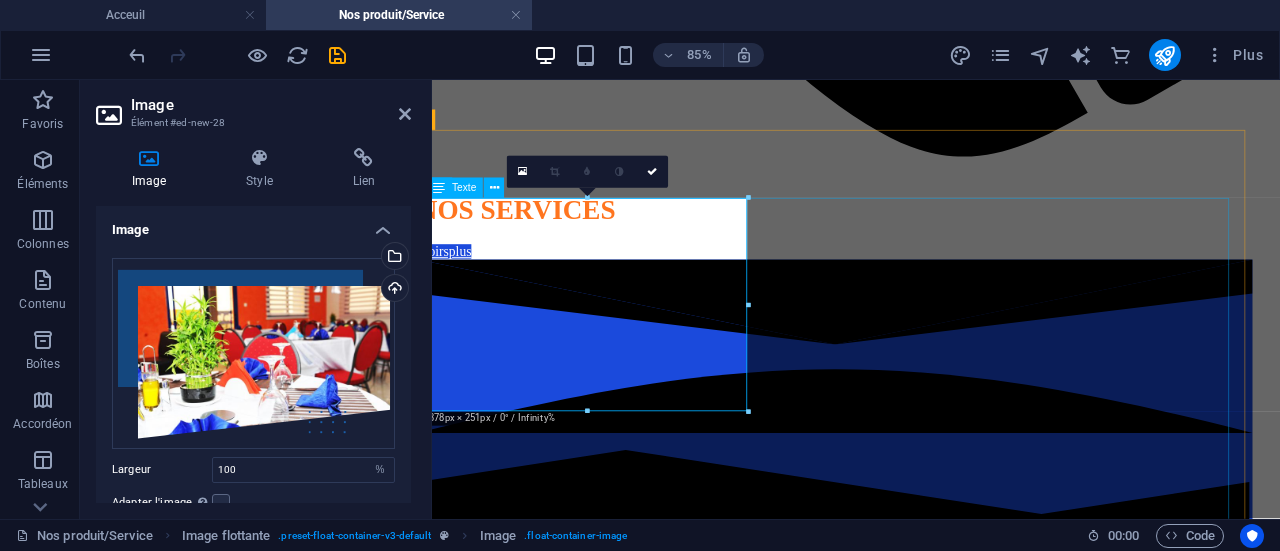 click at bounding box center (906, 3677) 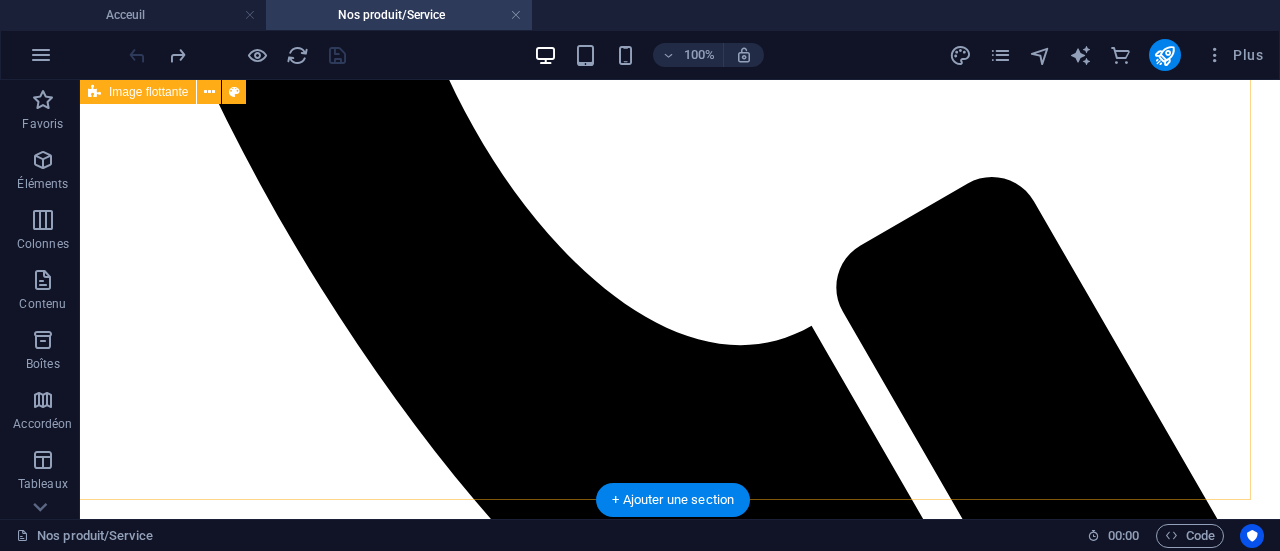 scroll, scrollTop: 1613, scrollLeft: 12, axis: both 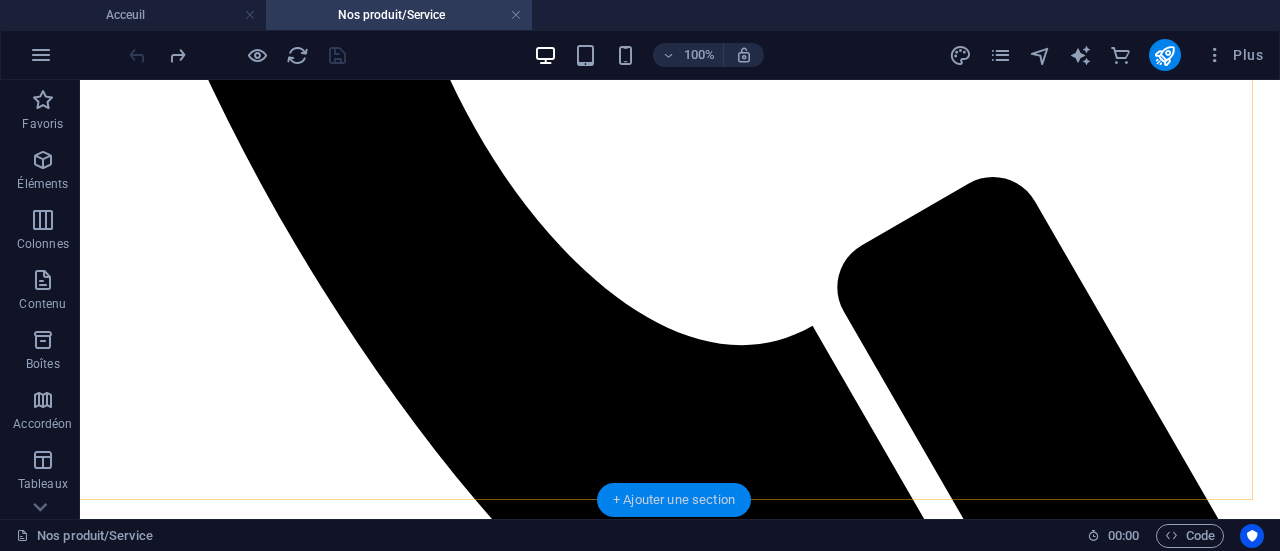 click on "+ Ajouter une section" at bounding box center (674, 500) 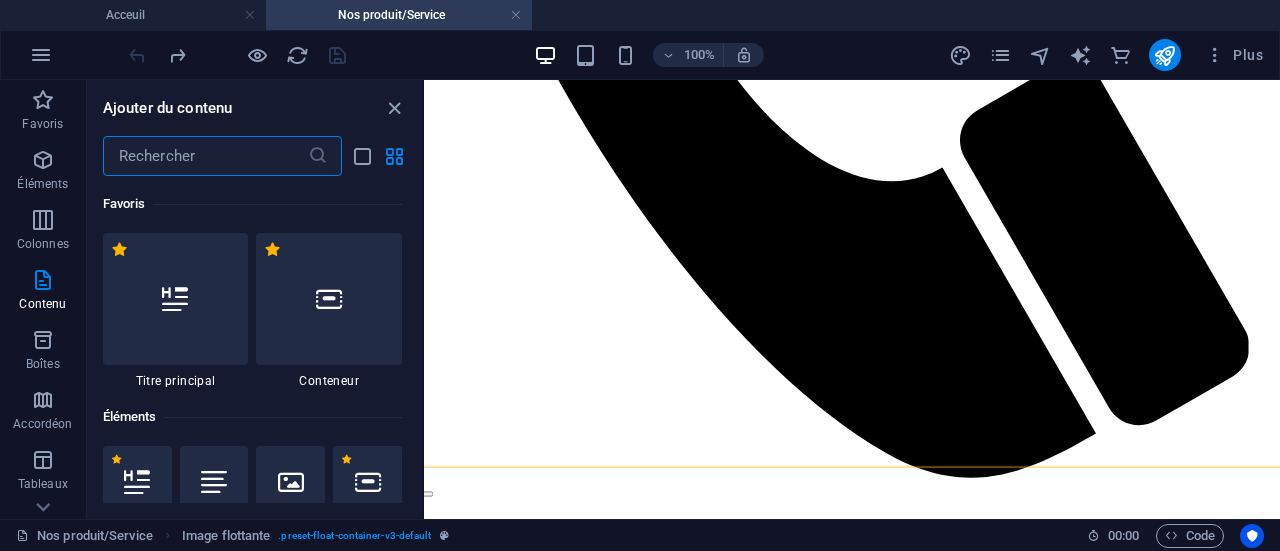 scroll, scrollTop: 1576, scrollLeft: 12, axis: both 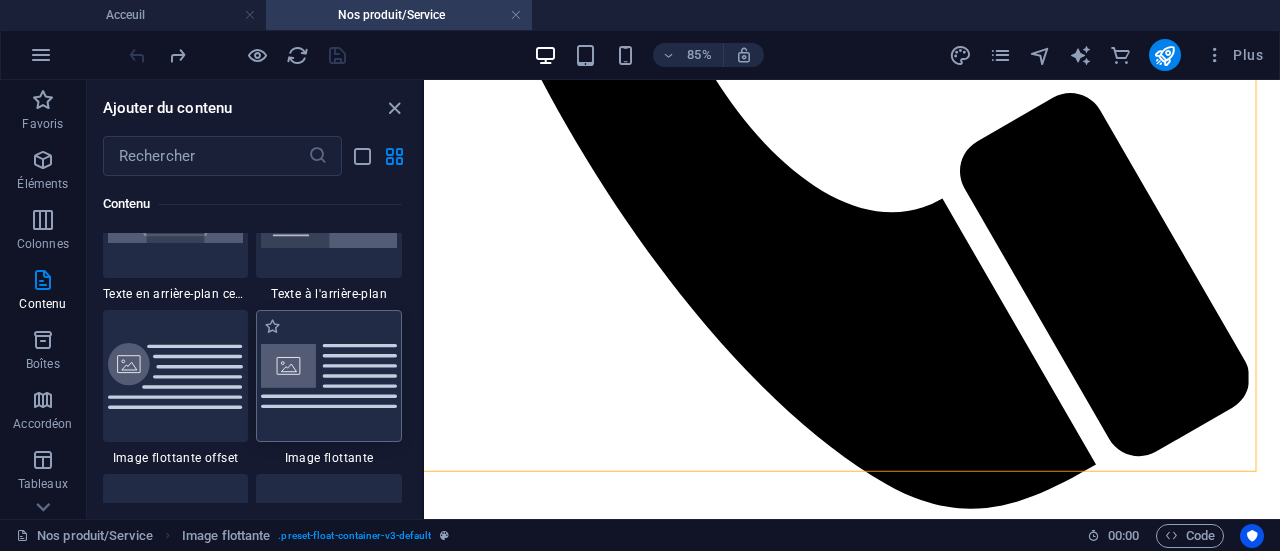 click at bounding box center [329, 376] 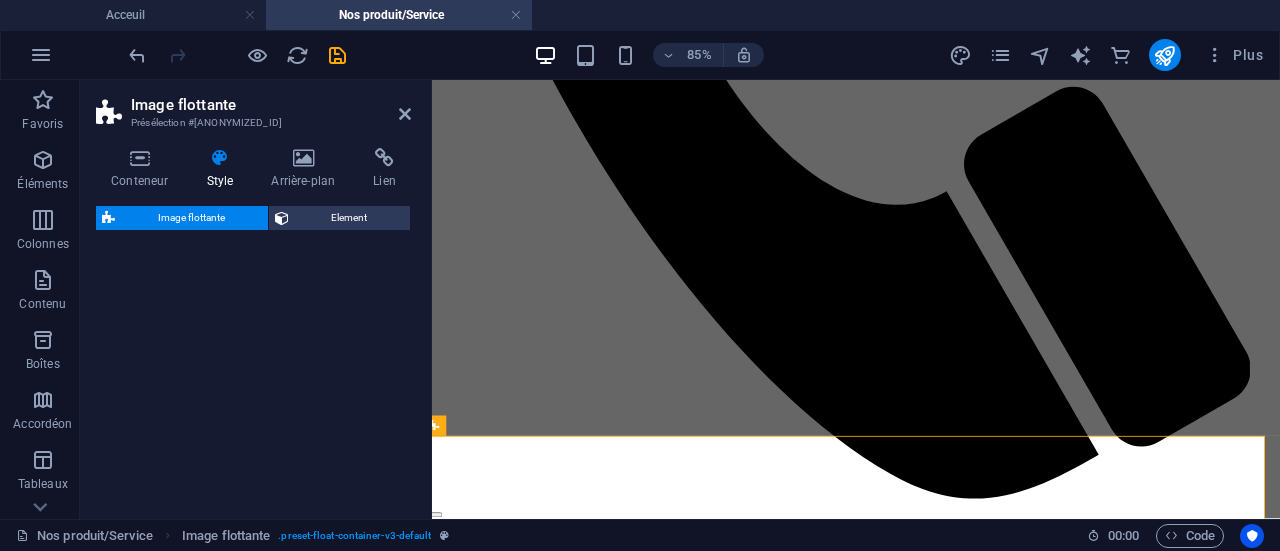 select on "%" 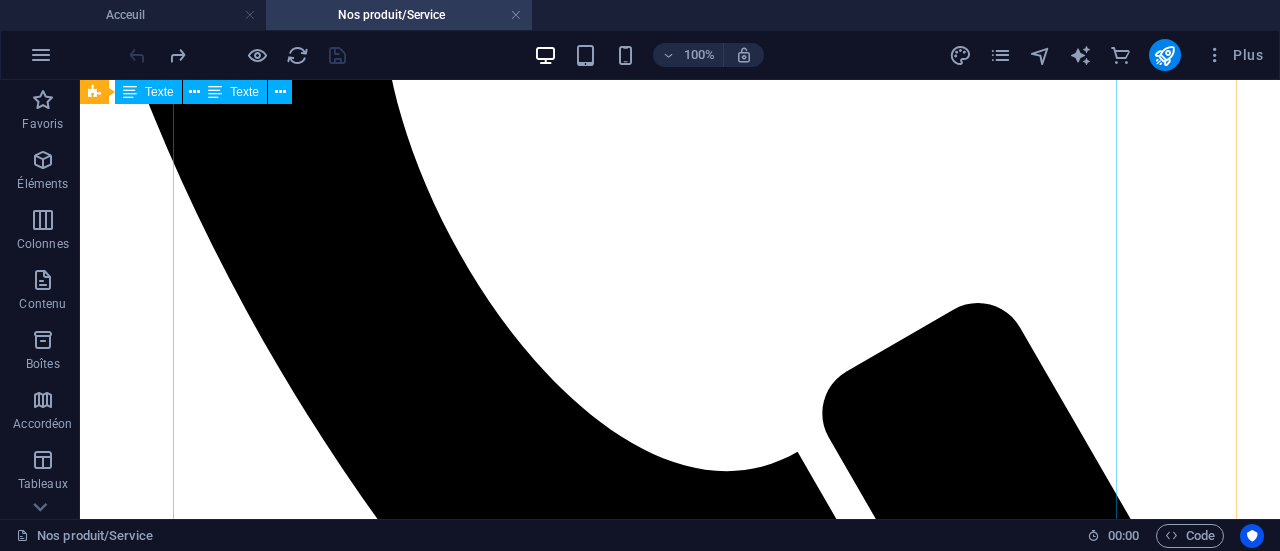 scroll, scrollTop: 1649, scrollLeft: 27, axis: both 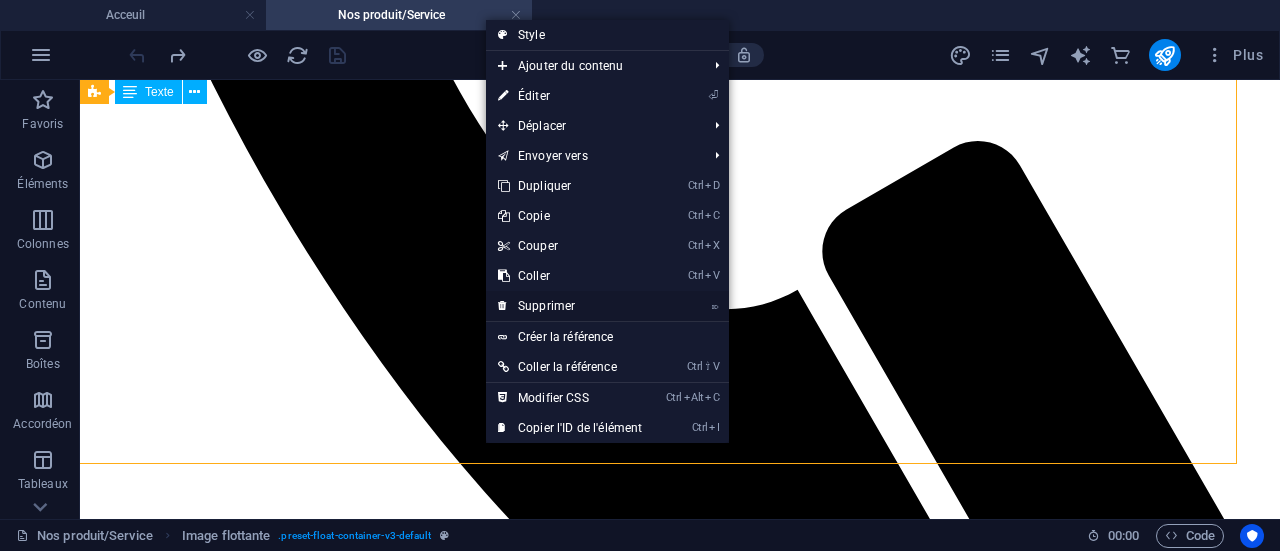 click on "⌦  Supprimer" at bounding box center [570, 306] 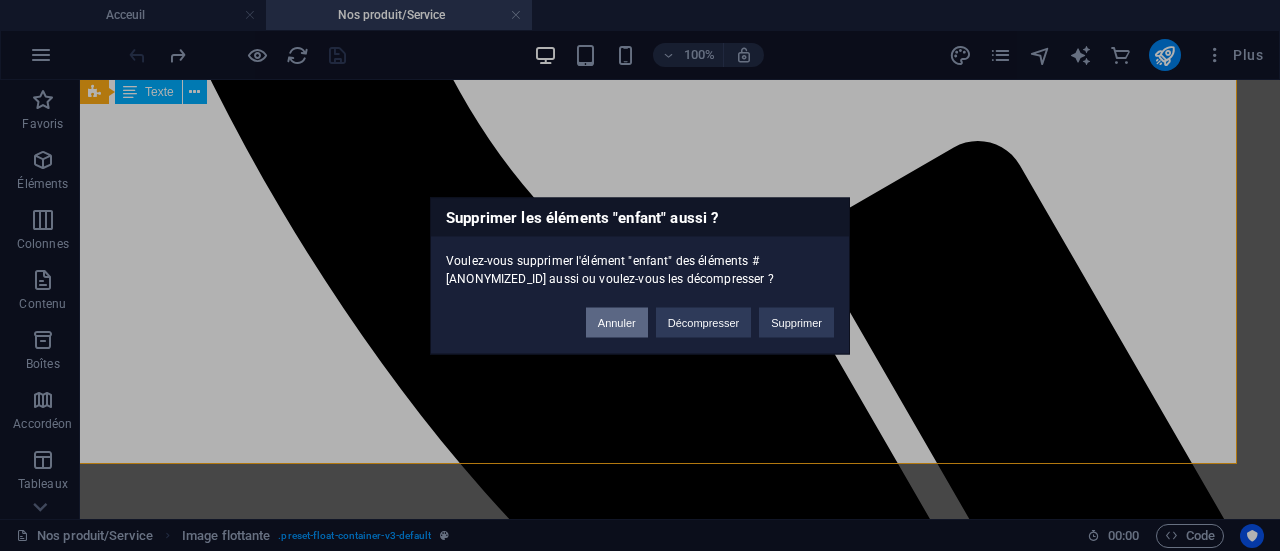 click on "Annuler" at bounding box center [617, 322] 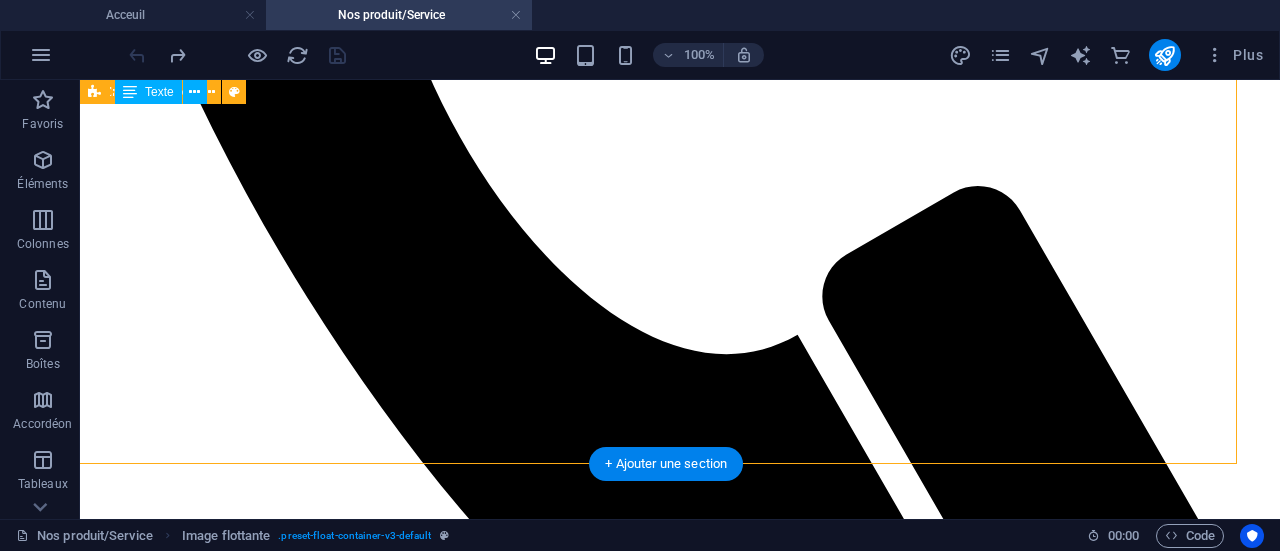 scroll, scrollTop: 1649, scrollLeft: 27, axis: both 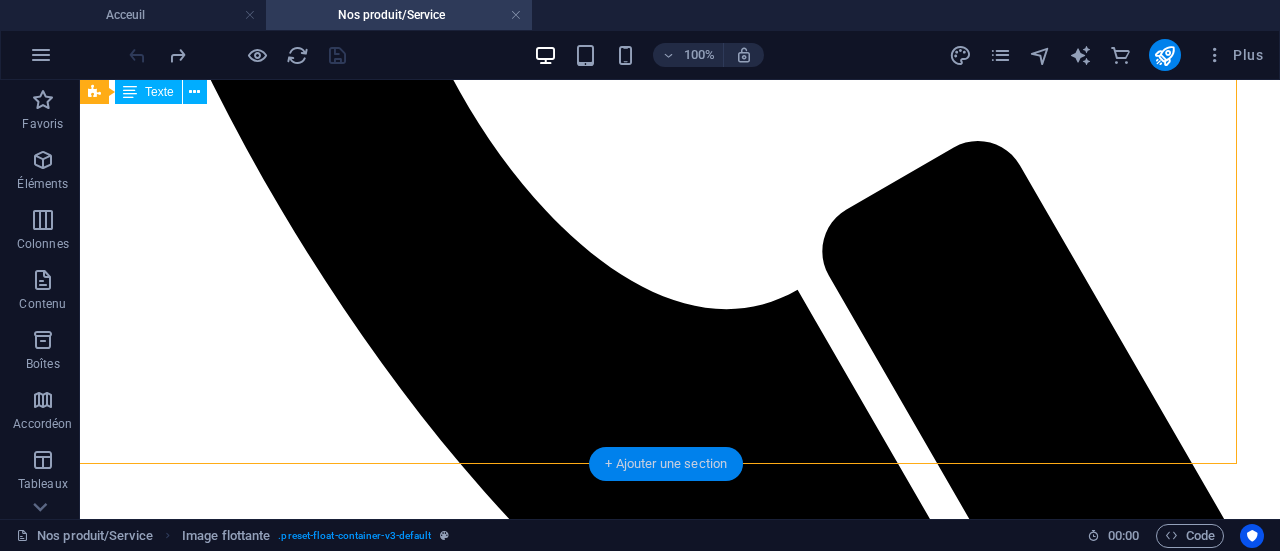 click on "+ Ajouter une section" at bounding box center (666, 464) 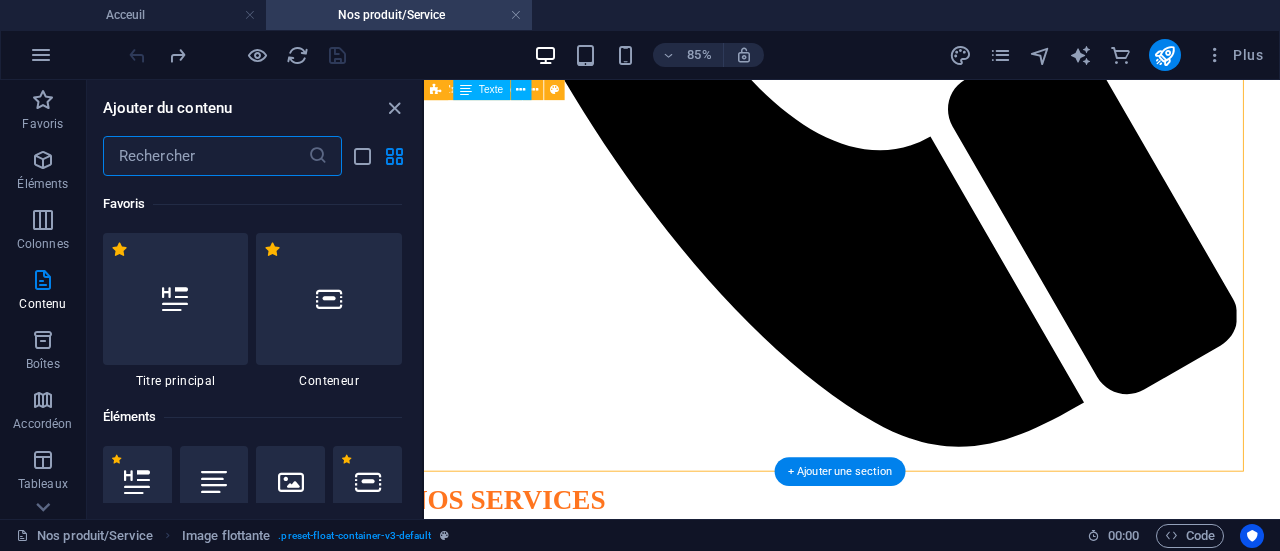 scroll, scrollTop: 1576, scrollLeft: 27, axis: both 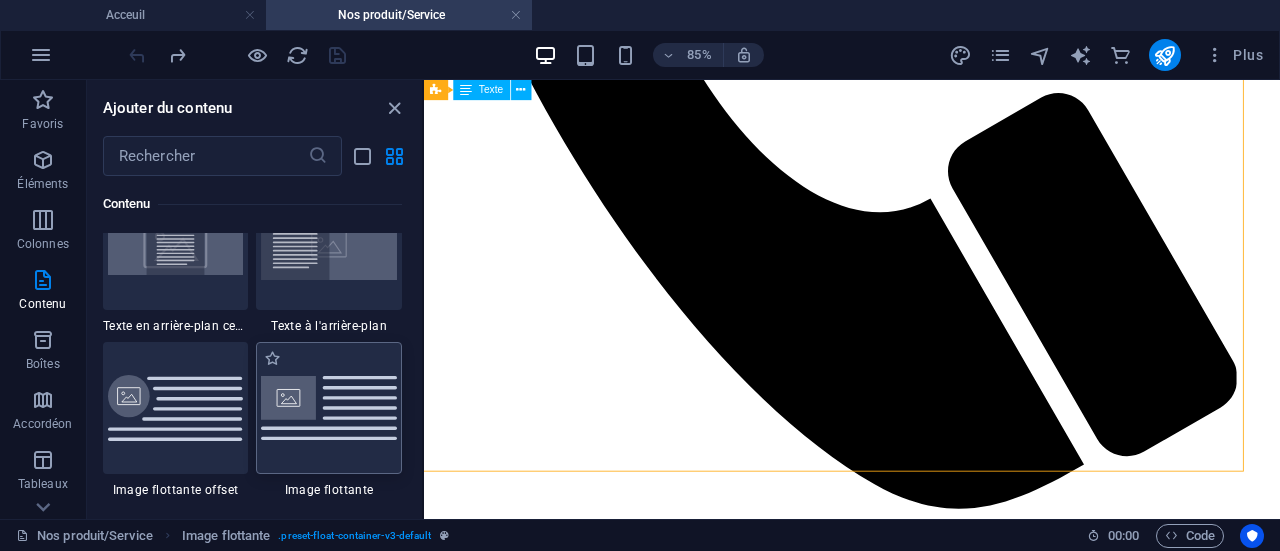 click at bounding box center [329, 408] 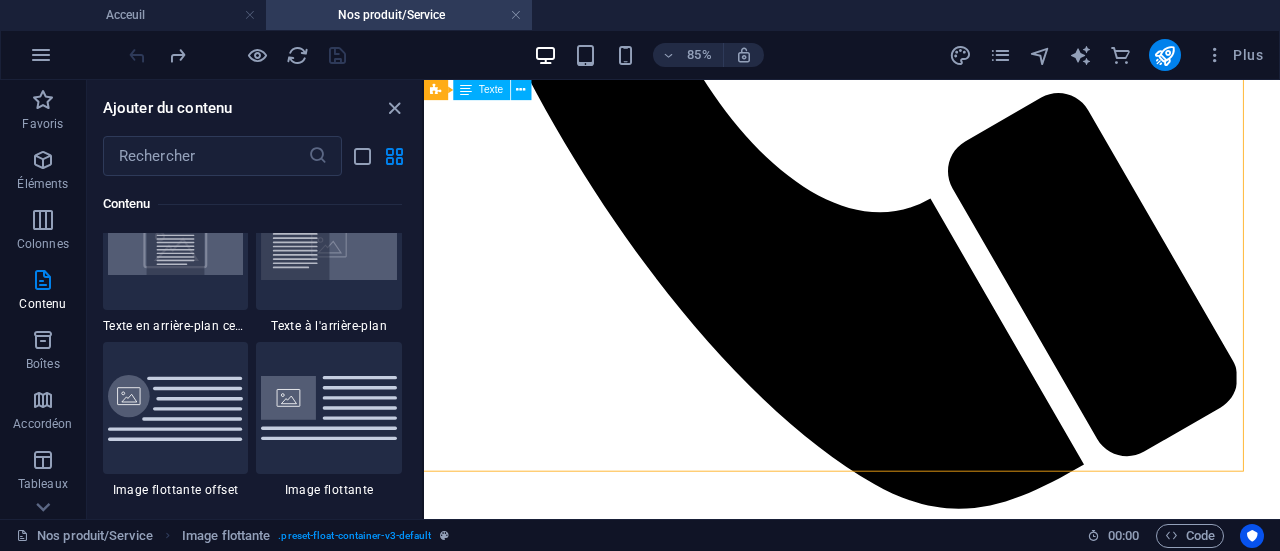 click on "Glissez et déposez l'élément de votre choix pour remplacer le contenu existant. Appuyez sur "Ctrl" si vous voulez créer un nouvel élément.
H1   Bannière   Bannière   Conteneur   Barre de menus   Séparateur   HTML   Séparateur   Image flottante   Texte   Bouton   Image flottante   Image flottante   Texte   Bouton   Image flottante   Image   Image flottante   Texte   Image flottante   Image   Image flottante   Texte" at bounding box center [852, 299] 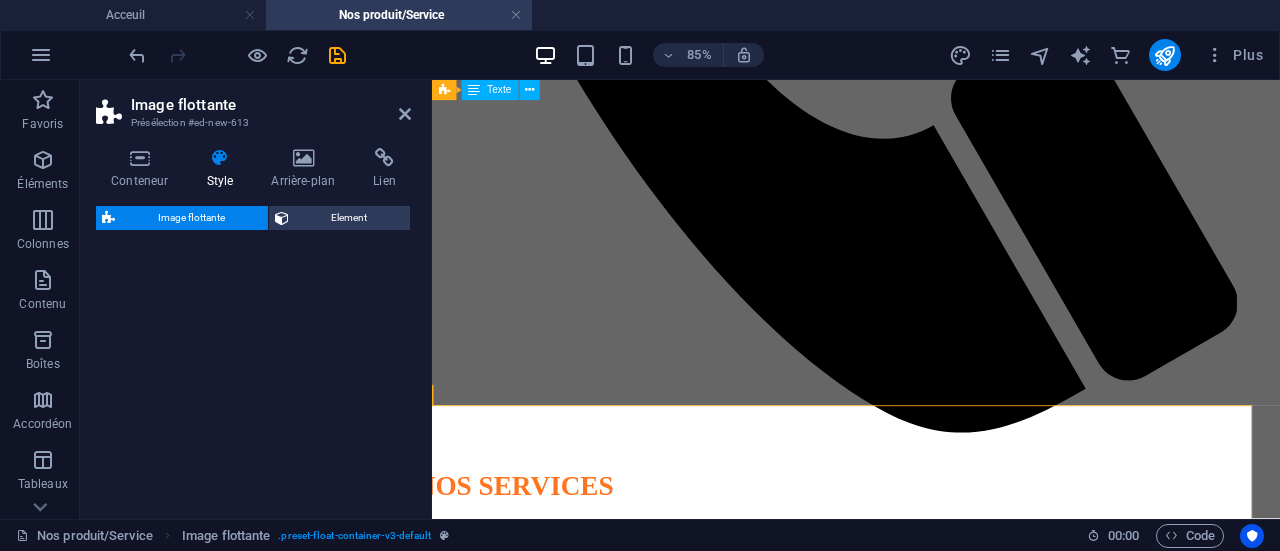 select on "%" 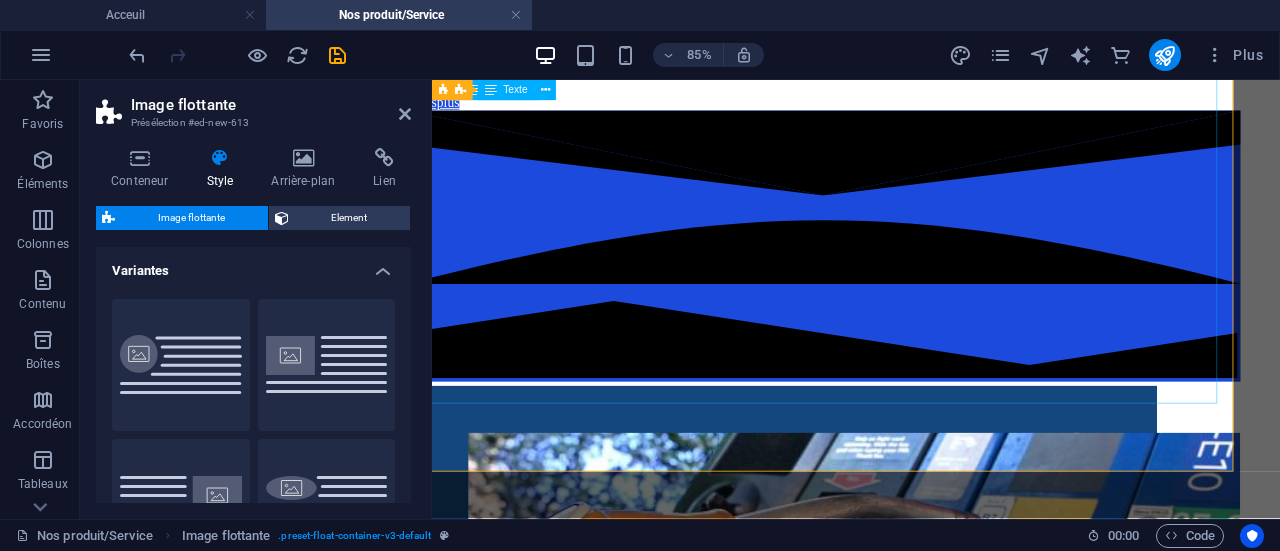 scroll, scrollTop: 2144, scrollLeft: 32, axis: both 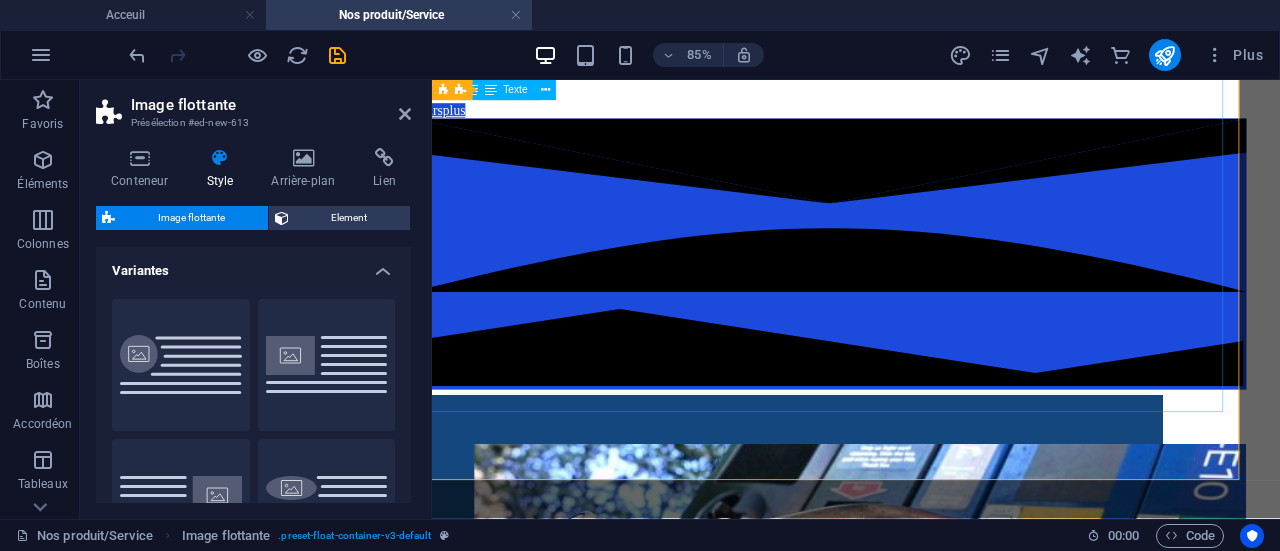 click at bounding box center (899, 3449) 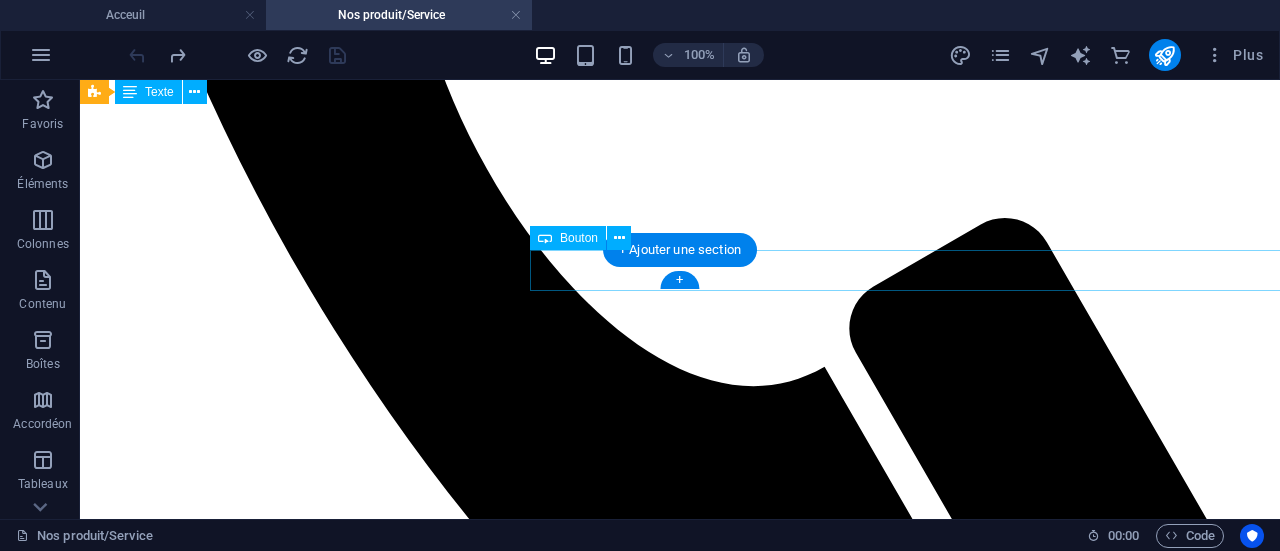 scroll, scrollTop: 1649, scrollLeft: 0, axis: vertical 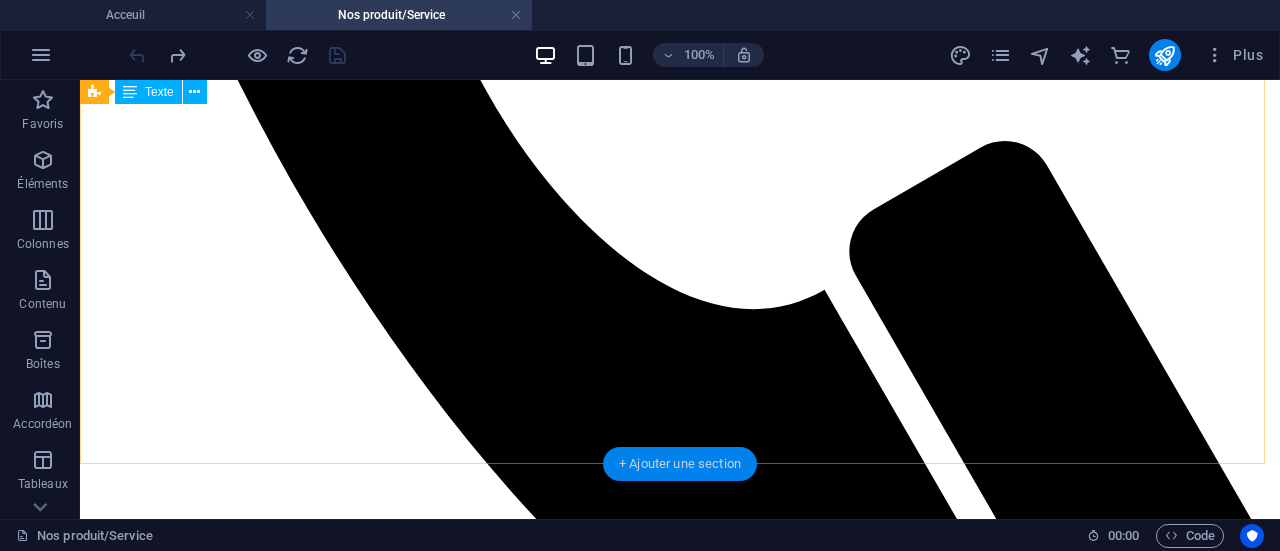 click on "+ Ajouter une section" at bounding box center (680, 464) 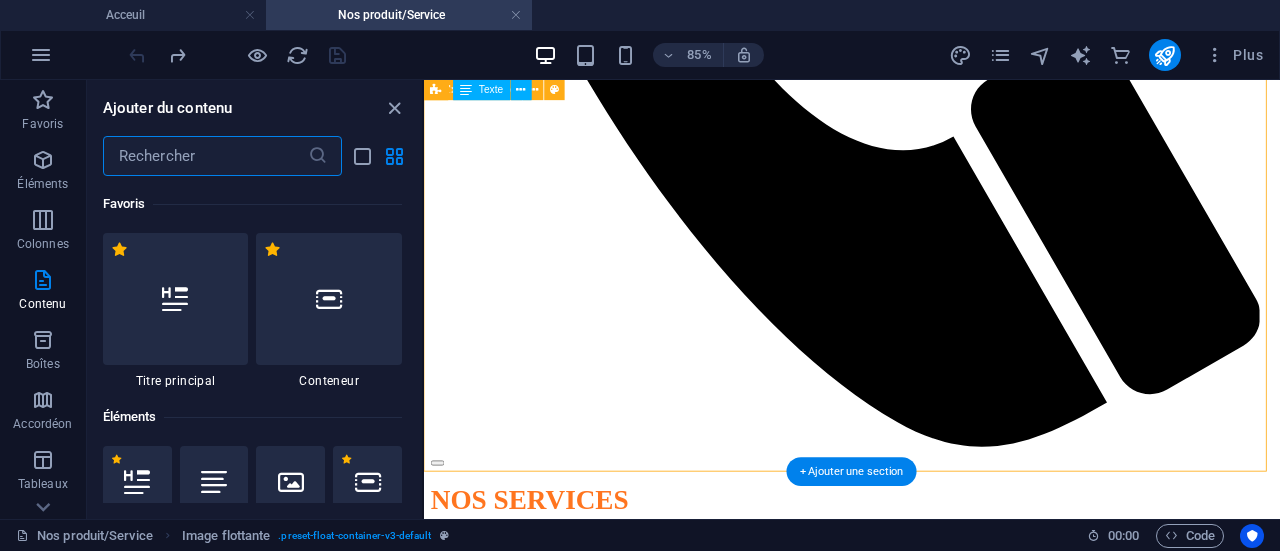 scroll, scrollTop: 1576, scrollLeft: 0, axis: vertical 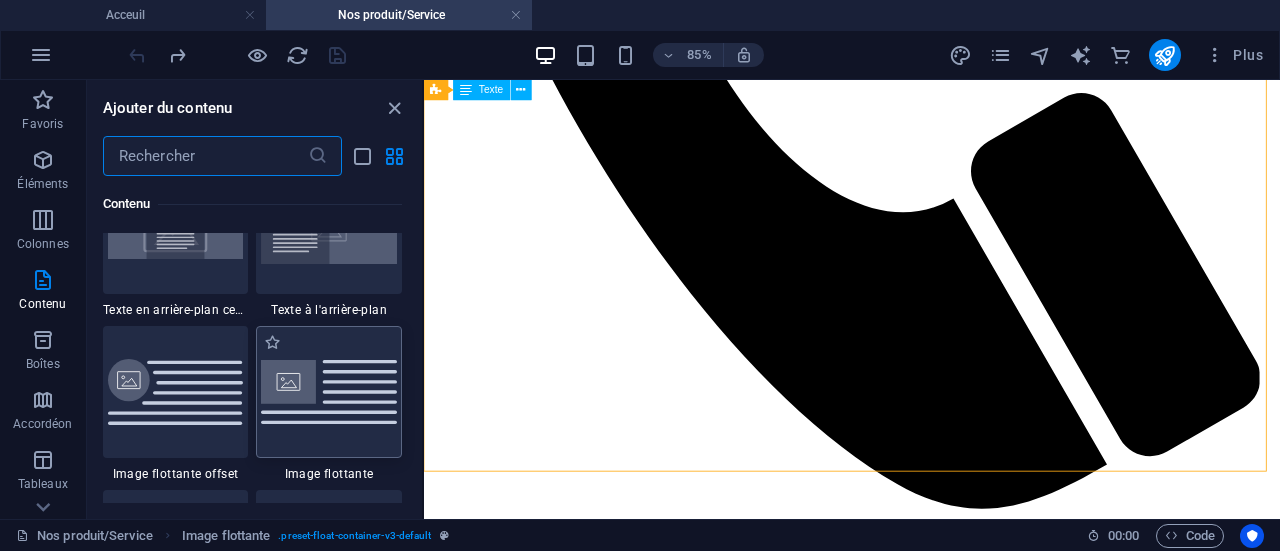 click at bounding box center (329, 392) 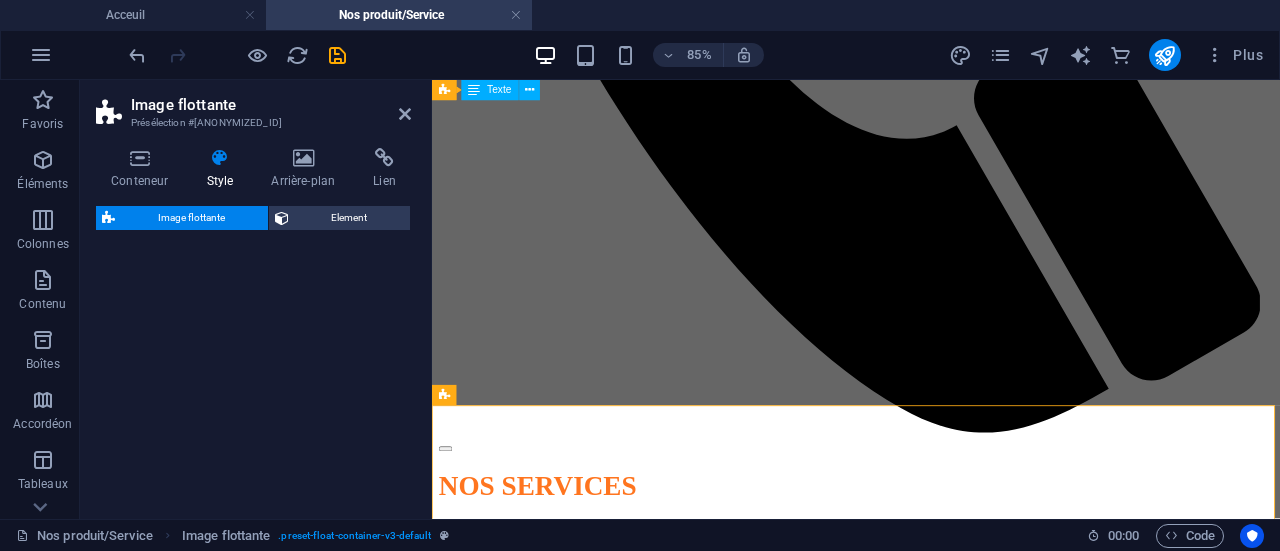 select on "%" 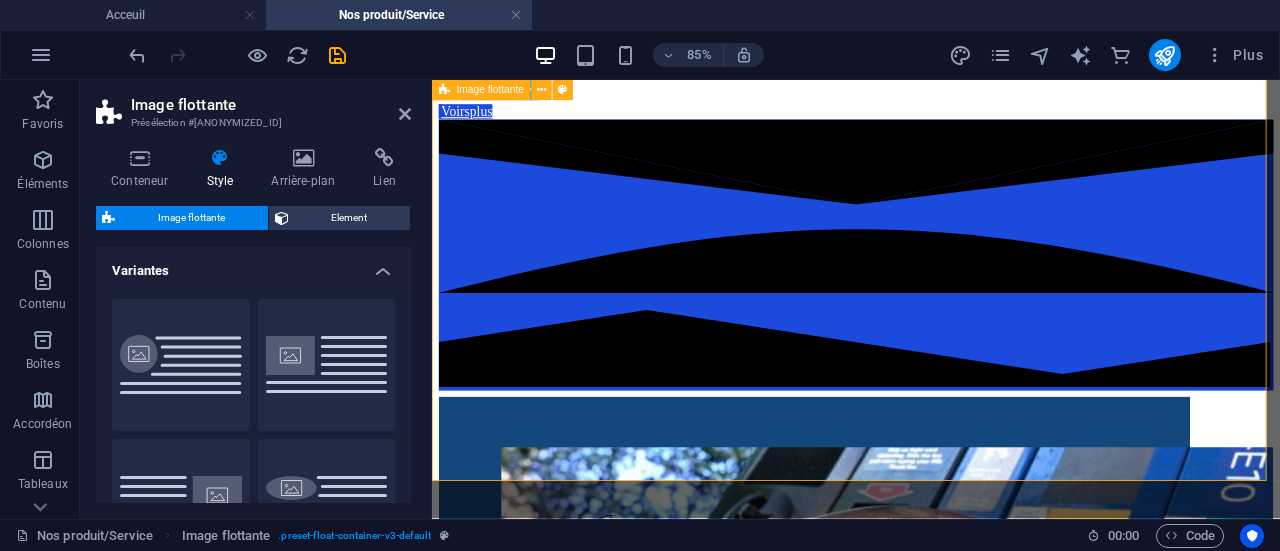 scroll, scrollTop: 2144, scrollLeft: 0, axis: vertical 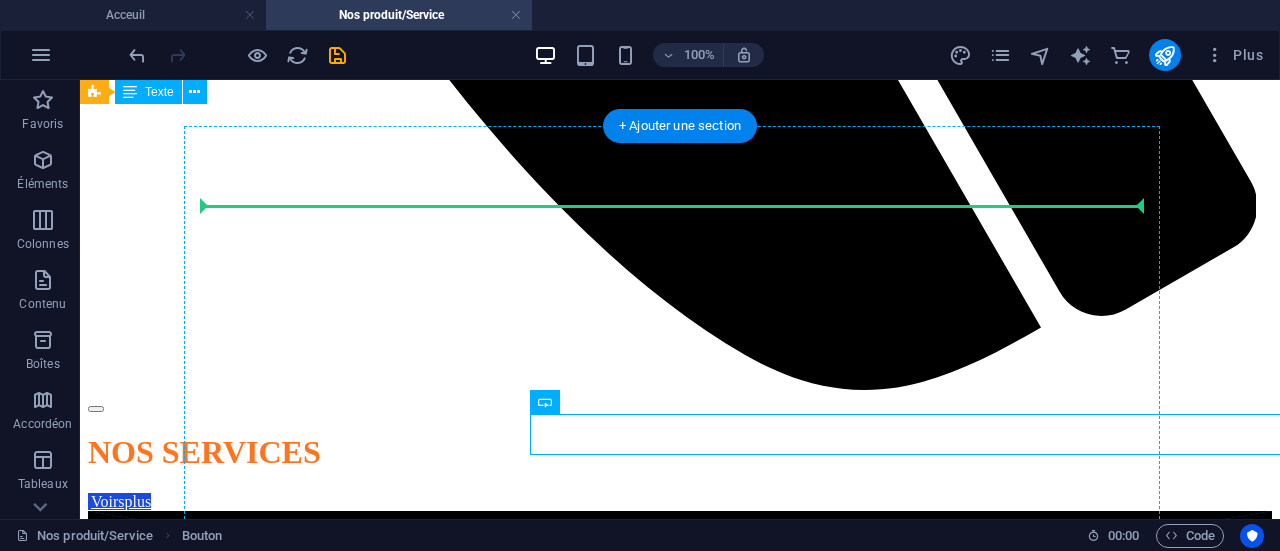 drag, startPoint x: 935, startPoint y: 311, endPoint x: 721, endPoint y: 264, distance: 219.10043 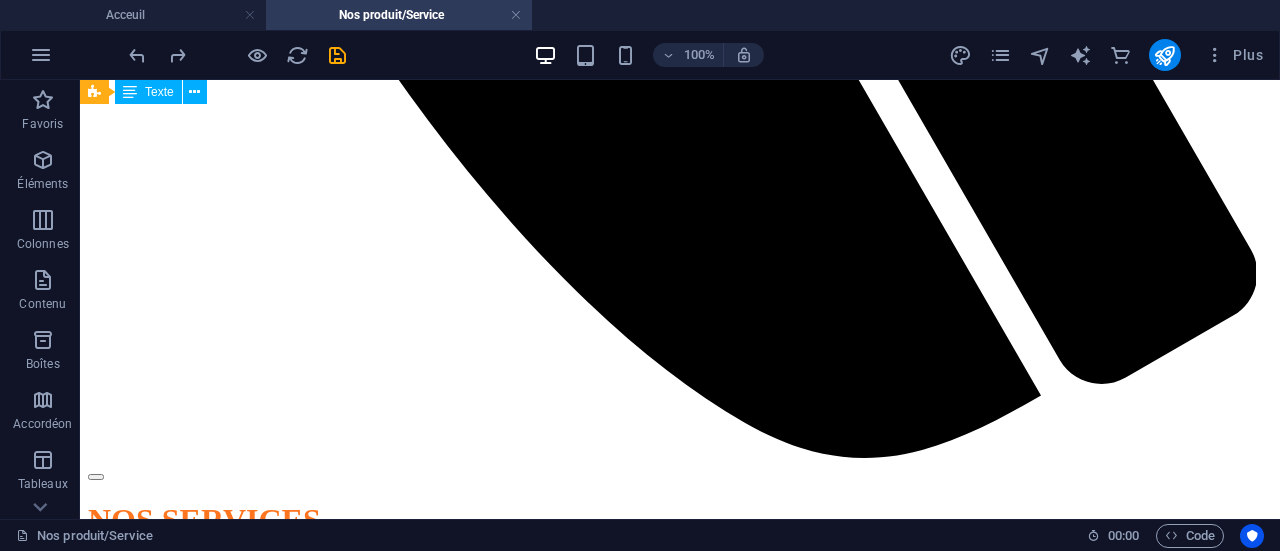 scroll, scrollTop: 2129, scrollLeft: 0, axis: vertical 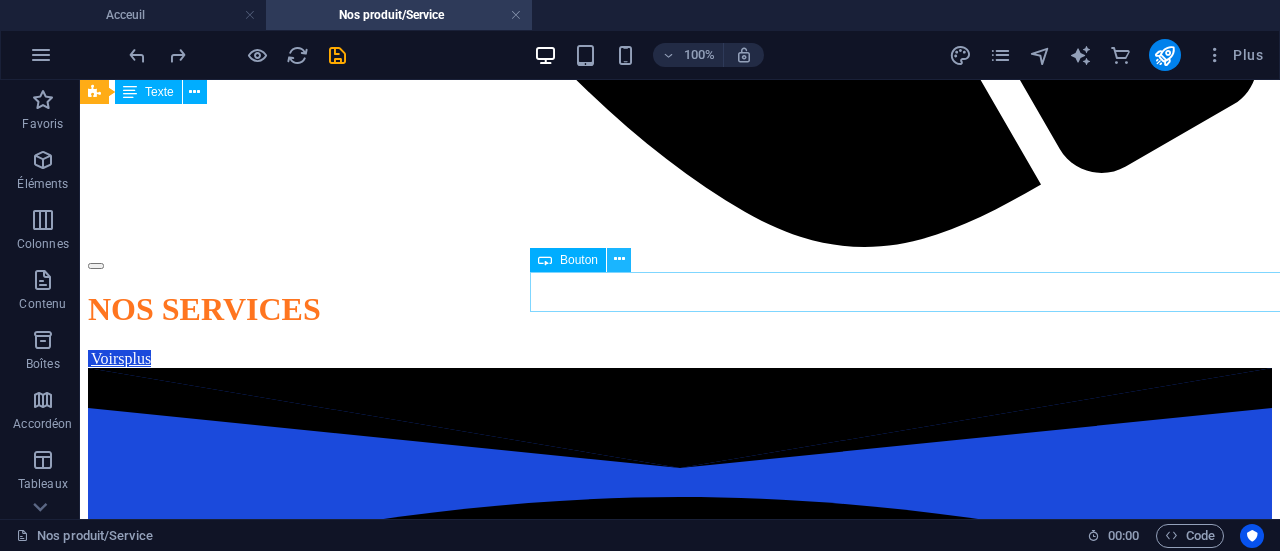 click at bounding box center [619, 259] 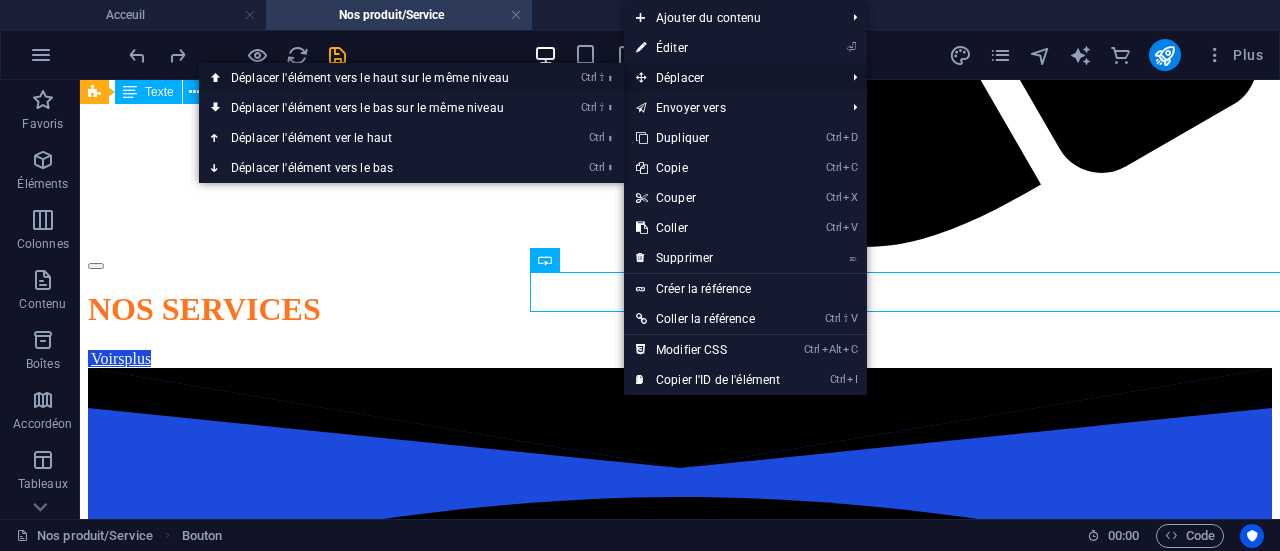 click on "Ctrl ⇧ ⬆  Déplacer l'élément vers le haut sur le même niveau" at bounding box center [411, 78] 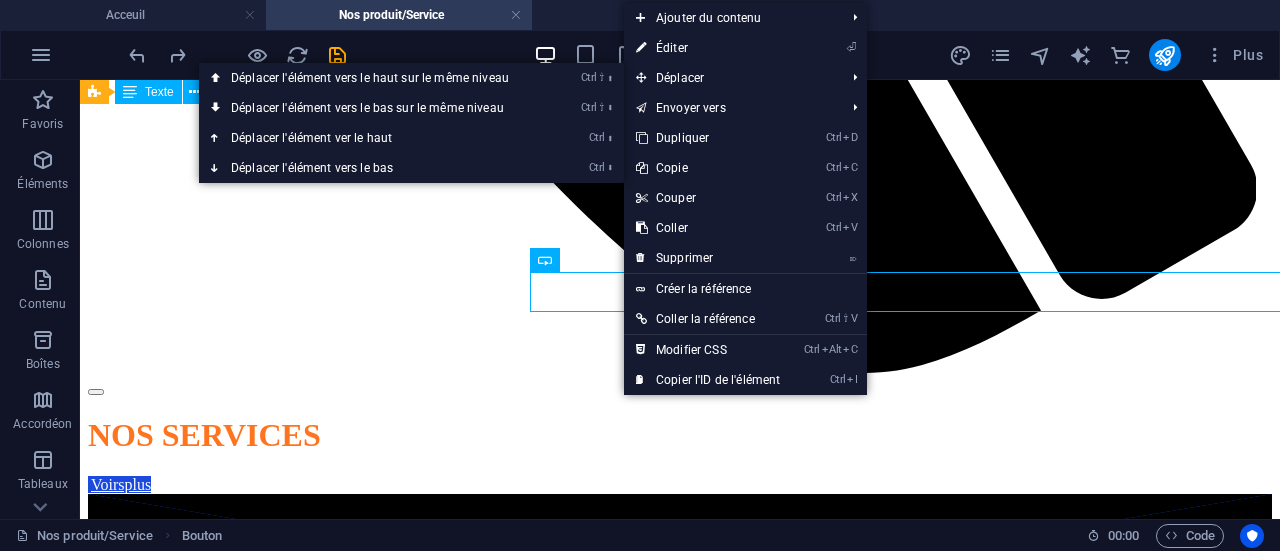 click on "100% Plus" at bounding box center (640, 55) 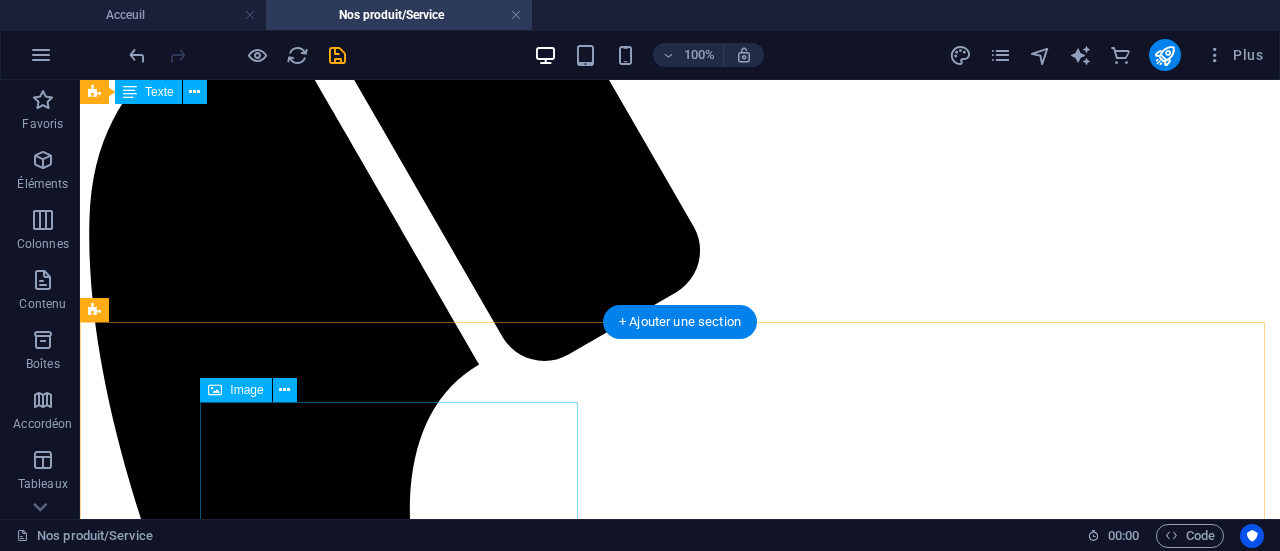 scroll, scrollTop: 981, scrollLeft: 0, axis: vertical 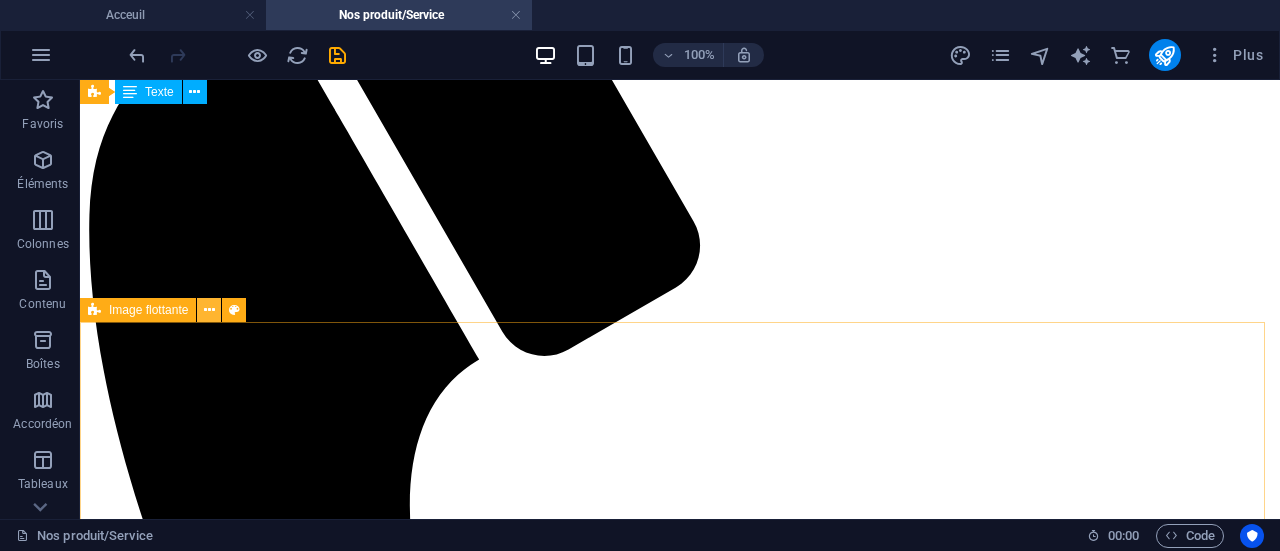 click at bounding box center (209, 310) 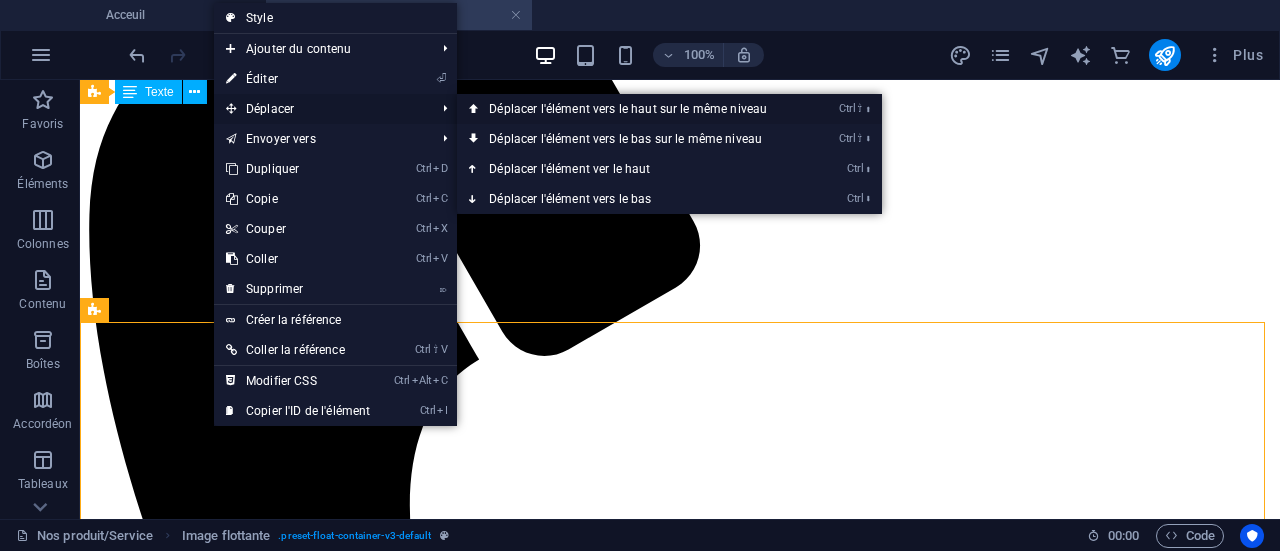 click at bounding box center [474, 109] 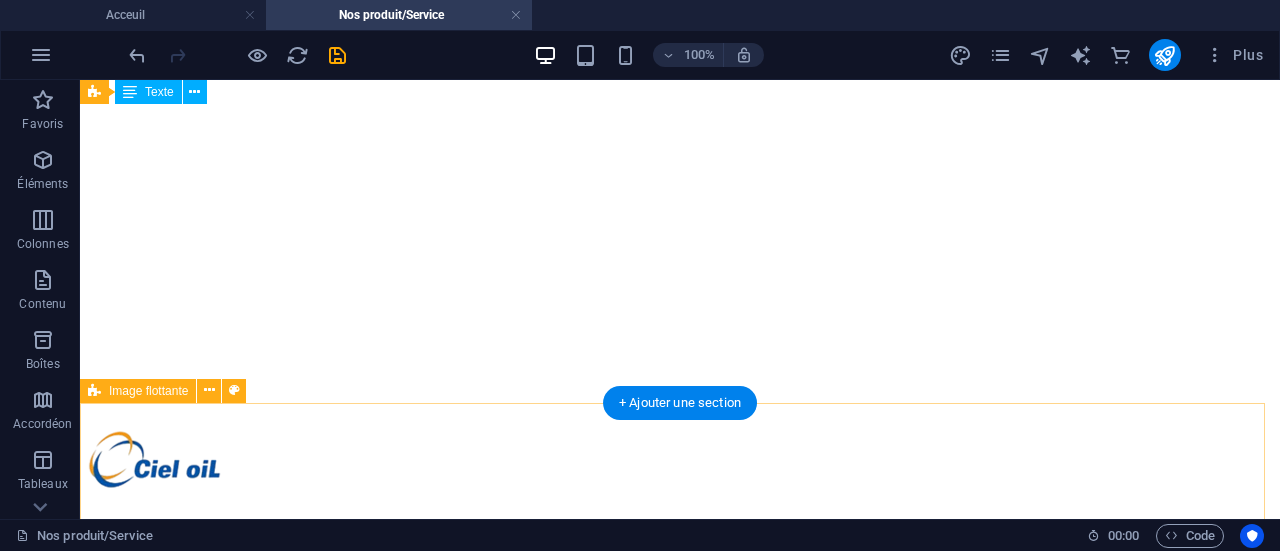 scroll, scrollTop: 255, scrollLeft: 0, axis: vertical 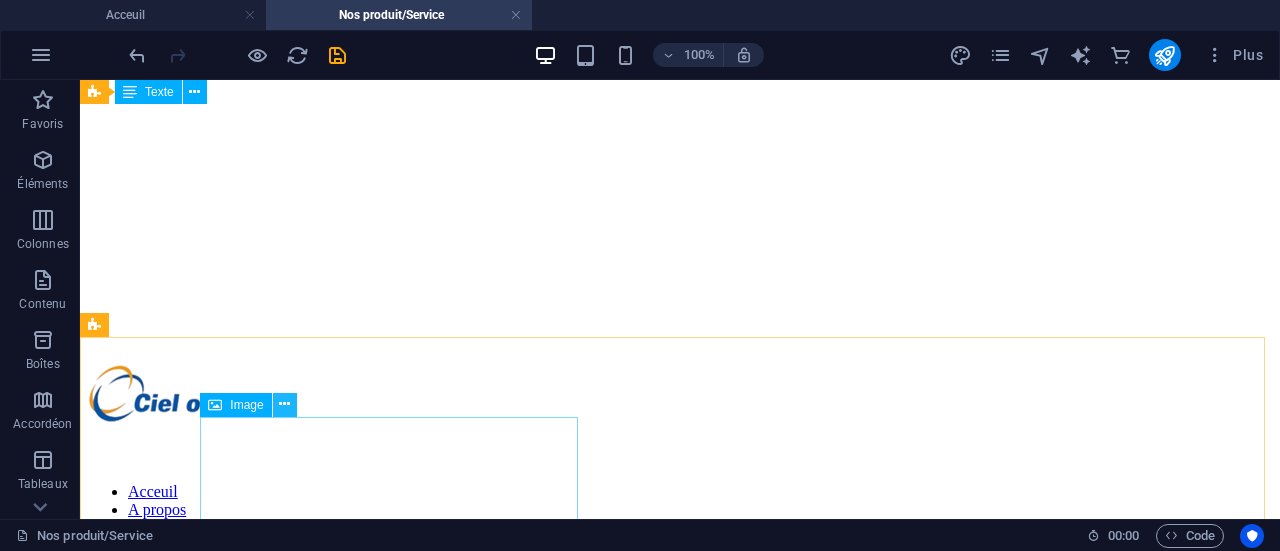 click at bounding box center (284, 404) 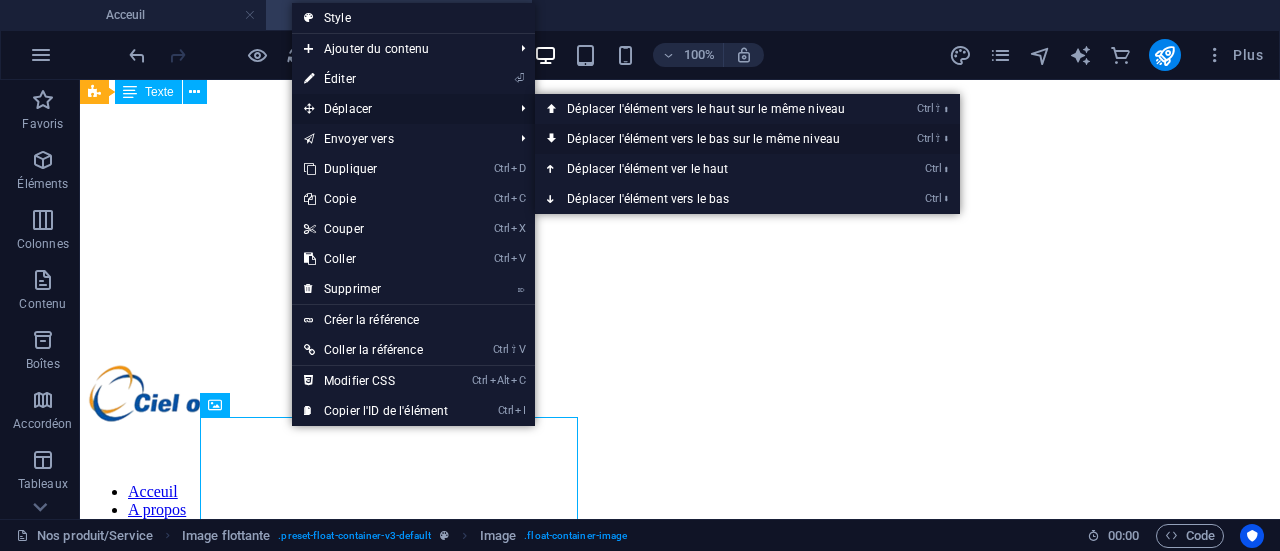 click on "Ctrl ⇧ ⬇  Déplacer l'élément vers le bas sur le même niveau" at bounding box center (710, 139) 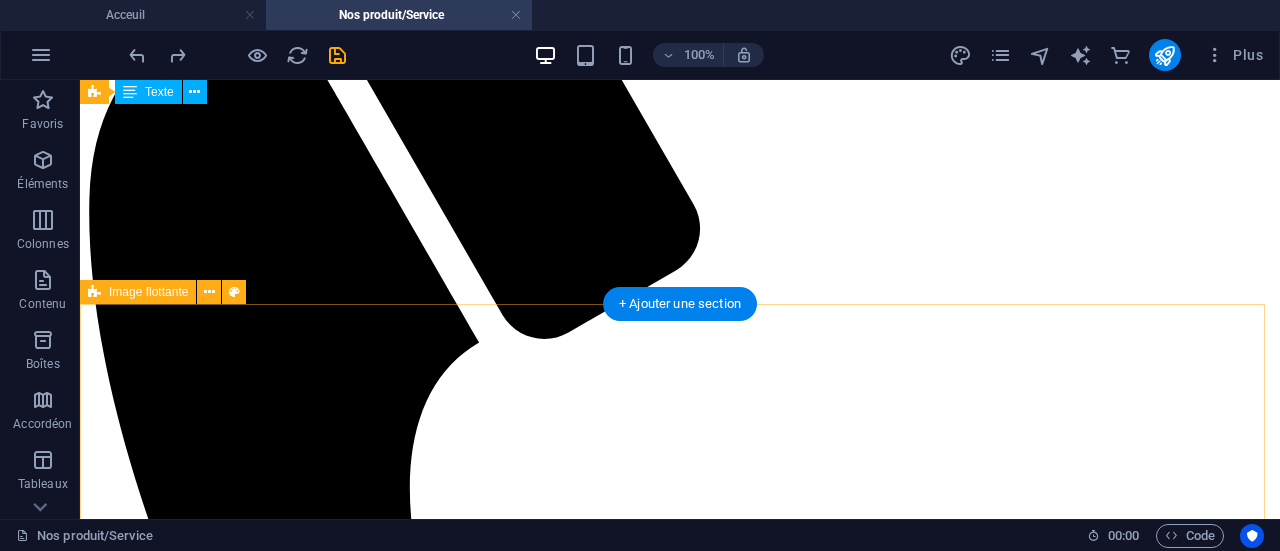 scroll, scrollTop: 1003, scrollLeft: 0, axis: vertical 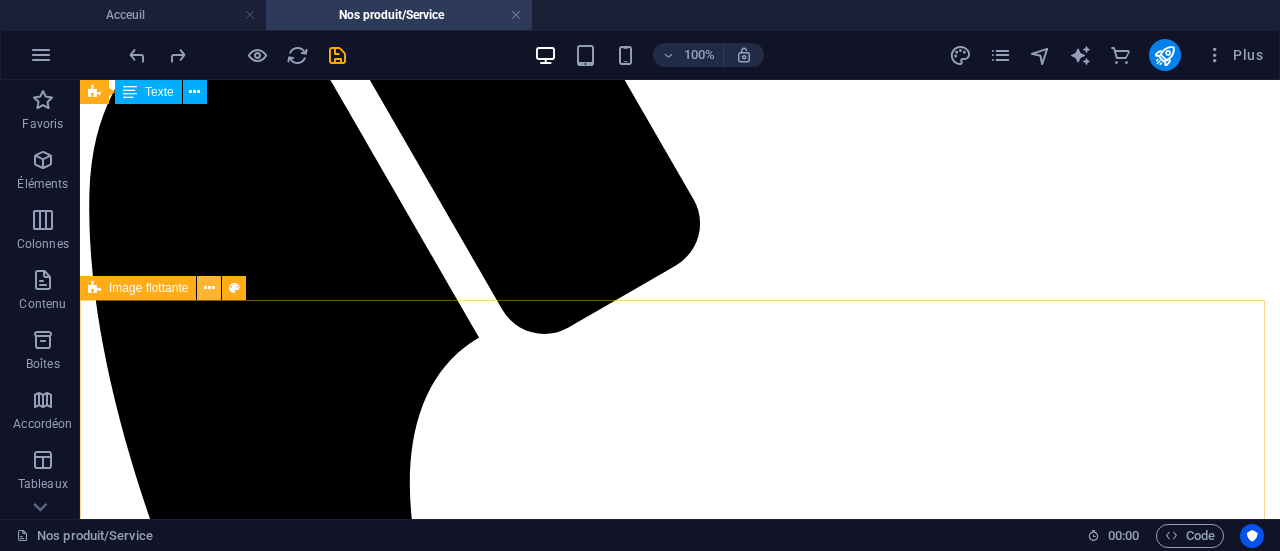click at bounding box center [209, 288] 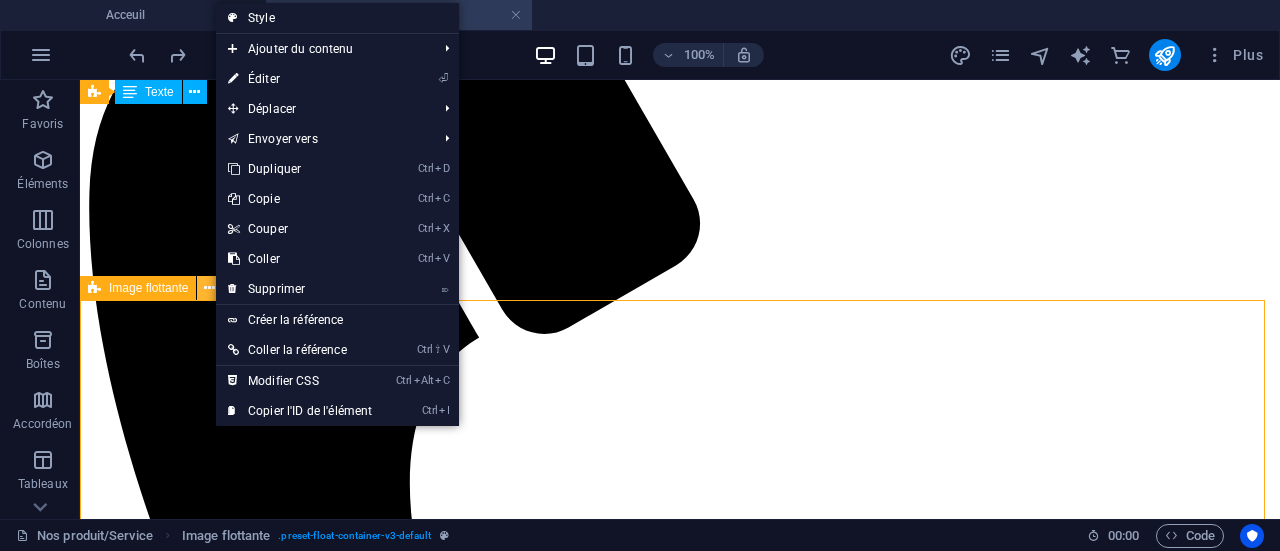 click at bounding box center [209, 288] 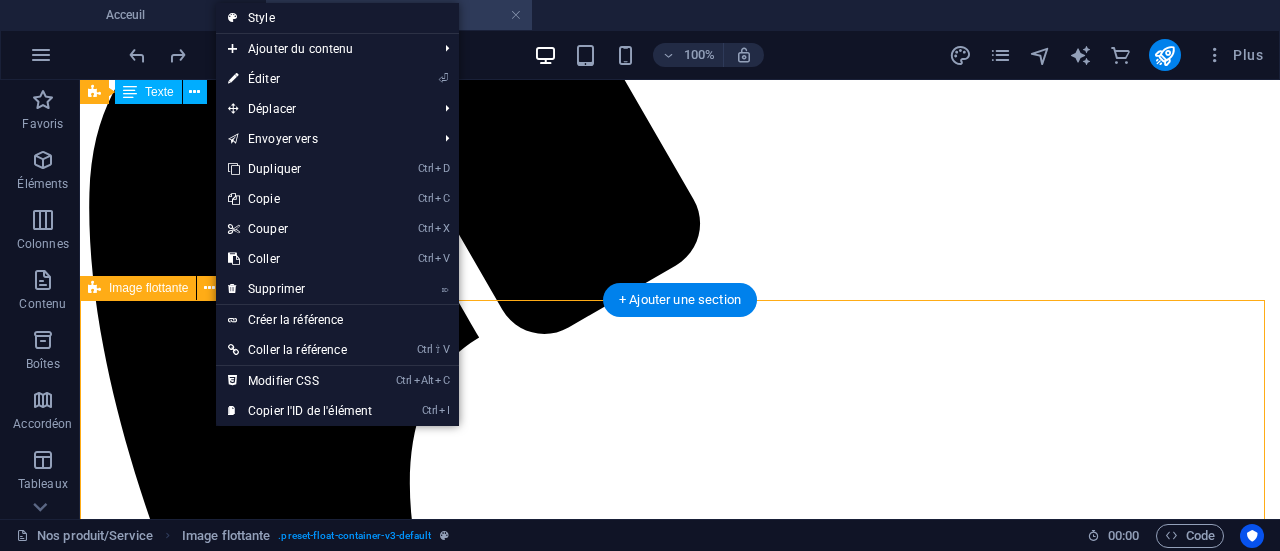 click on "Des solutions et des services financiers innovants Proximo réseau de transfert d'argent Atlantic cash UPay business Proxicash ATPS Sénégal est une société de technologie spécialisée  dans la fourniture de services financiers ainsi que dans le consulting à destination des entreprises,  des institutions et des particuliers." at bounding box center [680, 3748] 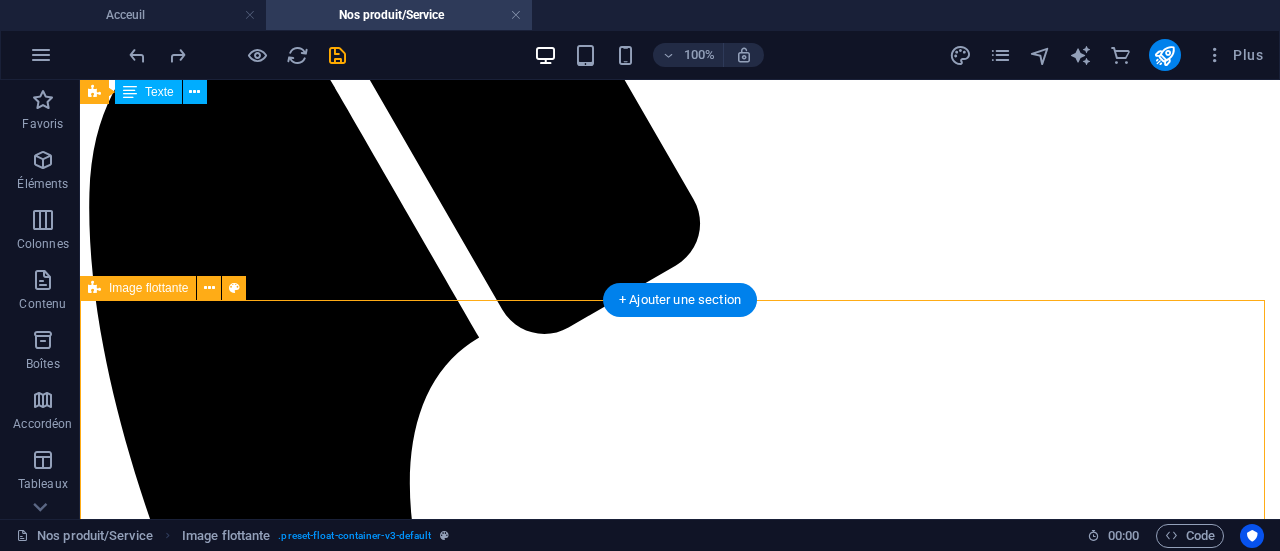 click on "Des solutions et des services financiers innovants Proximo réseau de transfert d'argent Atlantic cash UPay business Proxicash ATPS Sénégal est une société de technologie spécialisée  dans la fourniture de services financiers ainsi que dans le consulting à destination des entreprises,  des institutions et des particuliers." at bounding box center (680, 3748) 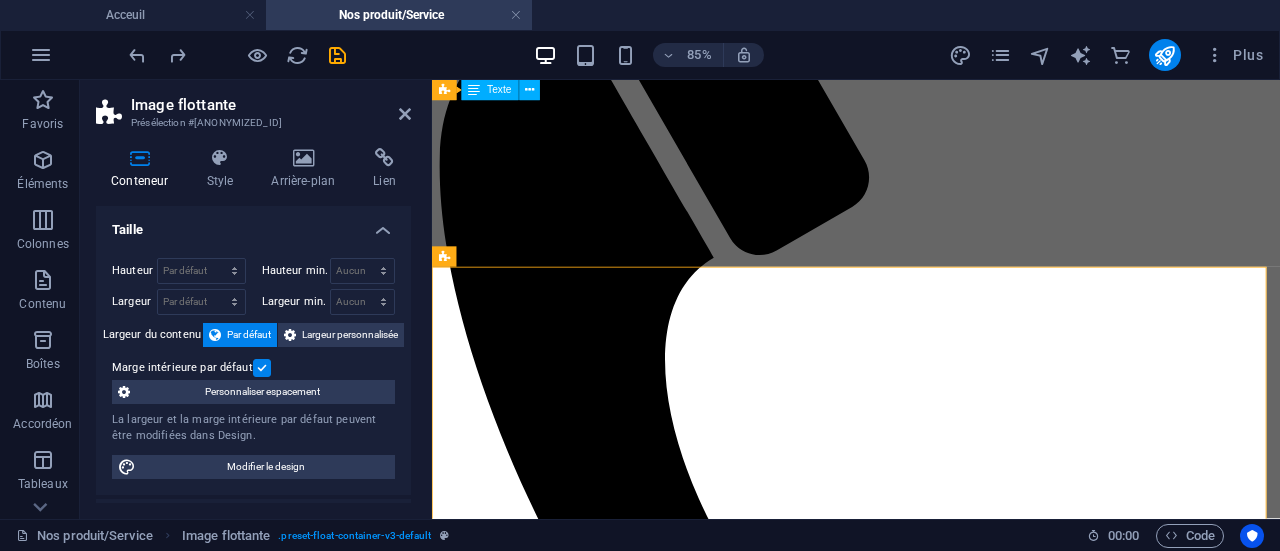 scroll, scrollTop: 1008, scrollLeft: 0, axis: vertical 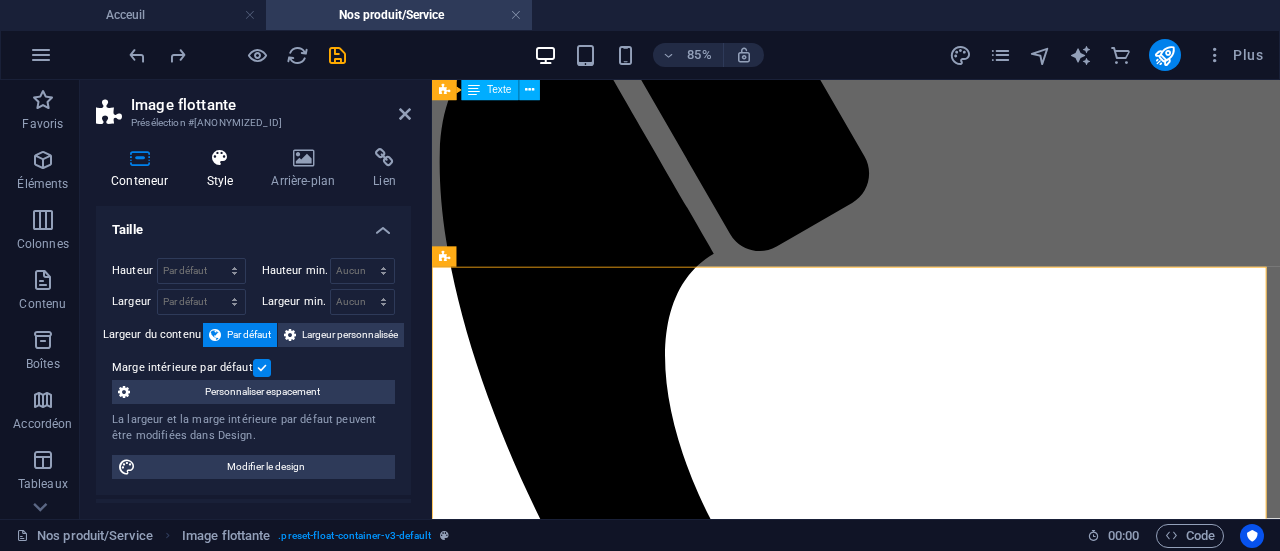 click on "Style" at bounding box center [223, 169] 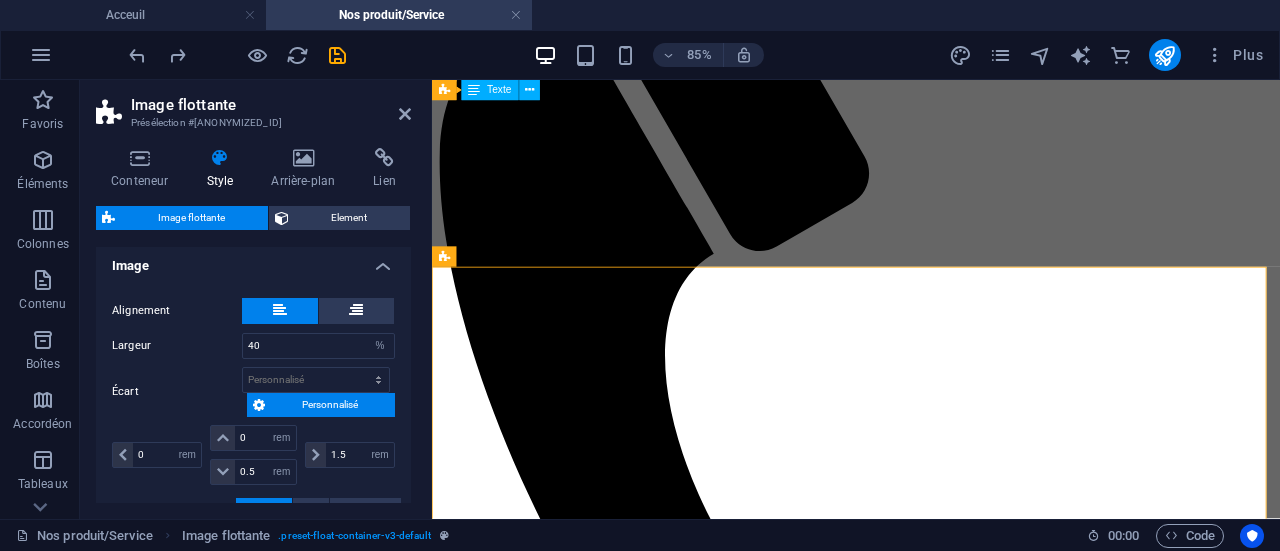 scroll, scrollTop: 464, scrollLeft: 0, axis: vertical 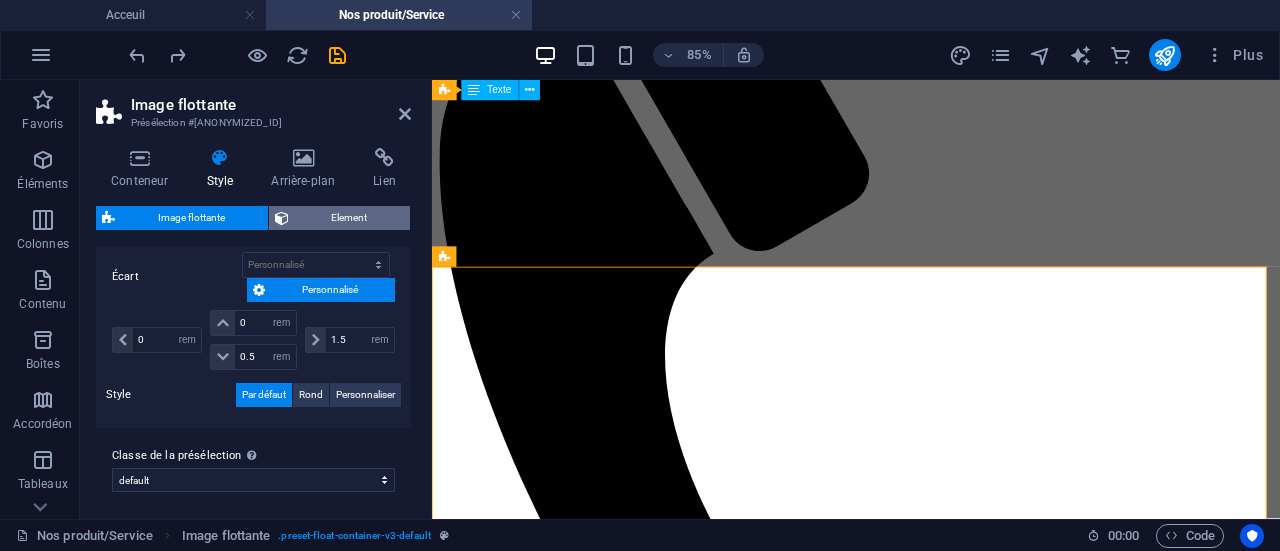 click on "Element" at bounding box center (350, 218) 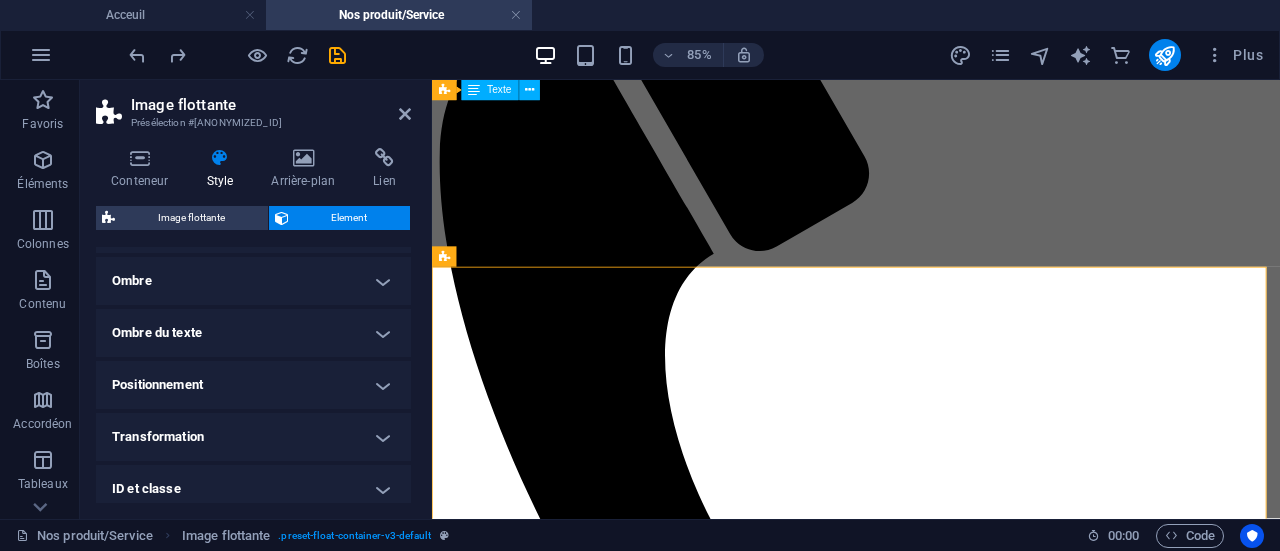 scroll, scrollTop: 267, scrollLeft: 0, axis: vertical 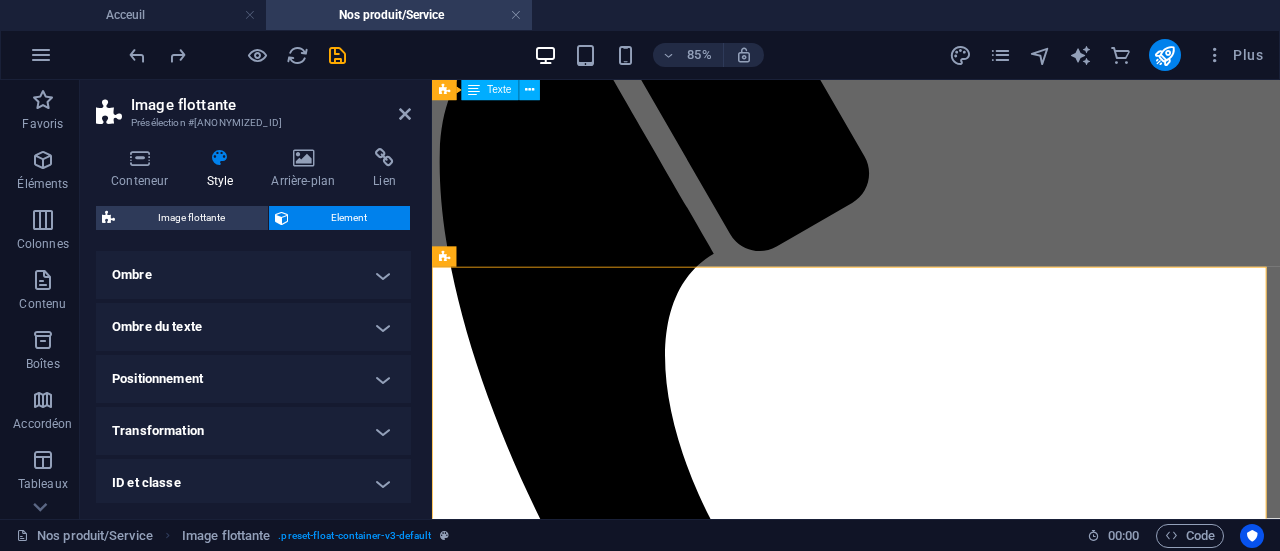 click on "Transformation" at bounding box center (253, 431) 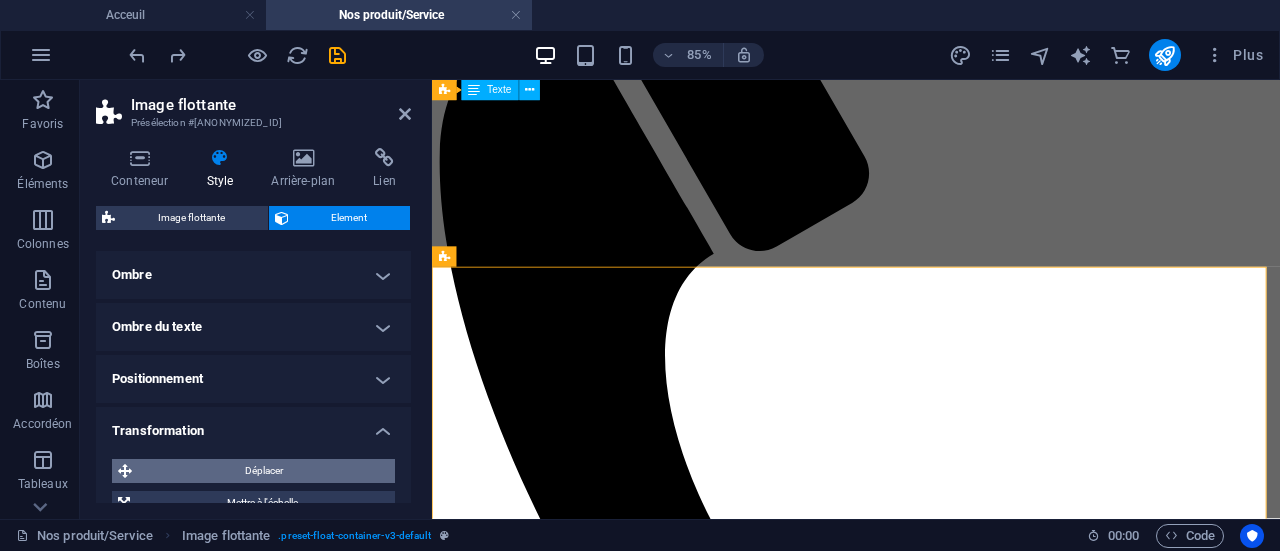 click on "Déplacer" at bounding box center [263, 471] 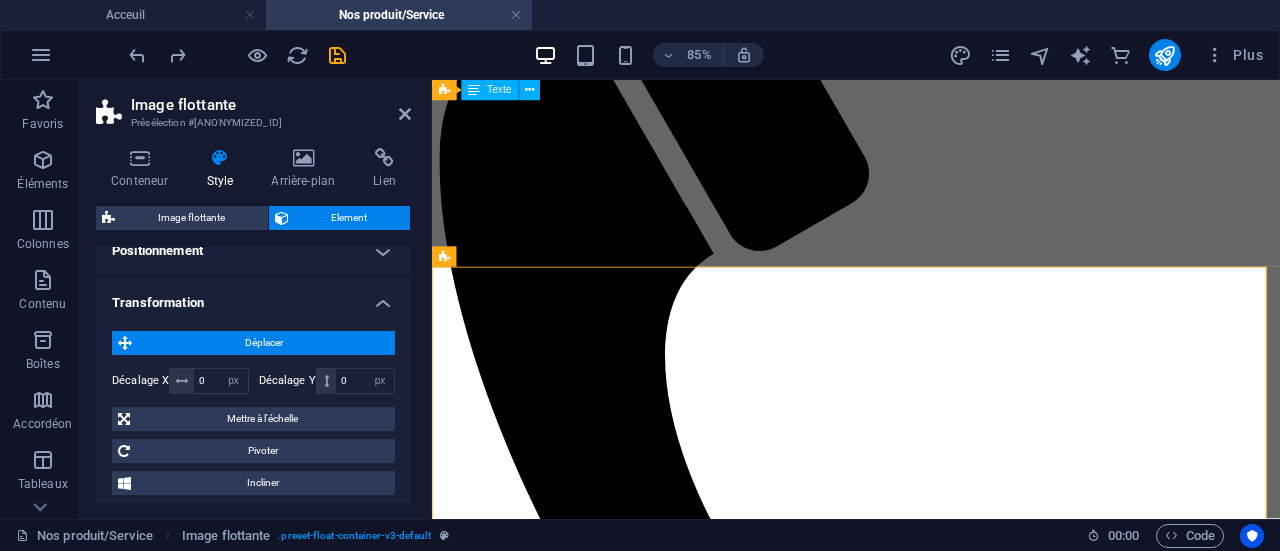 scroll, scrollTop: 405, scrollLeft: 0, axis: vertical 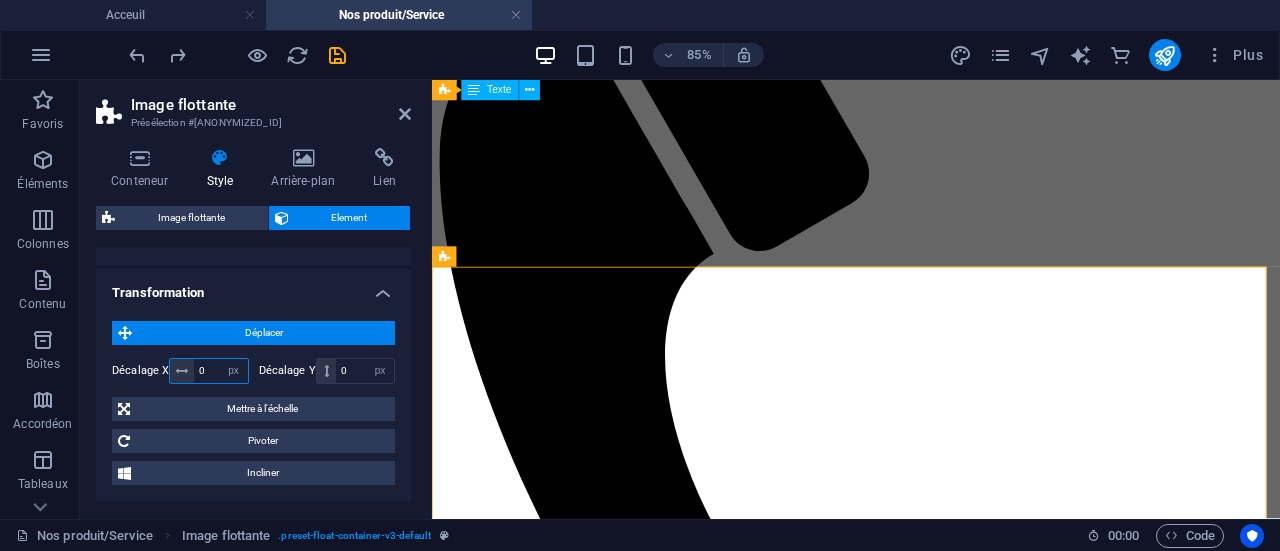 click on "0" at bounding box center [220, 371] 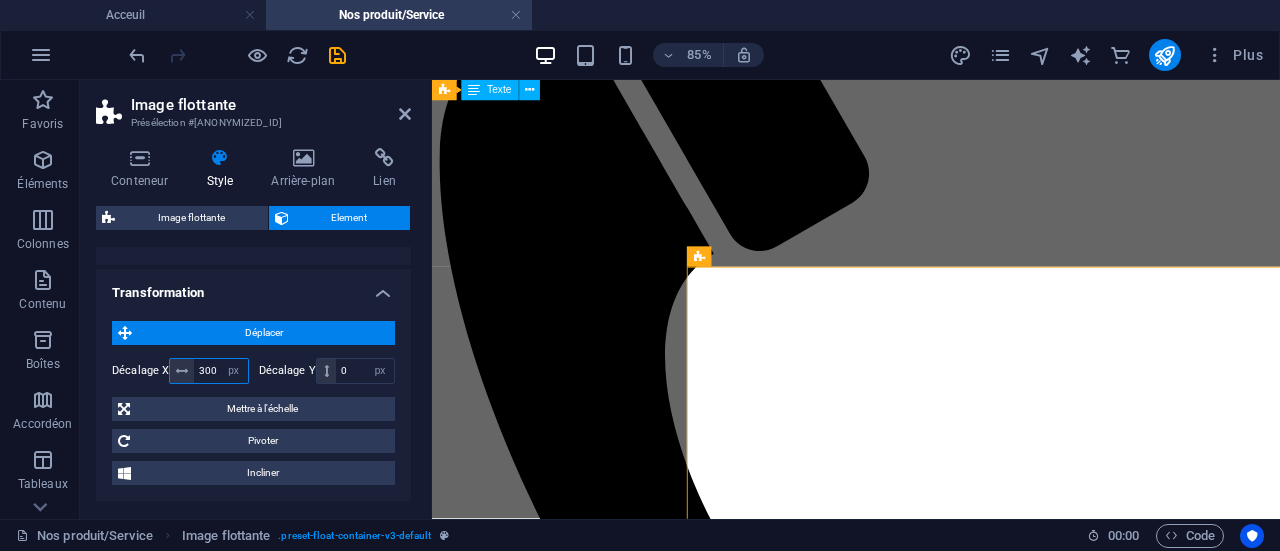 type on "300" 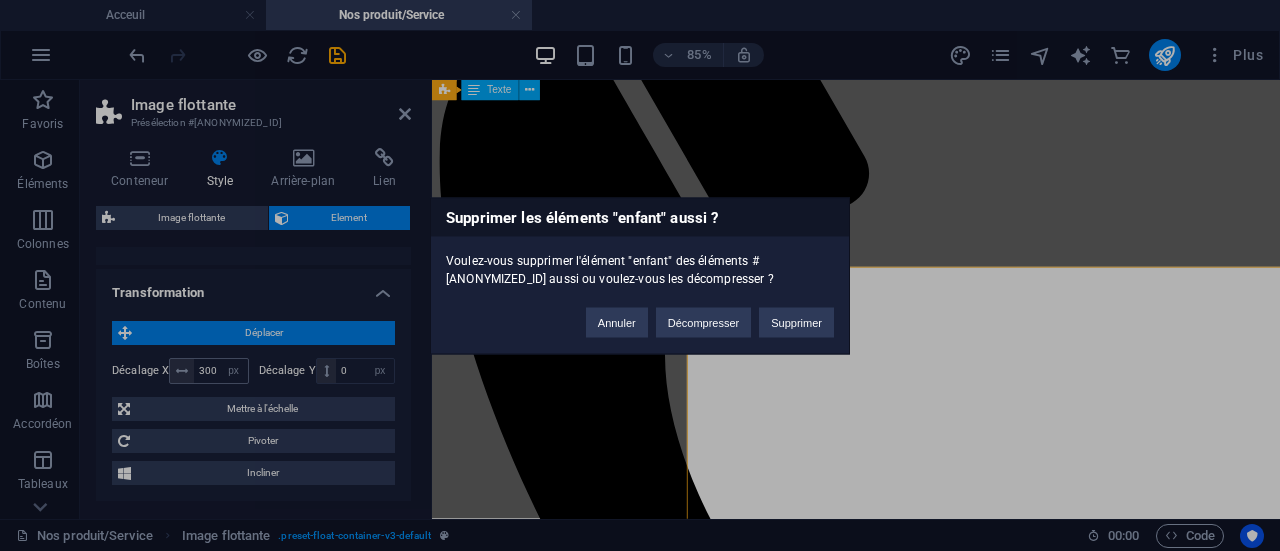 type 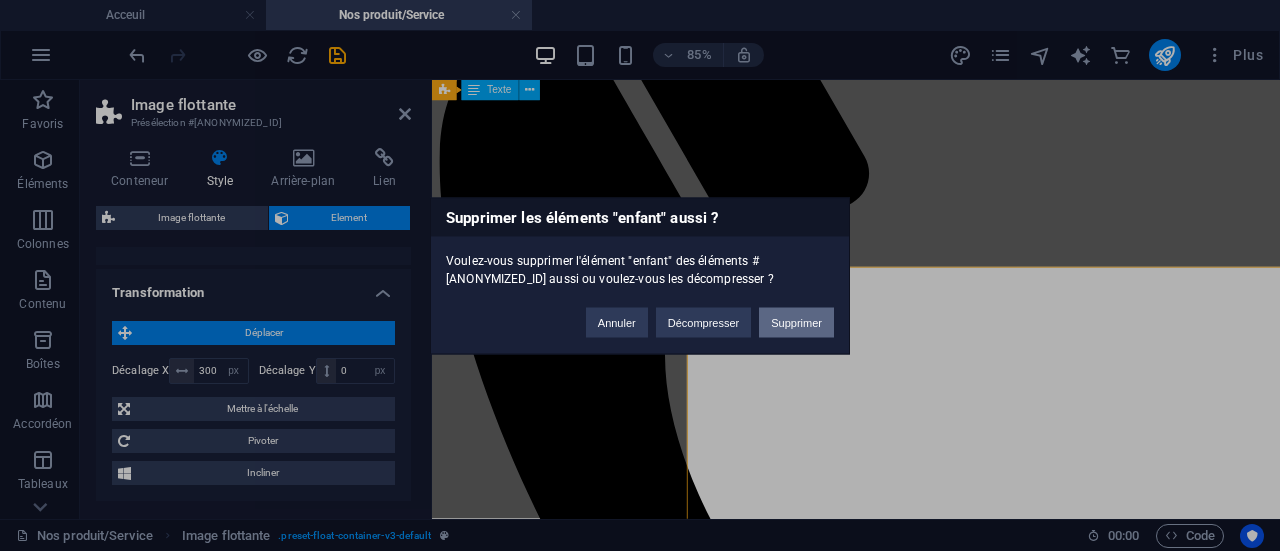 click on "Supprimer" at bounding box center (796, 322) 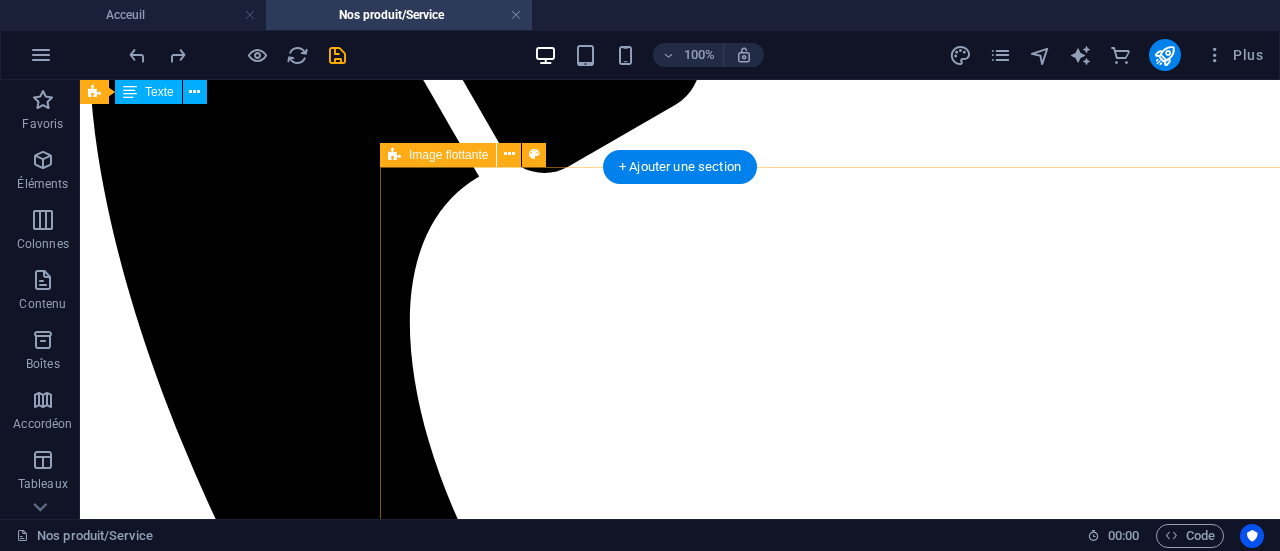 scroll, scrollTop: 1166, scrollLeft: 0, axis: vertical 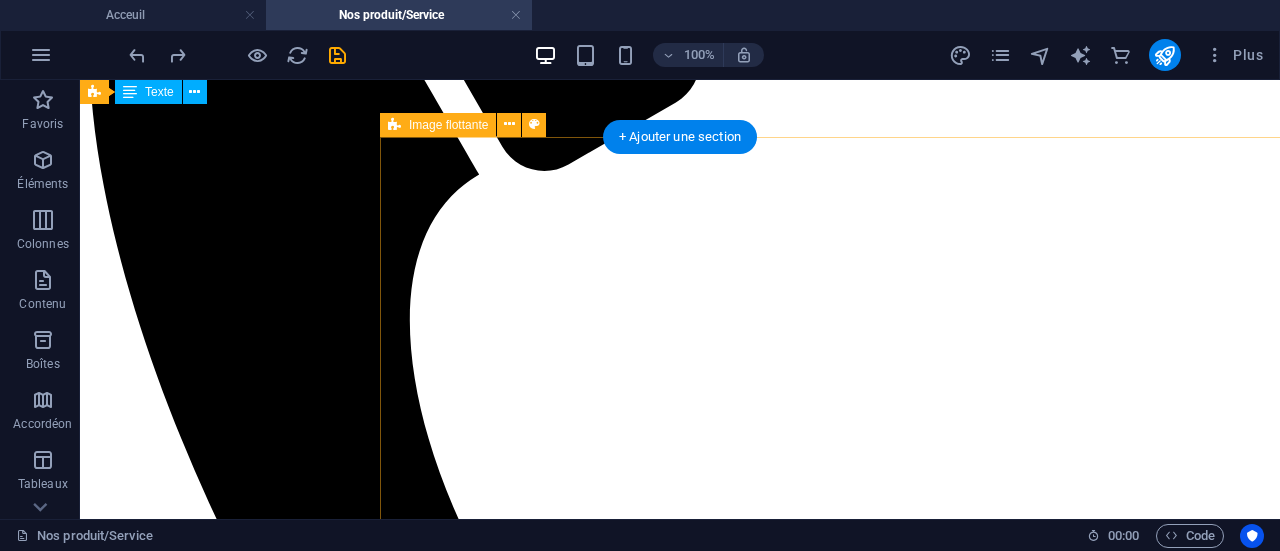 click on "Des solutions et des services financiers innovants Proximo réseau de transfert d'argent Atlantic cash UPay business Proxicash ATPS Sénégal est une société de technologie spécialisée  dans la fourniture de services financiers ainsi que dans le consulting à destination des entreprises,  des institutions et des particuliers." at bounding box center (980, 3585) 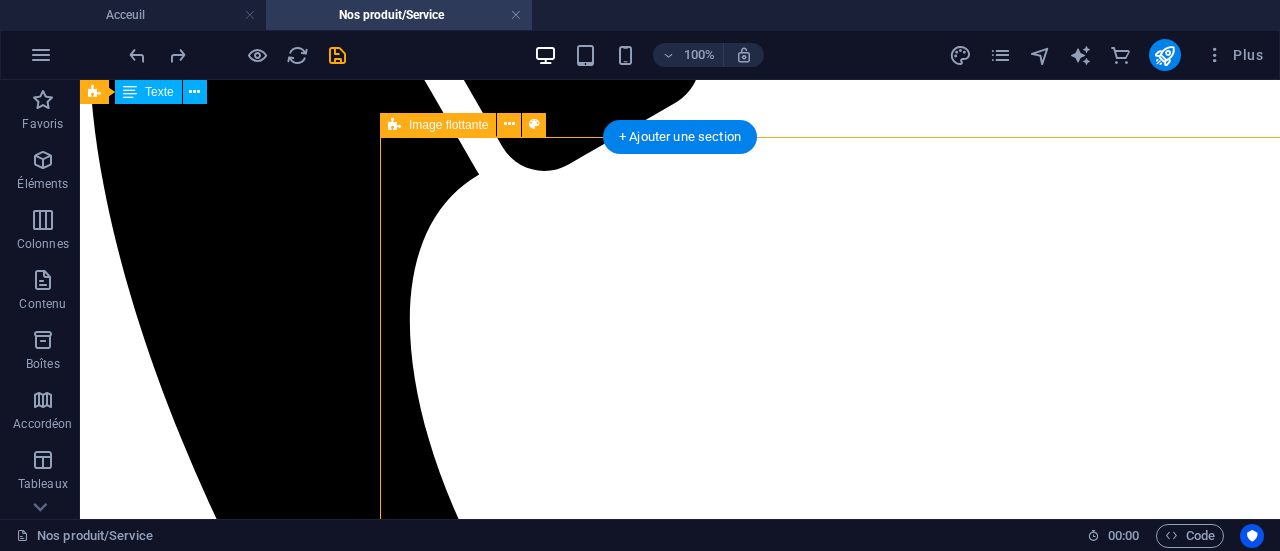 click on "Des solutions et des services financiers innovants Proximo réseau de transfert d'argent Atlantic cash UPay business Proxicash ATPS Sénégal est une société de technologie spécialisée  dans la fourniture de services financiers ainsi que dans le consulting à destination des entreprises,  des institutions et des particuliers." at bounding box center (980, 3585) 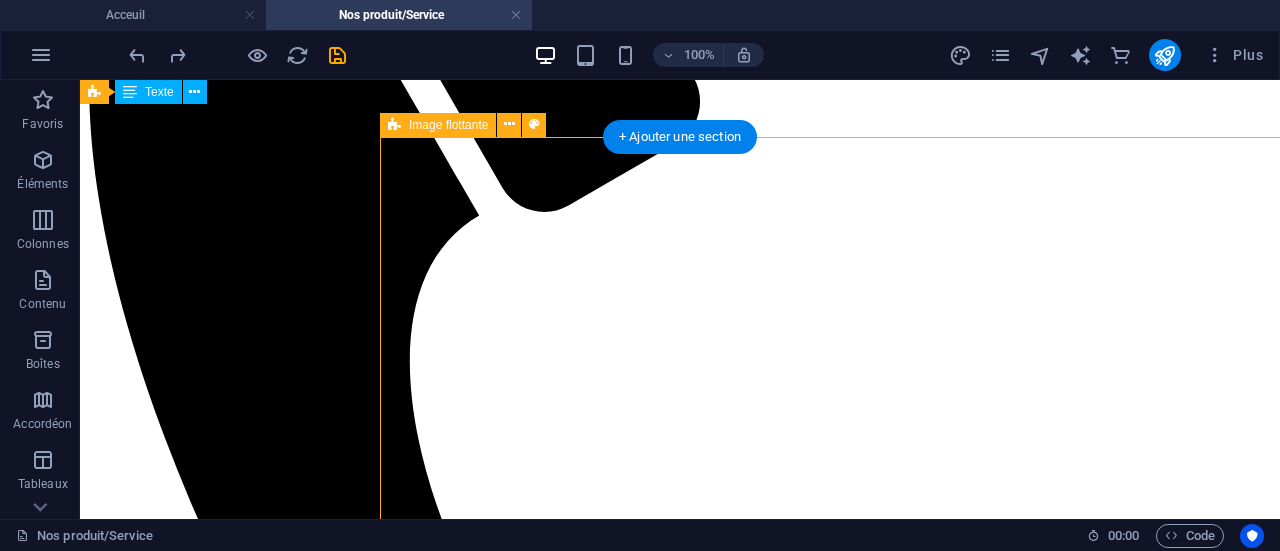 select on "px" 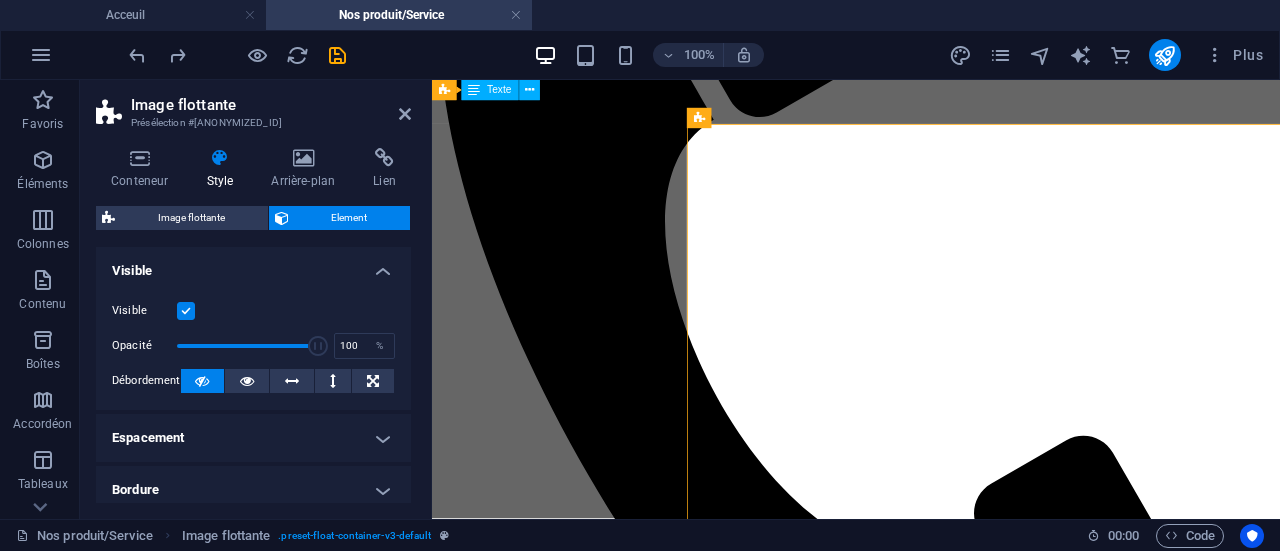 scroll, scrollTop: 1171, scrollLeft: 0, axis: vertical 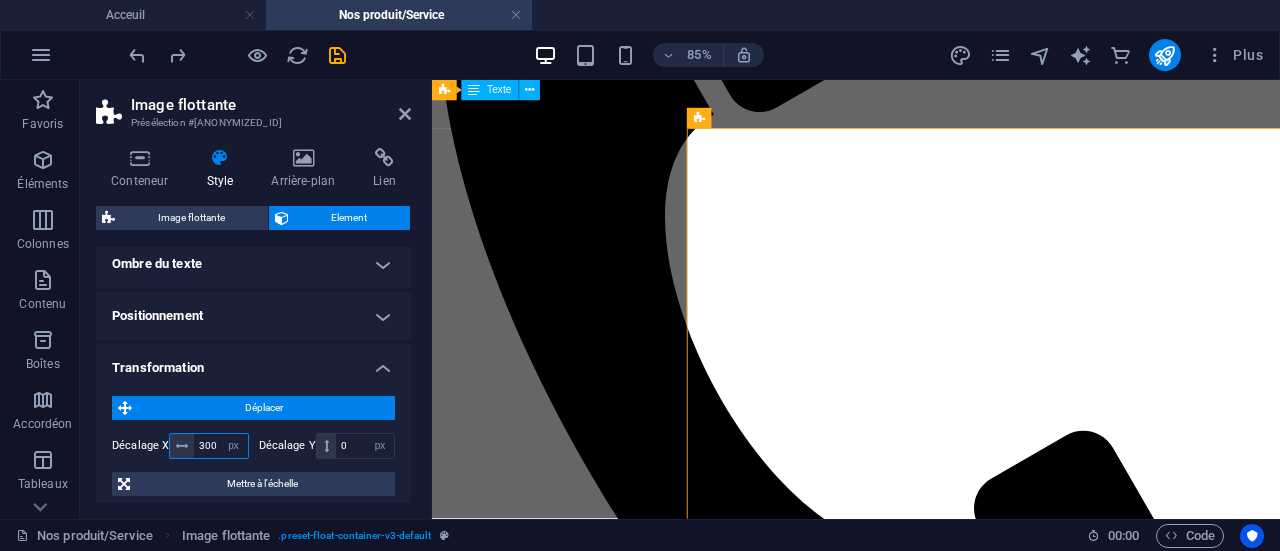 click on "300" at bounding box center (220, 446) 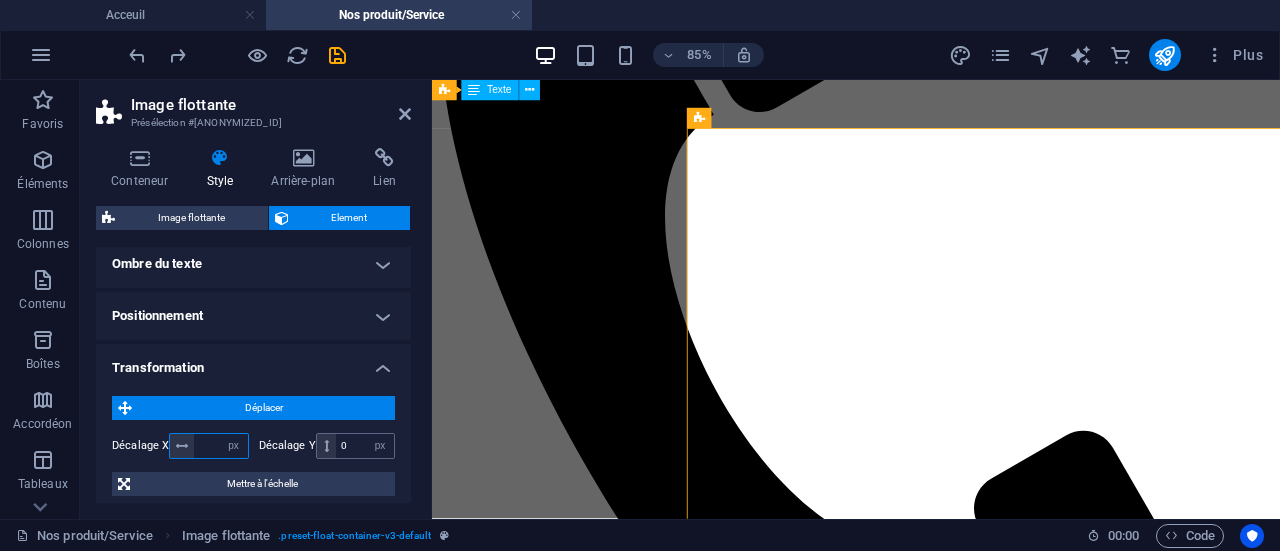 type 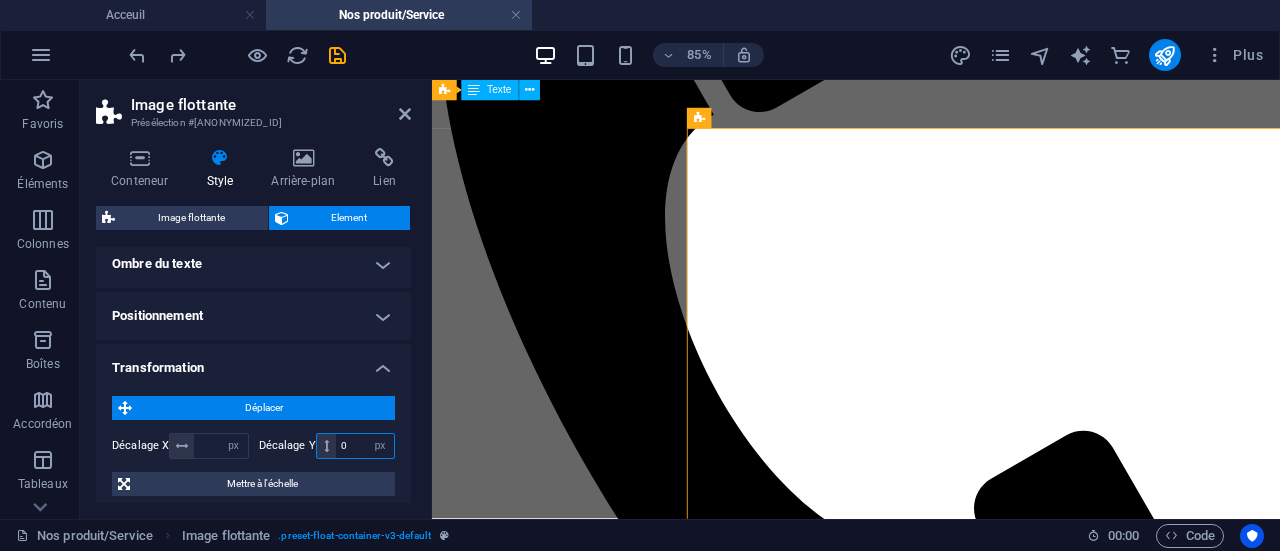 click on "0" at bounding box center [365, 446] 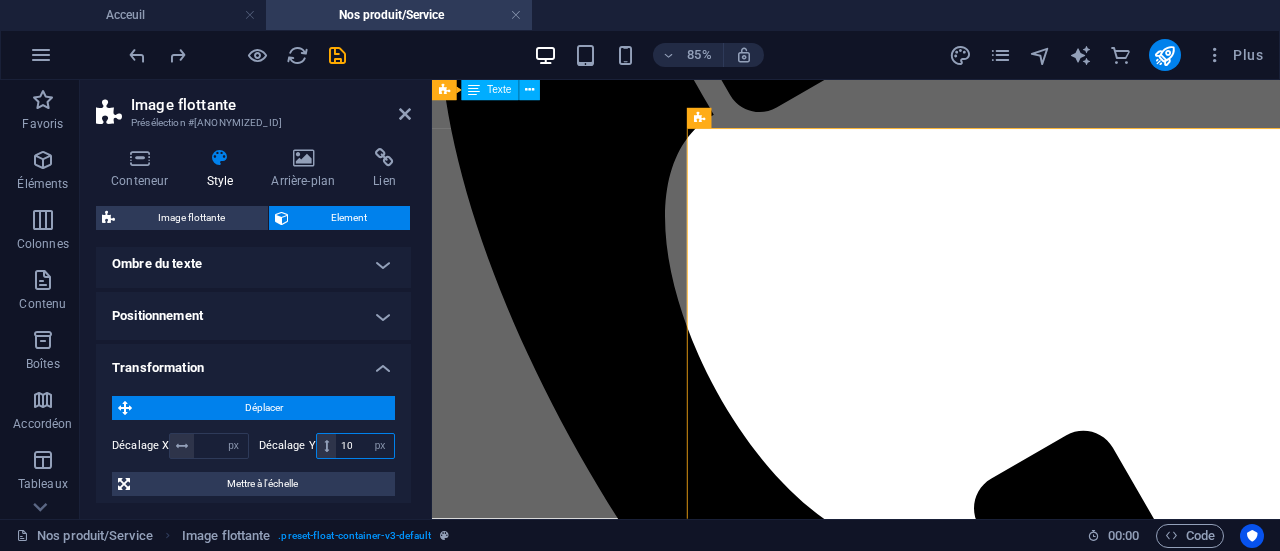 type on "100" 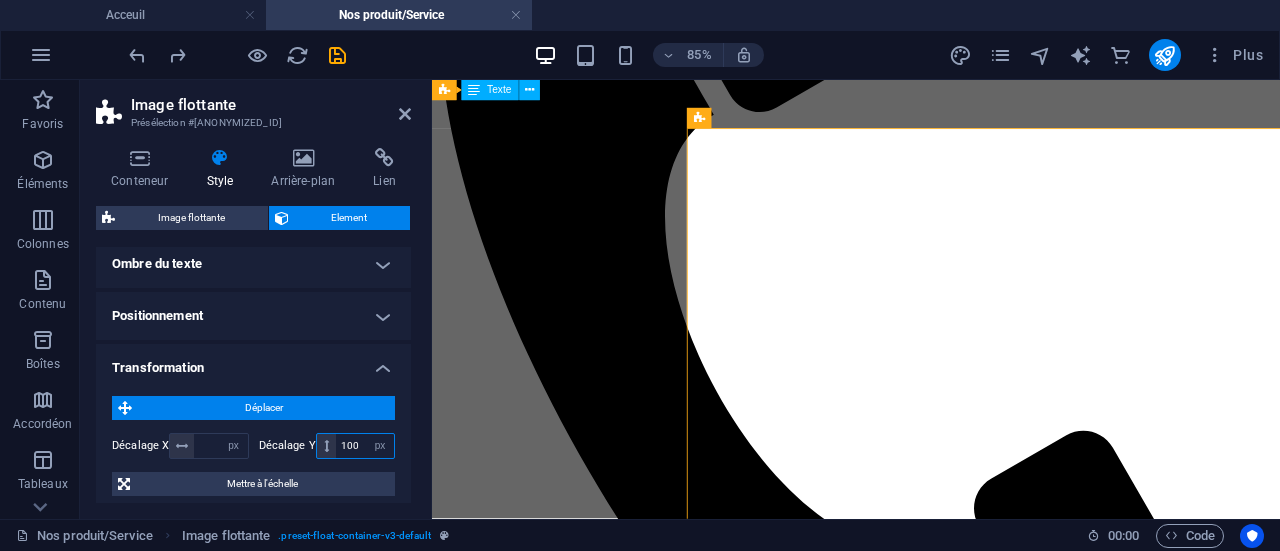 type on "300" 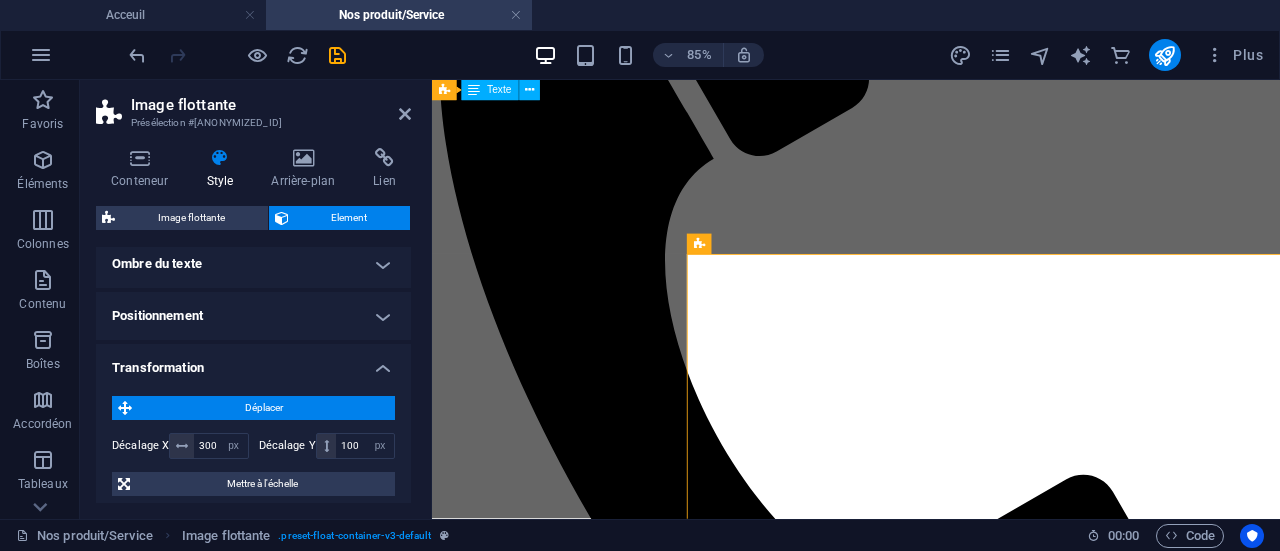 scroll, scrollTop: 1123, scrollLeft: 0, axis: vertical 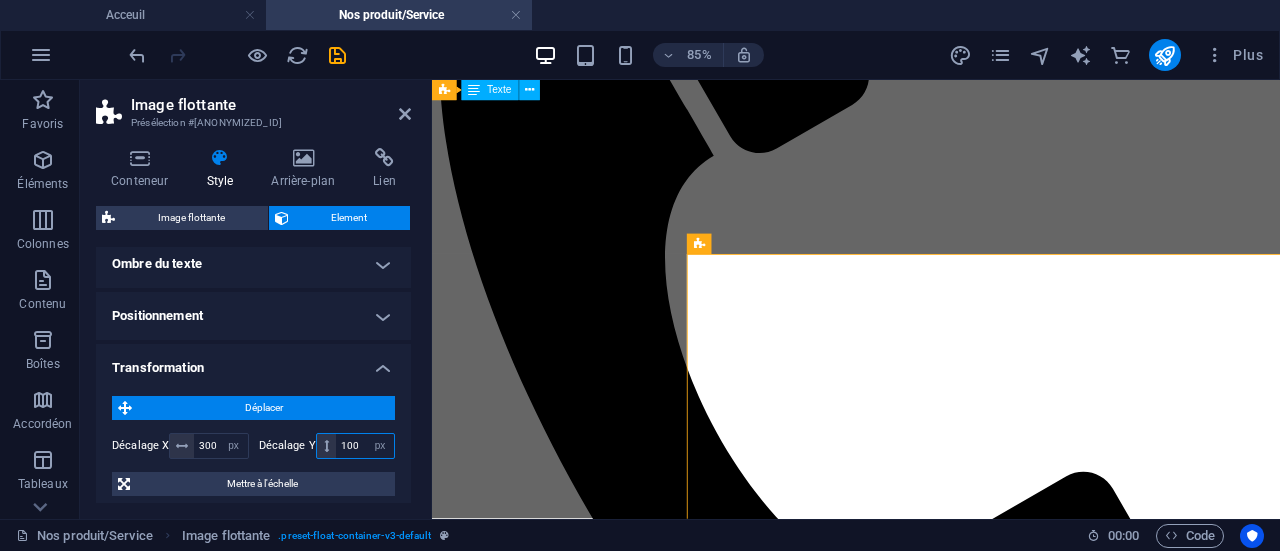 click on "100" at bounding box center (365, 446) 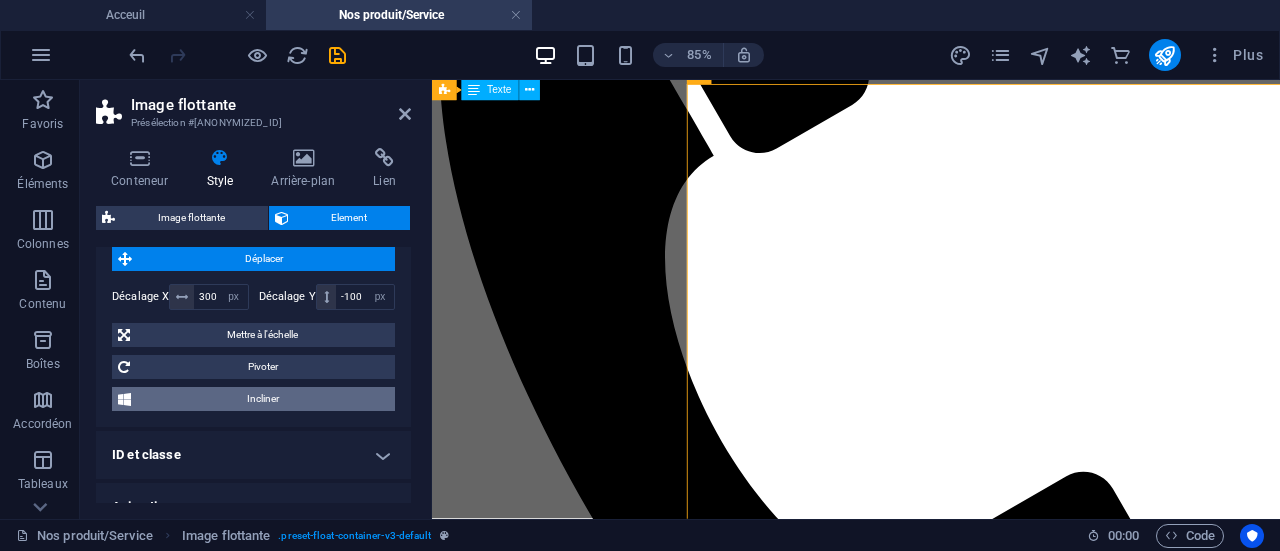 scroll, scrollTop: 471, scrollLeft: 0, axis: vertical 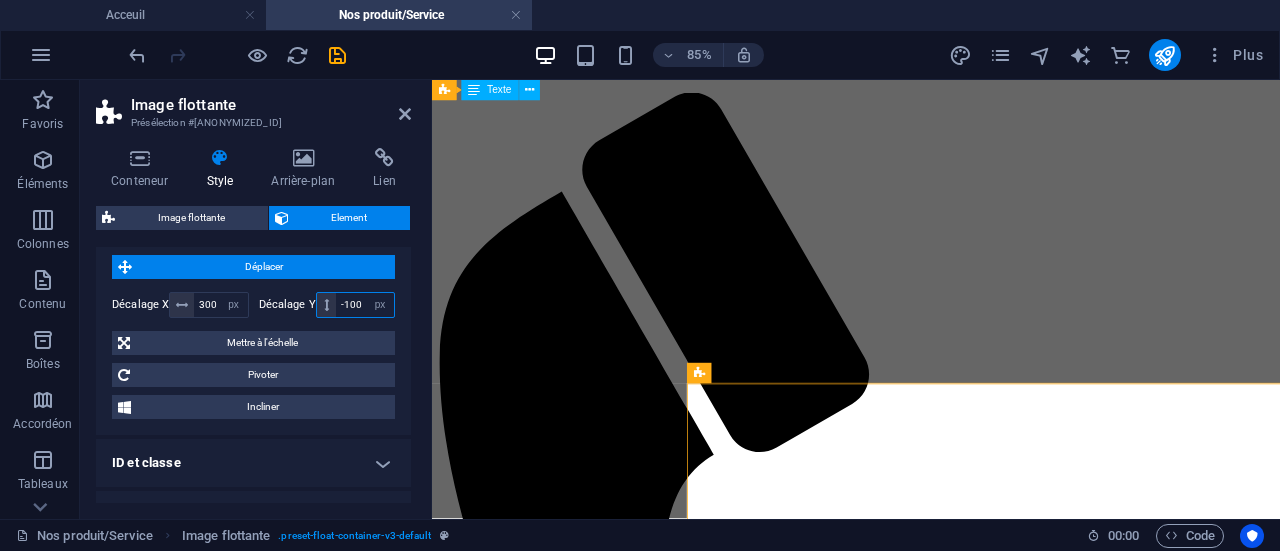 click on "-100" at bounding box center (365, 305) 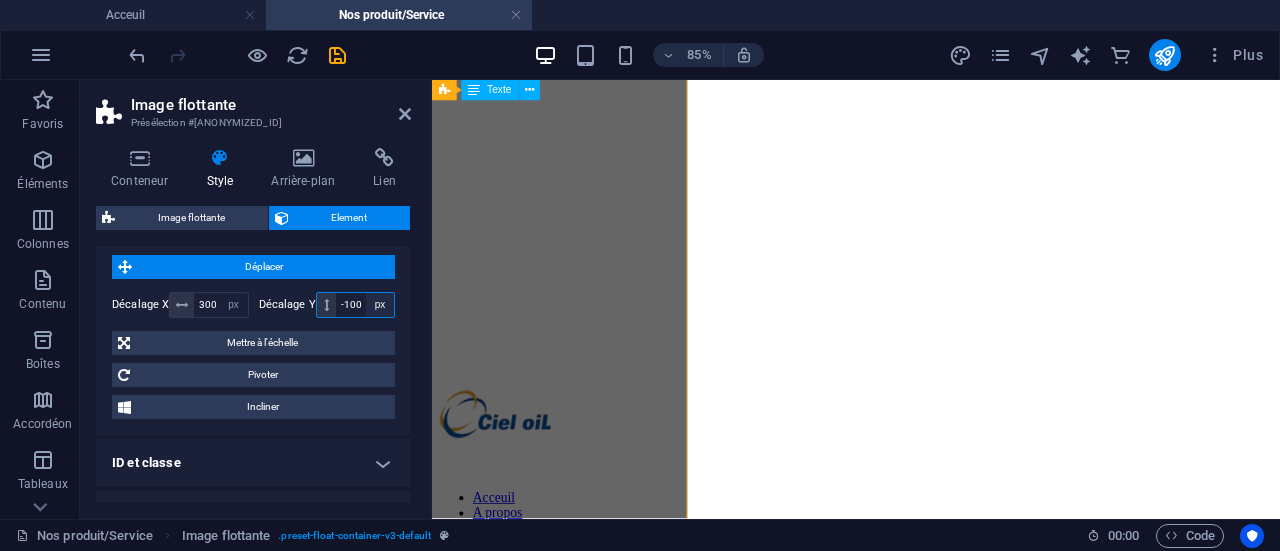 scroll, scrollTop: 82, scrollLeft: 0, axis: vertical 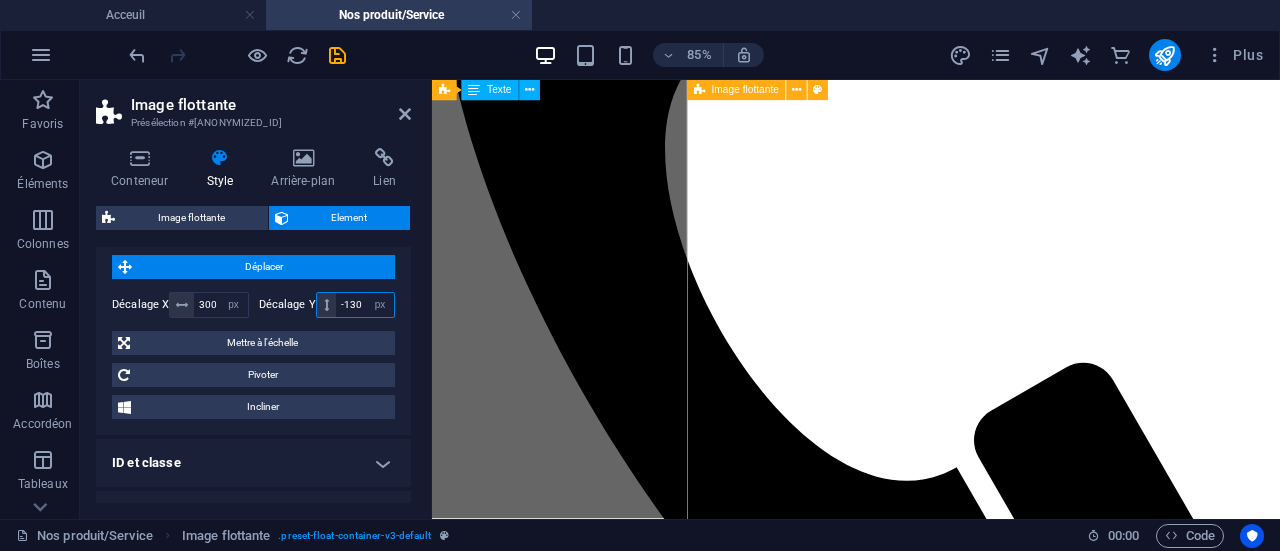 type on "-130" 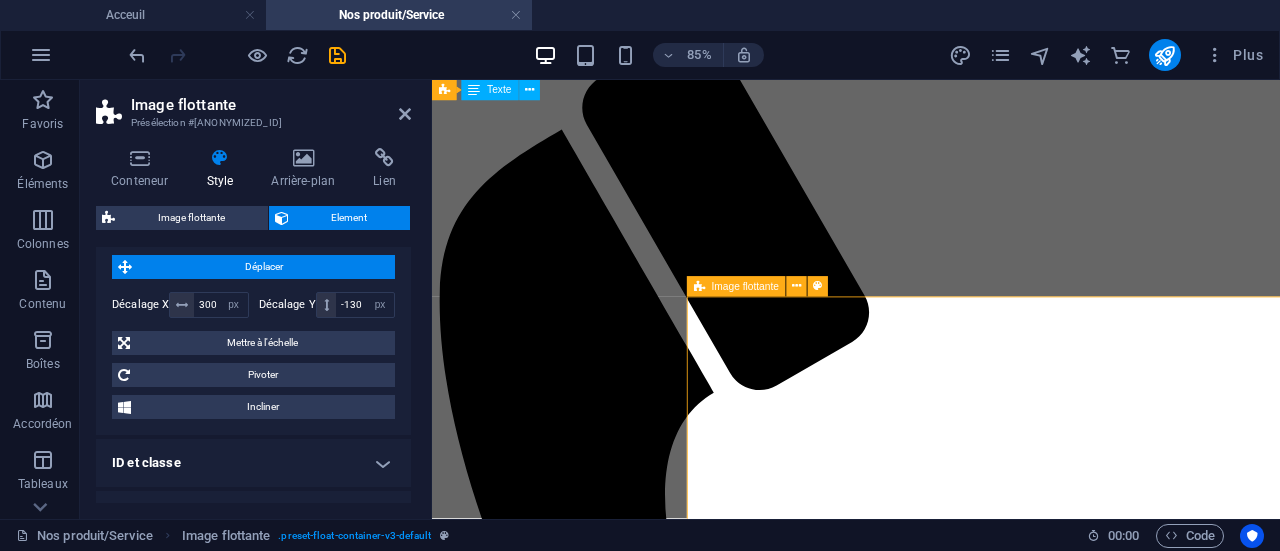scroll, scrollTop: 843, scrollLeft: 0, axis: vertical 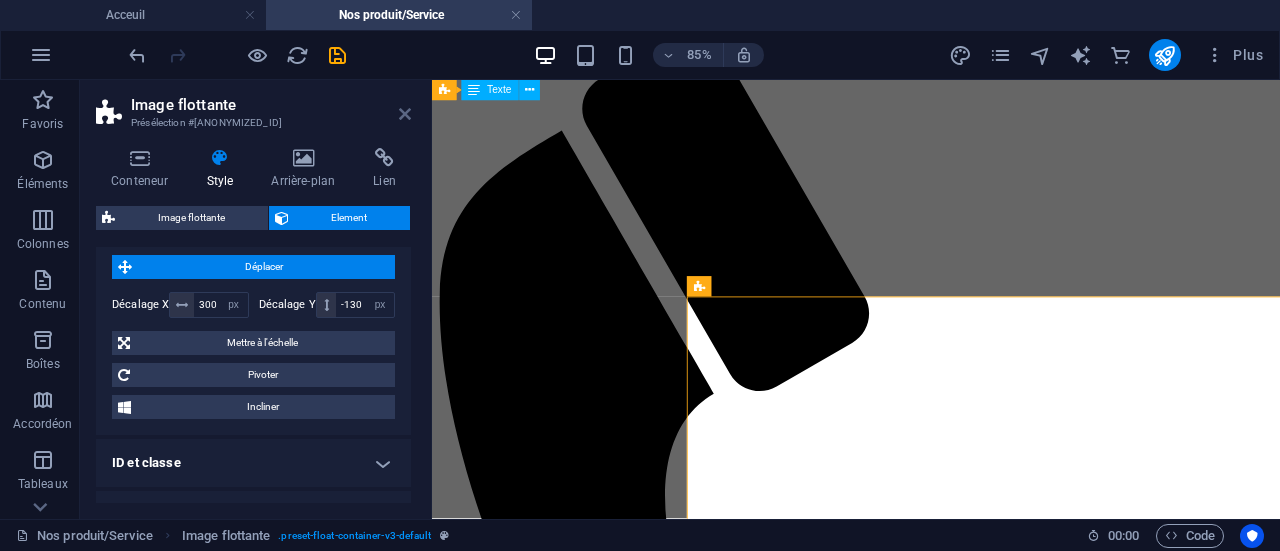 click at bounding box center (405, 114) 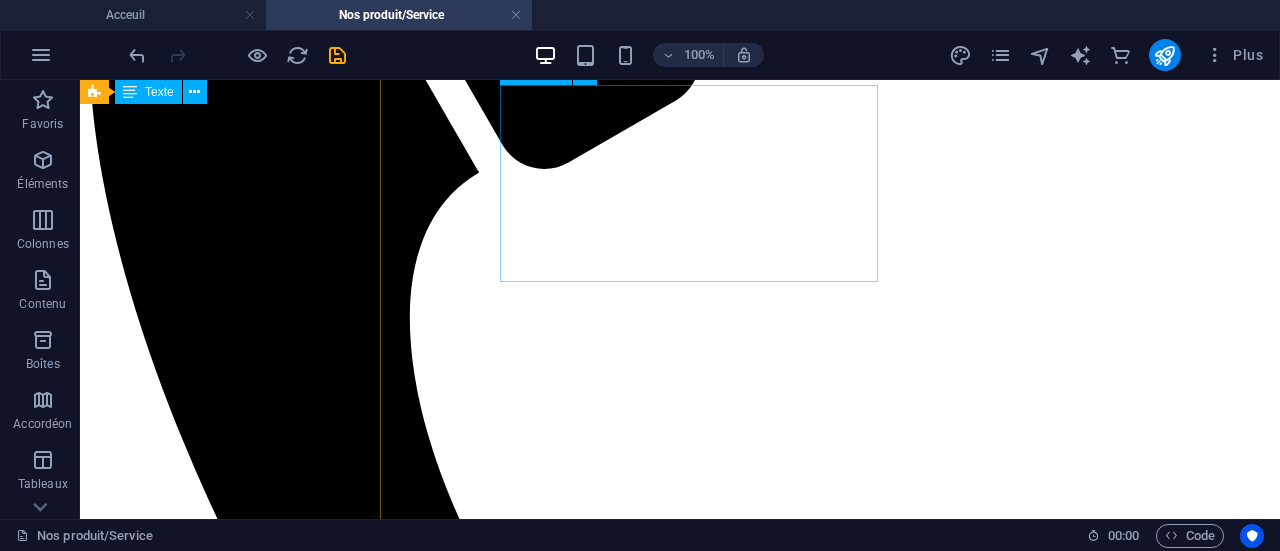 scroll, scrollTop: 1168, scrollLeft: 0, axis: vertical 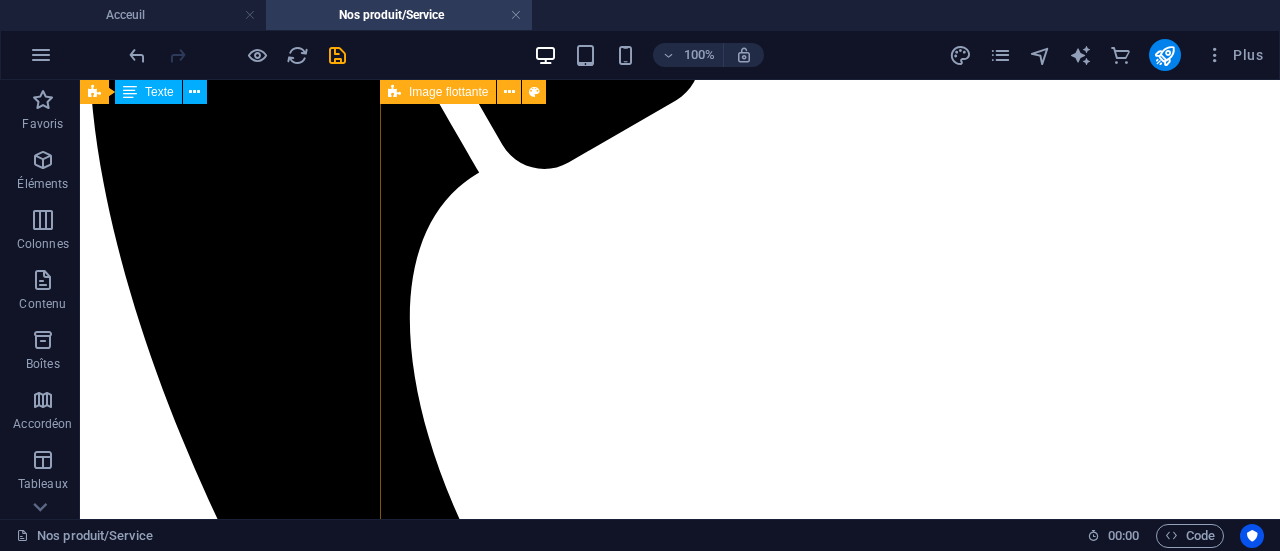 click on "Des solutions et des services financiers innovants Proximo réseau de transfert d'argent Atlantic cash UPay business Proxicash ATPS Sénégal est une société de technologie spécialisée  dans la fourniture de services financiers ainsi que dans le consulting à destination des entreprises,  des institutions et des particuliers." at bounding box center [980, 3453] 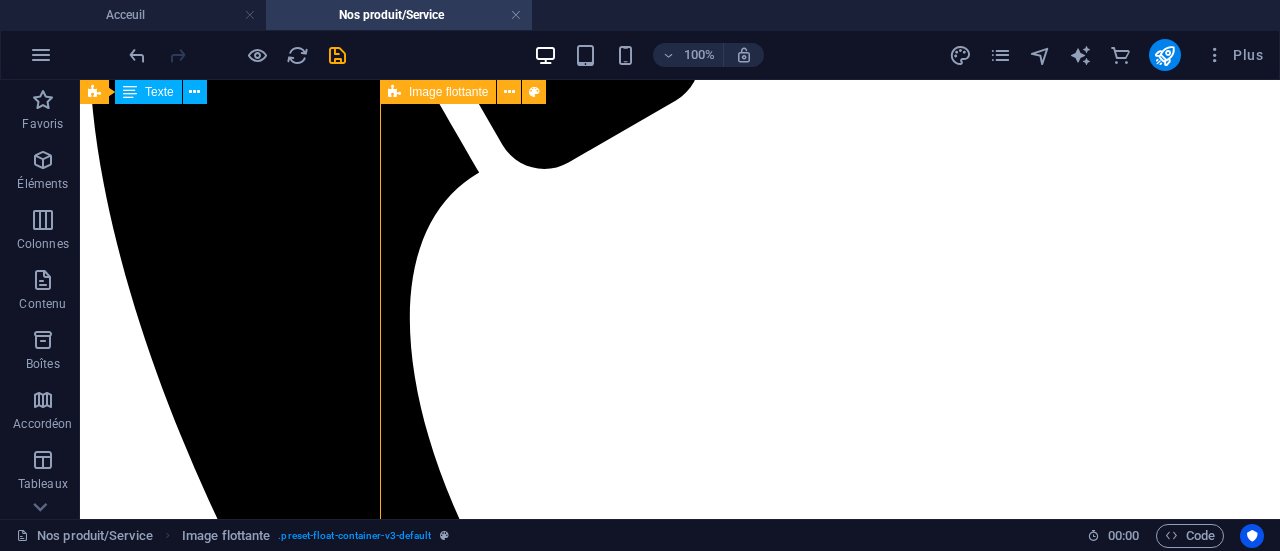 click on "Des solutions et des services financiers innovants Proximo réseau de transfert d'argent Atlantic cash UPay business Proxicash ATPS Sénégal est une société de technologie spécialisée  dans la fourniture de services financiers ainsi que dans le consulting à destination des entreprises,  des institutions et des particuliers." at bounding box center (980, 3453) 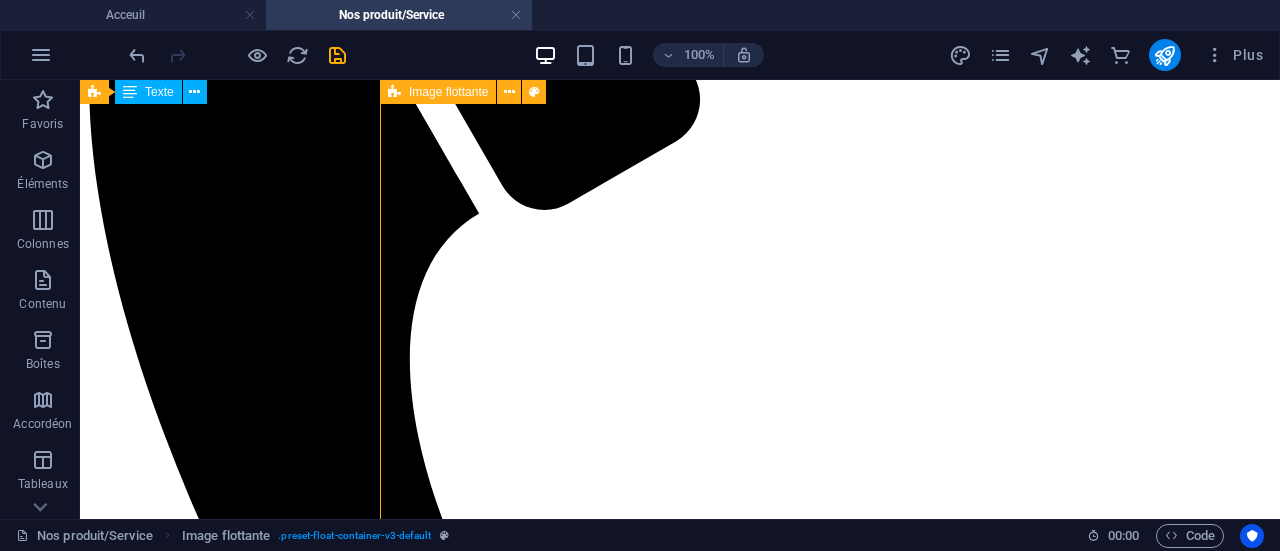 select on "px" 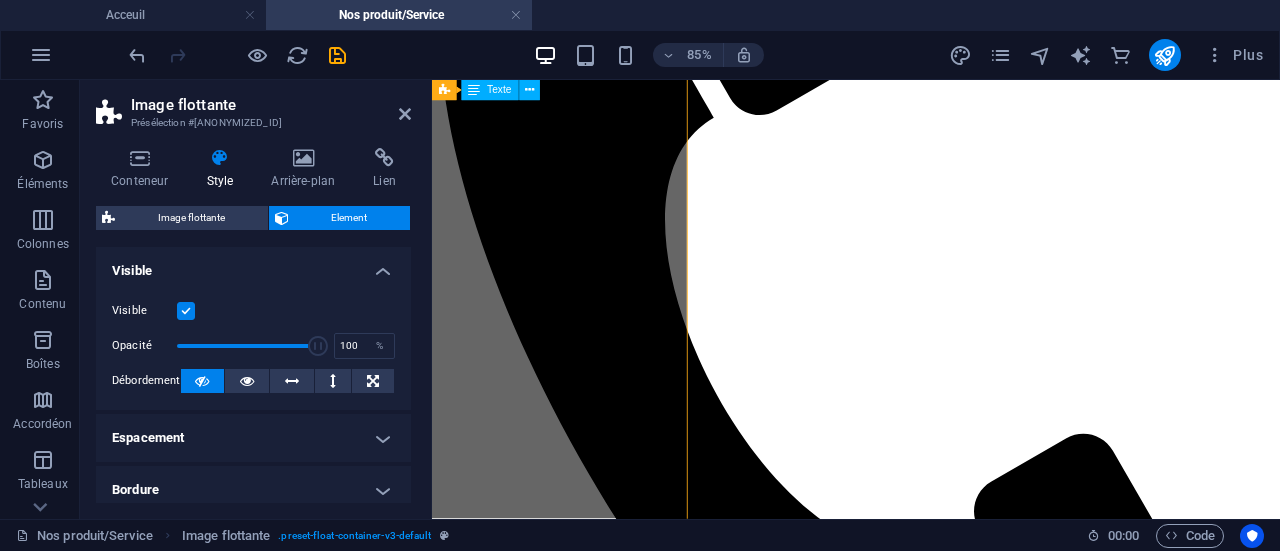 scroll, scrollTop: 1173, scrollLeft: 0, axis: vertical 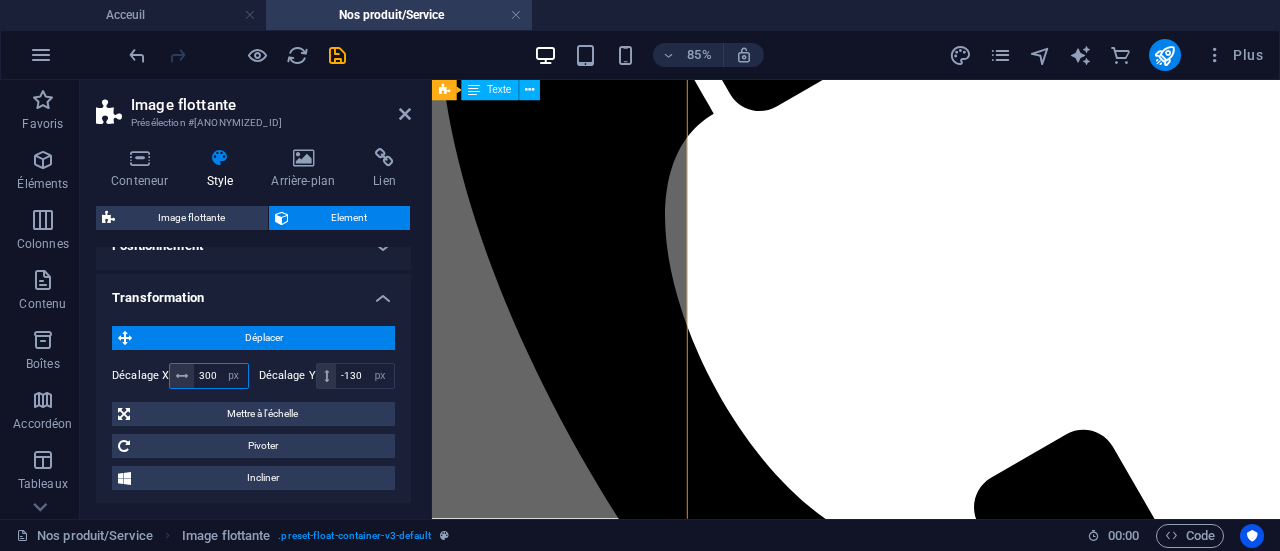 click on "300" at bounding box center [220, 376] 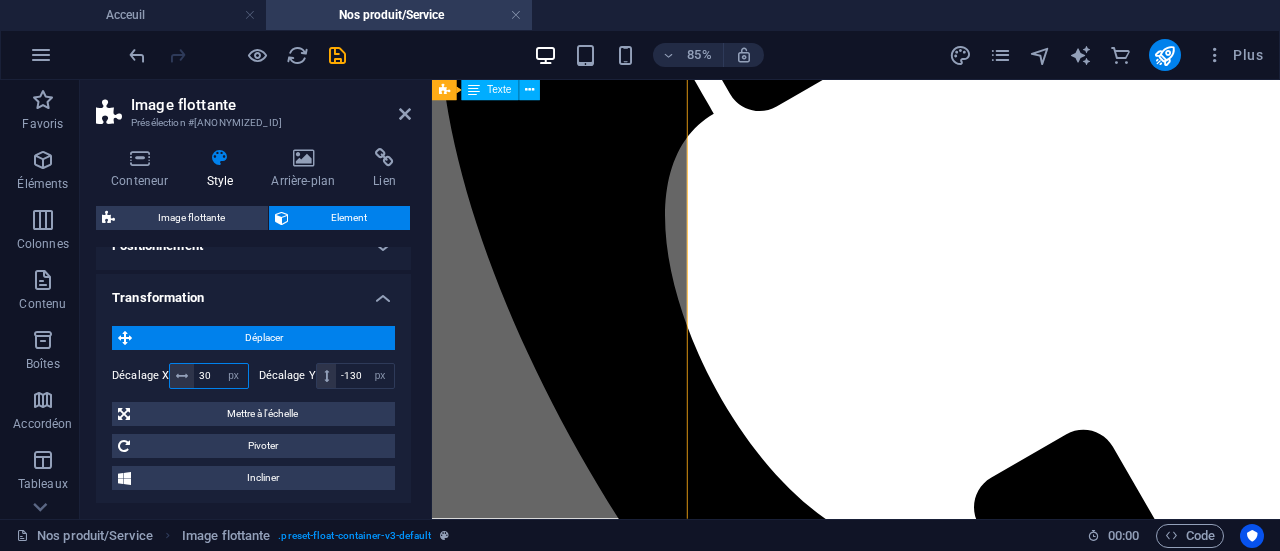 type on "3" 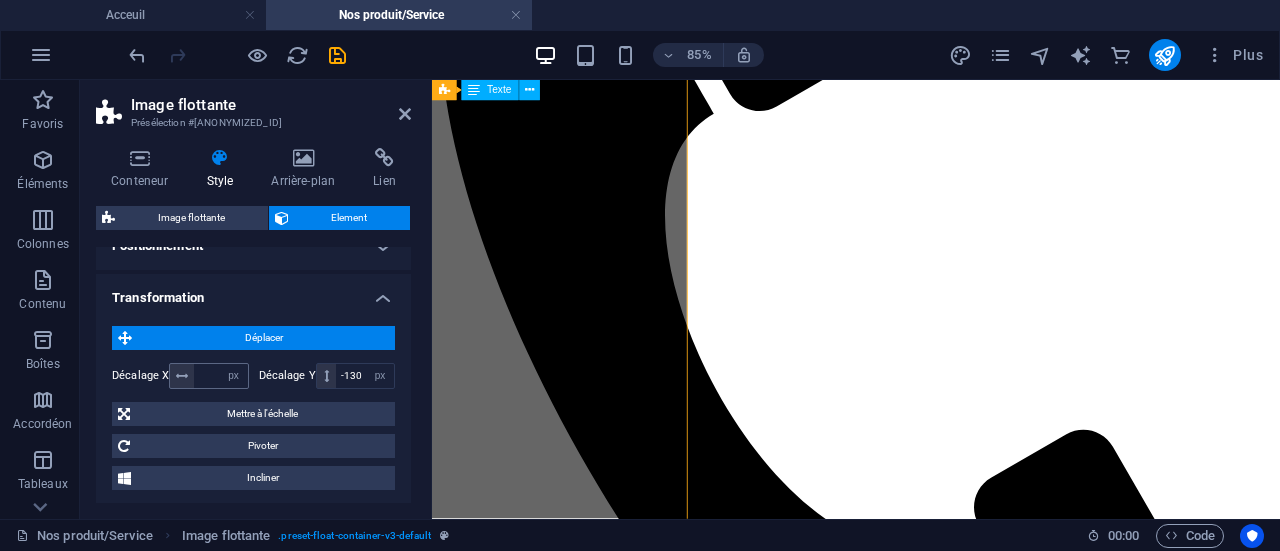 type on "0" 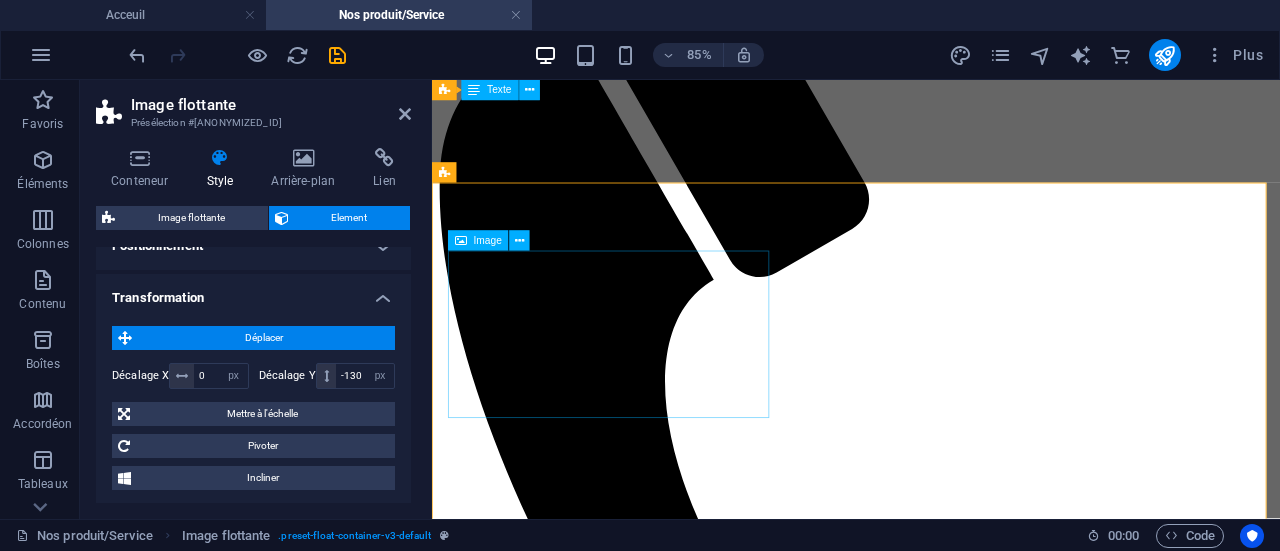 scroll, scrollTop: 976, scrollLeft: 0, axis: vertical 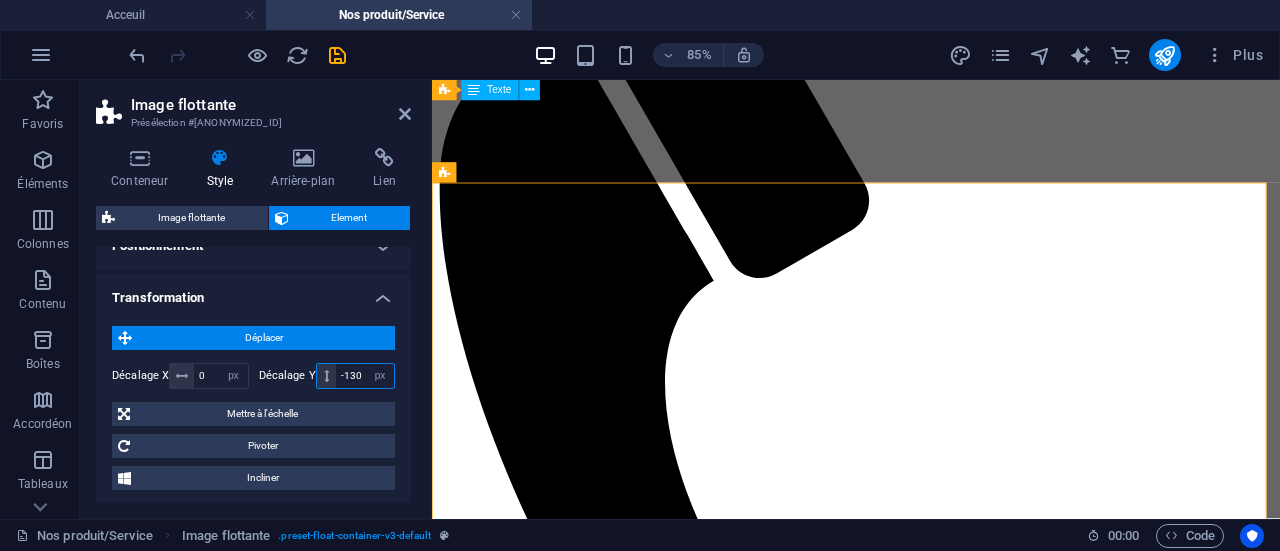 click on "-130" at bounding box center (365, 376) 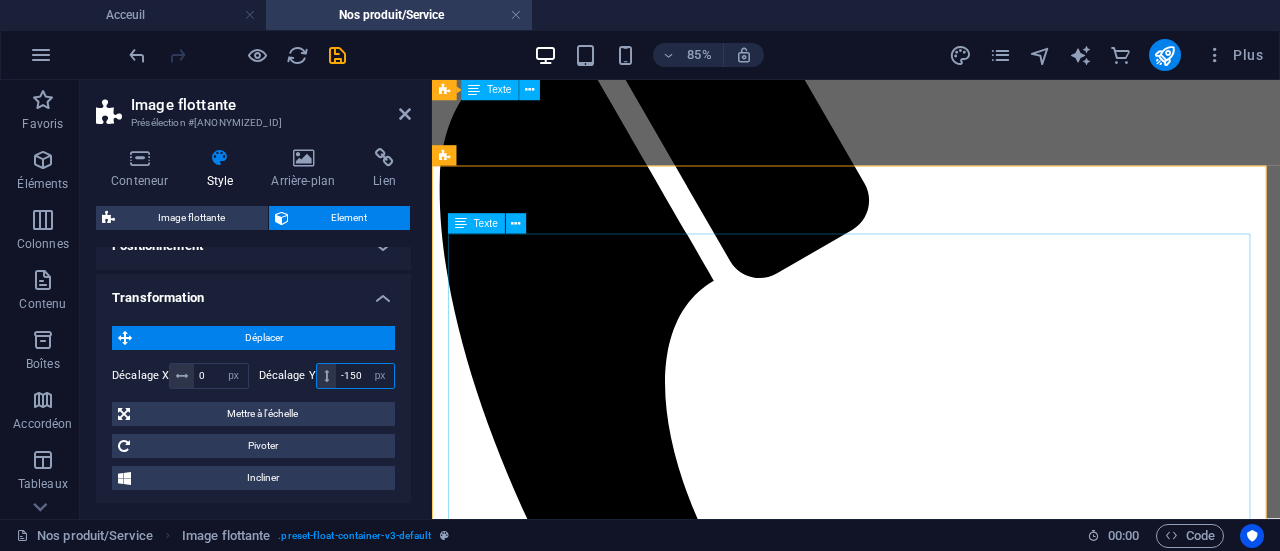 type on "-150" 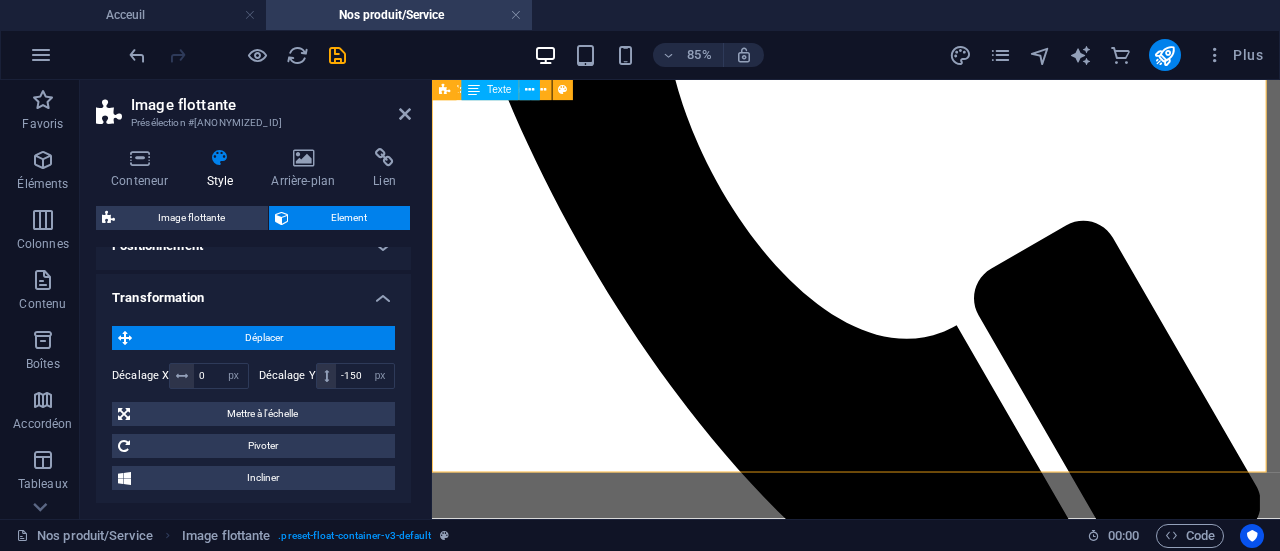 scroll, scrollTop: 1427, scrollLeft: 0, axis: vertical 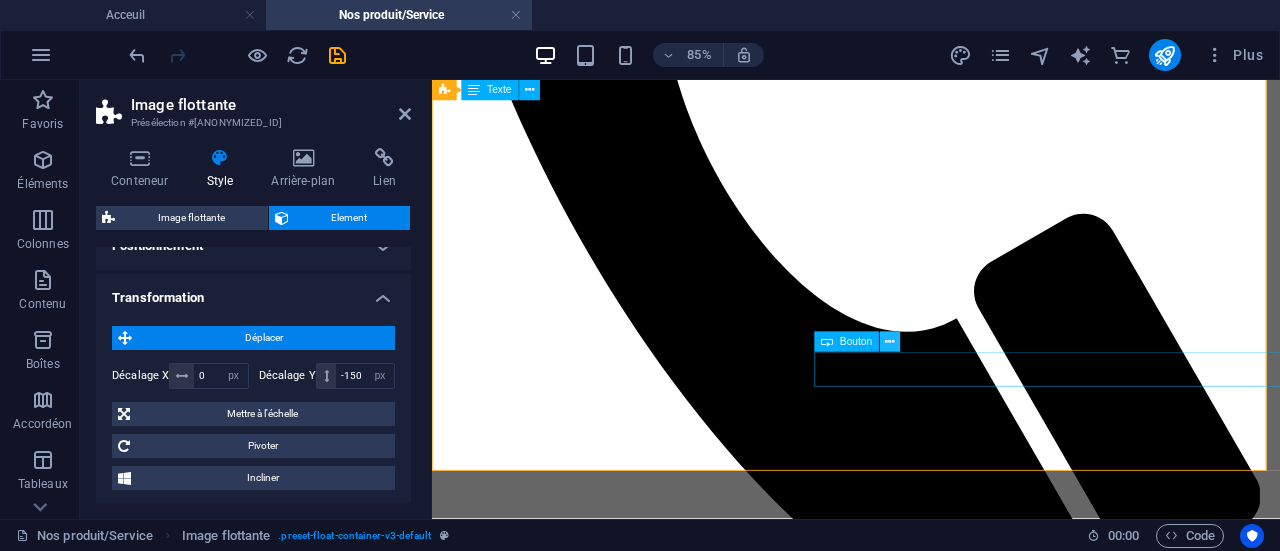 click at bounding box center (890, 342) 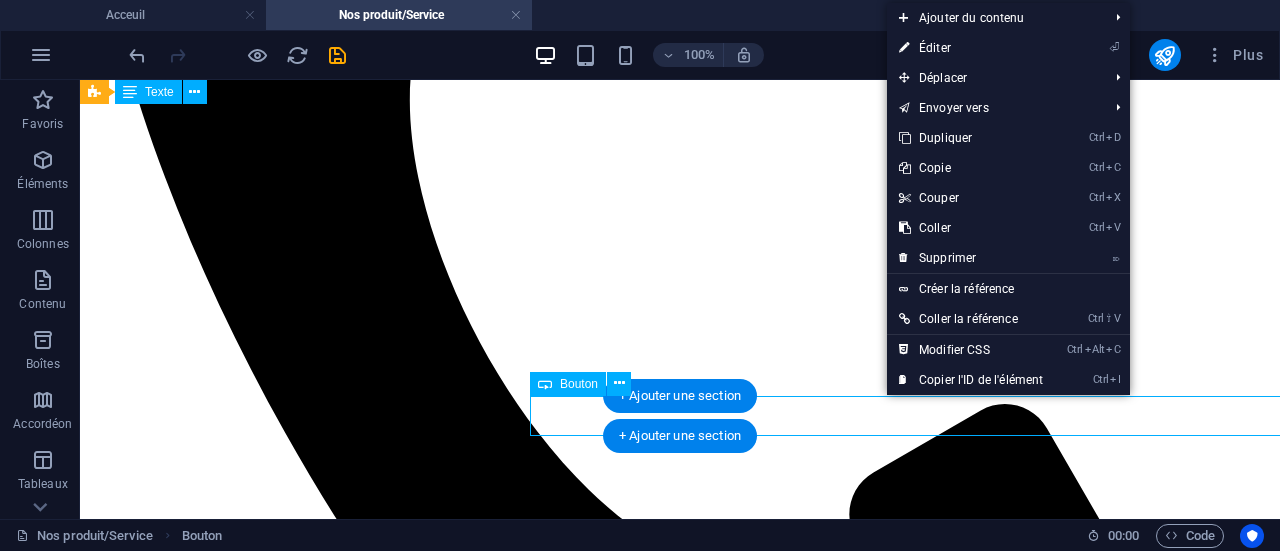click on "Decouvrir" at bounding box center [1130, 3669] 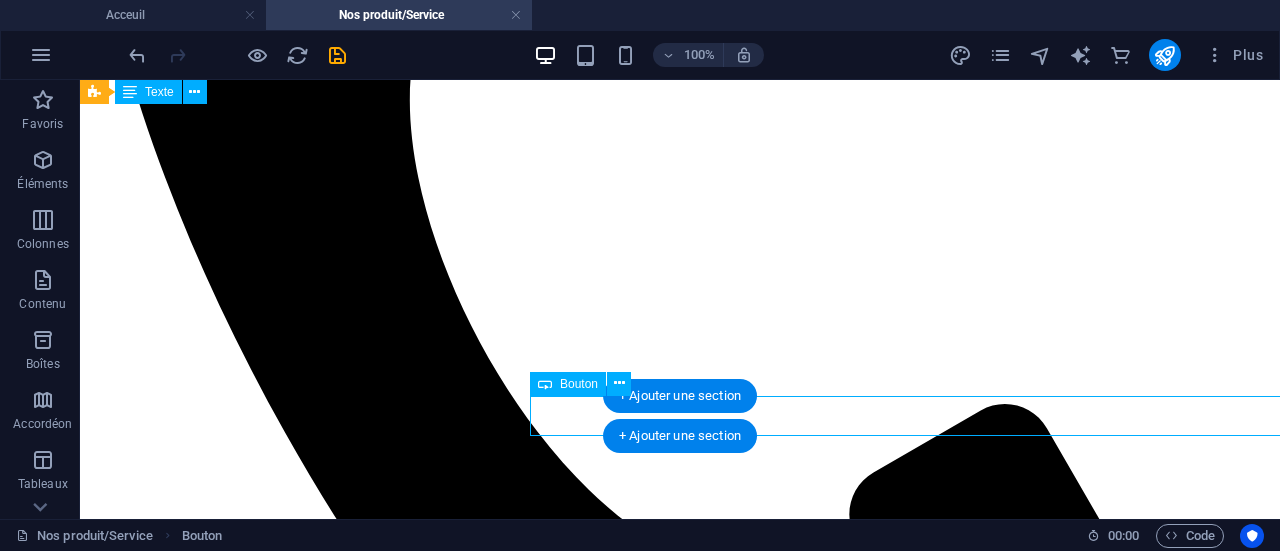 click on "Decouvrir" at bounding box center (1130, 3669) 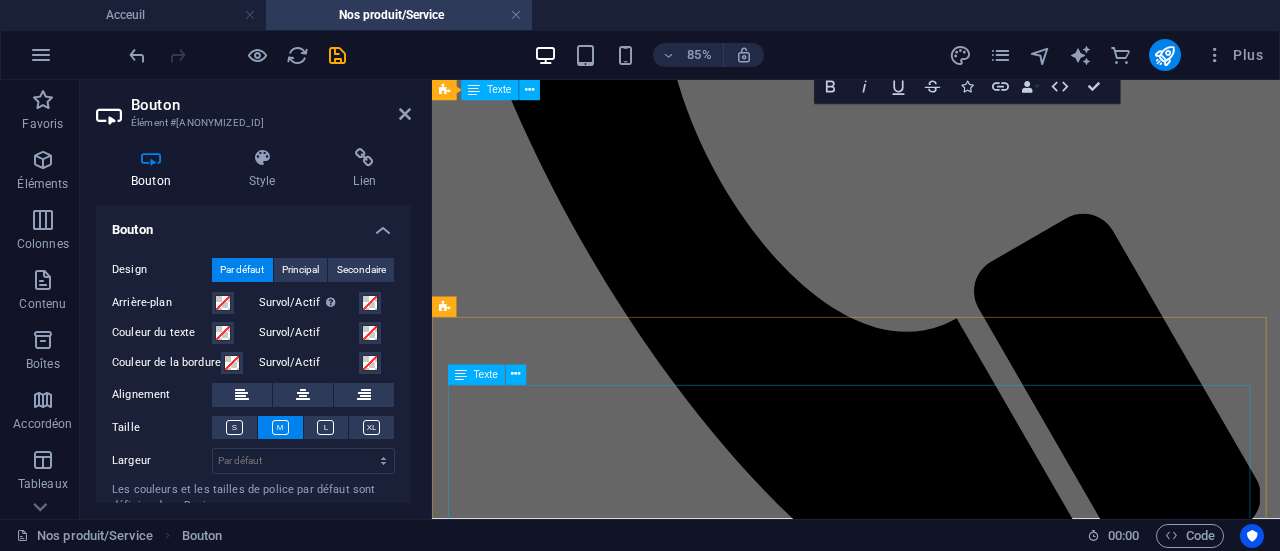 scroll, scrollTop: 1516, scrollLeft: 0, axis: vertical 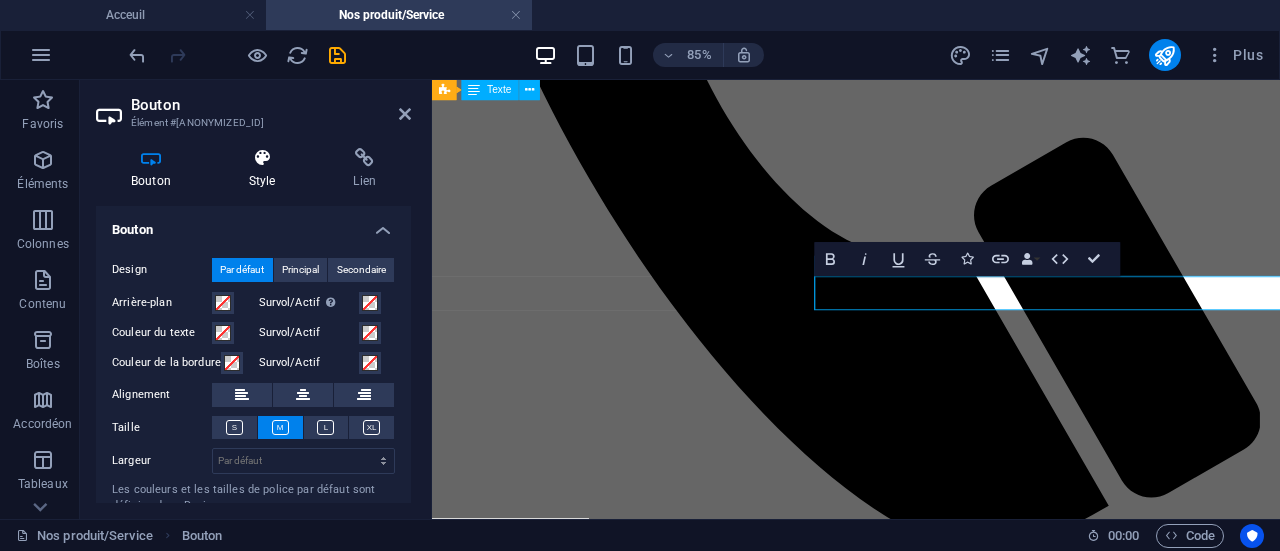 click on "Style" at bounding box center (266, 169) 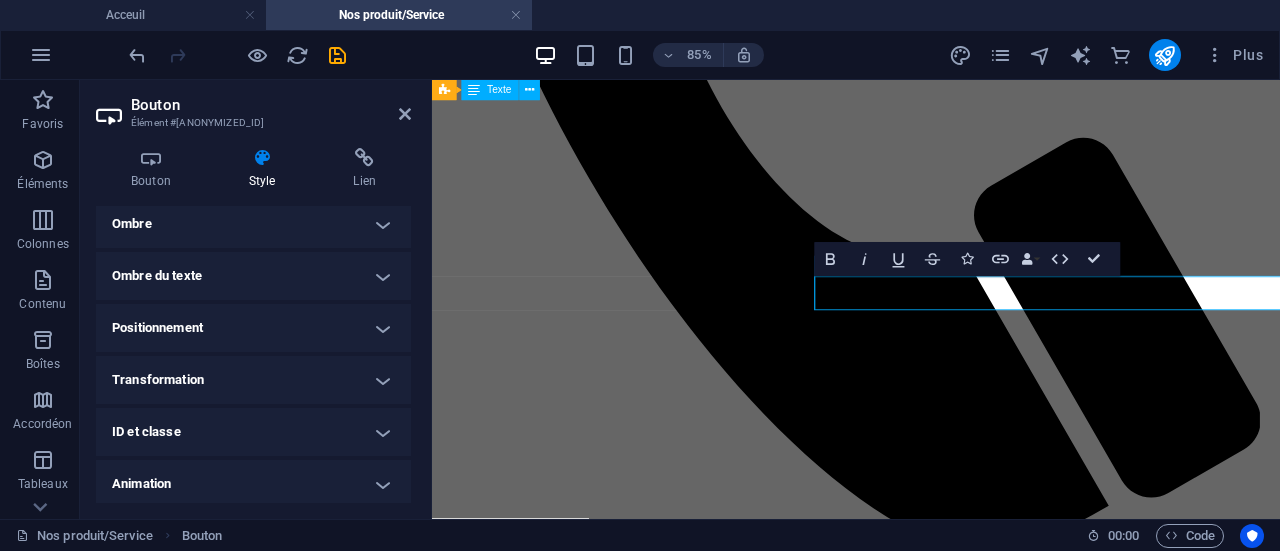 scroll, scrollTop: 285, scrollLeft: 0, axis: vertical 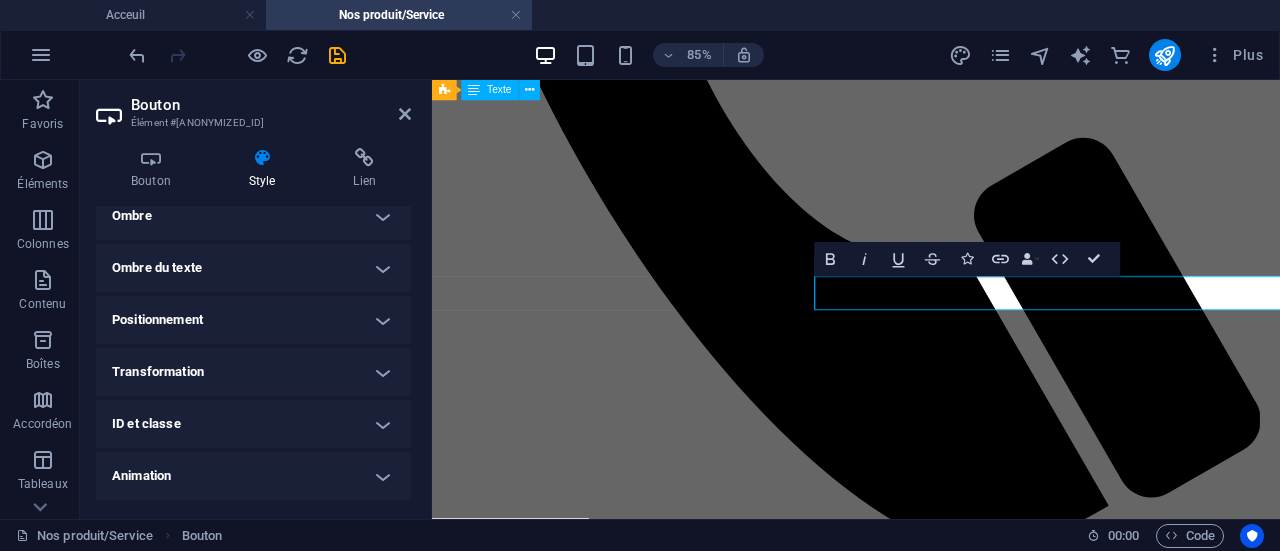 click on "Transformation" at bounding box center [253, 372] 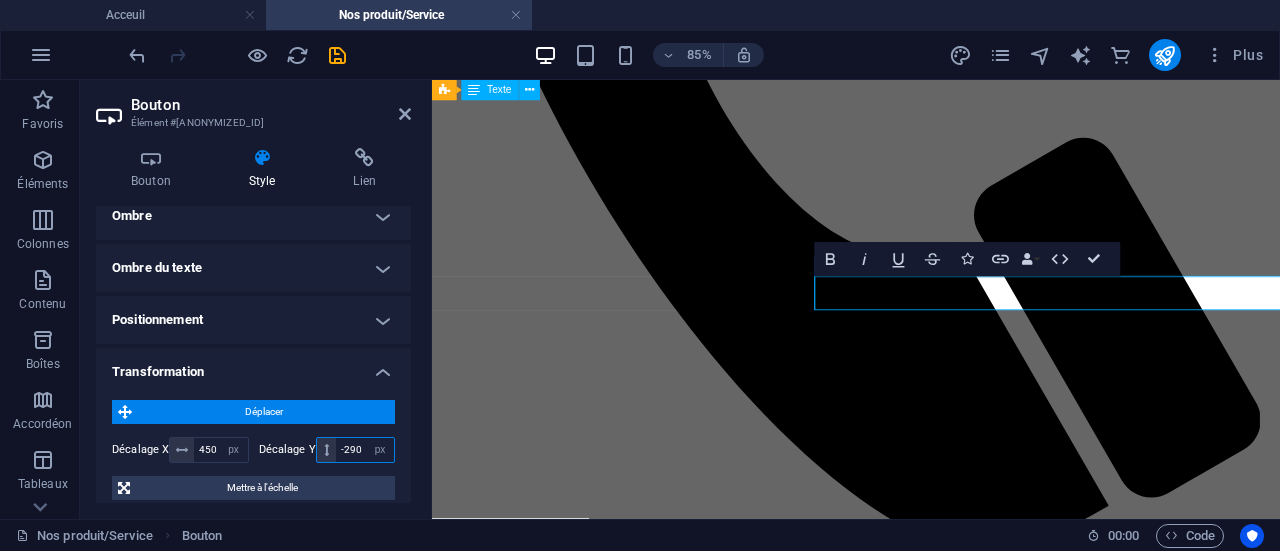click on "-290" at bounding box center (365, 450) 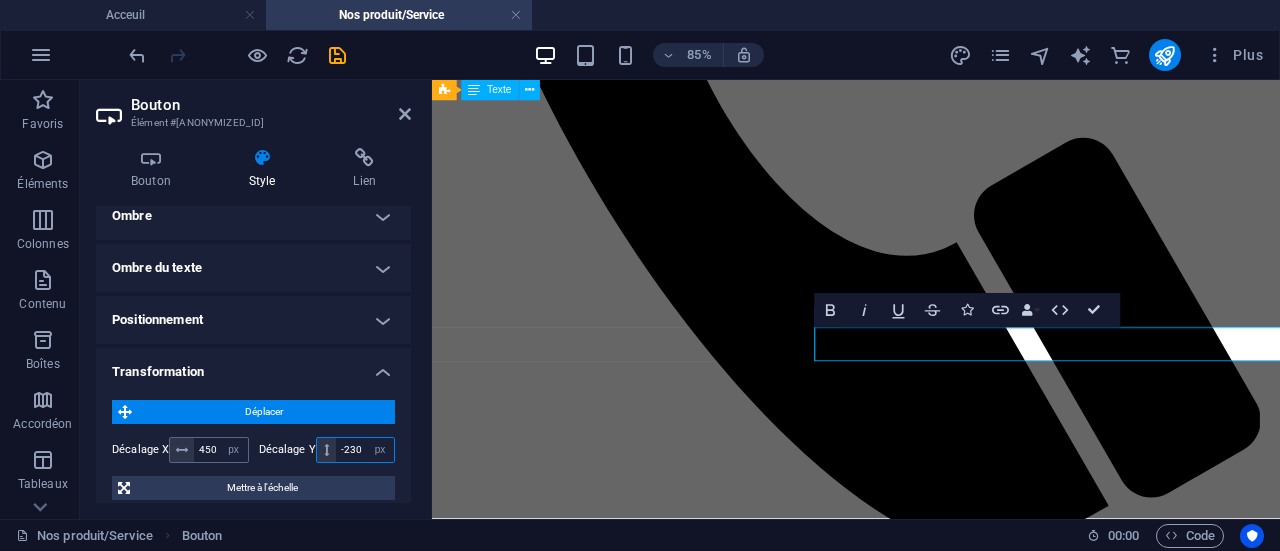 type on "-230" 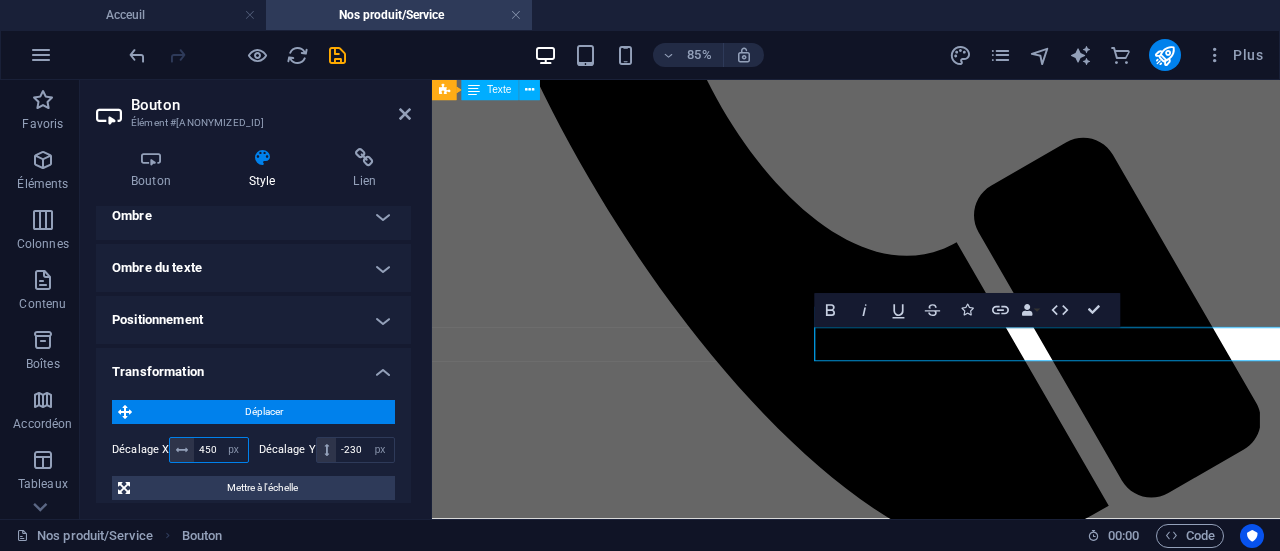click on "450" at bounding box center [220, 450] 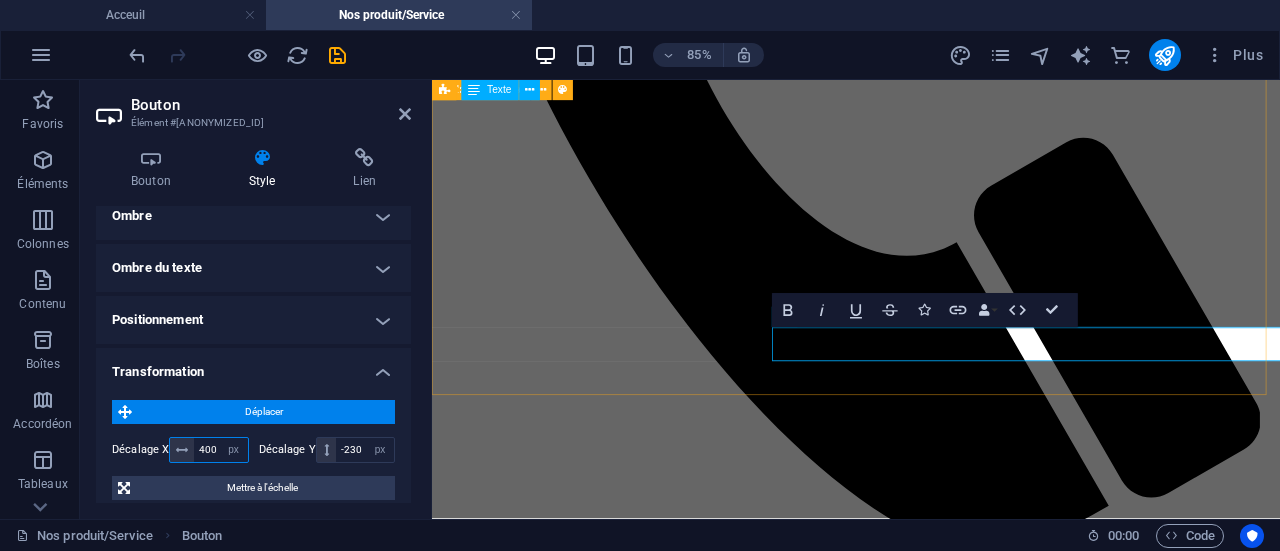 type on "400" 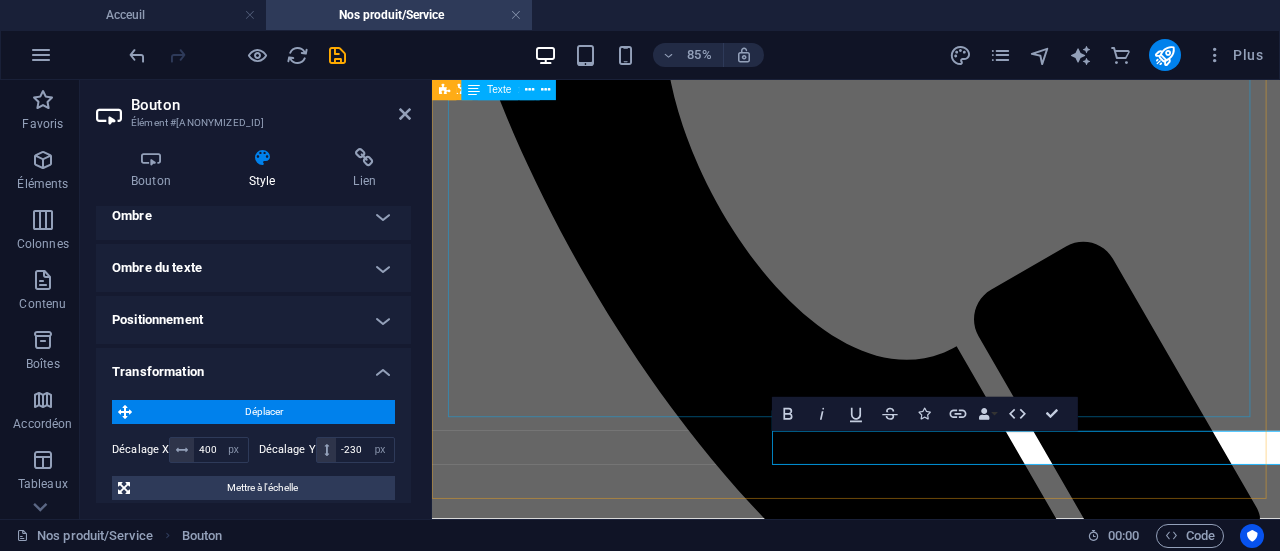scroll, scrollTop: 1394, scrollLeft: 0, axis: vertical 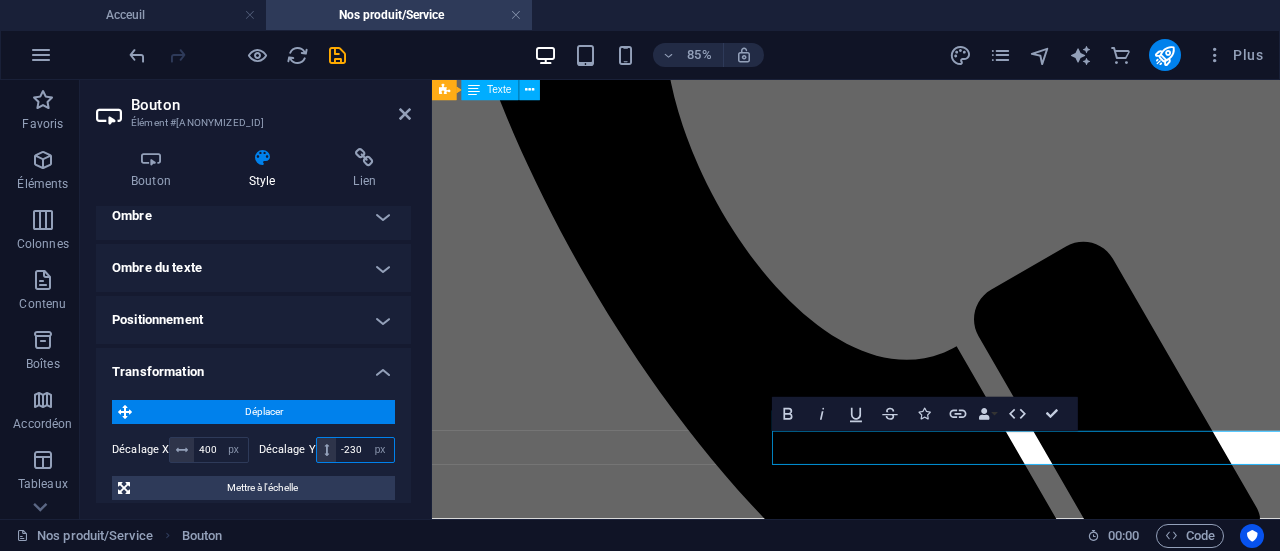 click on "-230" at bounding box center [365, 450] 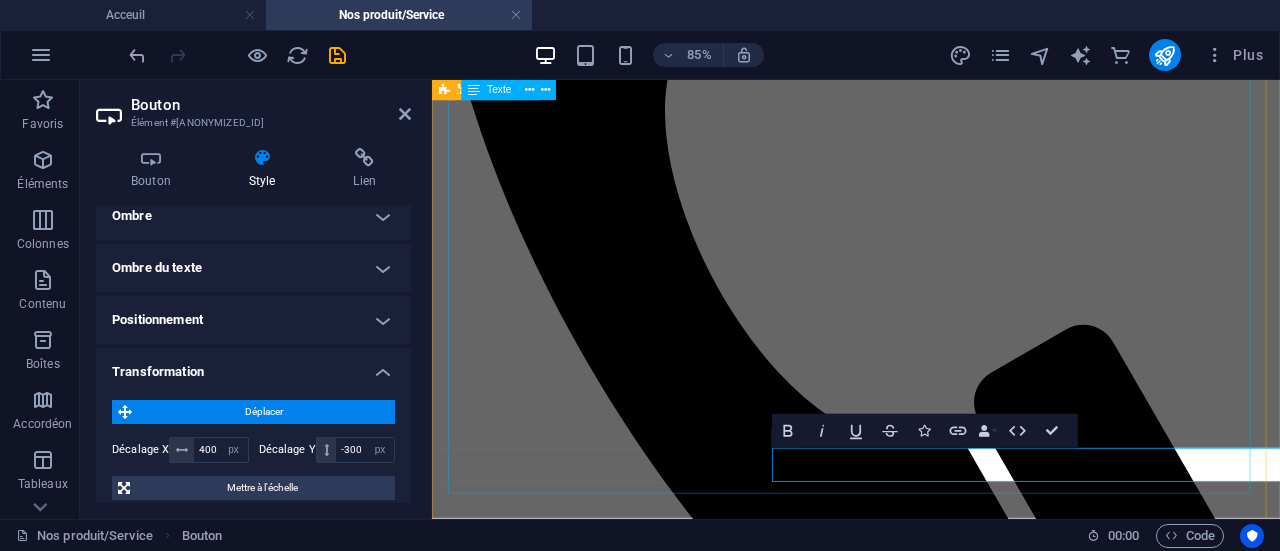 scroll, scrollTop: 1326, scrollLeft: 0, axis: vertical 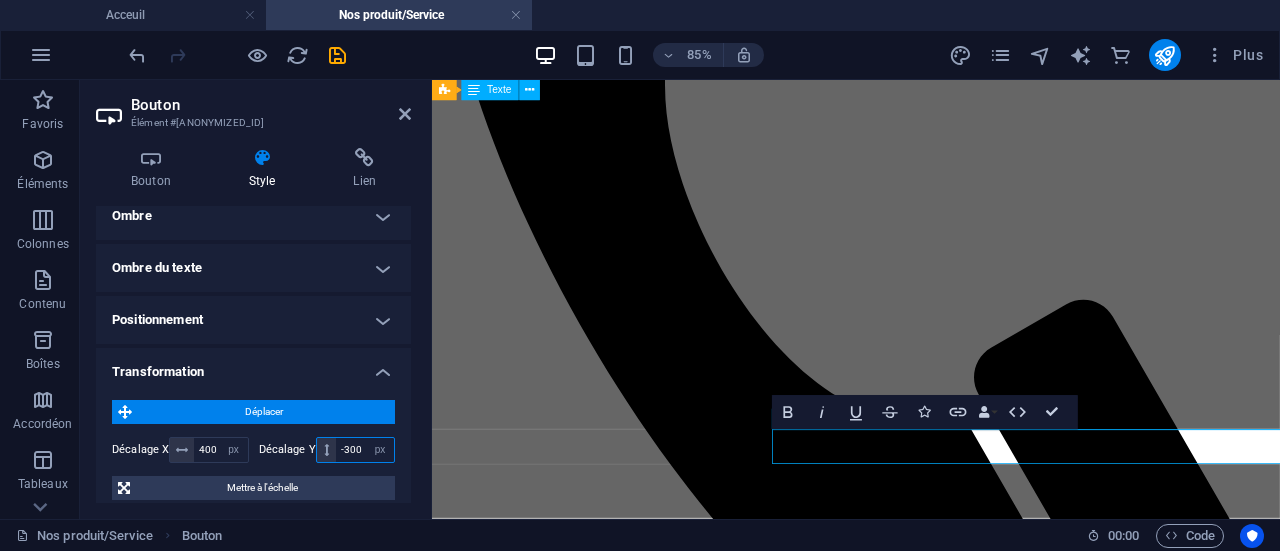 click on "-300" at bounding box center (365, 450) 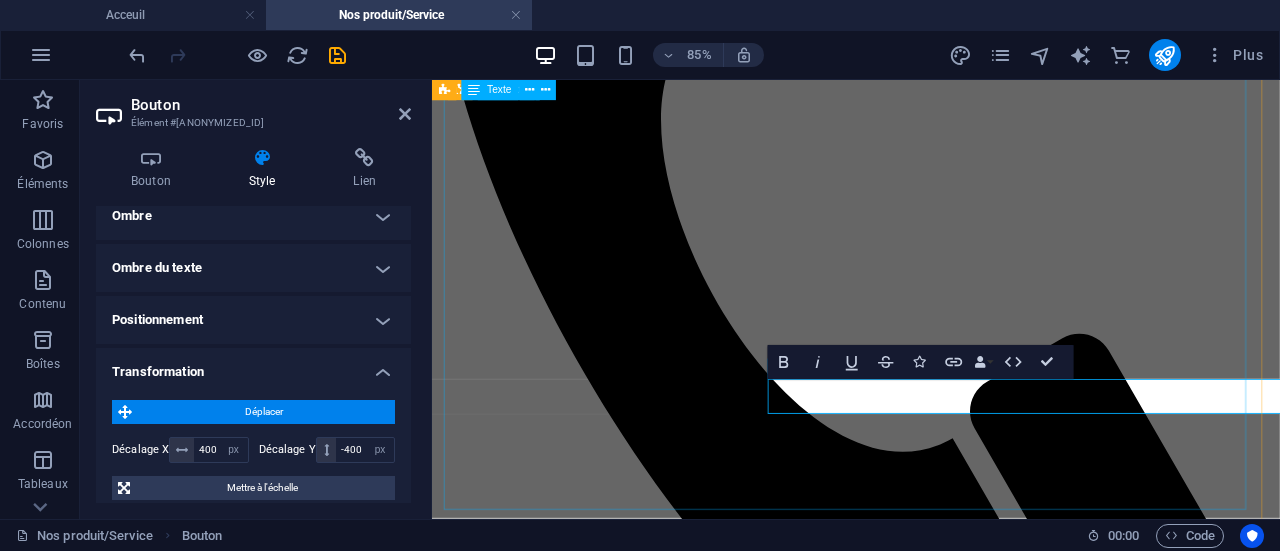 scroll, scrollTop: 1284, scrollLeft: 5, axis: both 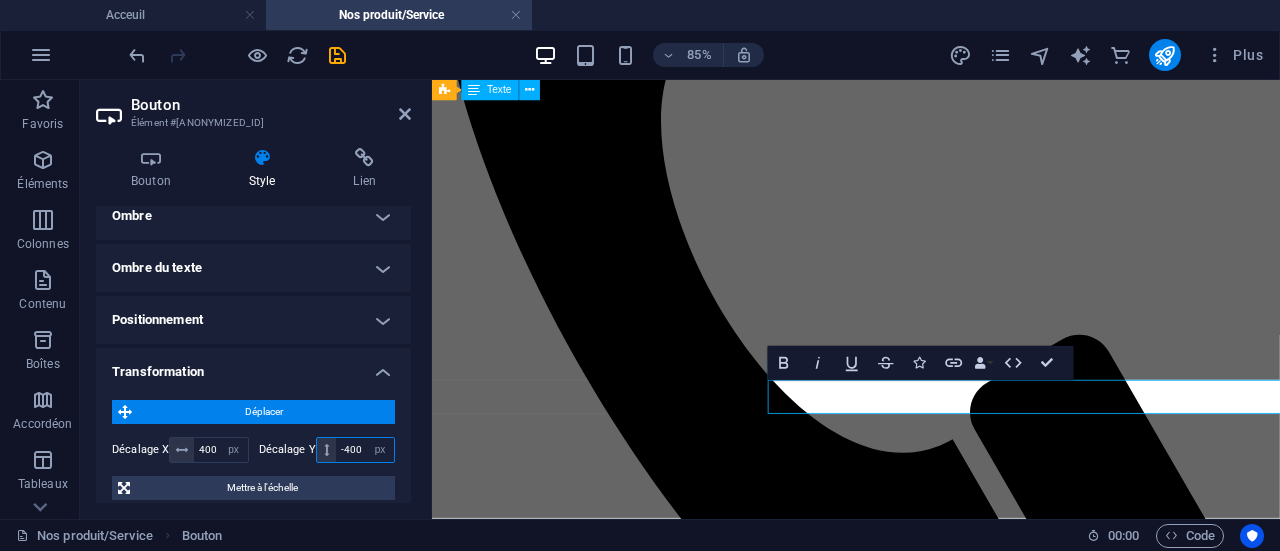 click on "-400" at bounding box center [365, 450] 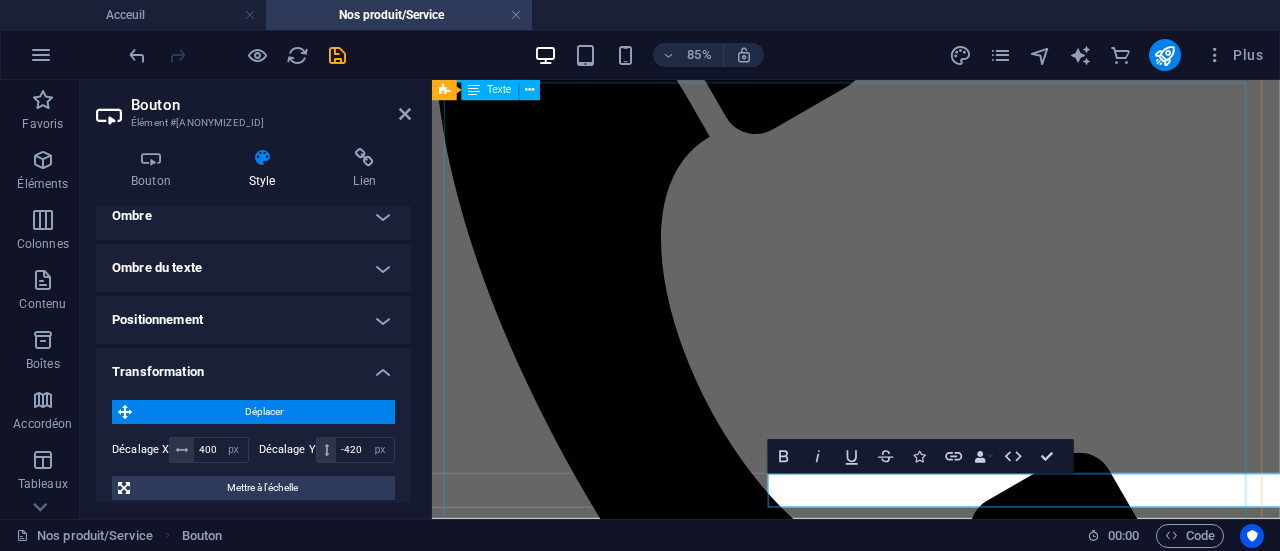 scroll, scrollTop: 1173, scrollLeft: 5, axis: both 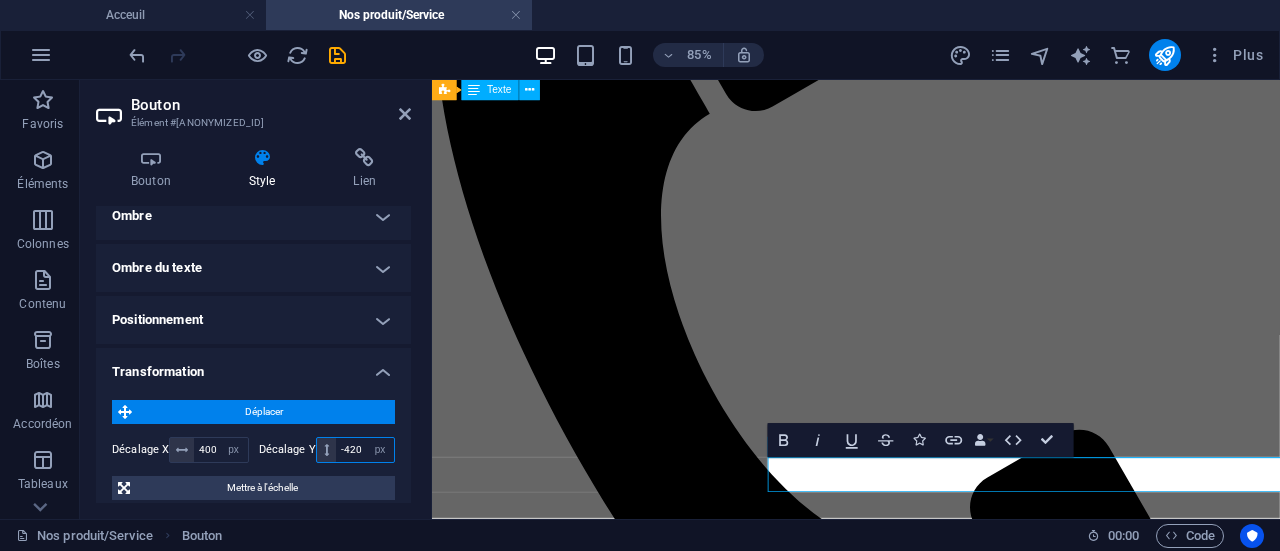 click on "-420" at bounding box center (365, 450) 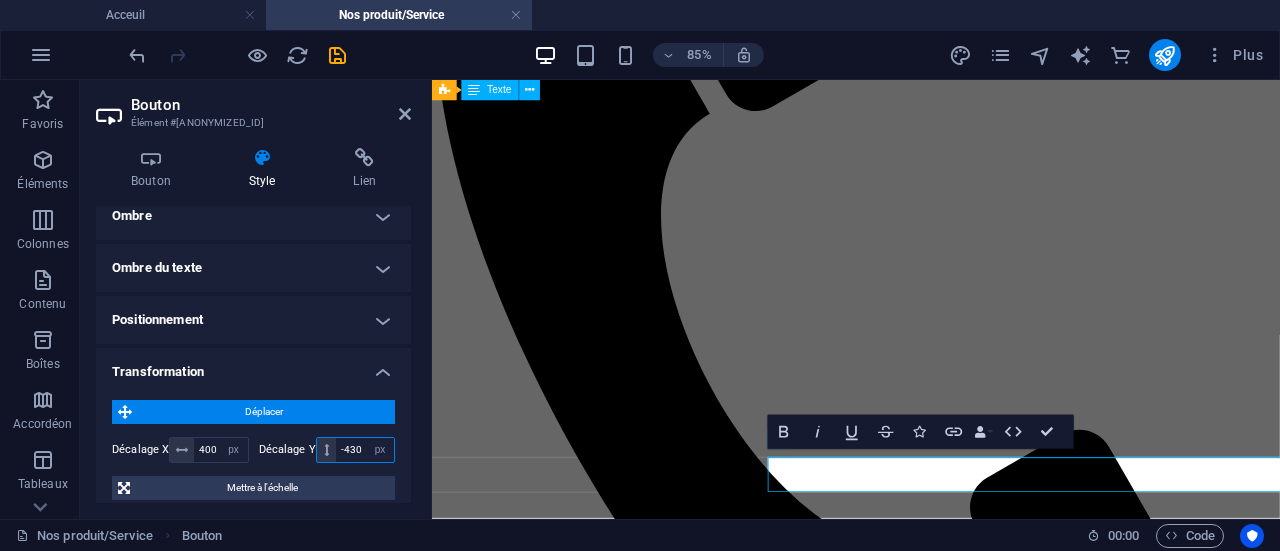 type on "-430" 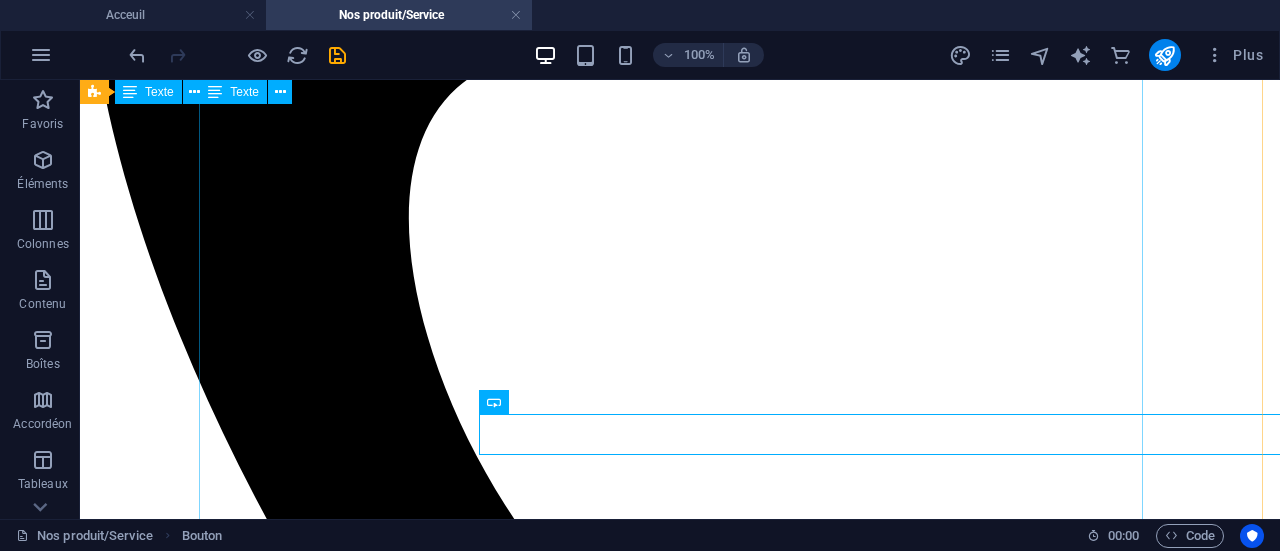 scroll, scrollTop: 1304, scrollLeft: 1, axis: both 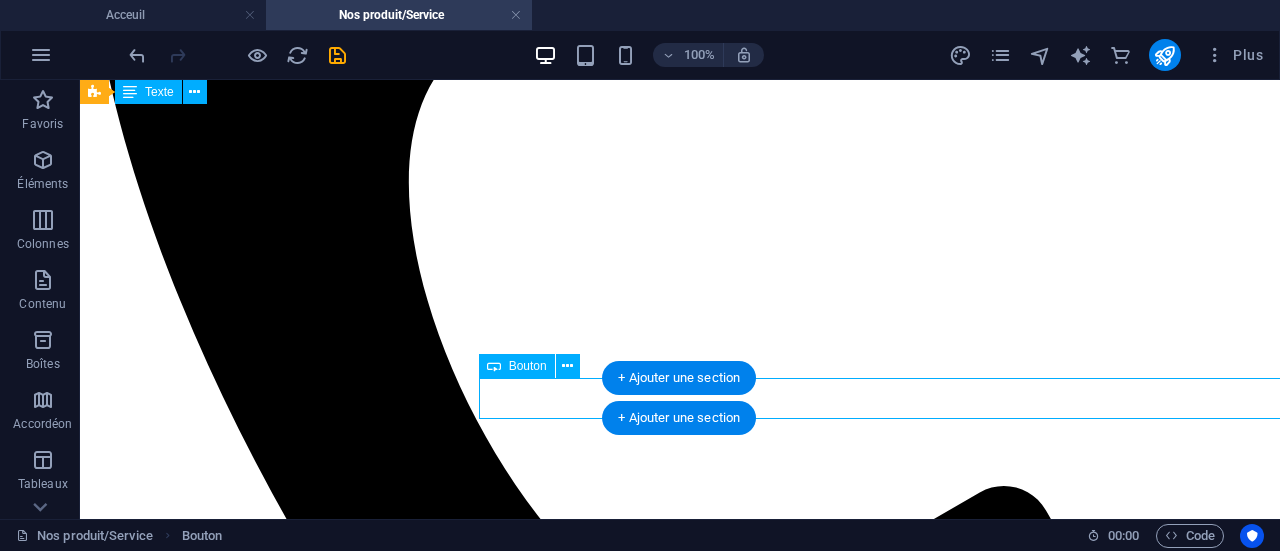 click on "Decouvrir" at bounding box center (1079, 3611) 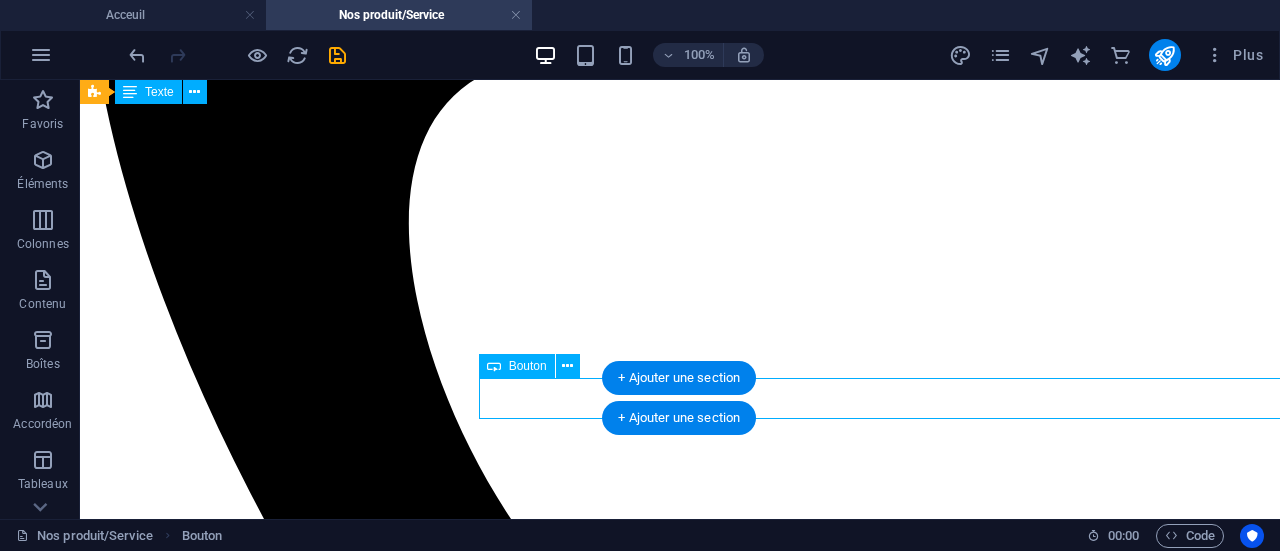 select on "px" 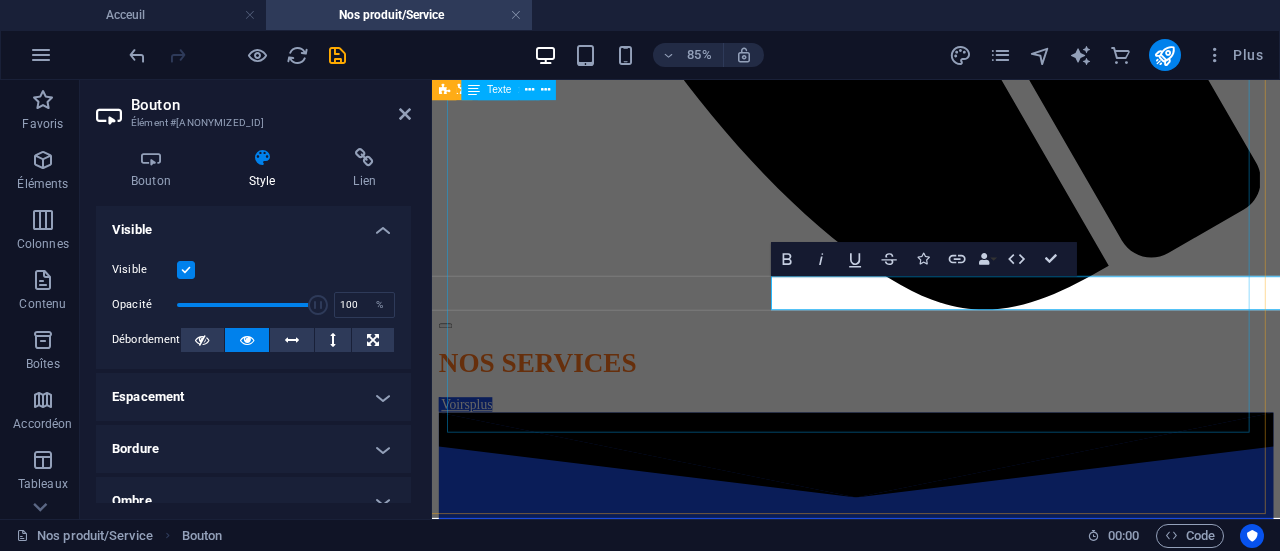 scroll, scrollTop: 1376, scrollLeft: 0, axis: vertical 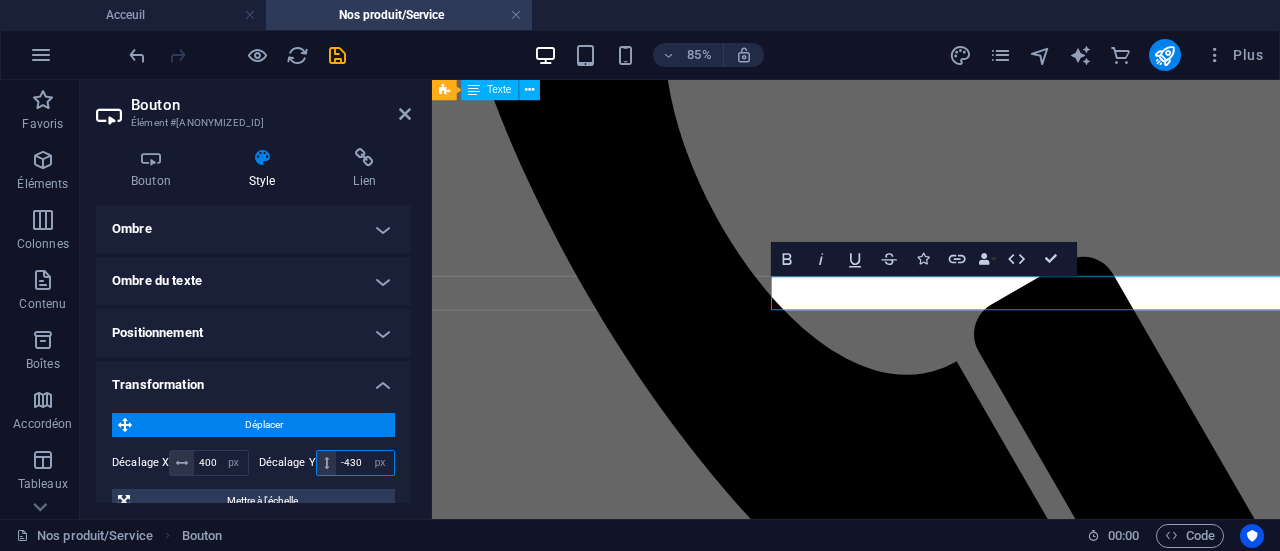 click on "-430" at bounding box center [365, 463] 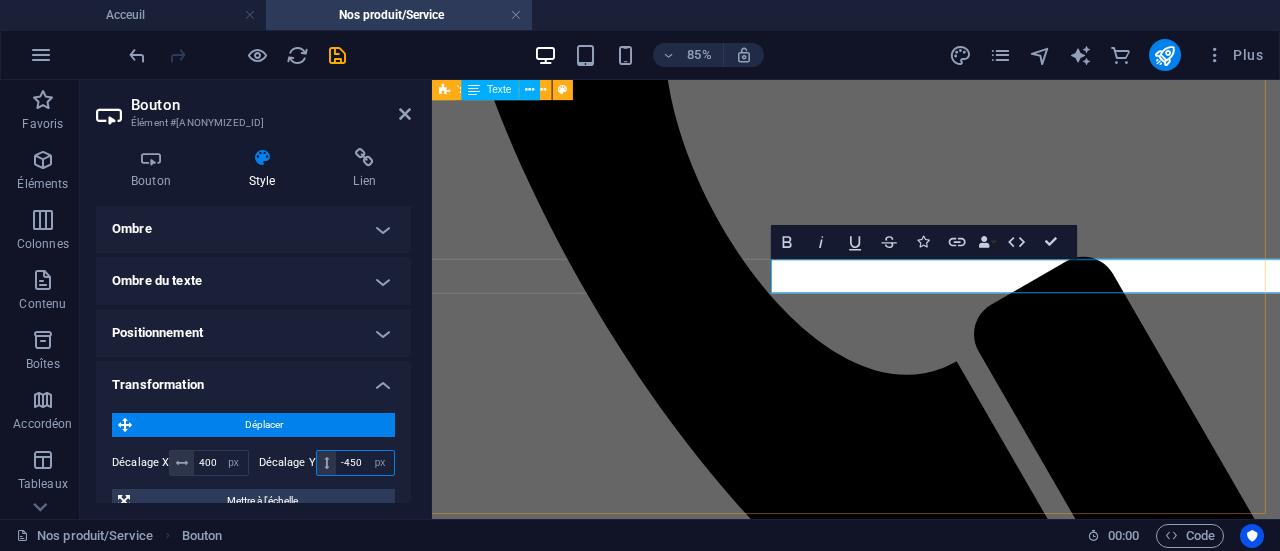 type on "-450" 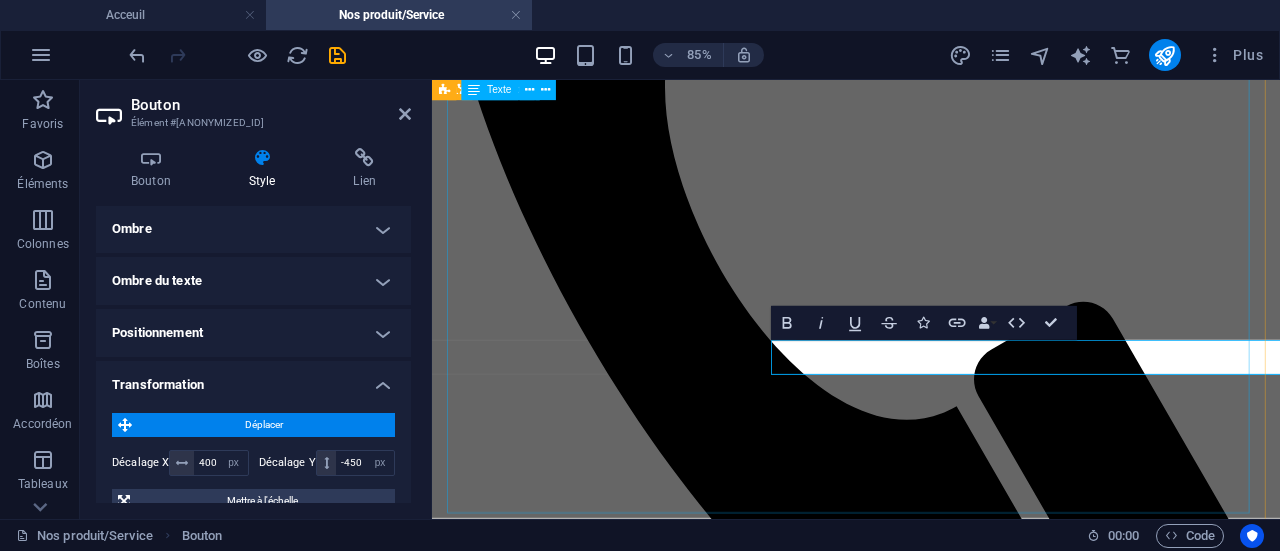 scroll, scrollTop: 1279, scrollLeft: 0, axis: vertical 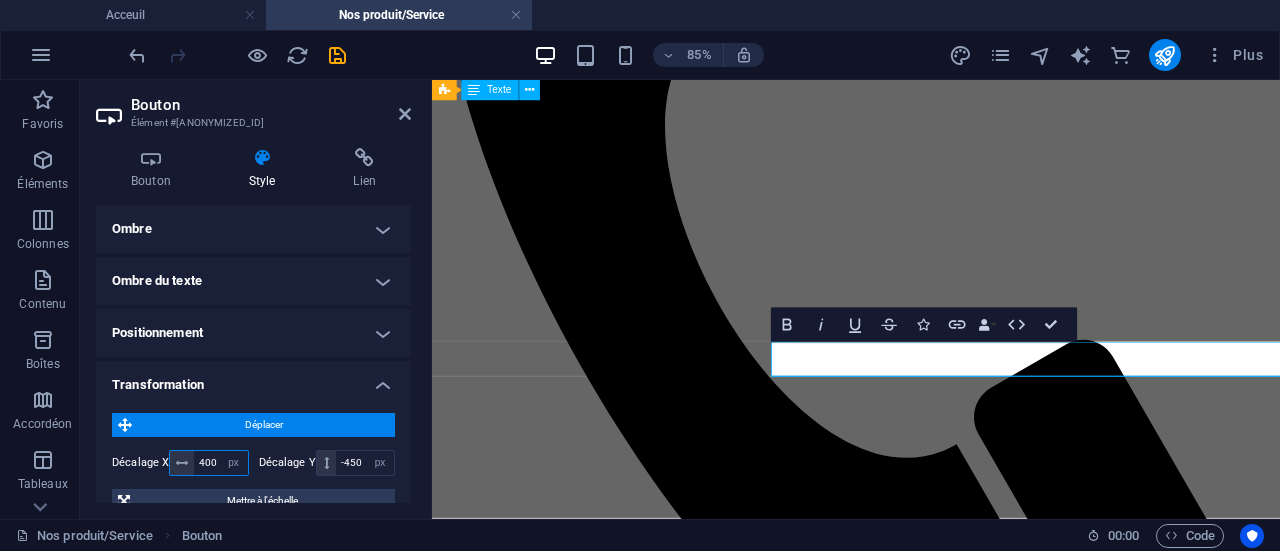 click on "400" at bounding box center [220, 463] 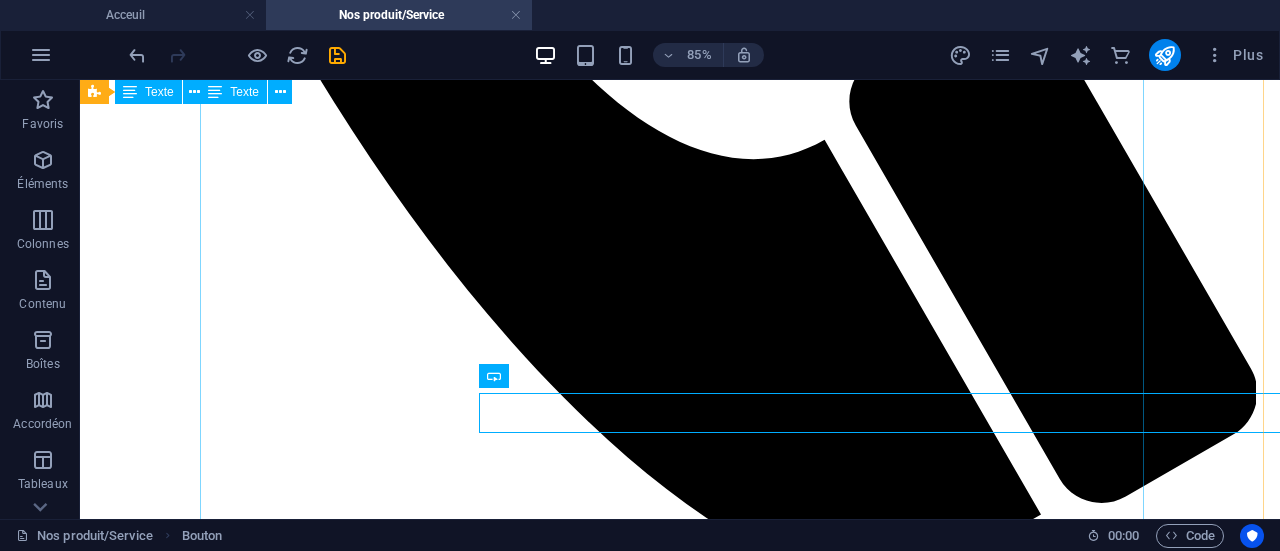 select on "px" 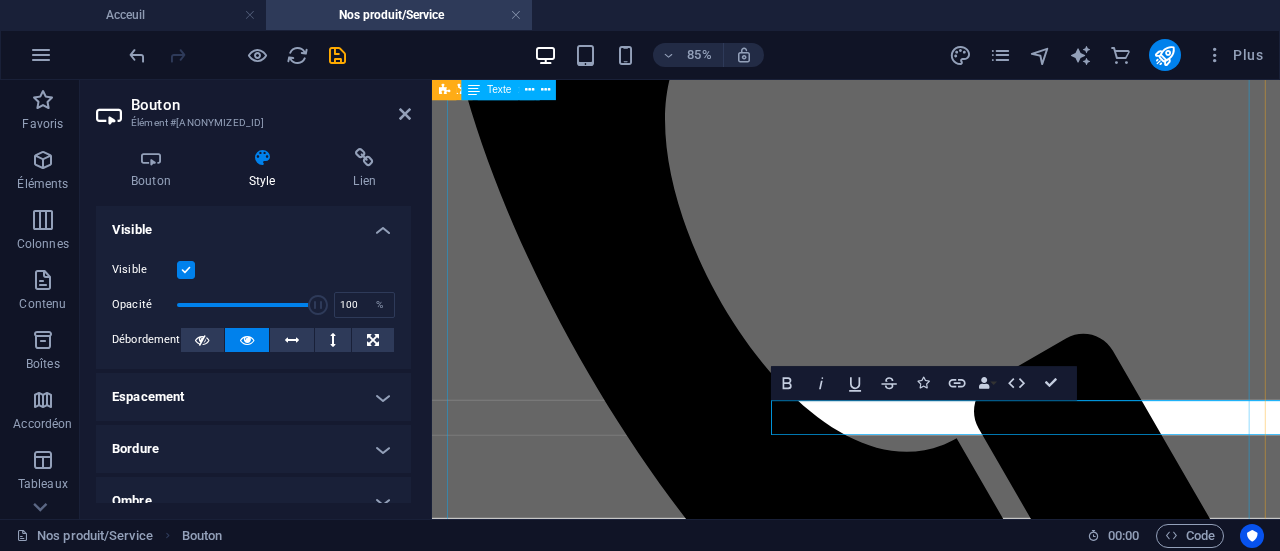 scroll, scrollTop: 1200, scrollLeft: 0, axis: vertical 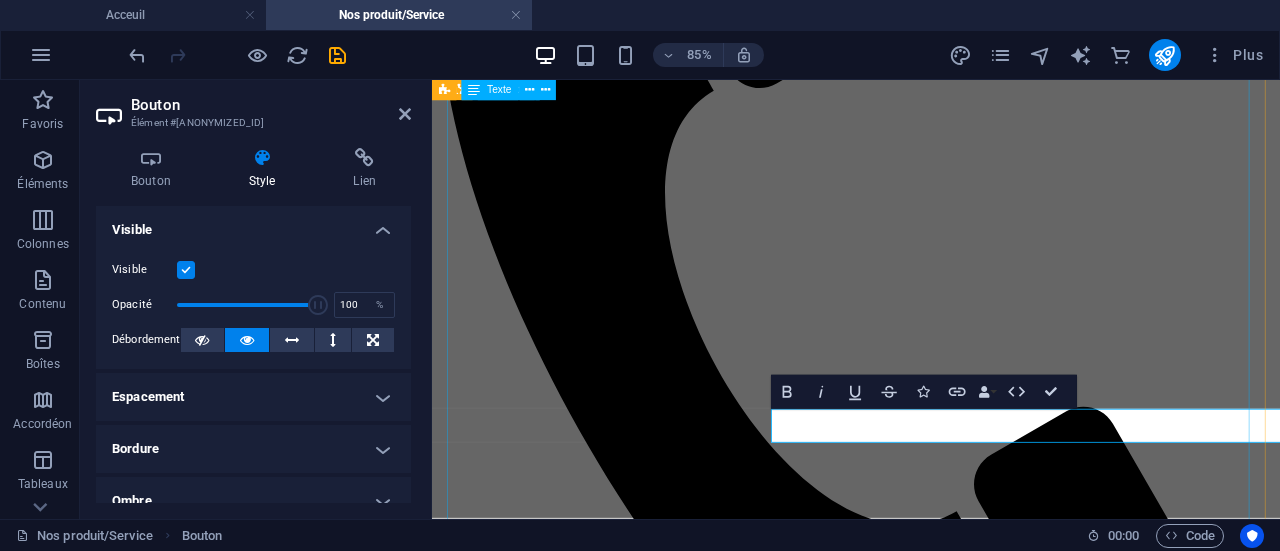 click on "Des solutions et des services financiers innovants Proximo réseau de transfert d'argent Atlantic cash UPay business Proxicash ATPS Sénégal est une société de technologie spécialisée  dans la fourniture de services financiers ainsi que dans le consulting à destination des entreprises,  des institutions et des particuliers." at bounding box center (931, 3270) 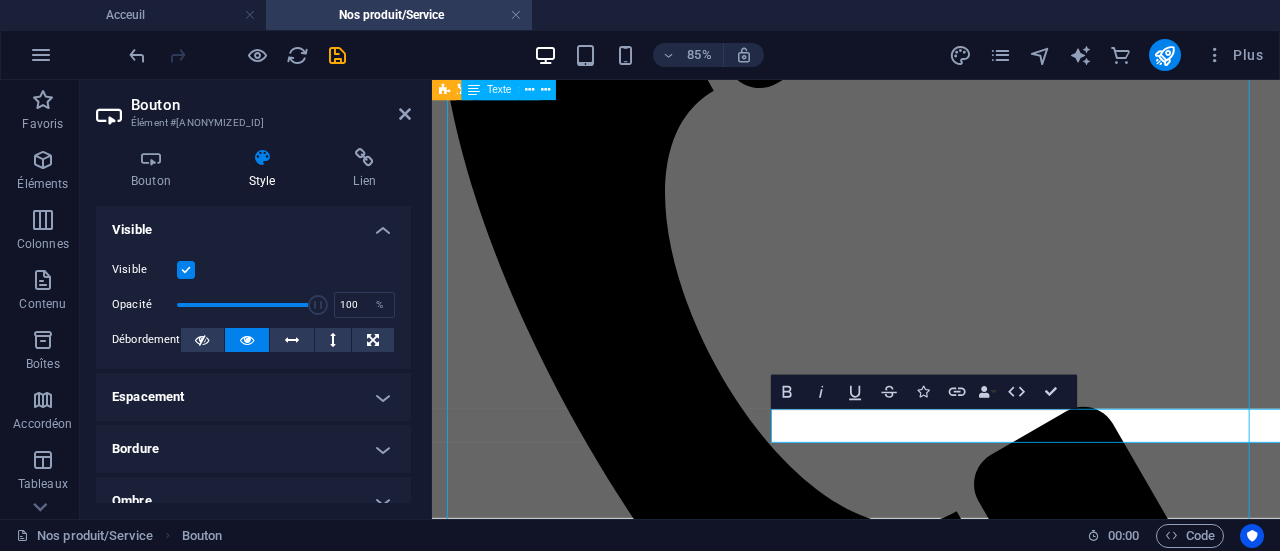 click on "Des solutions et des services financiers innovants Proximo réseau de transfert d'argent Atlantic cash UPay business Proxicash ATPS Sénégal est une société de technologie spécialisée  dans la fourniture de services financiers ainsi que dans le consulting à destination des entreprises,  des institutions et des particuliers." at bounding box center (931, 3270) 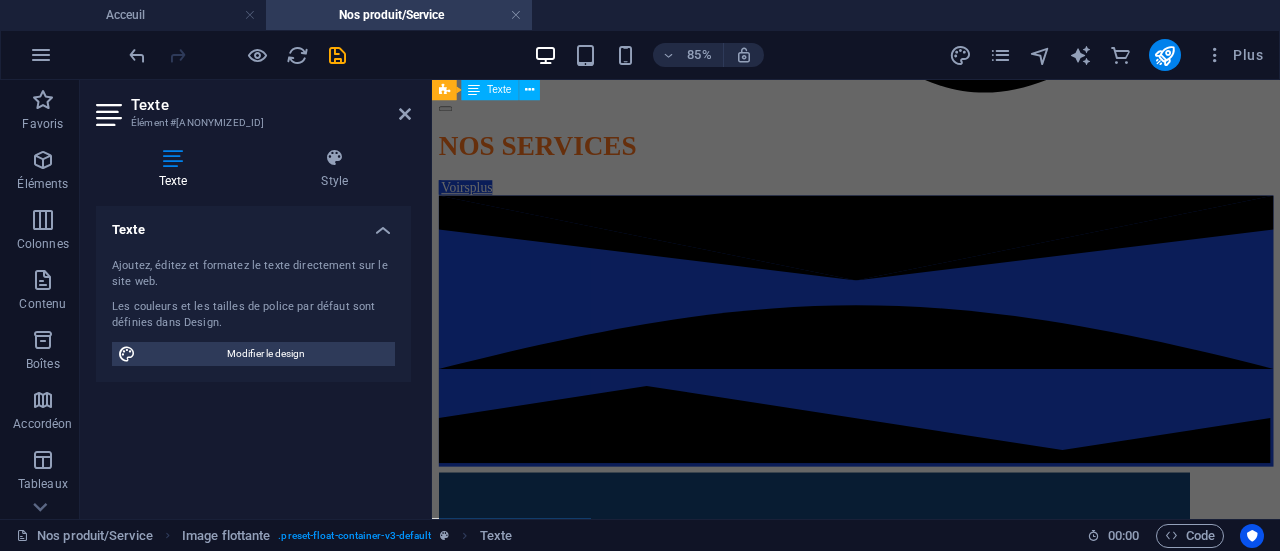 scroll, scrollTop: 2154, scrollLeft: 0, axis: vertical 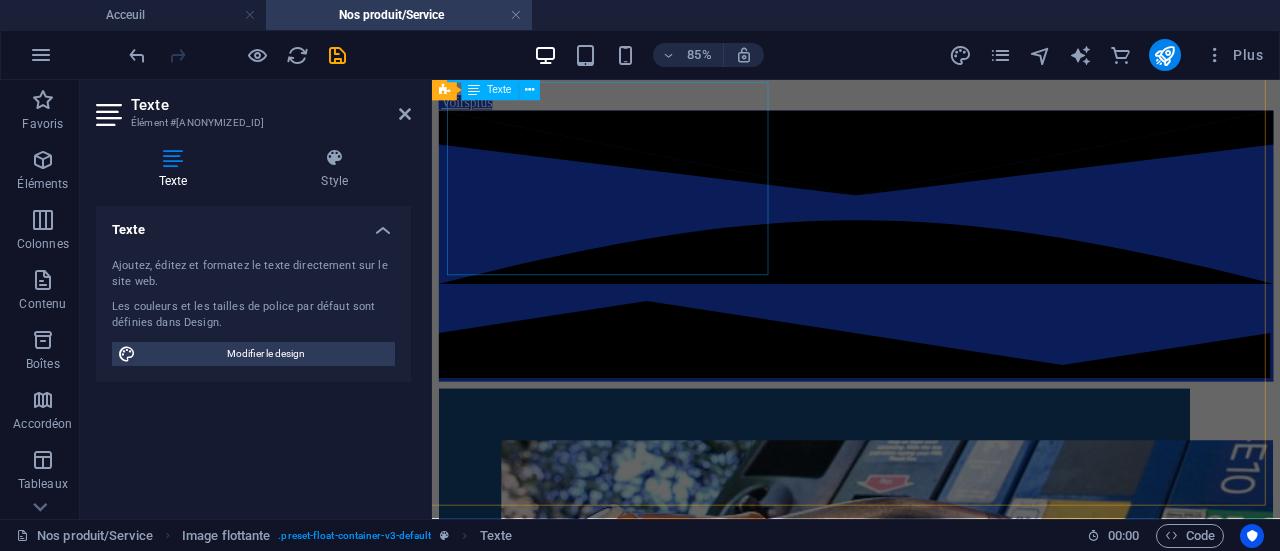 click at bounding box center (931, 3054) 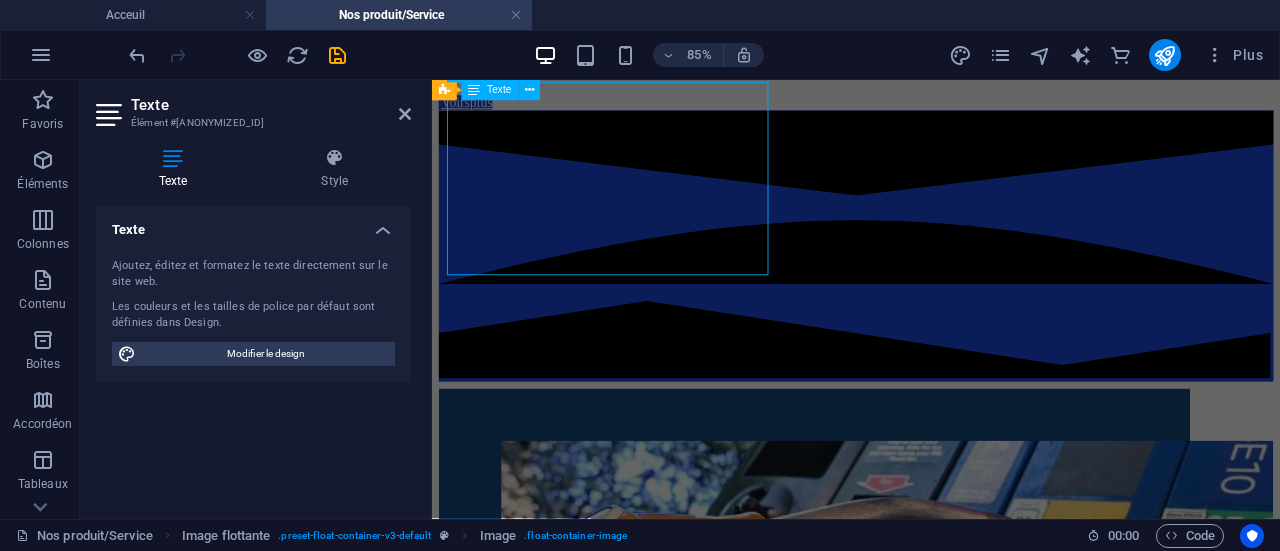 click at bounding box center (931, 3054) 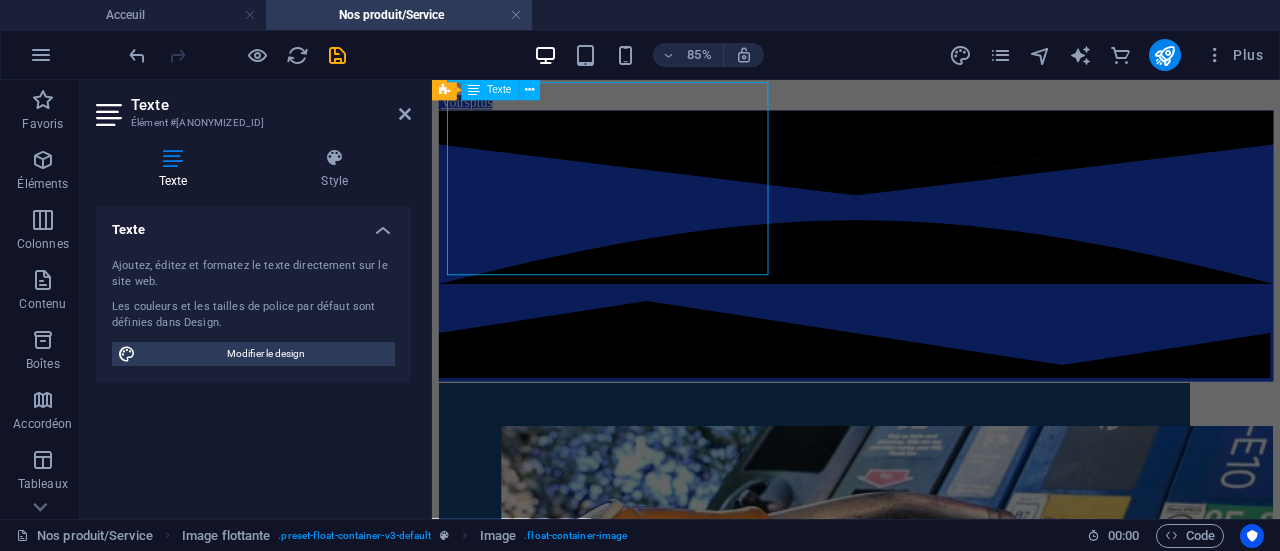 select on "%" 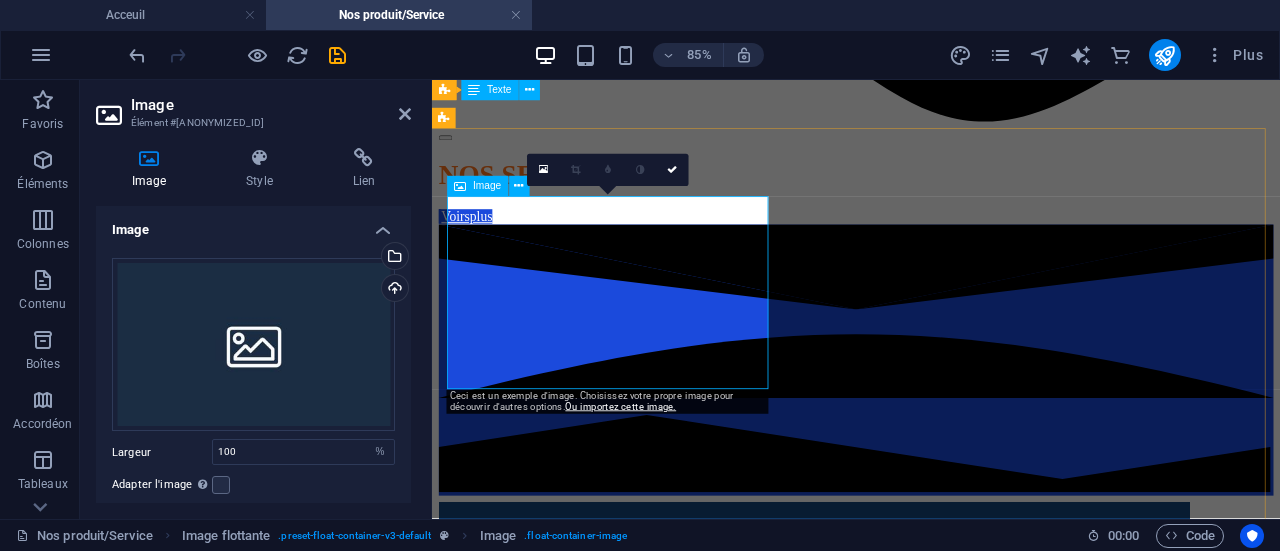 scroll, scrollTop: 2154, scrollLeft: 0, axis: vertical 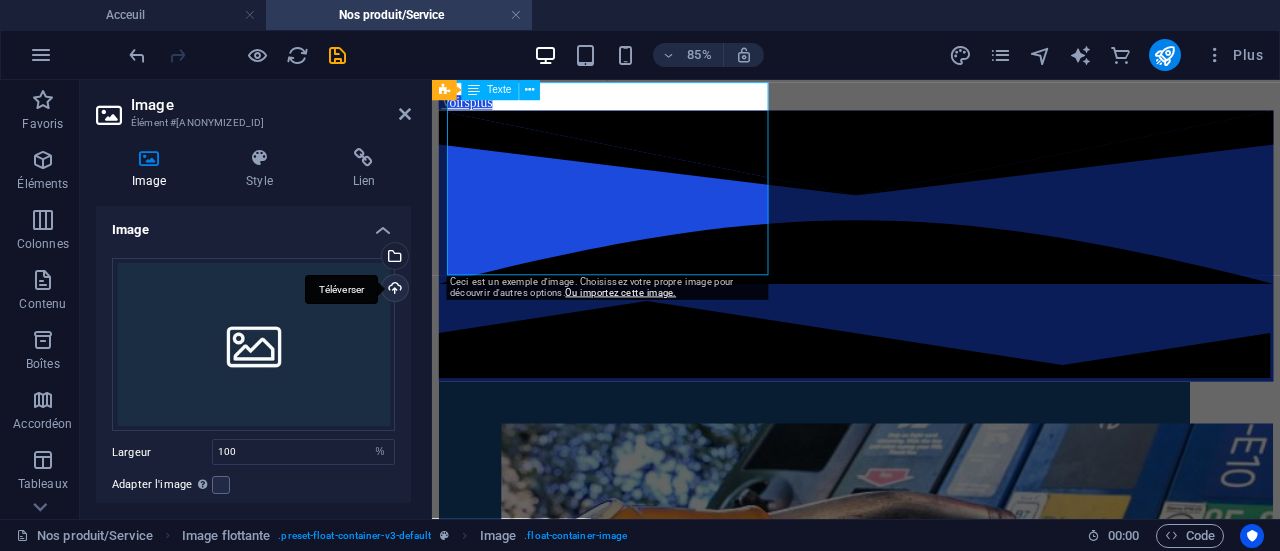 click on "Téléverser" at bounding box center (393, 290) 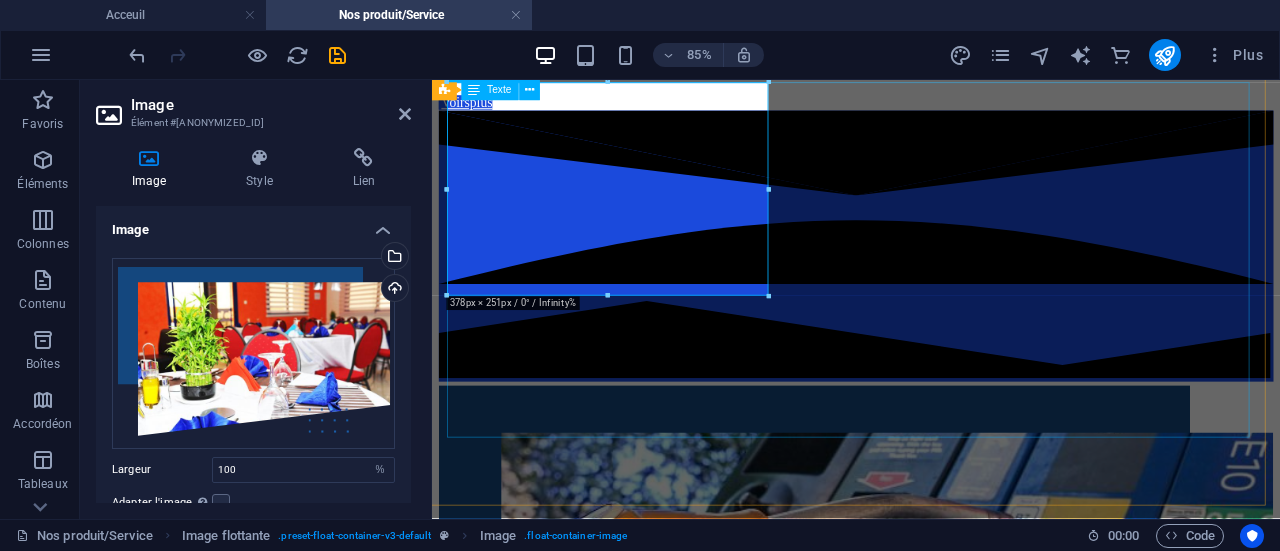 click at bounding box center (931, 3519) 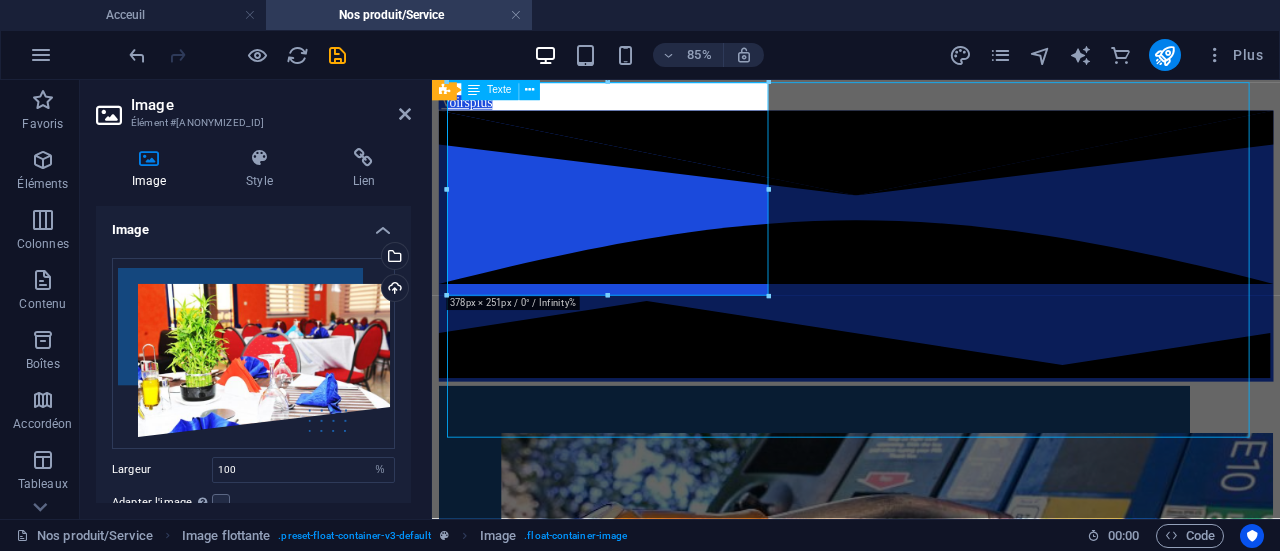click at bounding box center (931, 3519) 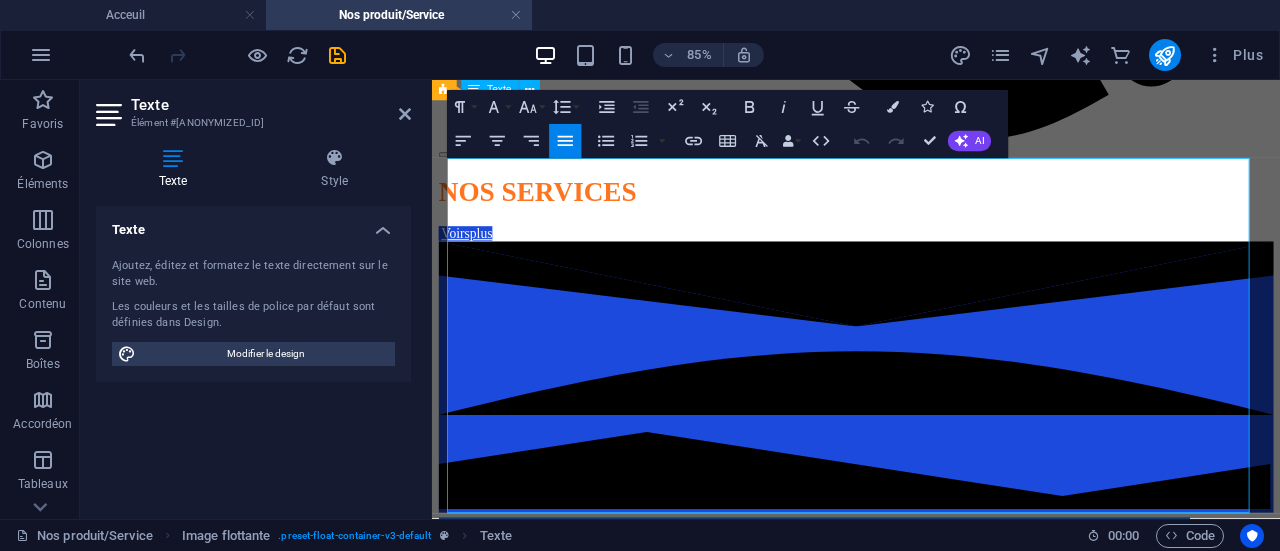 scroll, scrollTop: 2154, scrollLeft: 0, axis: vertical 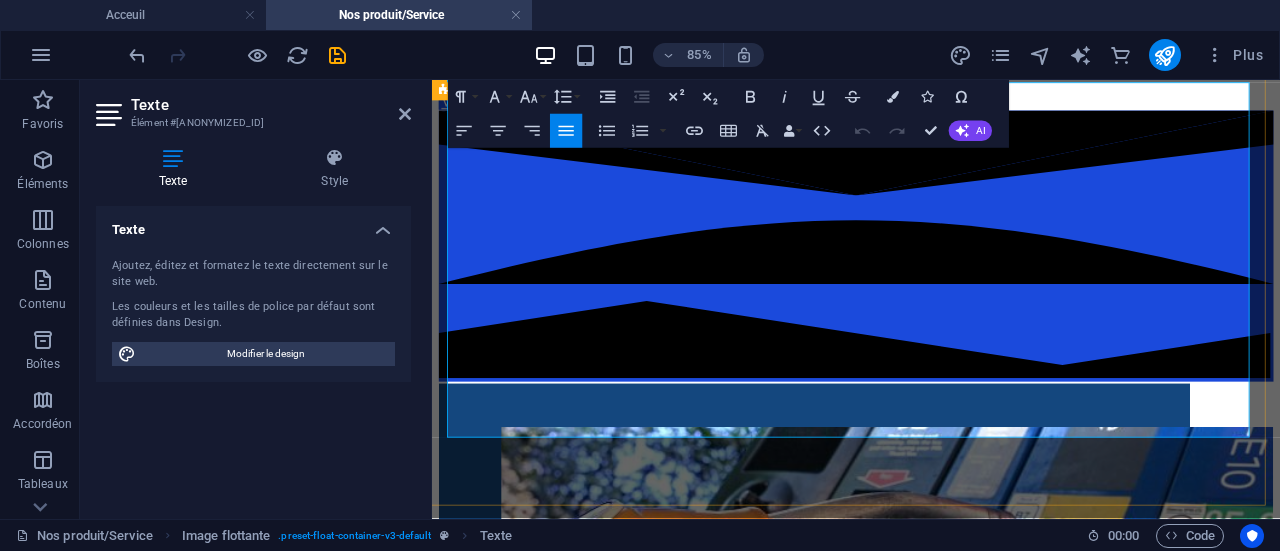 drag, startPoint x: 1351, startPoint y: 483, endPoint x: 959, endPoint y: 97, distance: 550.14545 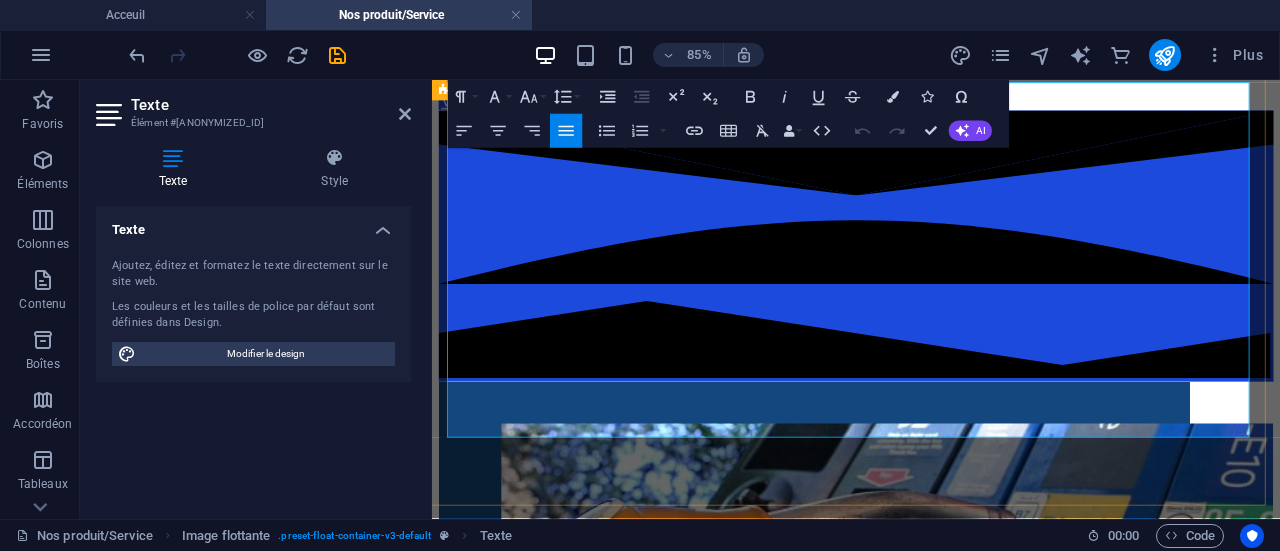 click at bounding box center [931, 3519] 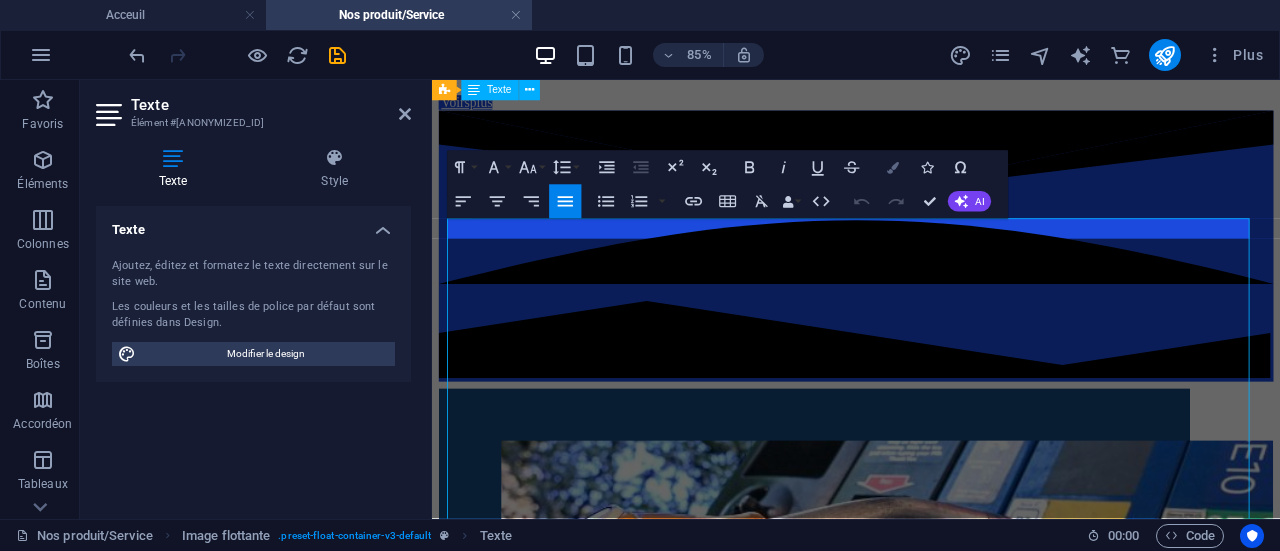 scroll, scrollTop: 1995, scrollLeft: 0, axis: vertical 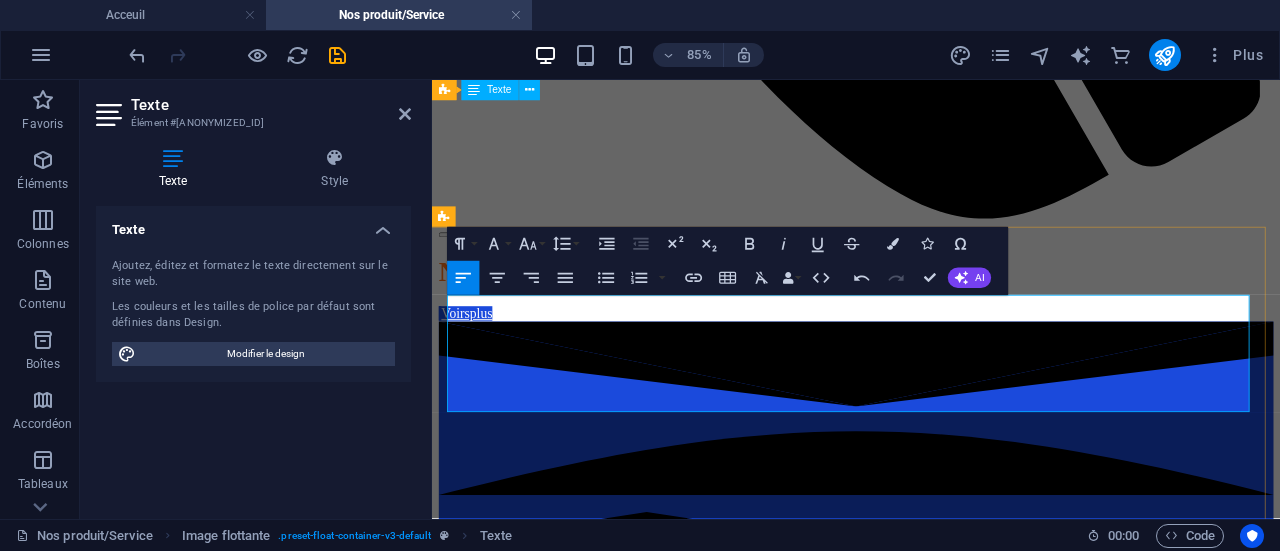 drag, startPoint x: 989, startPoint y: 350, endPoint x: 808, endPoint y: 330, distance: 182.10162 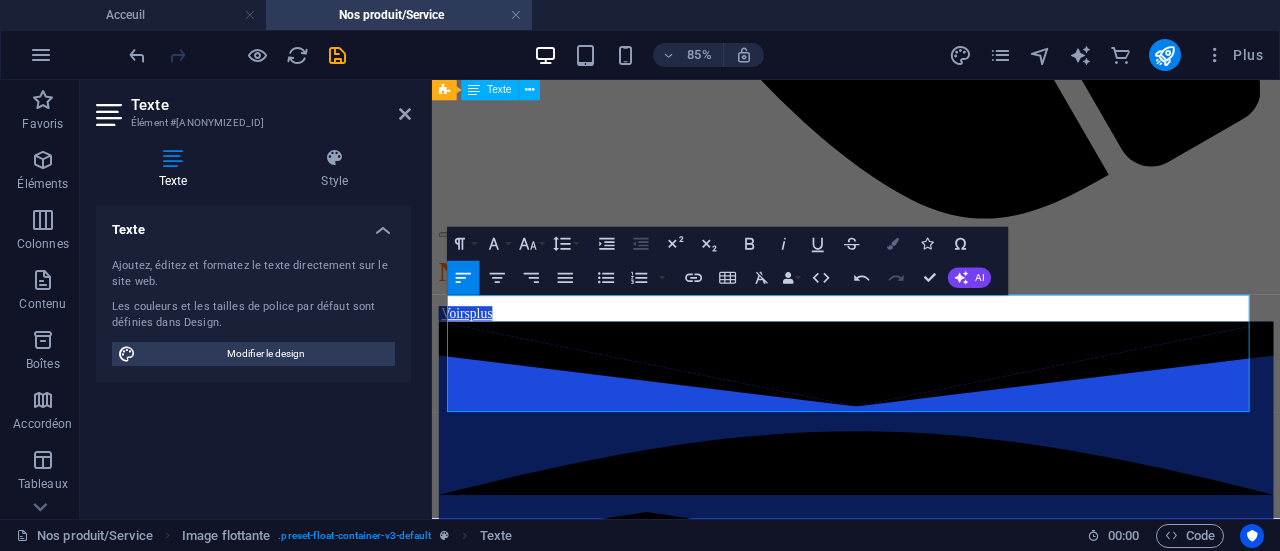 click at bounding box center [893, 244] 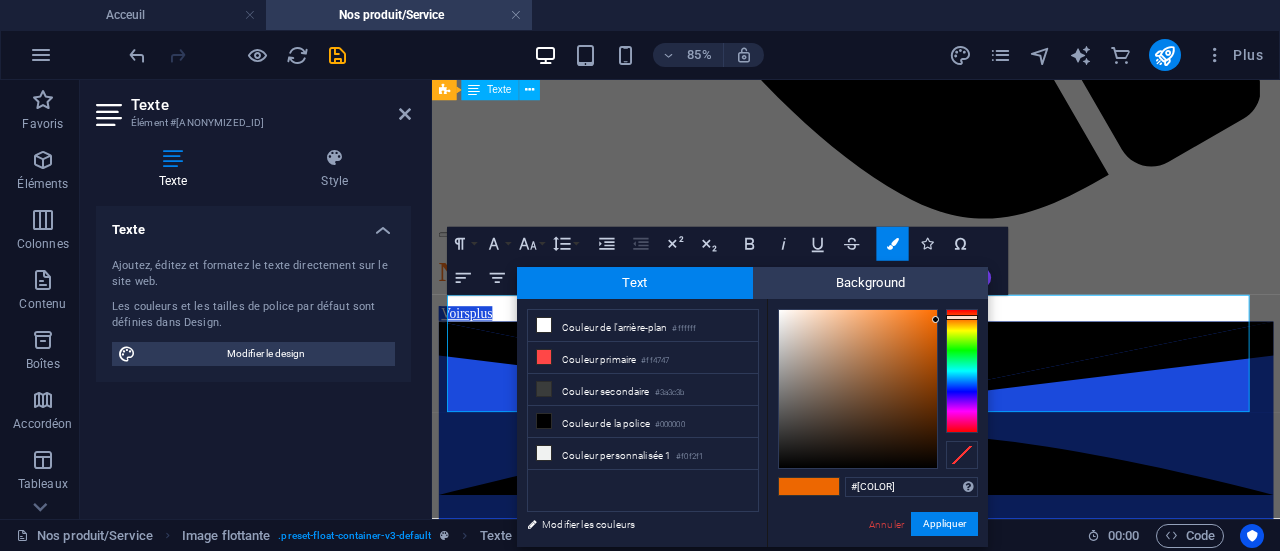 type on "#1b4adc" 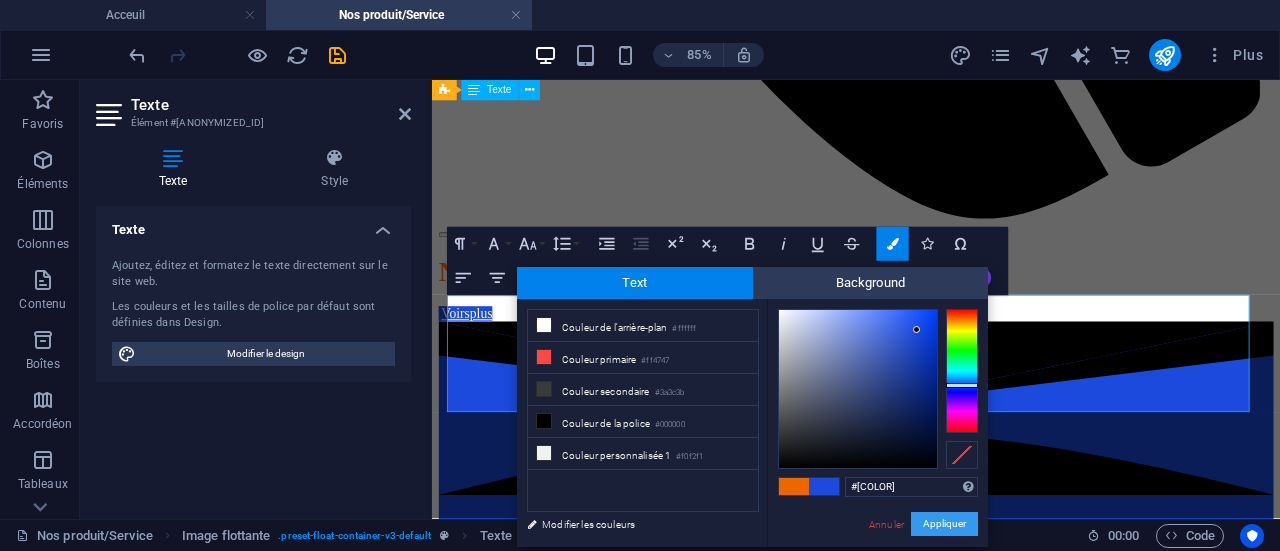 click on "Appliquer" at bounding box center [944, 524] 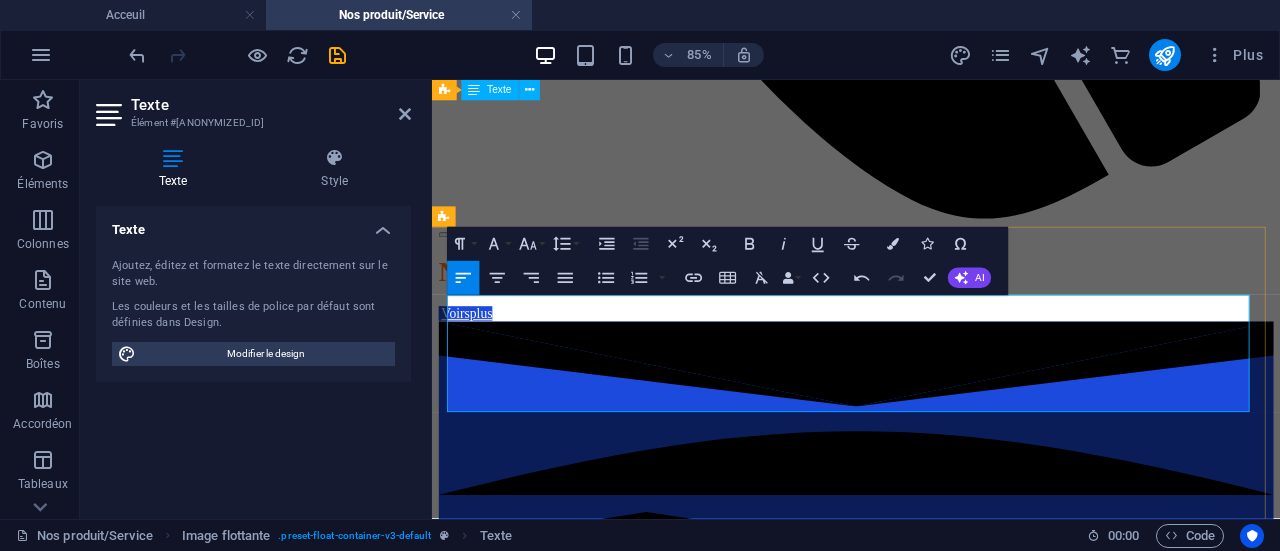 drag, startPoint x: 1068, startPoint y: 469, endPoint x: 842, endPoint y: 342, distance: 259.23926 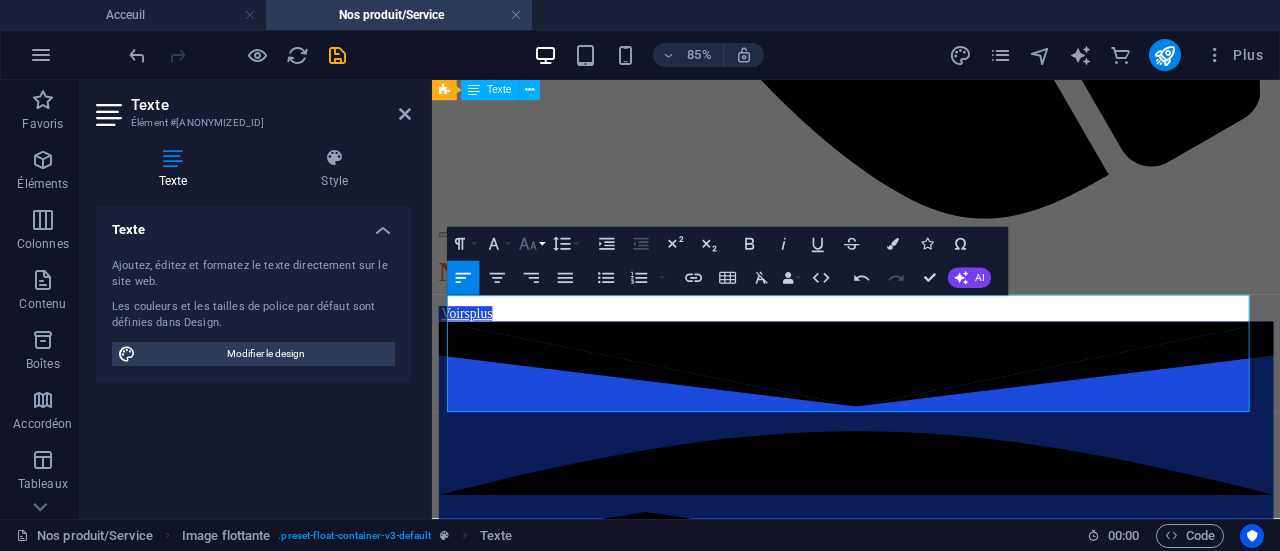 click on "Font Size" at bounding box center [532, 244] 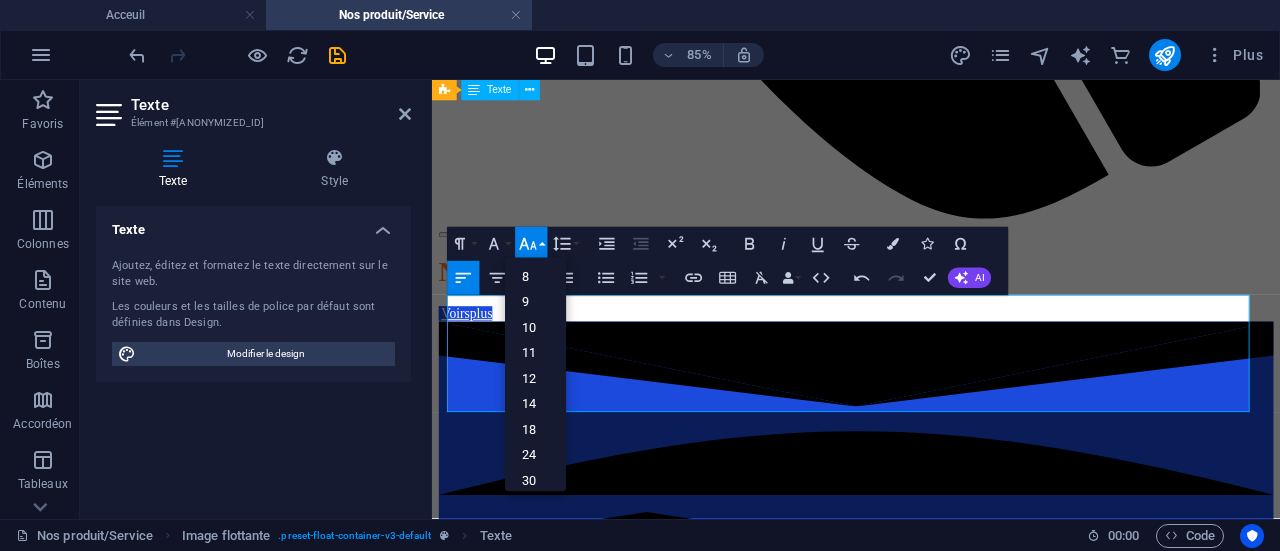 click on "Font Size" at bounding box center (532, 244) 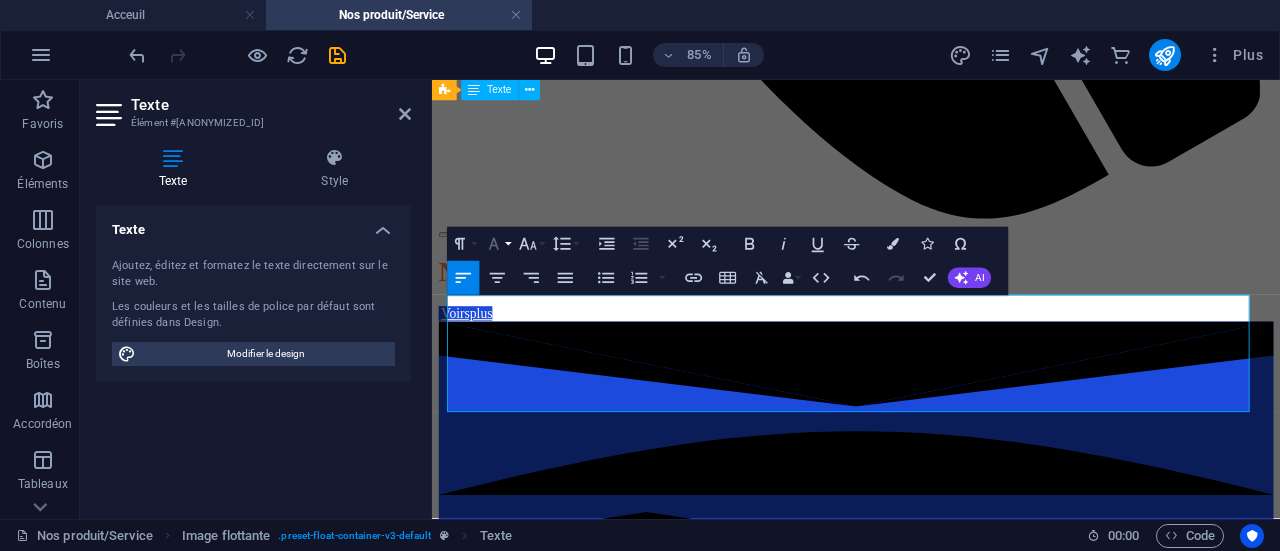 click on "Font Family" at bounding box center [498, 244] 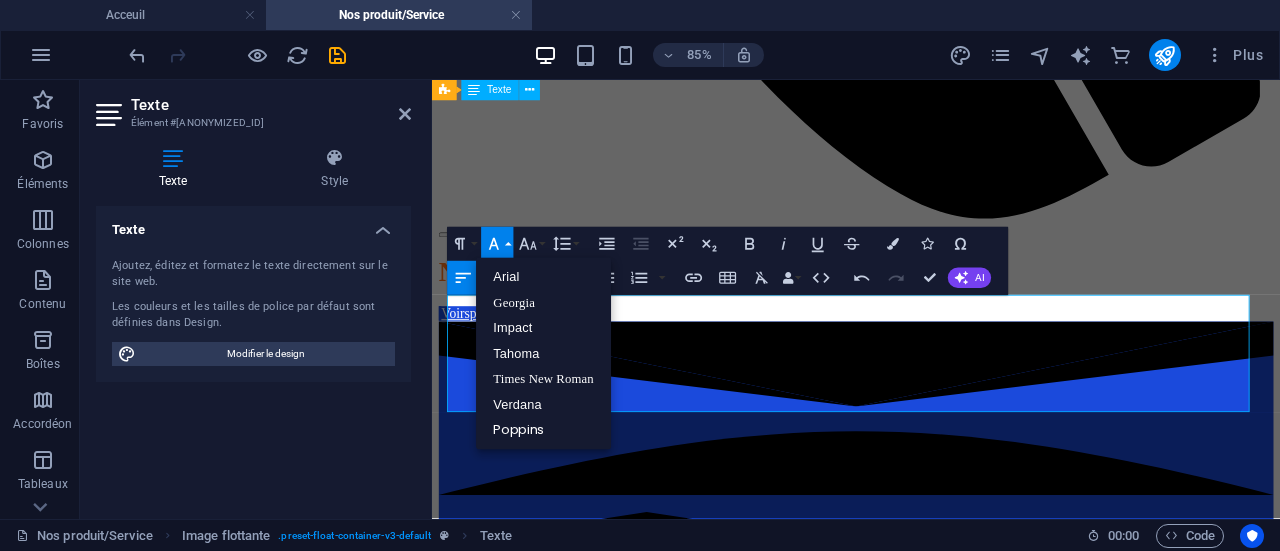 click 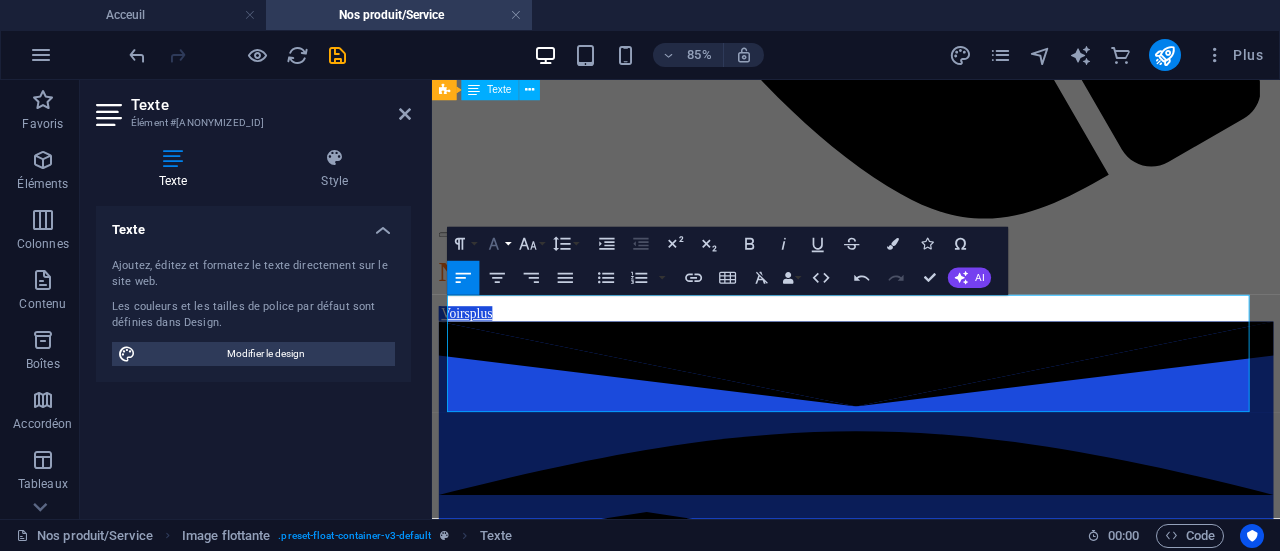 click 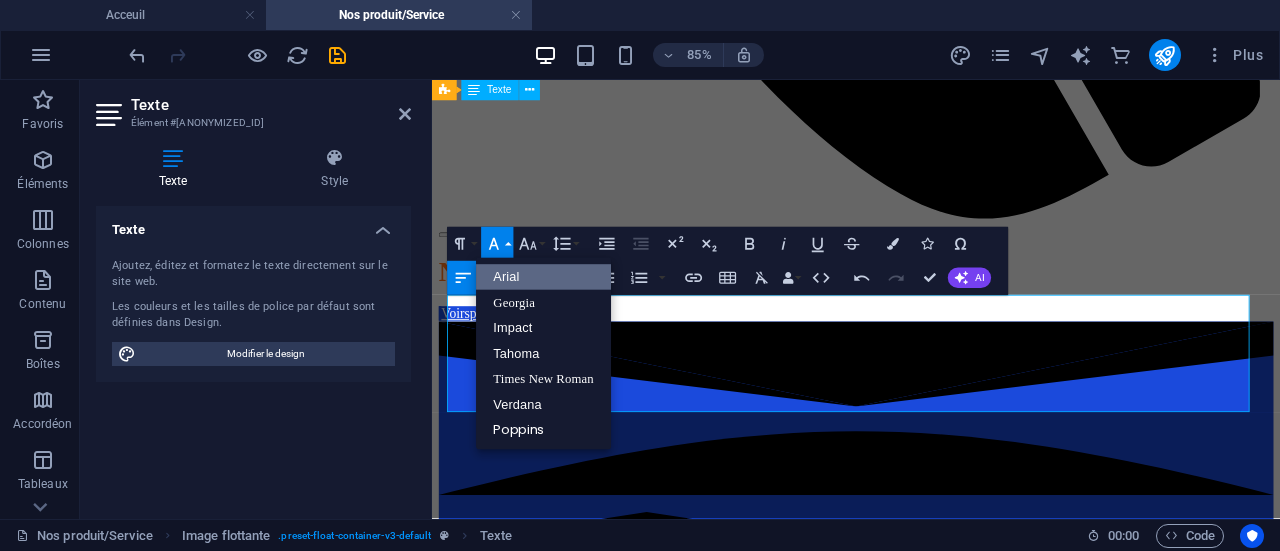 click on "Arial" at bounding box center (544, 277) 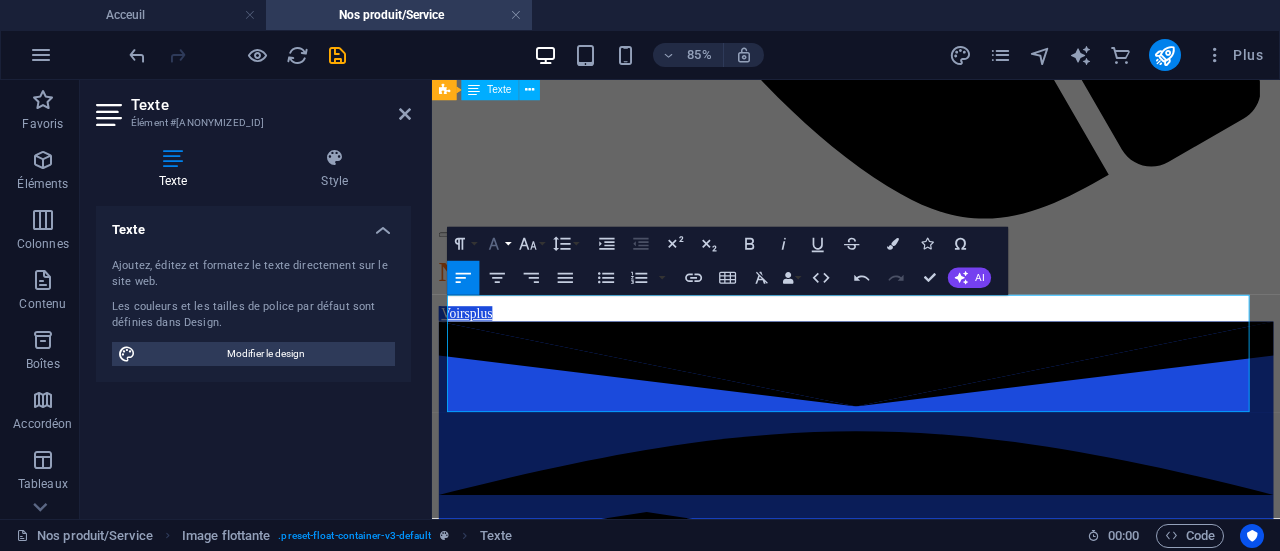click on "Font Family" at bounding box center (498, 244) 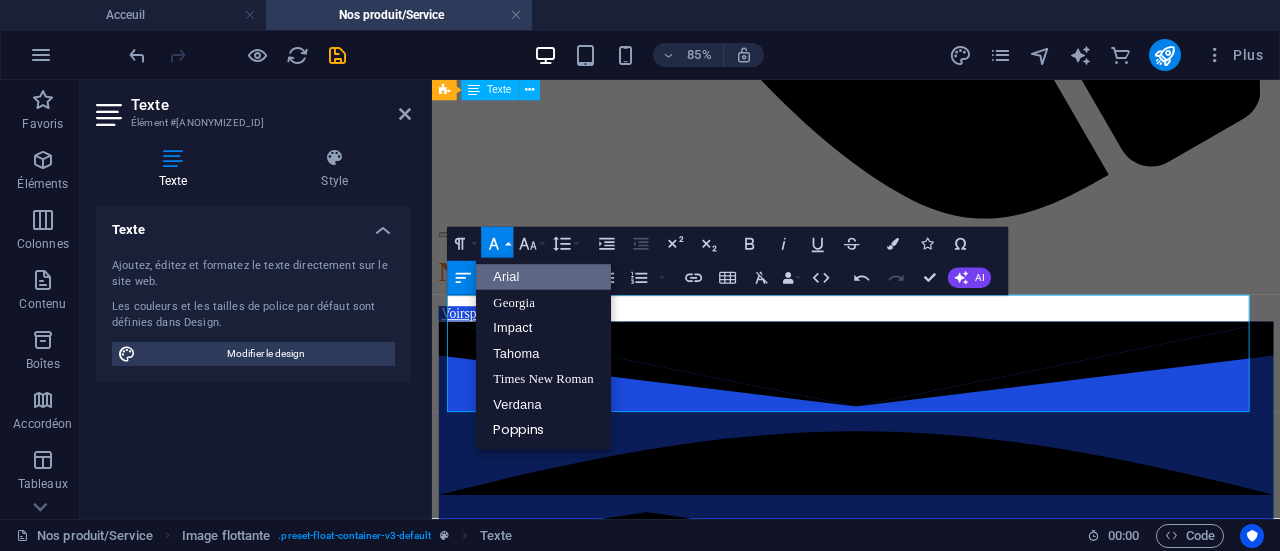 scroll, scrollTop: 0, scrollLeft: 0, axis: both 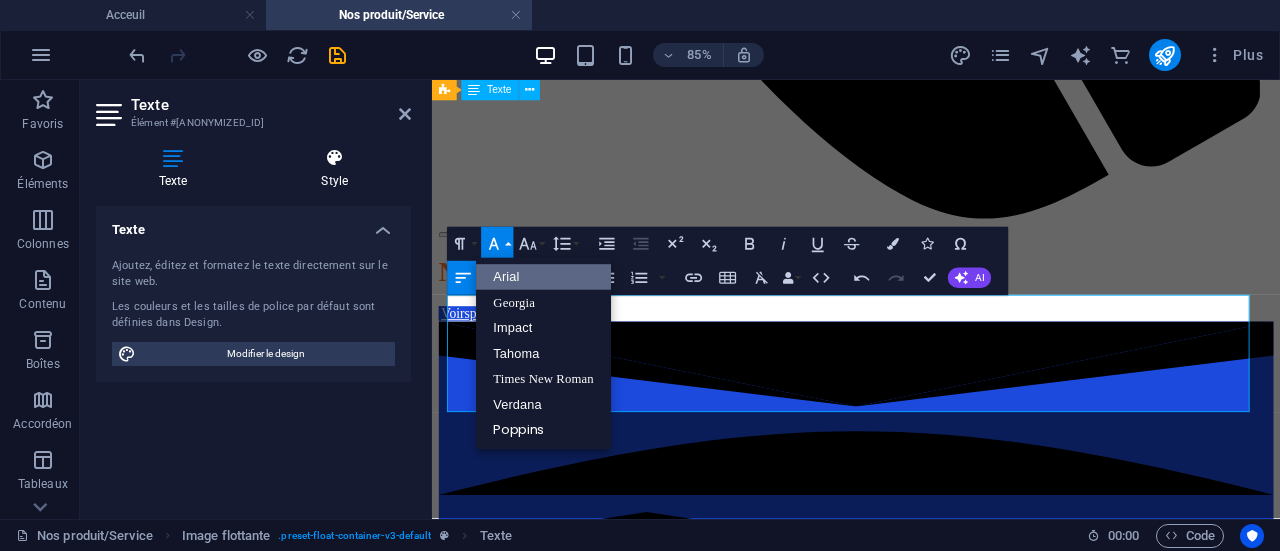 click on "Style" at bounding box center (335, 169) 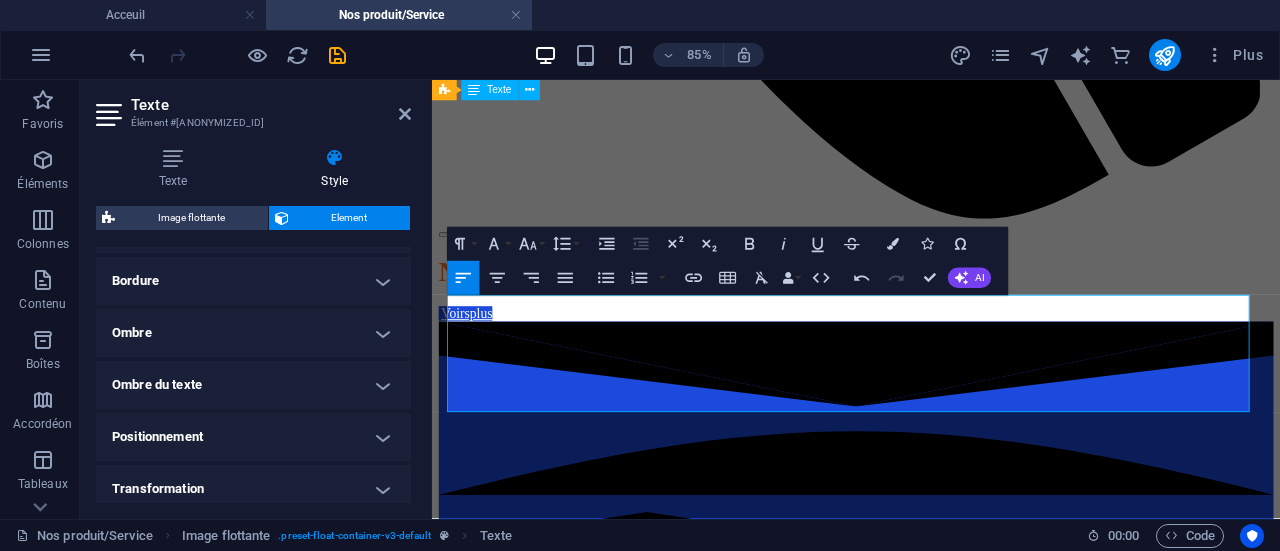 scroll, scrollTop: 439, scrollLeft: 0, axis: vertical 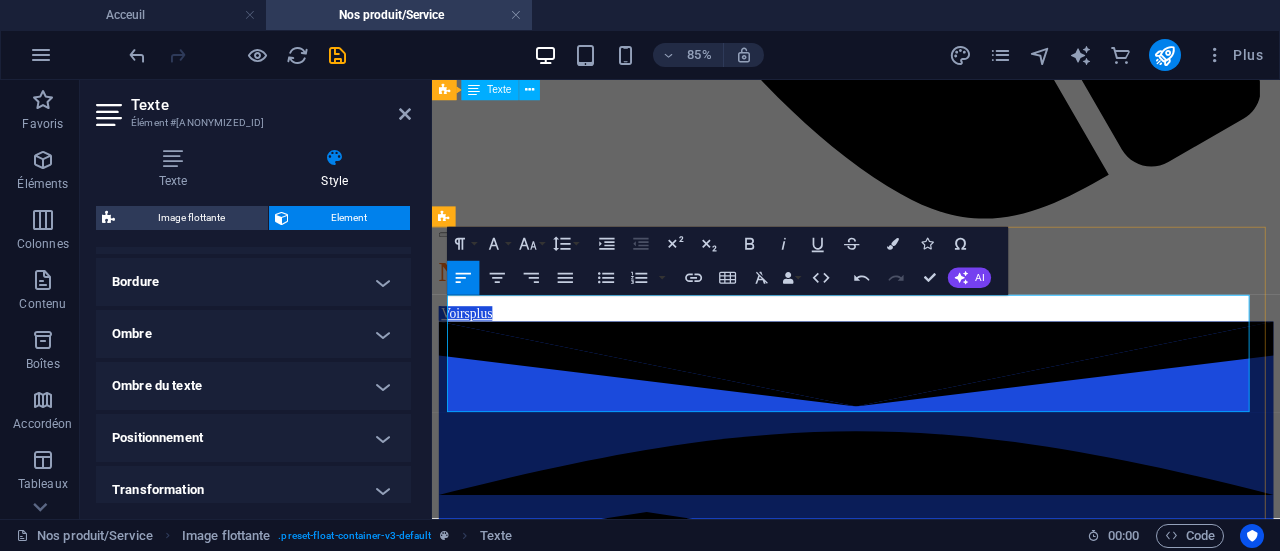 click on "C'est parce que la qualité est notre première priorité, qu'on s'engage à vous servir des produits locaux sélectionnés." at bounding box center [931, 3757] 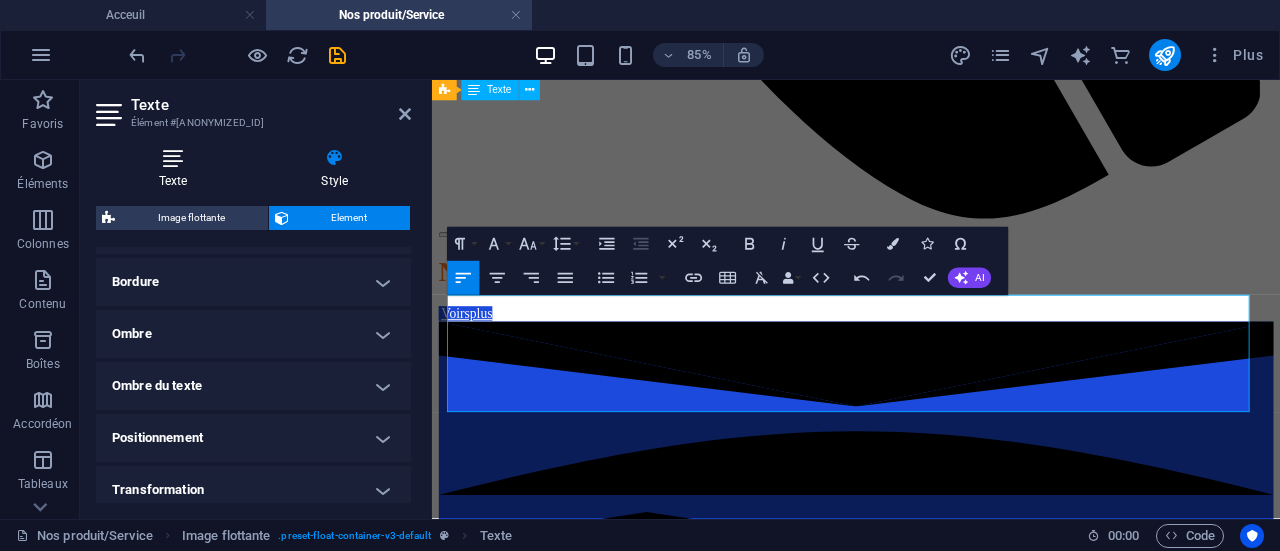click at bounding box center (173, 158) 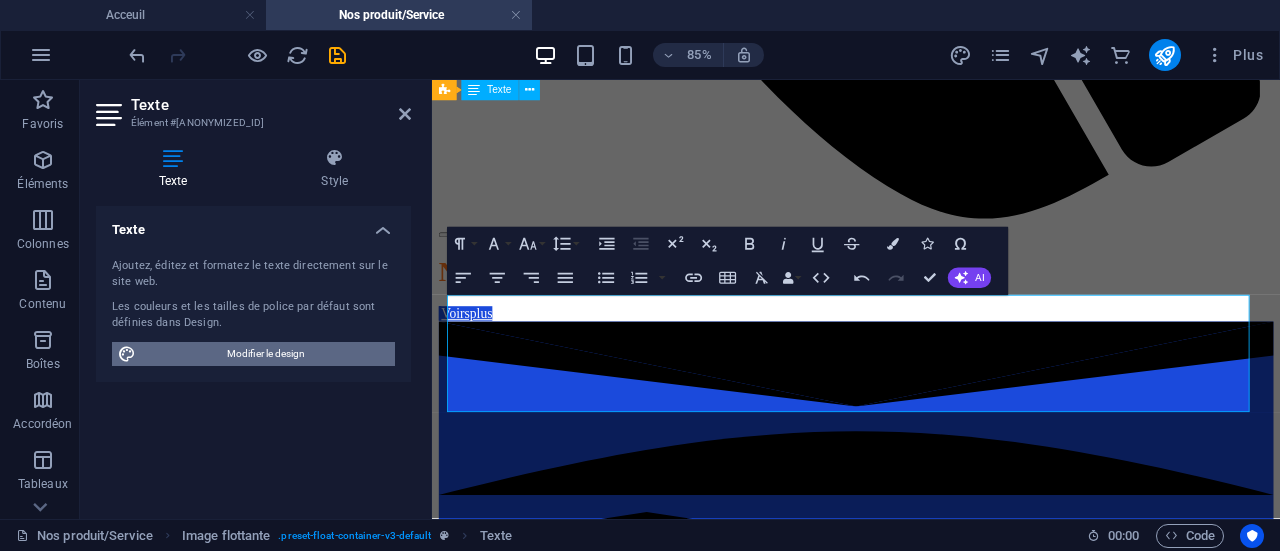 click on "Modifier le design" at bounding box center (265, 354) 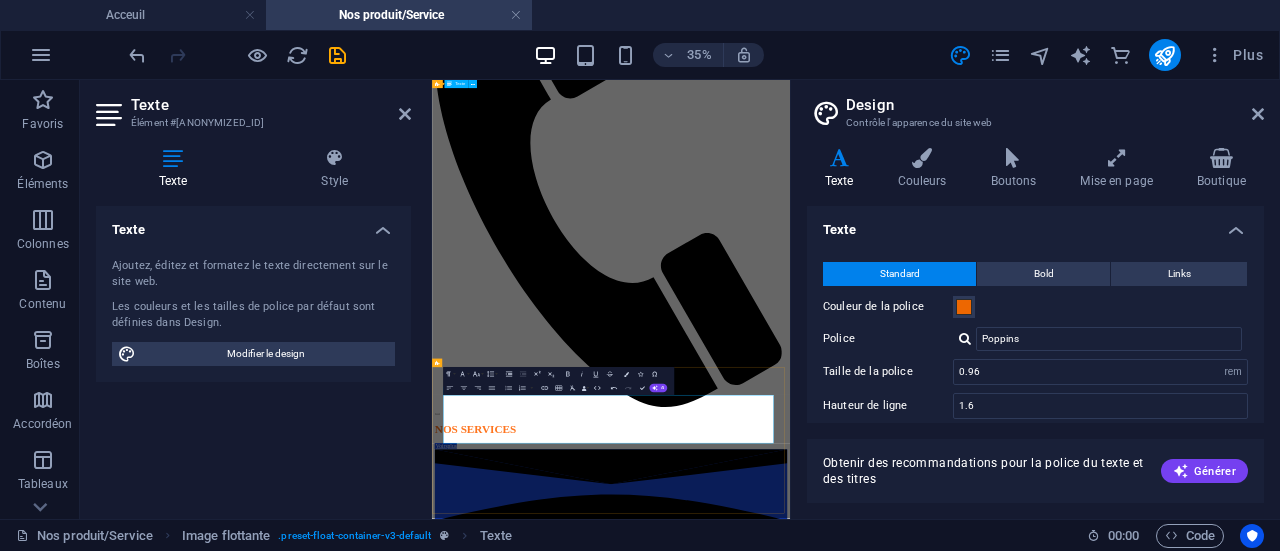 scroll, scrollTop: 1995, scrollLeft: 0, axis: vertical 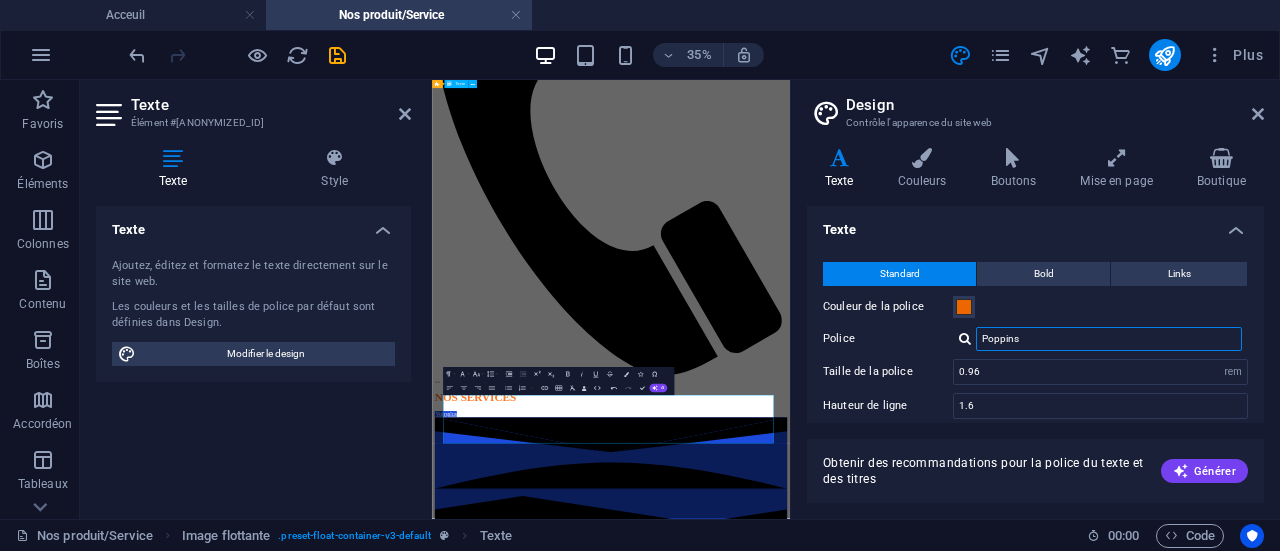 click on "Poppins" at bounding box center [1109, 339] 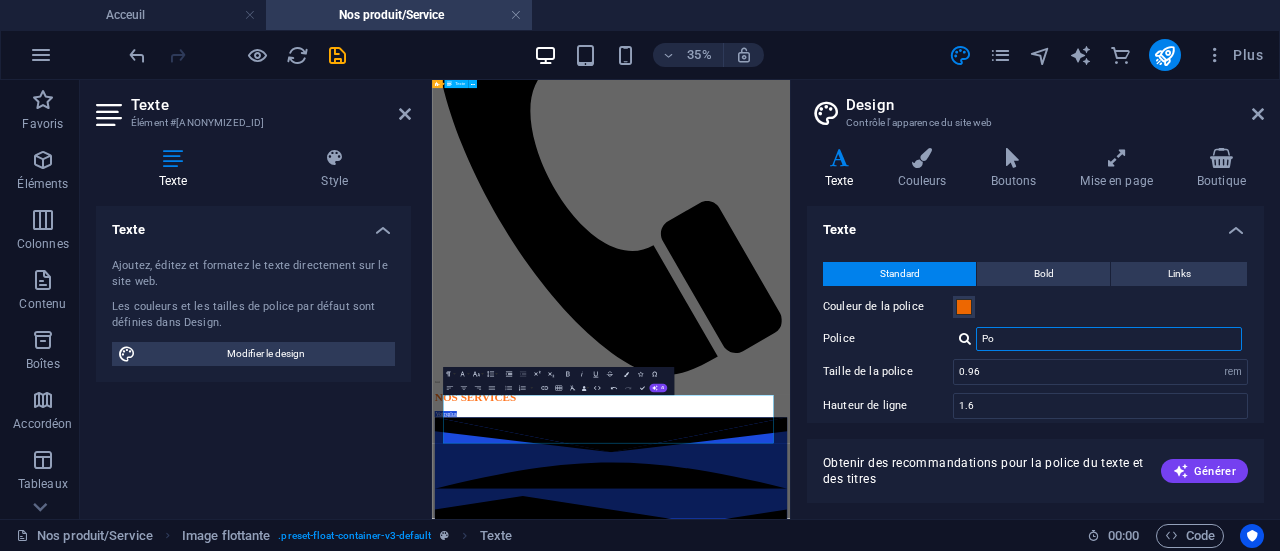 type on "P" 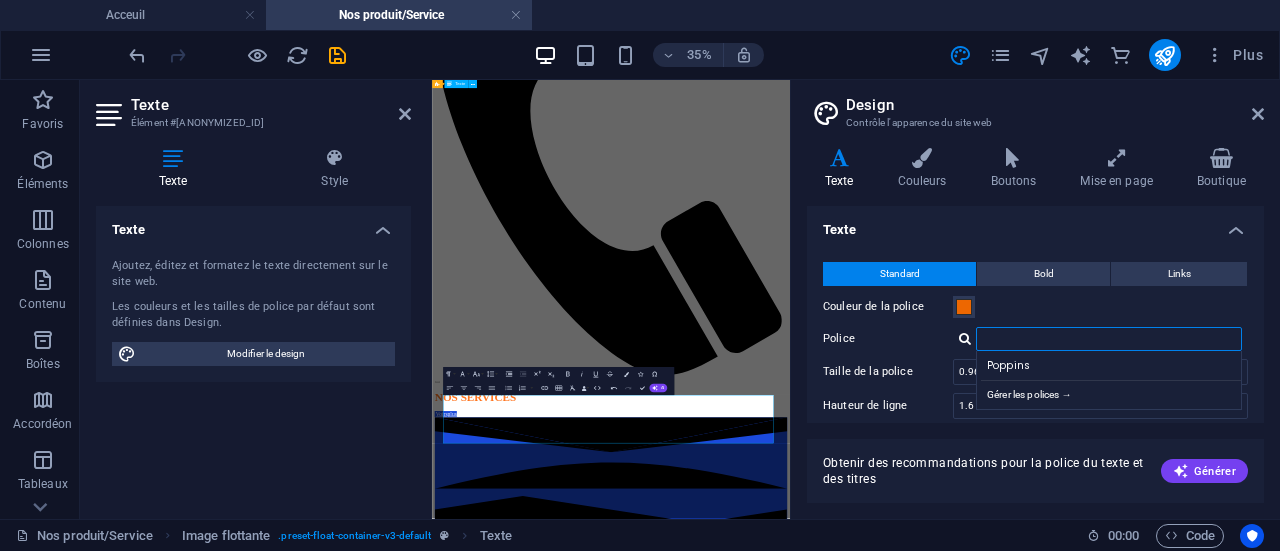 paste on "IBM Plex Sans" 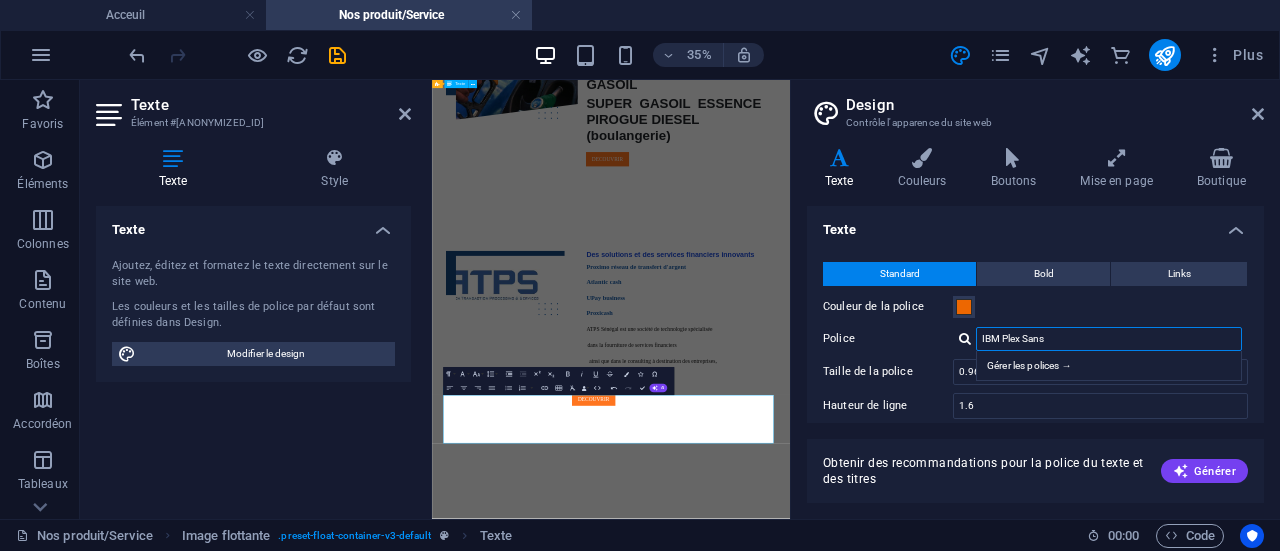 click on "IBM Plex Sans" at bounding box center (1109, 339) 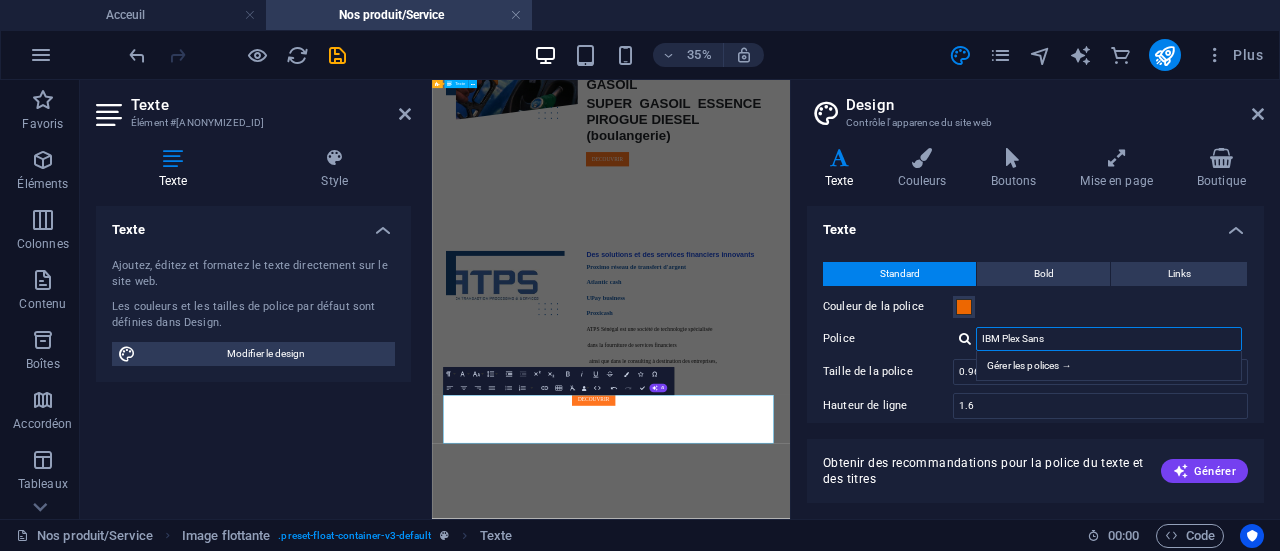 type on "IBM Plex Sans" 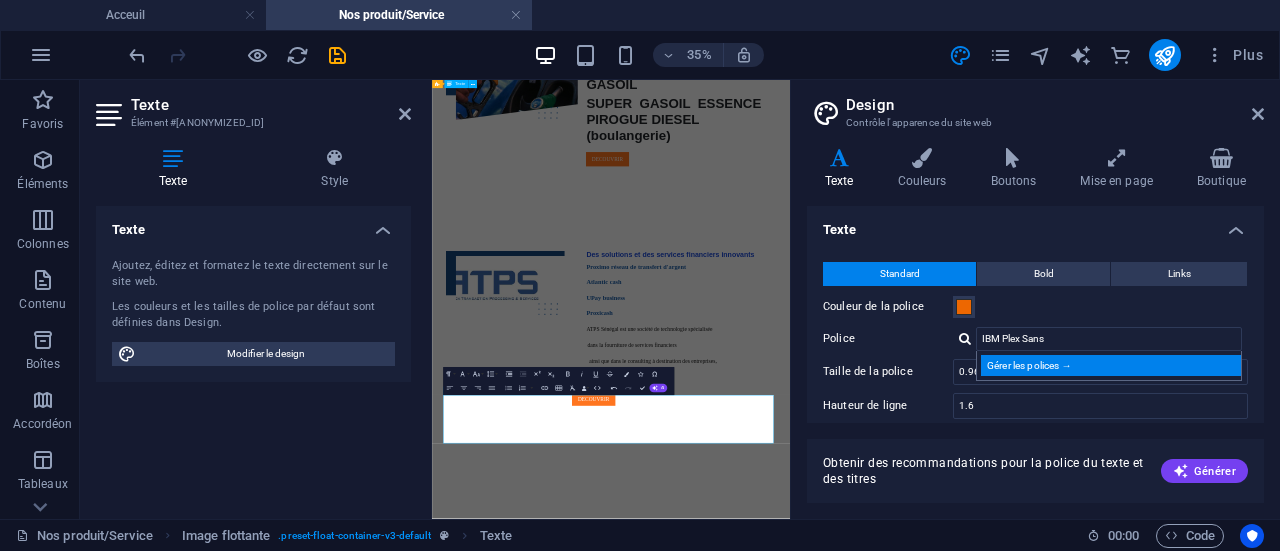 click on "Gérer les polices →" at bounding box center (1113, 365) 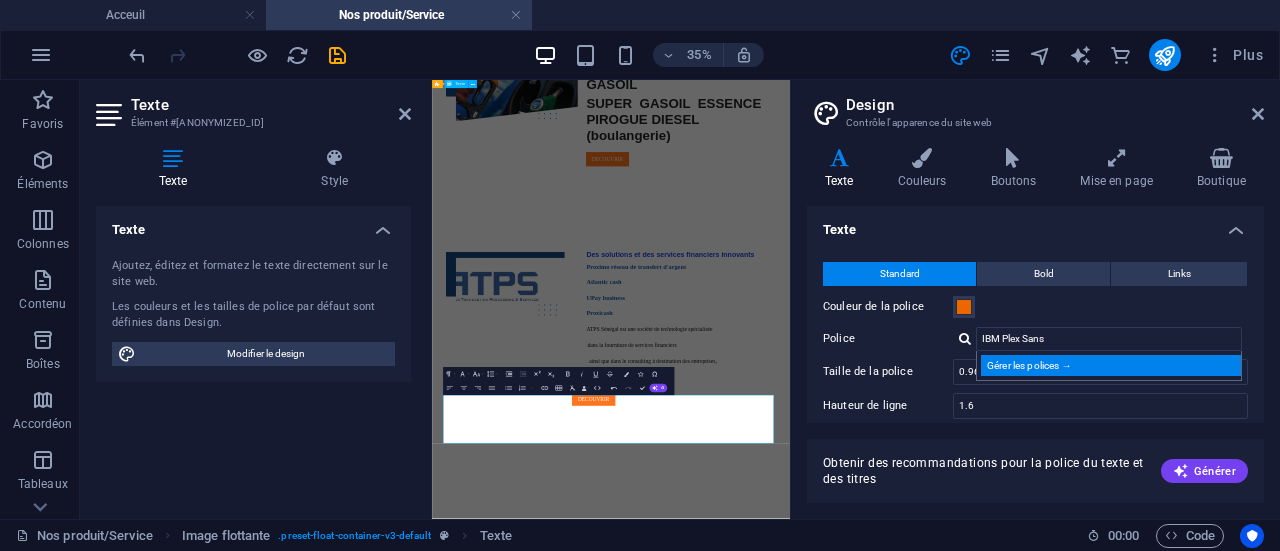 select on "popularity" 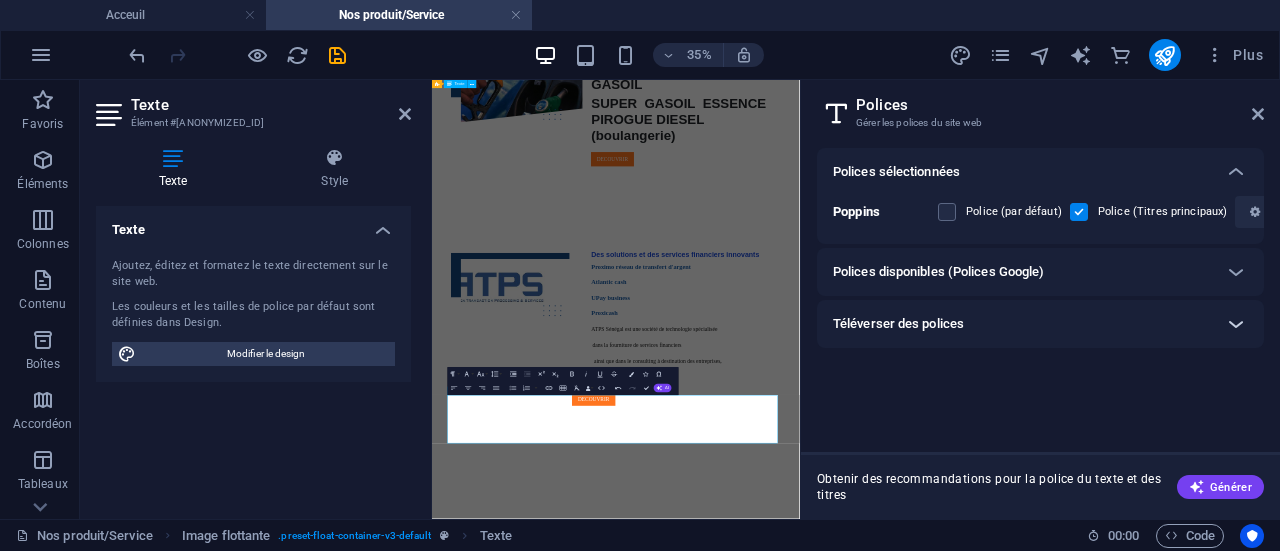 click at bounding box center (1236, 324) 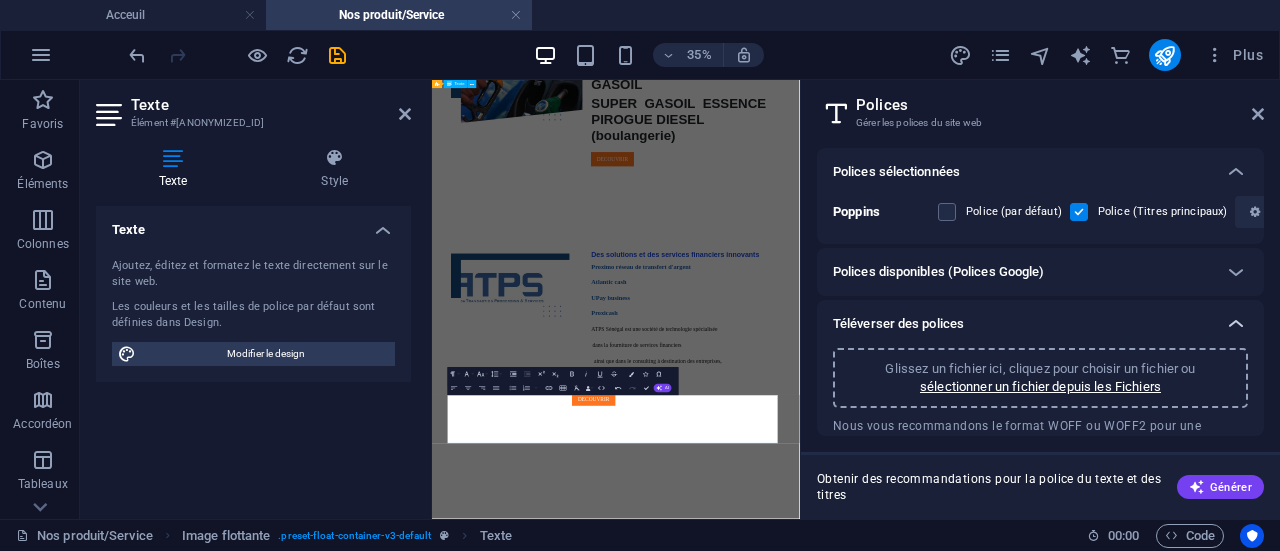 click at bounding box center (1236, 324) 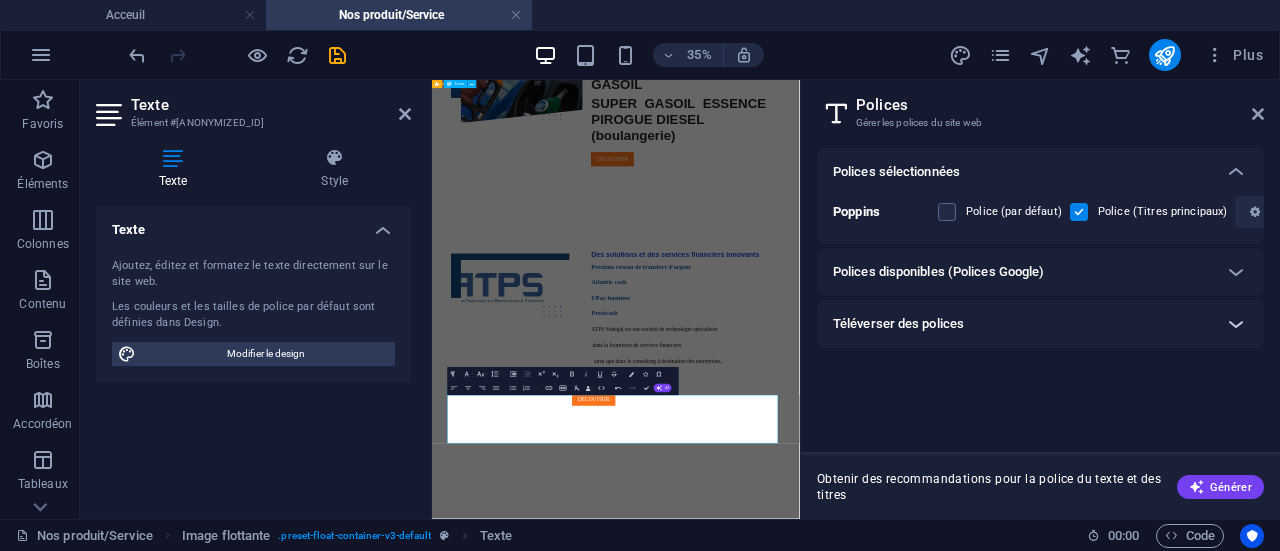 click at bounding box center (1236, 324) 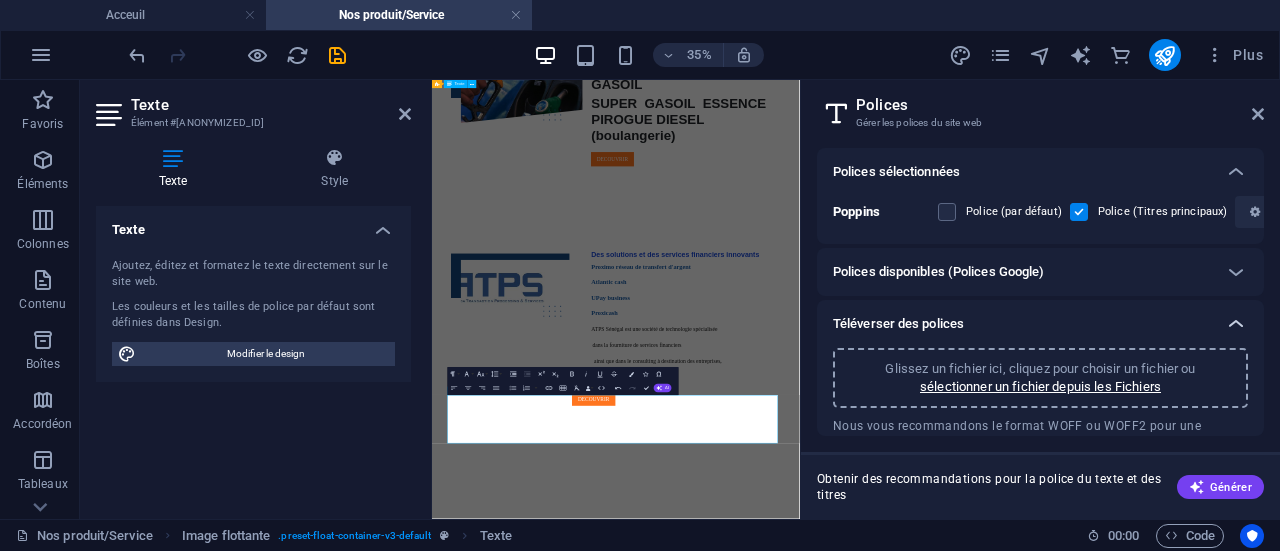 click at bounding box center [1236, 324] 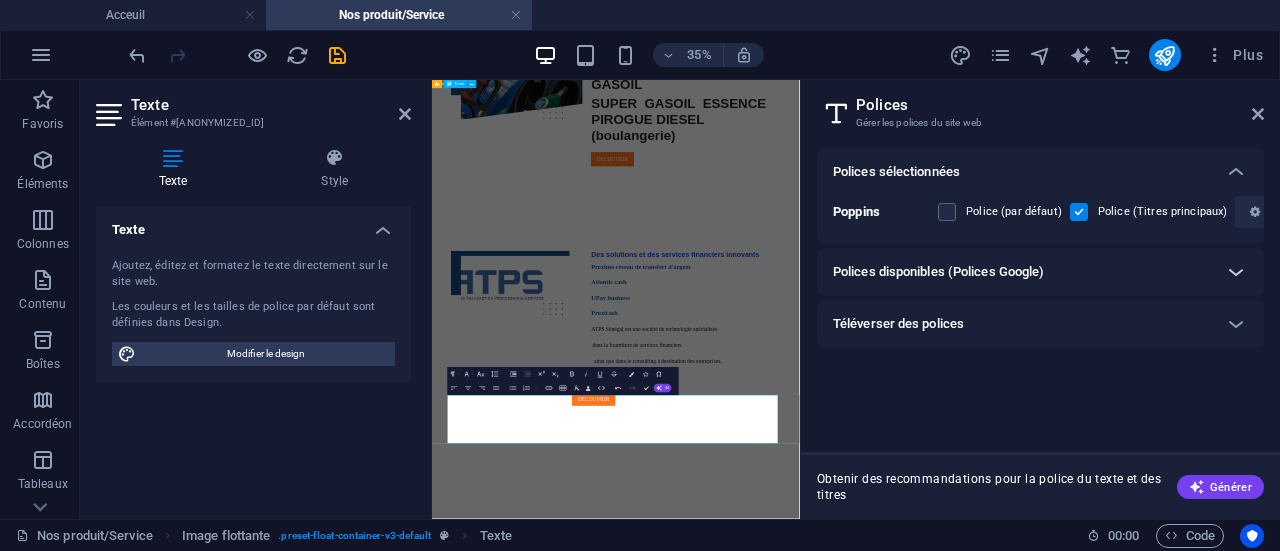 click at bounding box center (1236, 272) 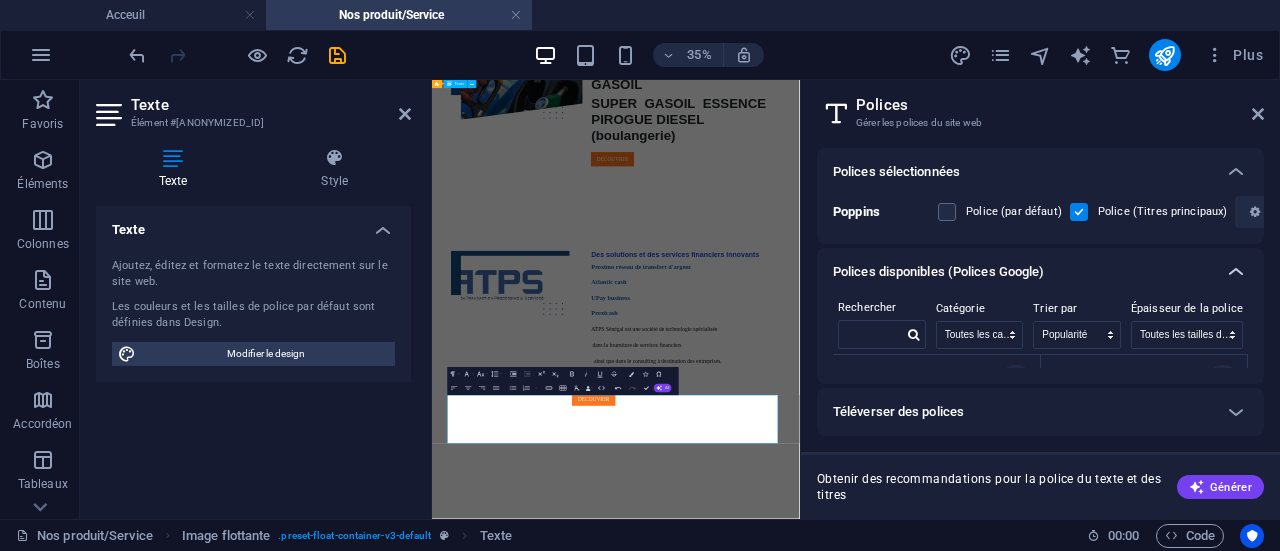 click at bounding box center [1236, 272] 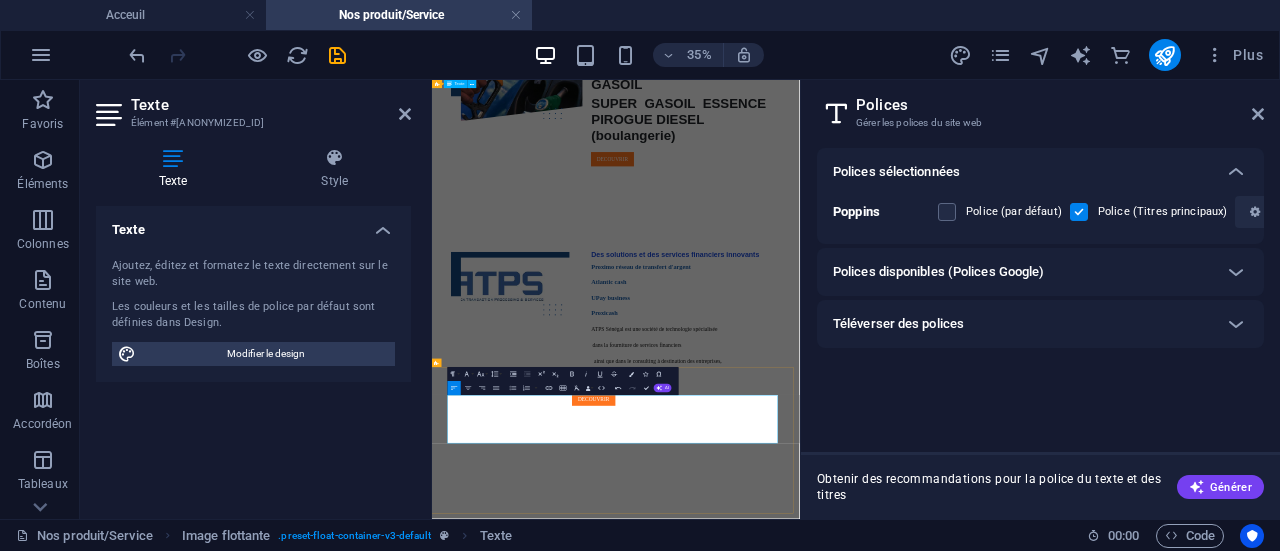 click on "Manger Bien & Mieux" at bounding box center (958, 1598) 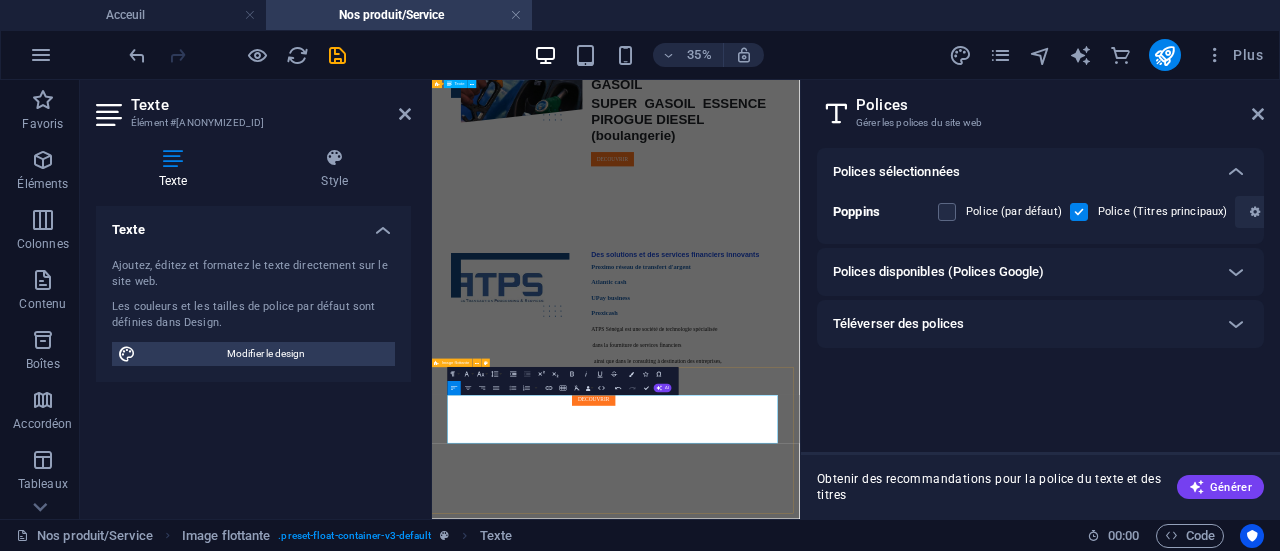 drag, startPoint x: 1209, startPoint y: 1096, endPoint x: 837, endPoint y: 970, distance: 392.75946 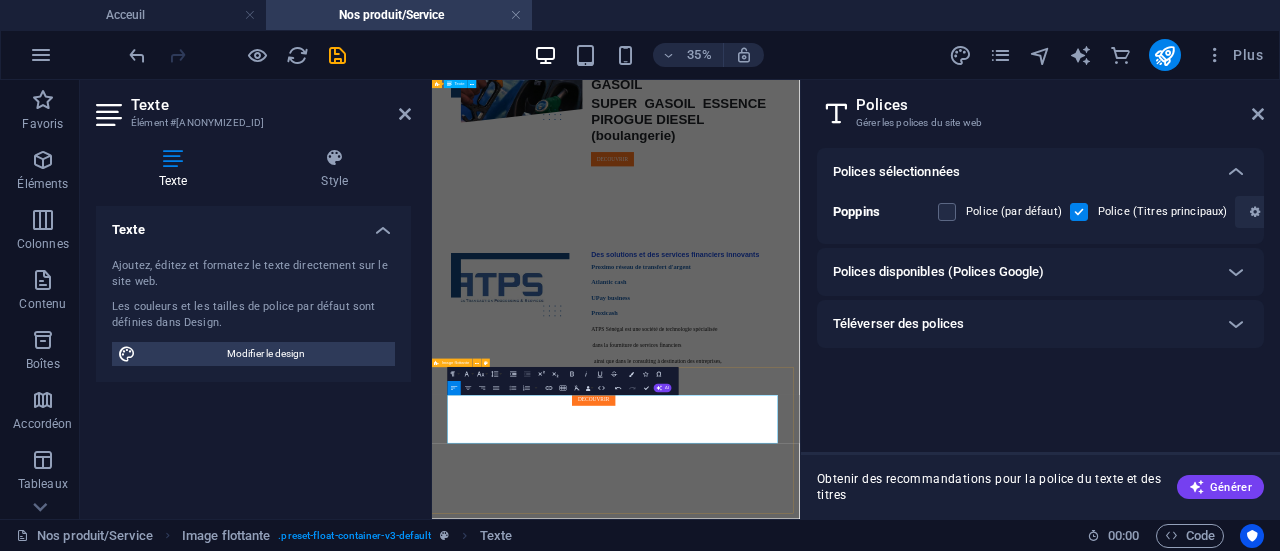 click on "Restaurants Manger Bien & Mieux C'est parce que la qualité est notre première priorité, qu'on s'engage à vous servir des produits locaux sélectionnés." at bounding box center (957, 1619) 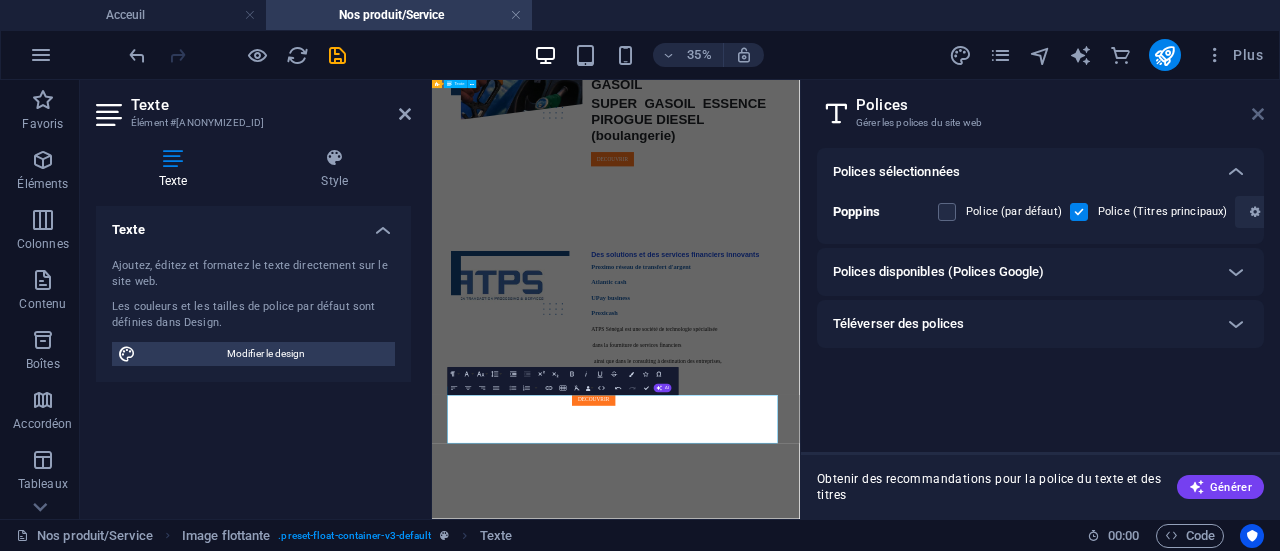click at bounding box center [1258, 114] 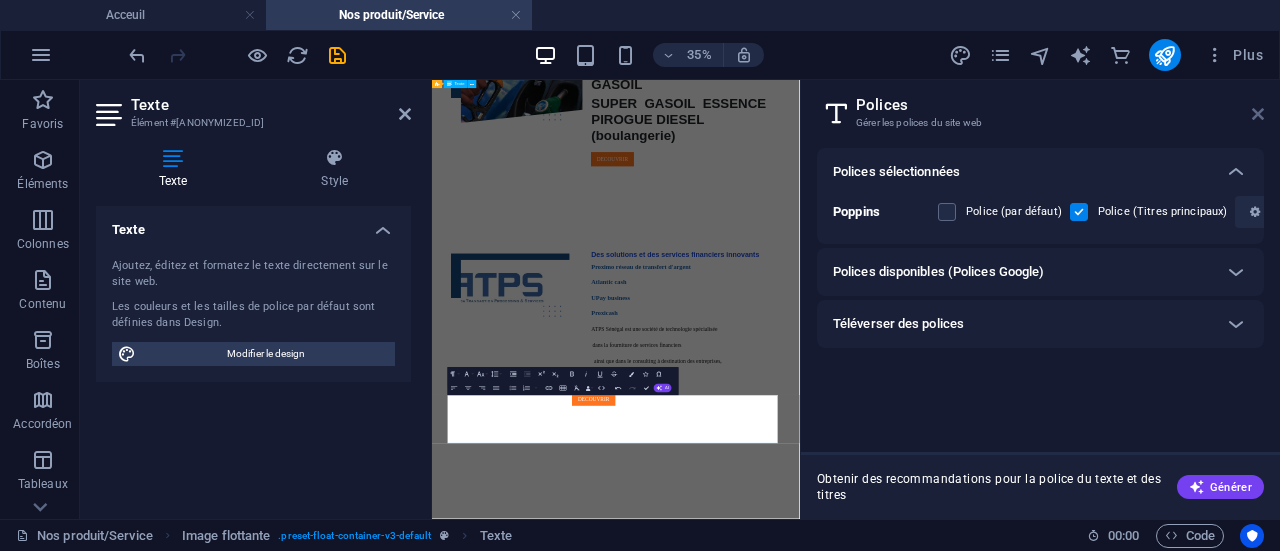 scroll, scrollTop: 1976, scrollLeft: 0, axis: vertical 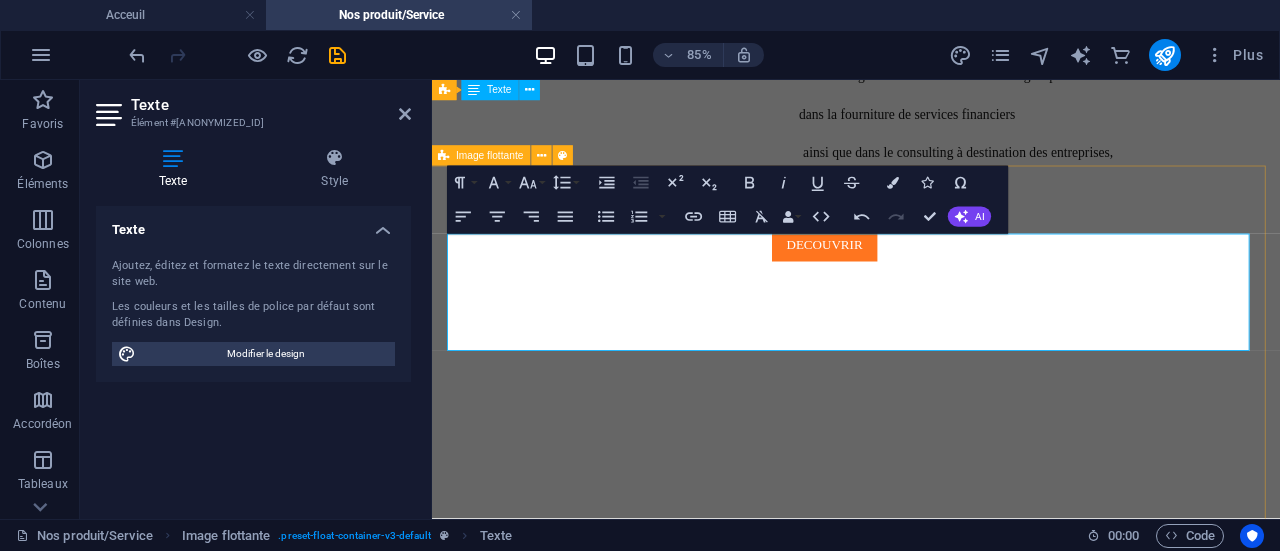 click on "Restaurants Manger Bien & Mieux C'est parce que la qualité est notre première priorité, qu'on s'engage à vous servir des produits locaux sélectionnés." at bounding box center [931, 900] 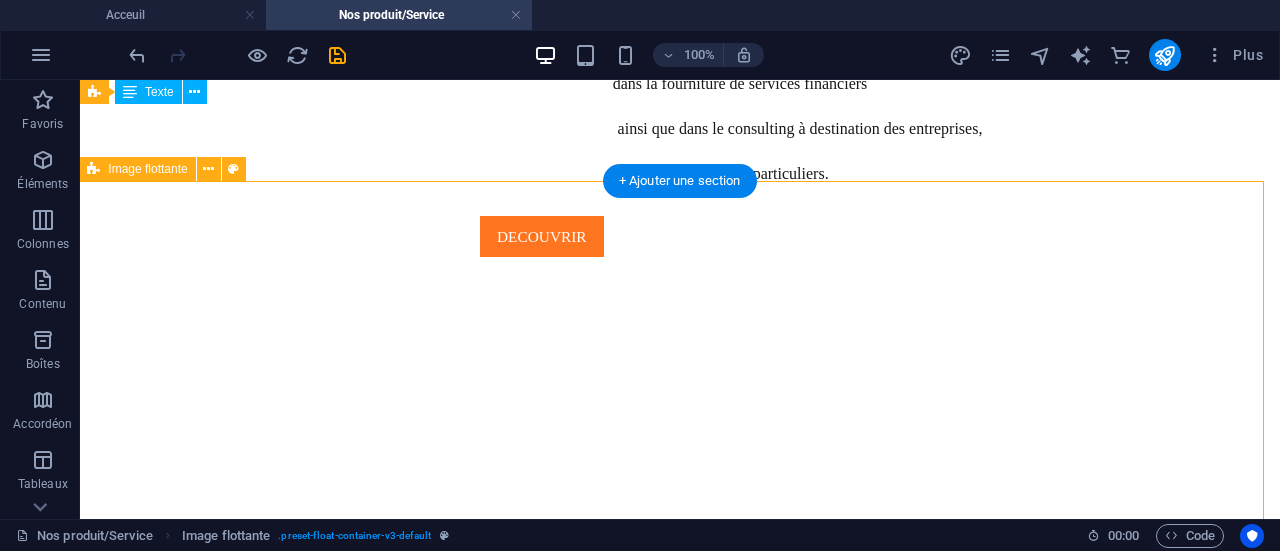 scroll, scrollTop: 1972, scrollLeft: 0, axis: vertical 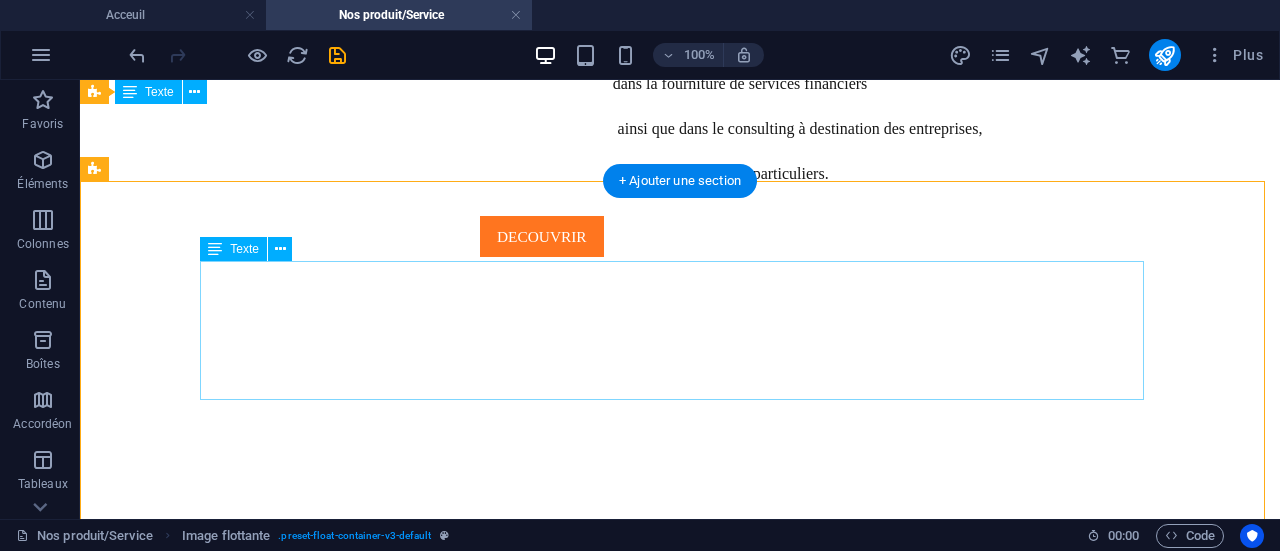 click on "Restaurants Manger Bien & Mieux C'est parce que la qualité est notre première priorité, qu'on s'engage à vous servir des produits locaux sélectionnés." at bounding box center [680, 855] 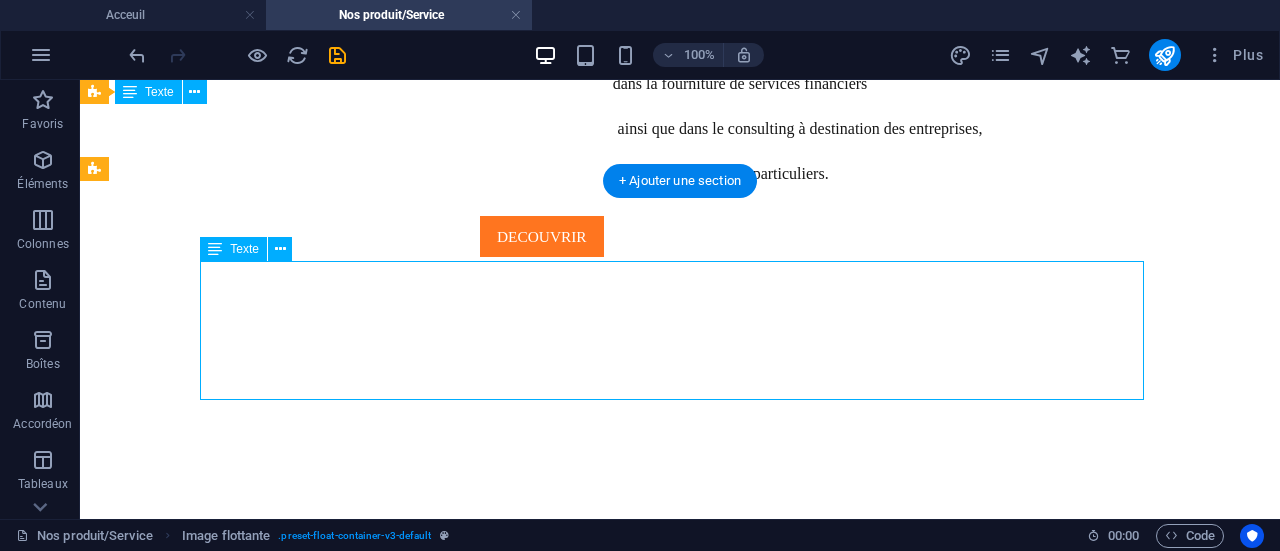 click on "Restaurants Manger Bien & Mieux C'est parce que la qualité est notre première priorité, qu'on s'engage à vous servir des produits locaux sélectionnés." at bounding box center (680, 855) 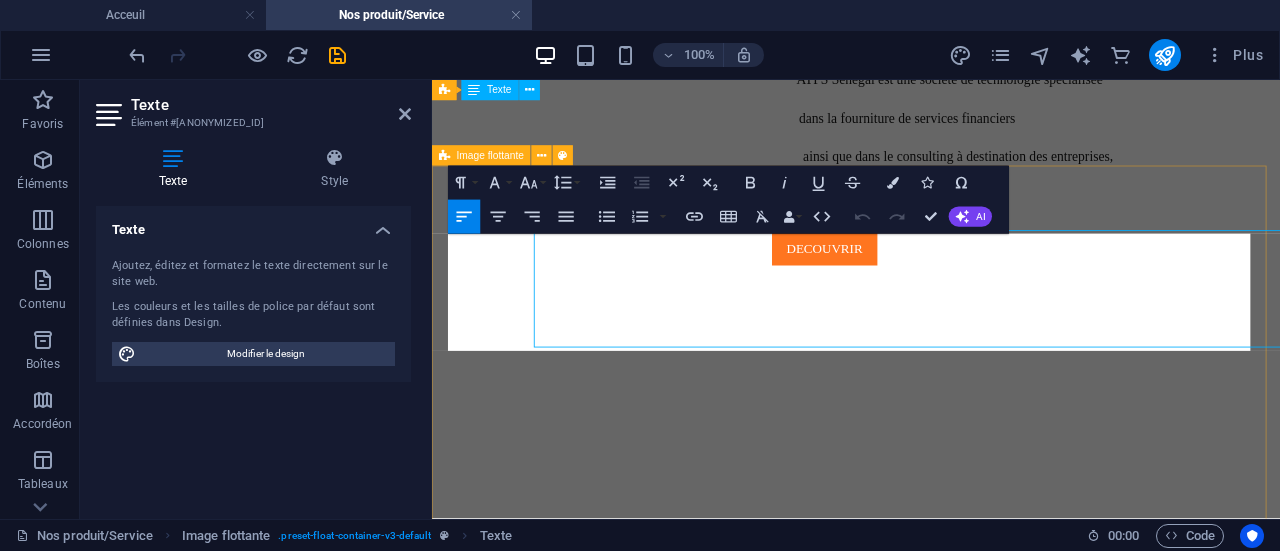 scroll, scrollTop: 1976, scrollLeft: 0, axis: vertical 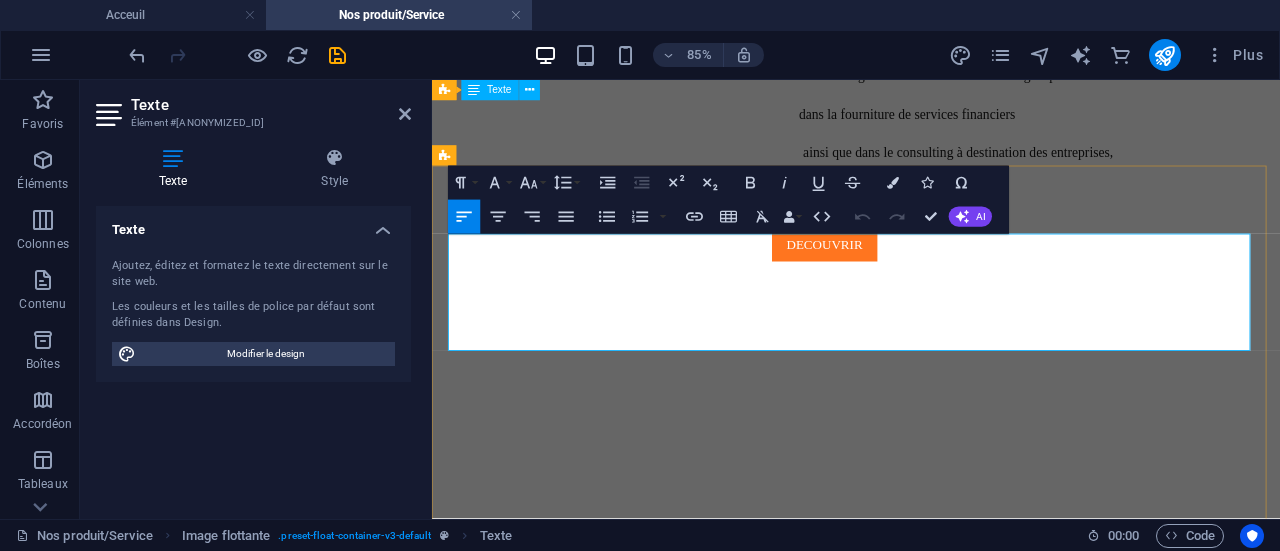 drag, startPoint x: 1135, startPoint y: 387, endPoint x: 842, endPoint y: 270, distance: 315.49643 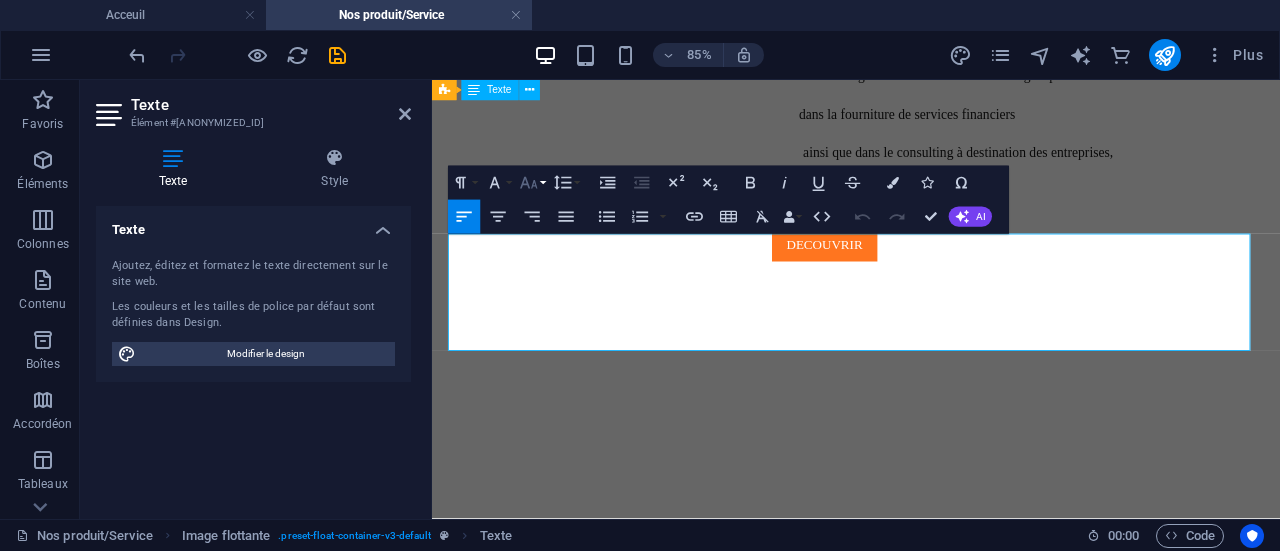 click on "Font Size" at bounding box center [532, 183] 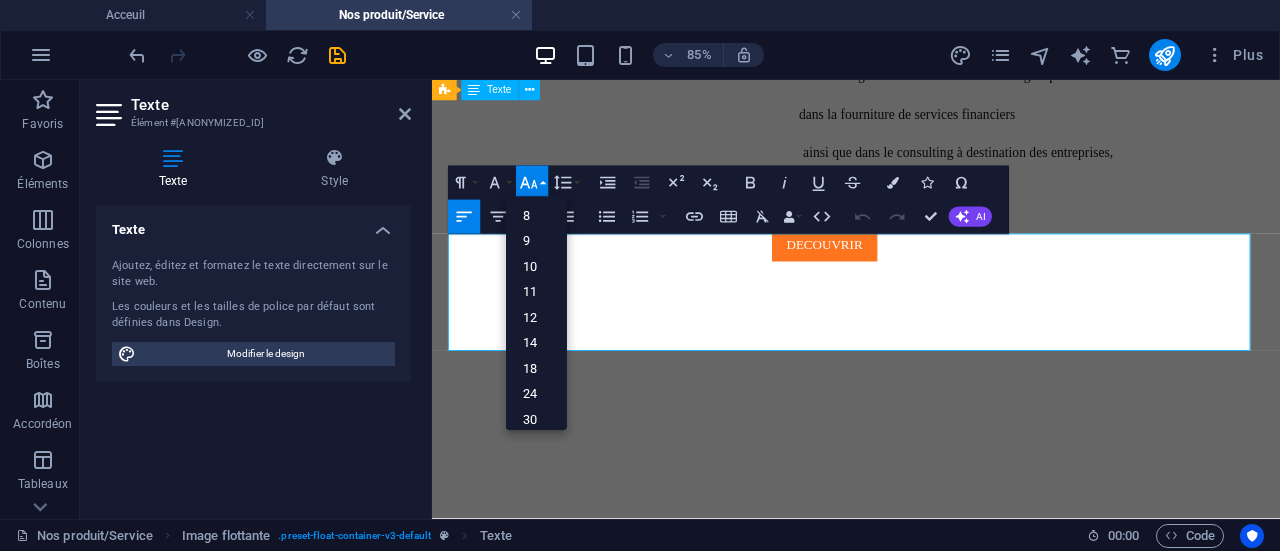 click on "Font Size" at bounding box center [532, 183] 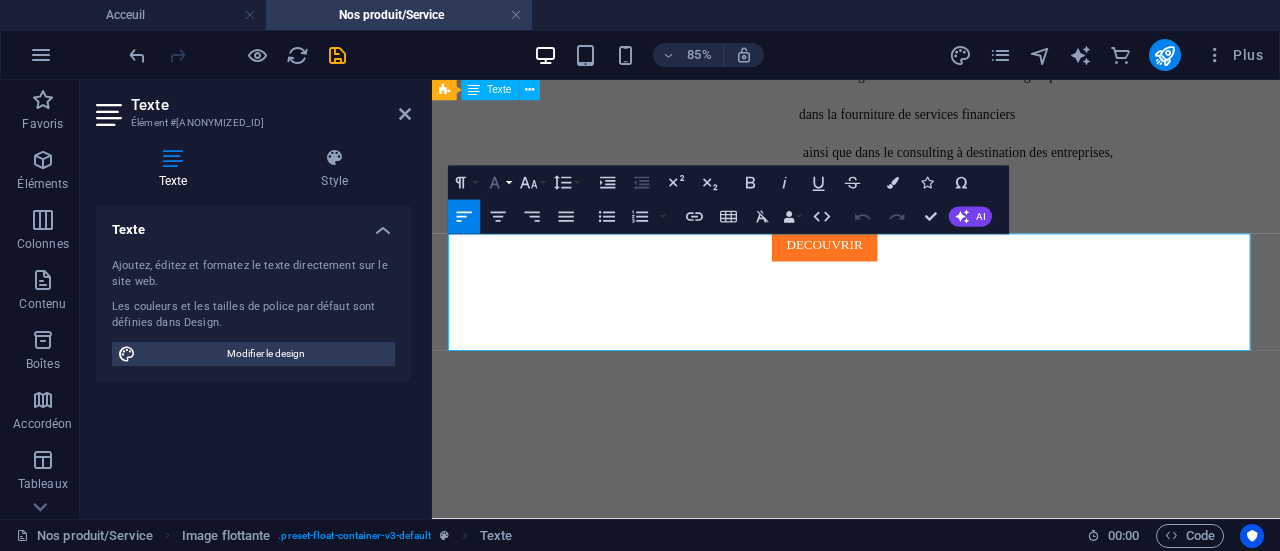 click 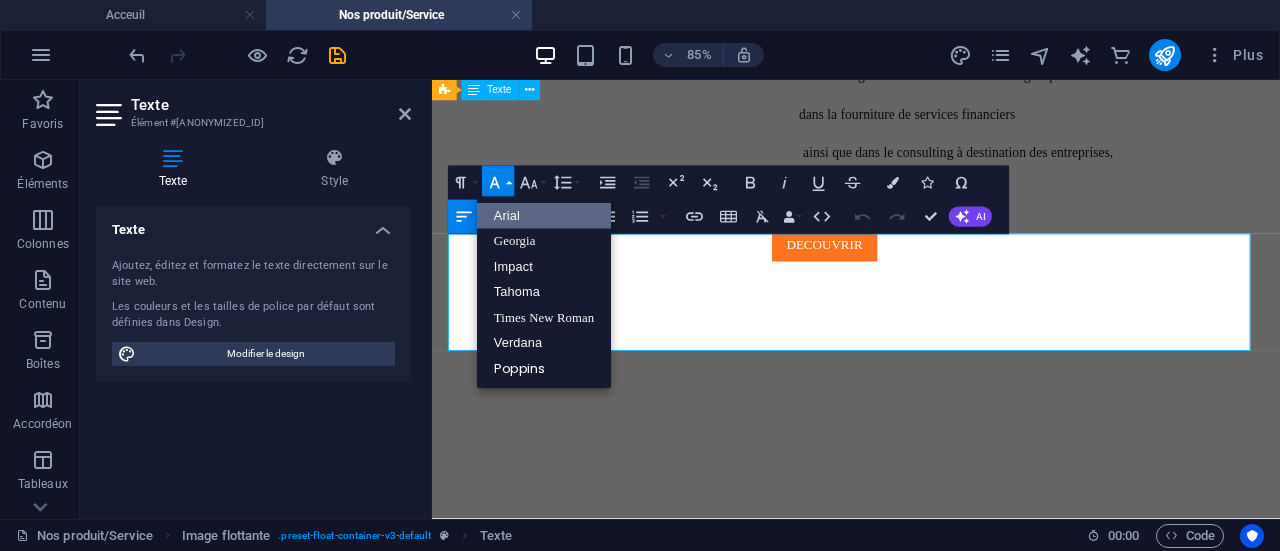 scroll, scrollTop: 0, scrollLeft: 0, axis: both 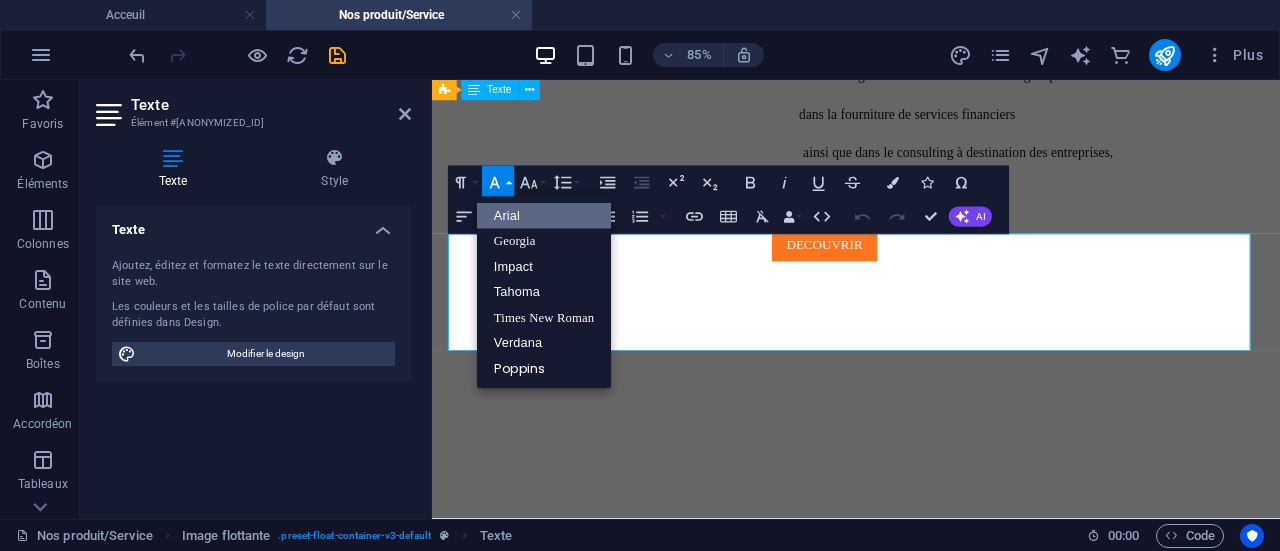 click on "Texte Ajoutez, éditez et formatez le texte directement sur le site web. Les couleurs et les tailles de police par défaut sont définies dans Design. Modifier le design Alignement Aligné à gauche Centré Aligné à droite" at bounding box center (253, 354) 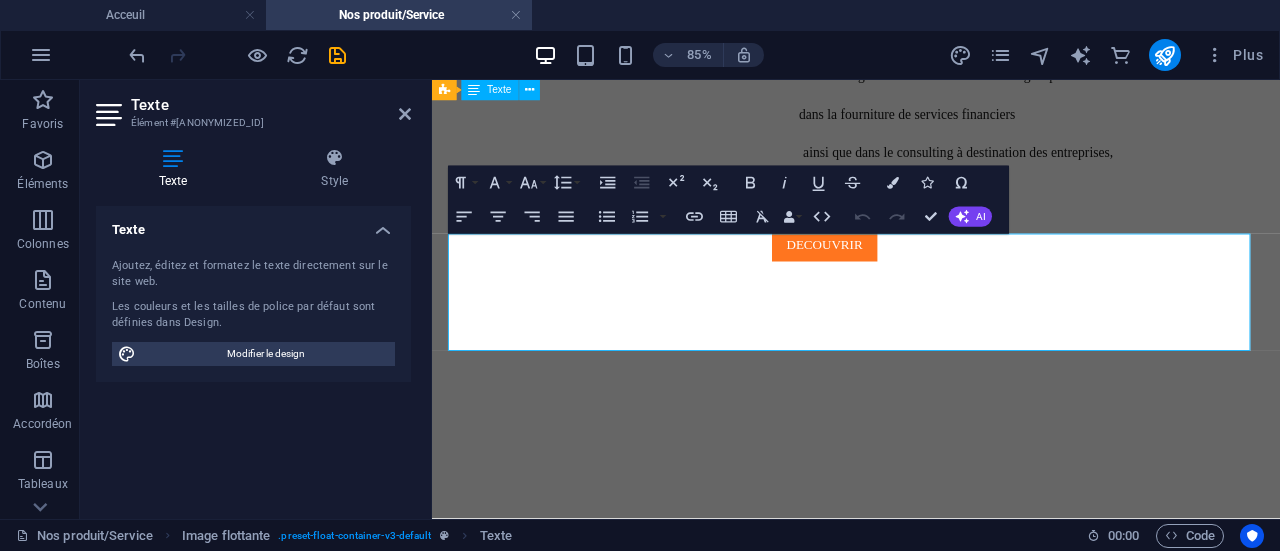 click on "Texte Ajoutez, éditez et formatez le texte directement sur le site web. Les couleurs et les tailles de police par défaut sont définies dans Design. Modifier le design Alignement Aligné à gauche Centré Aligné à droite" at bounding box center [253, 354] 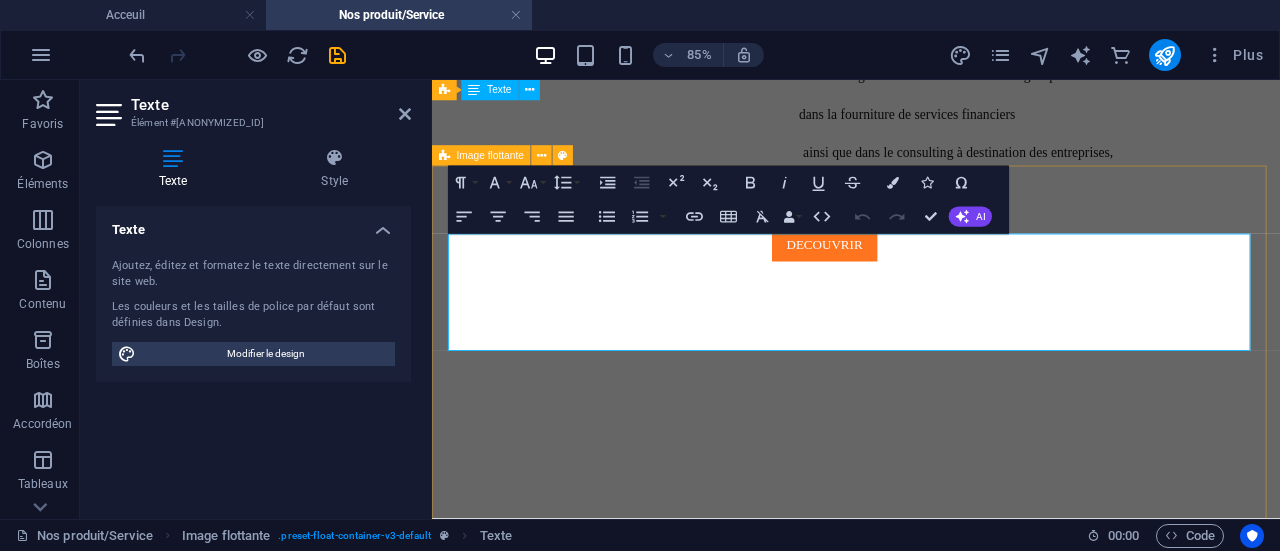 click on "Restaurants Manger Bien & Mieux C'est parce que la qualité est notre première priorité, qu'on s'engage à vous servir des produits locaux sélectionnés." at bounding box center (931, 900) 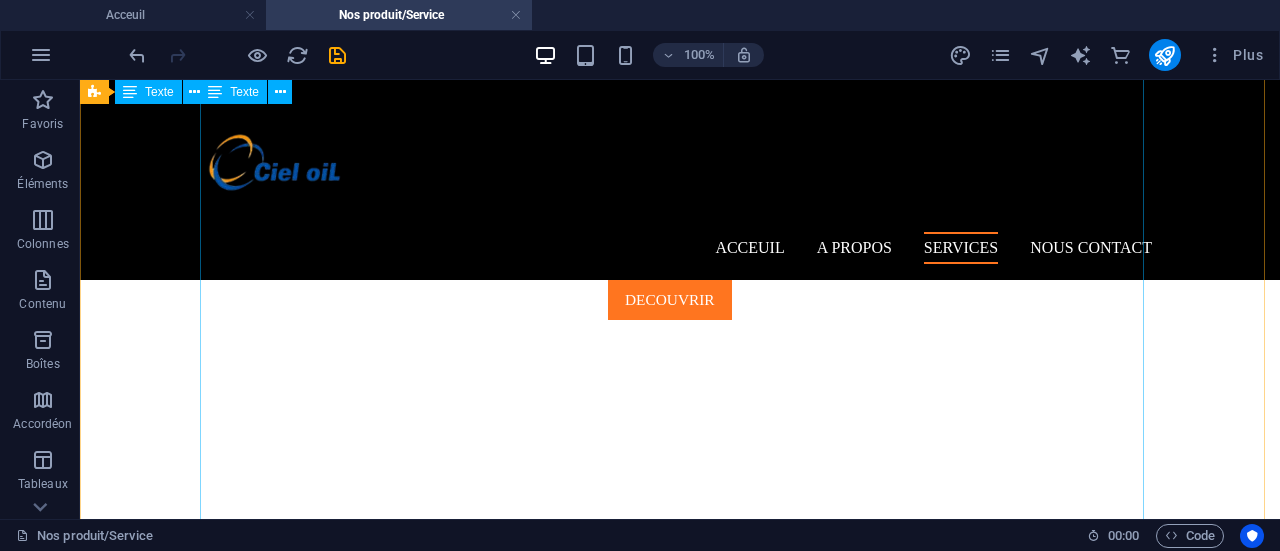 scroll, scrollTop: 1192, scrollLeft: 0, axis: vertical 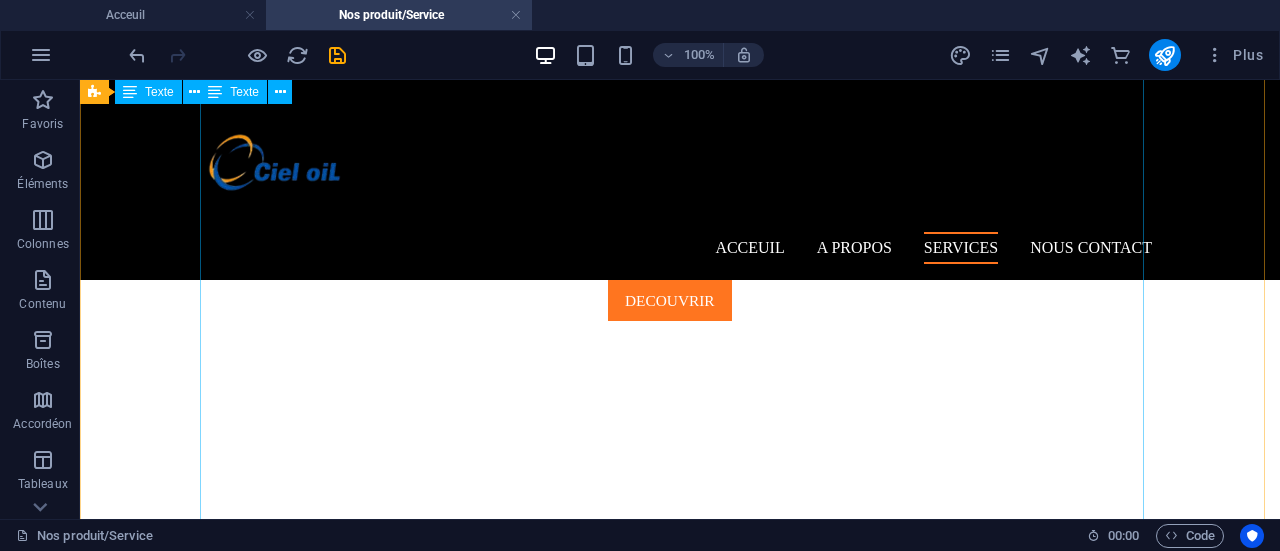 click on "Des solutions et des services financiers innovants Proximo réseau de transfert d'argent Atlantic cash UPay business Proxicash ATPS Sénégal est une société de technologie spécialisée  dans la fourniture de services financiers ainsi que dans le consulting à destination des entreprises,  des institutions et des particuliers." at bounding box center (680, 864) 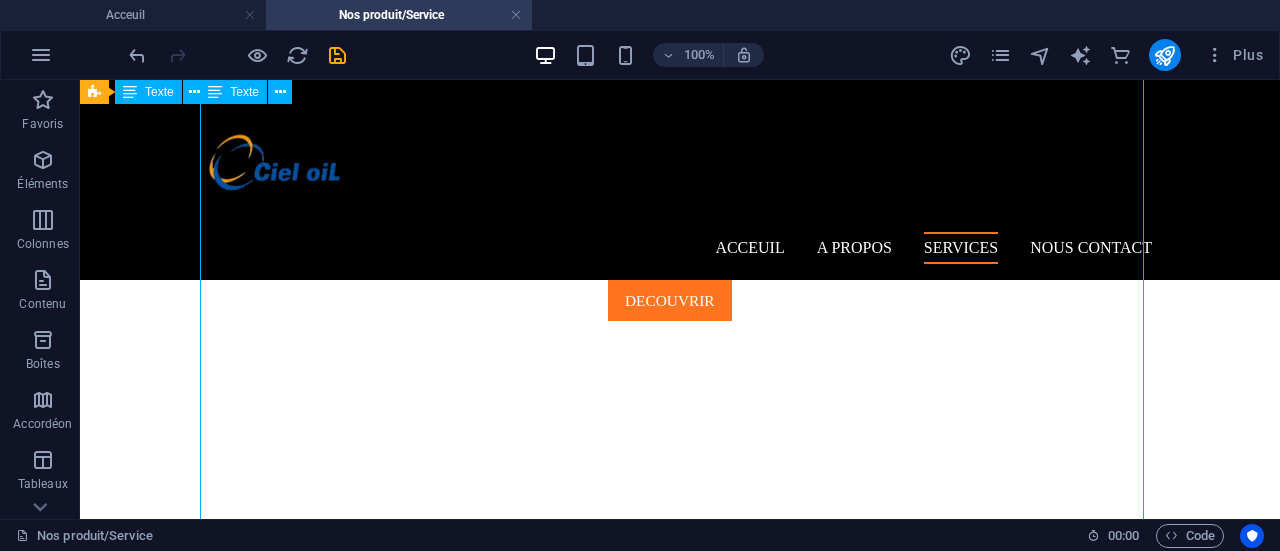click on "Des solutions et des services financiers innovants Proximo réseau de transfert d'argent Atlantic cash UPay business Proxicash ATPS Sénégal est une société de technologie spécialisée  dans la fourniture de services financiers ainsi que dans le consulting à destination des entreprises,  des institutions et des particuliers." at bounding box center [680, 864] 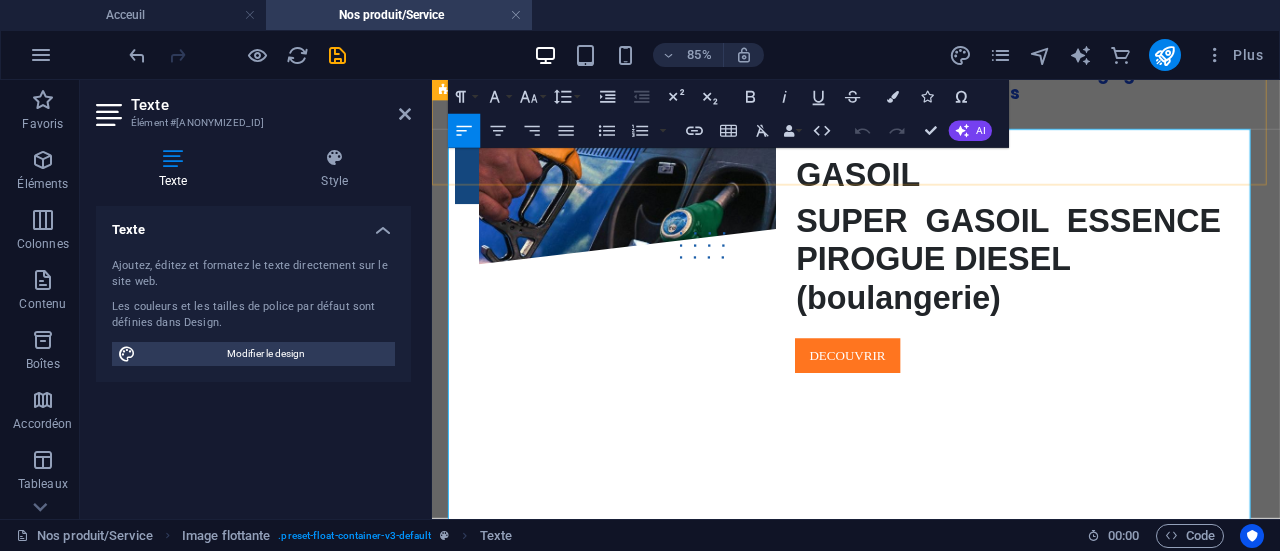 scroll, scrollTop: 1100, scrollLeft: 0, axis: vertical 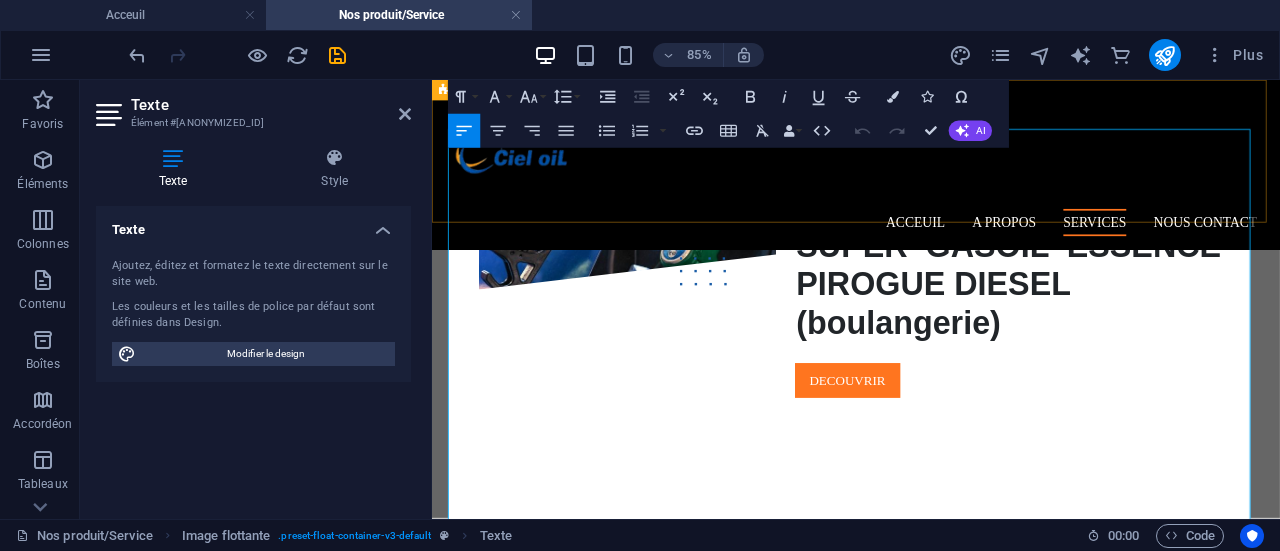 drag, startPoint x: 1093, startPoint y: 479, endPoint x: 849, endPoint y: 227, distance: 350.77057 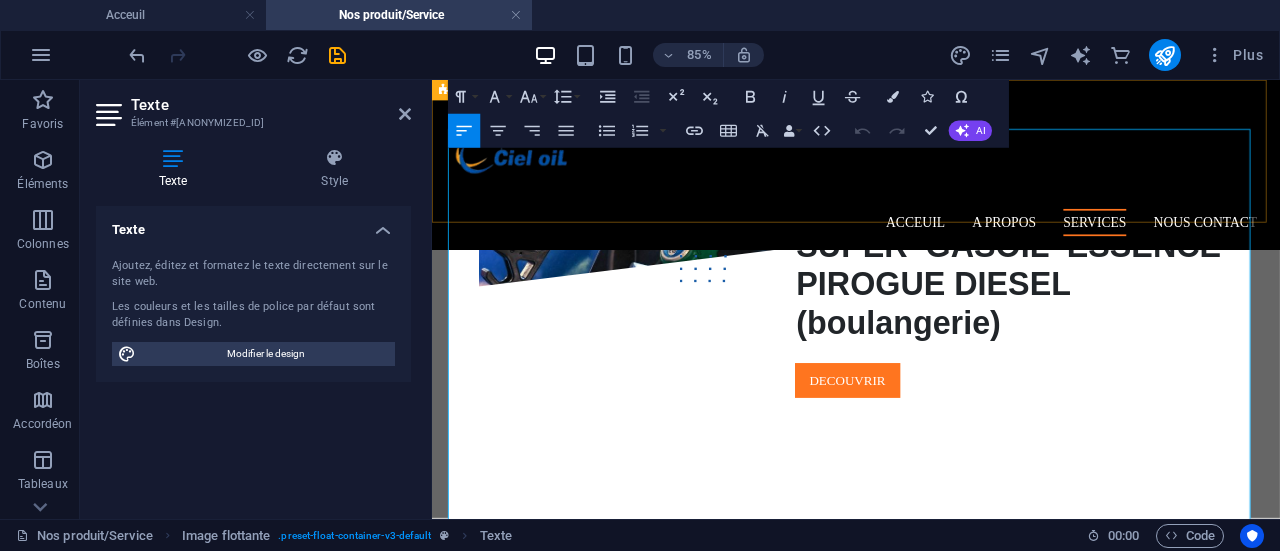click on "Acceuil A propos Services  Nous contact NOS SERVICES Voirsplus
Venez à la découverte dé notre large gammes de produits commercialisés SUPER  GASOIL  ESSENCE PIROGUE DIESEL (boulangerie) Decouvrir Des solutions et des services financiers innovants Proximo réseau de transfert d'argent Atlantic cash UPay business Proxicash ATPS Sénégal est une société de technologie spécialisée  dans la fourniture de services financiers ainsi que dans le consulting à destination des entreprises,  des institutions et des particuliers. Decouvrir Restaurants Manger Bien & Mieux C'est parce que la qualité est notre première priorité, qu'on s'engage à vous servir des produits locaux sélectionnés." at bounding box center (931, 440) 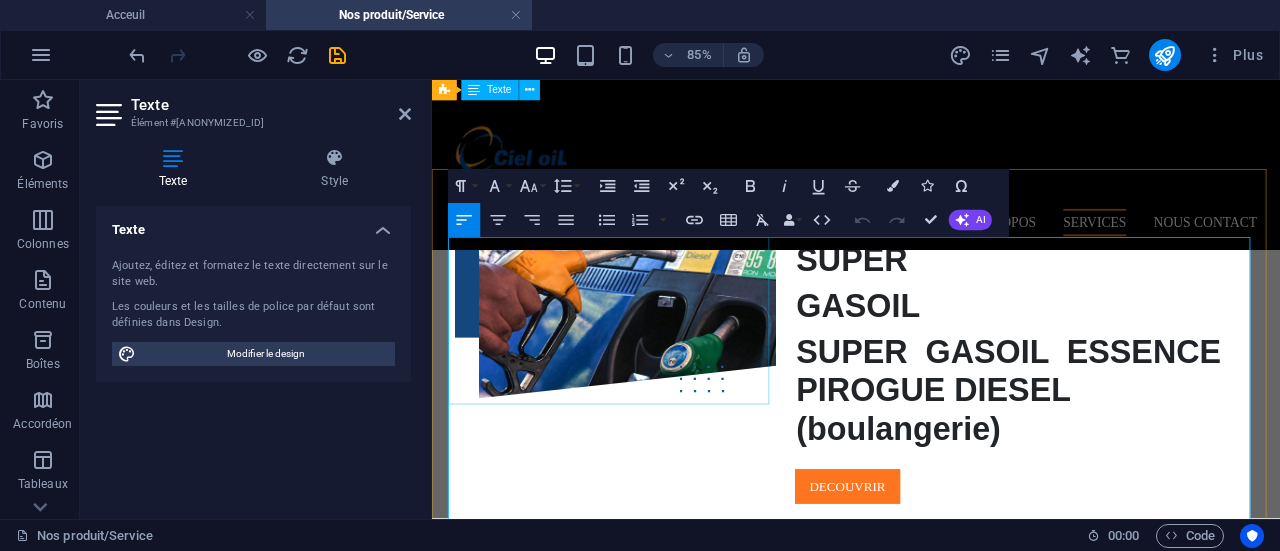 scroll, scrollTop: 973, scrollLeft: 0, axis: vertical 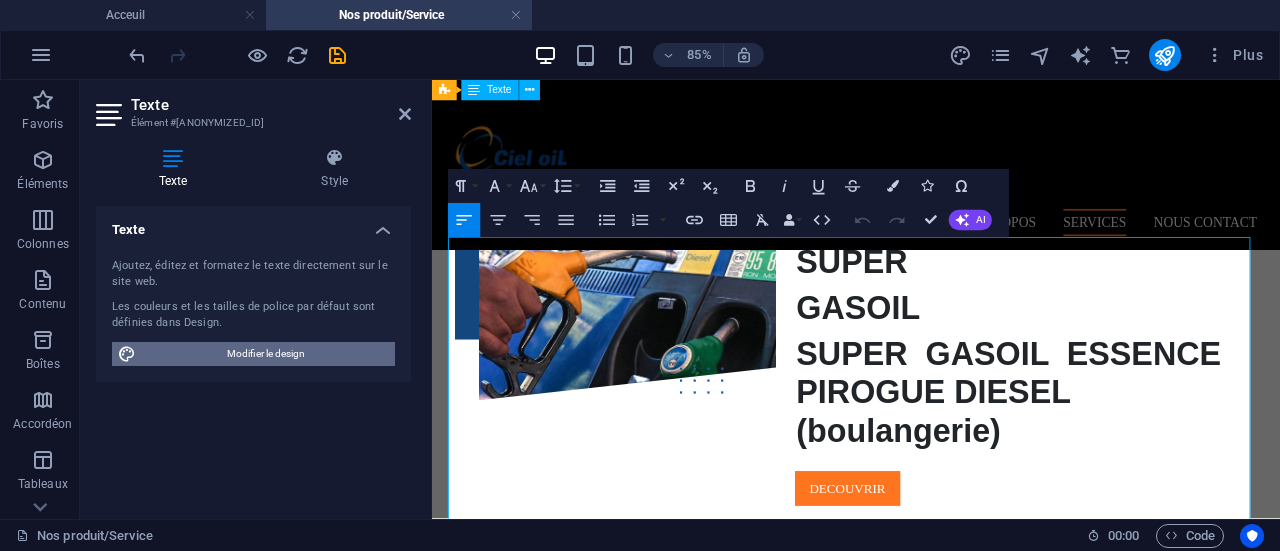 click on "Modifier le design" at bounding box center (265, 354) 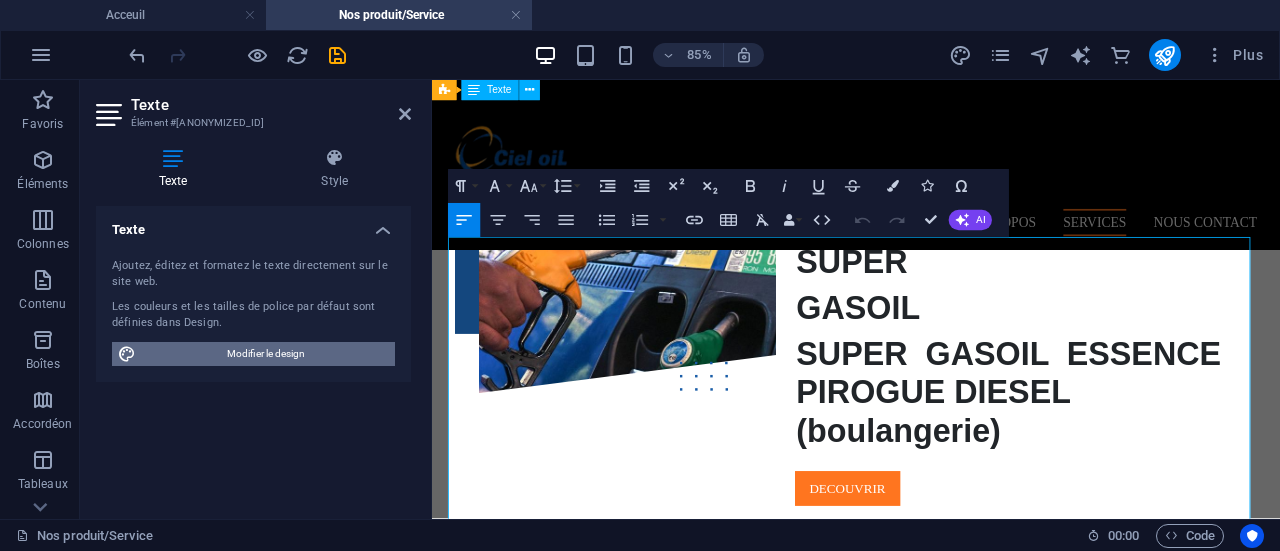 select on "rem" 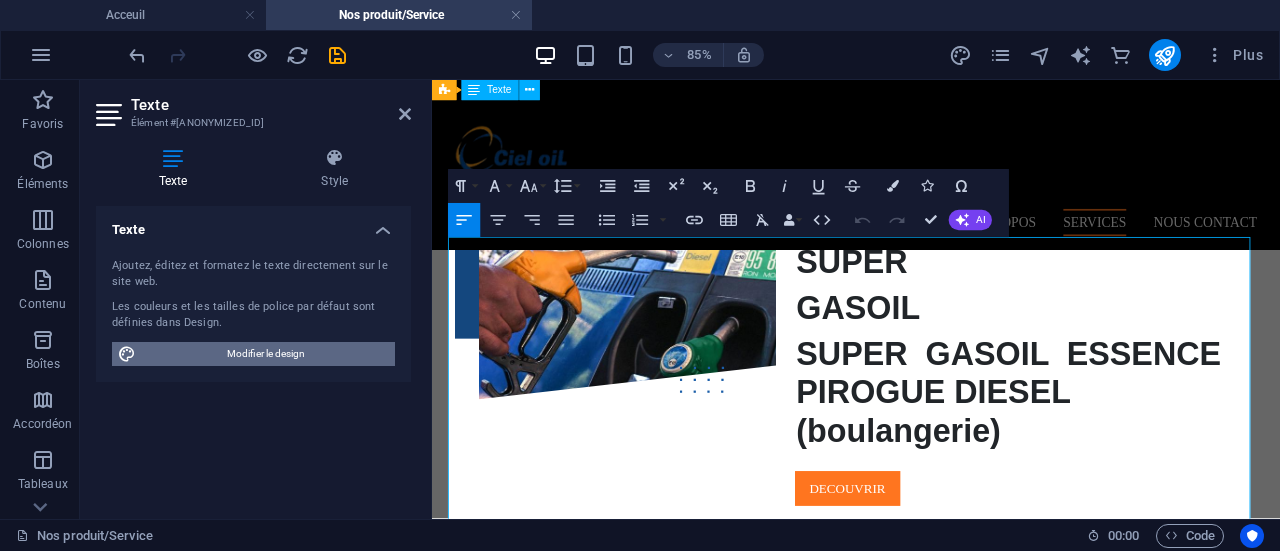 select on "300" 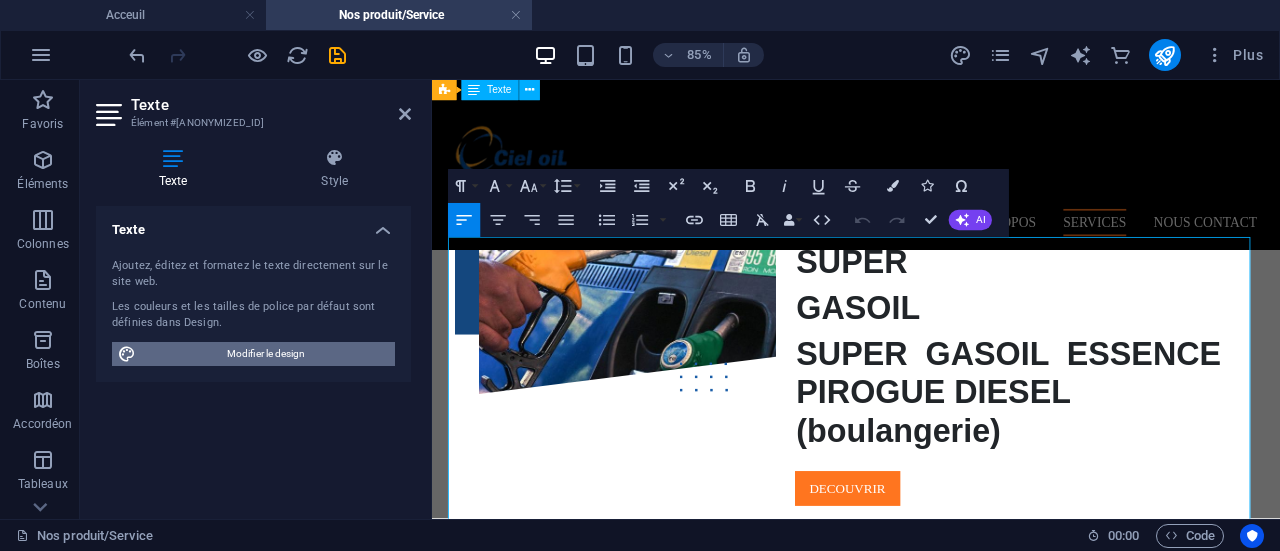 select on "px" 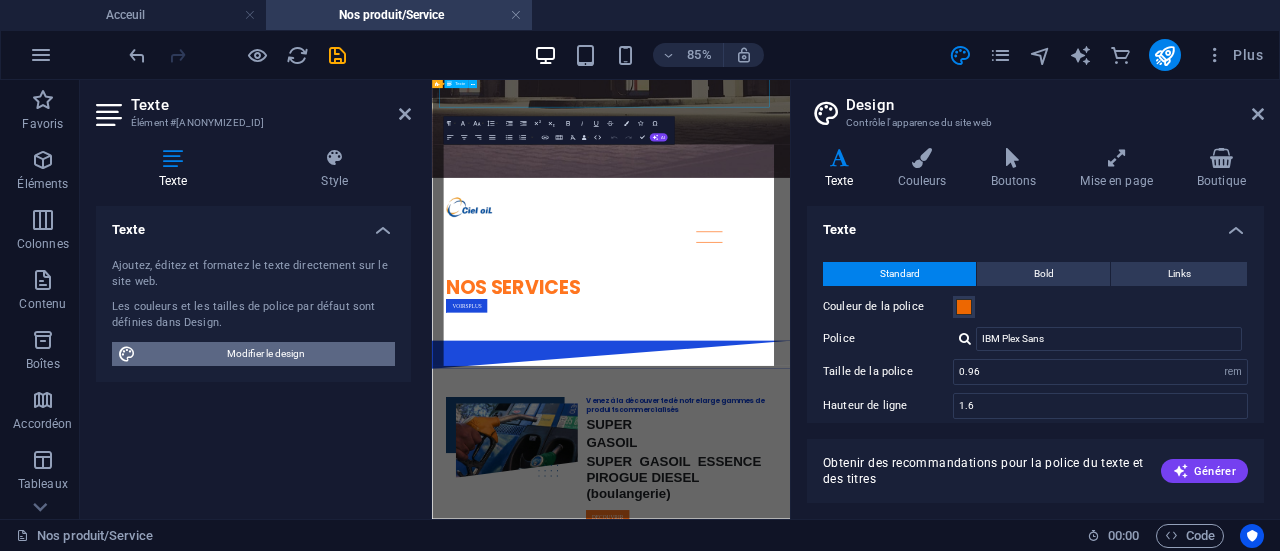 scroll, scrollTop: 1712, scrollLeft: 0, axis: vertical 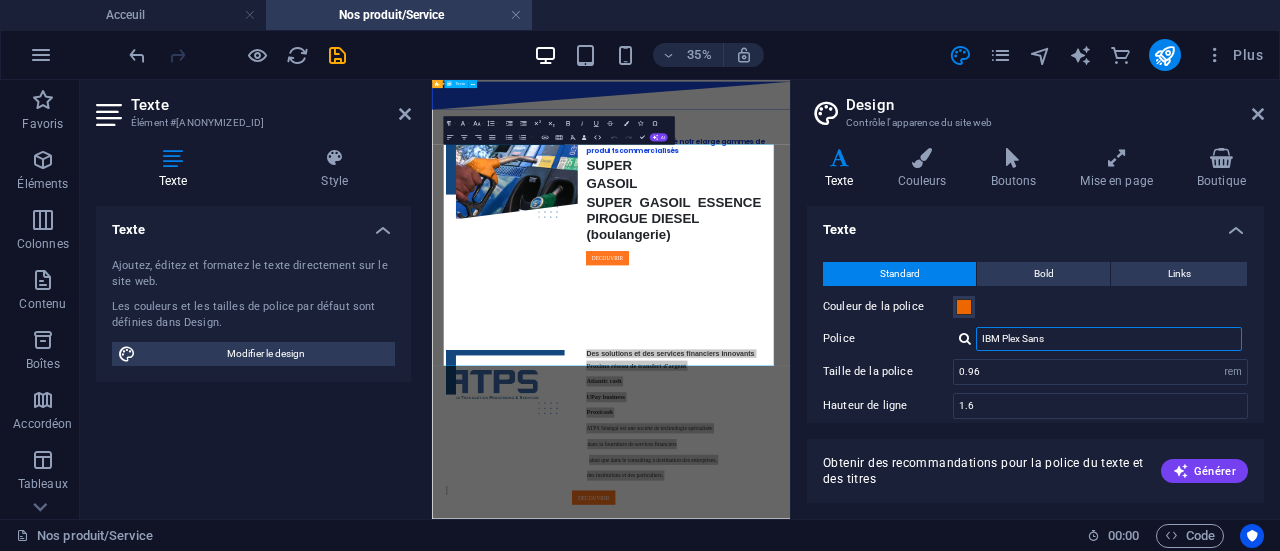 click on "IBM Plex Sans" at bounding box center [1109, 339] 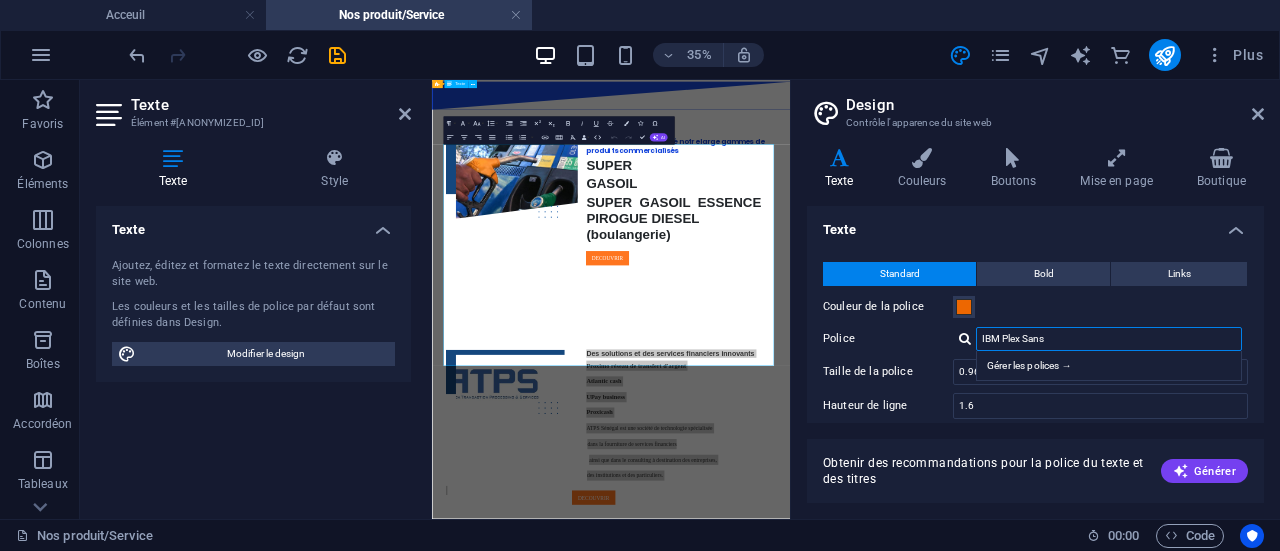 click on "IBM Plex Sans" at bounding box center [1109, 339] 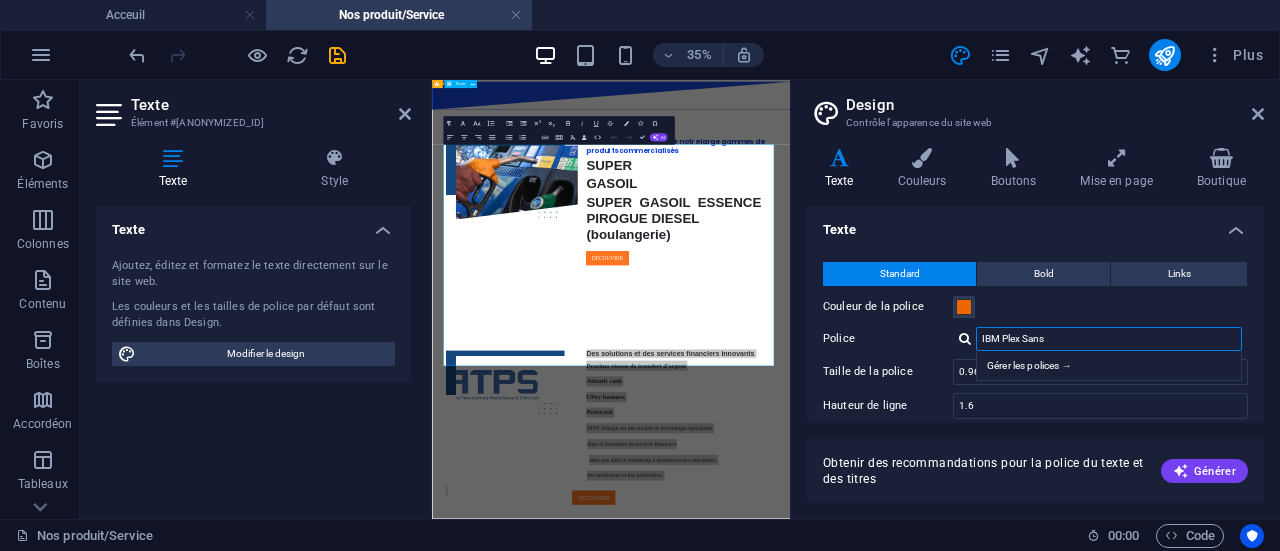 click on "IBM Plex Sans" at bounding box center [1109, 339] 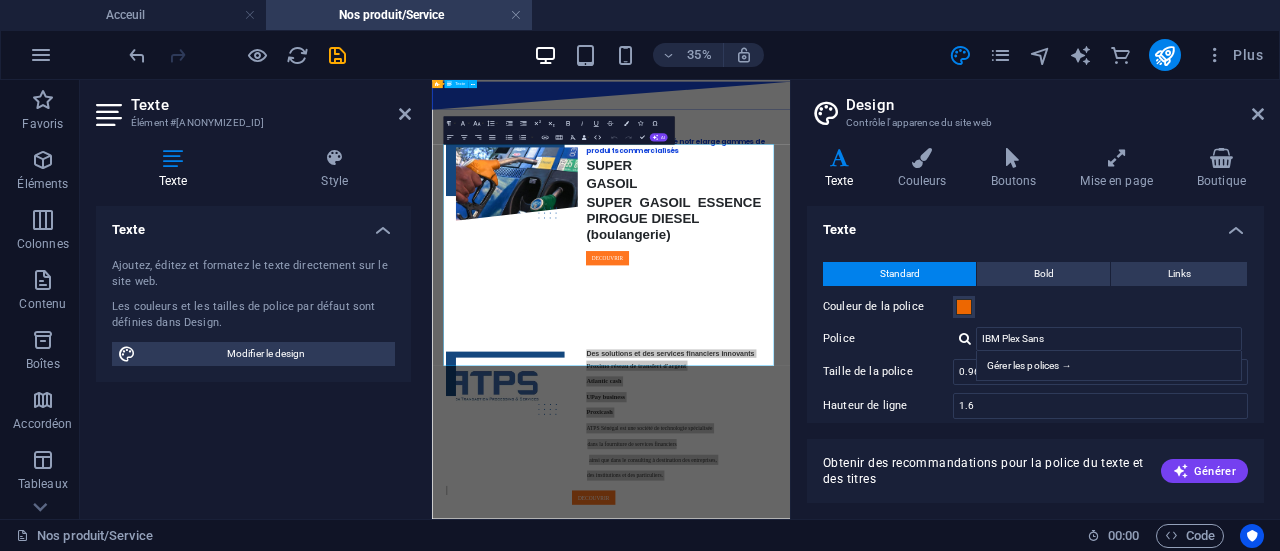 click at bounding box center (965, 338) 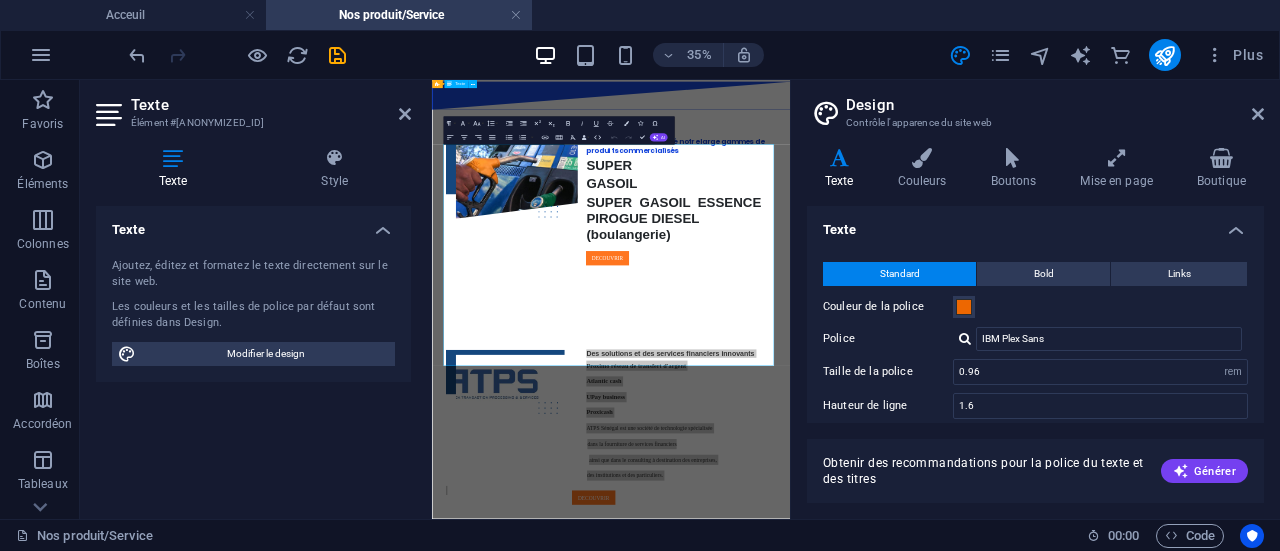 click at bounding box center (965, 338) 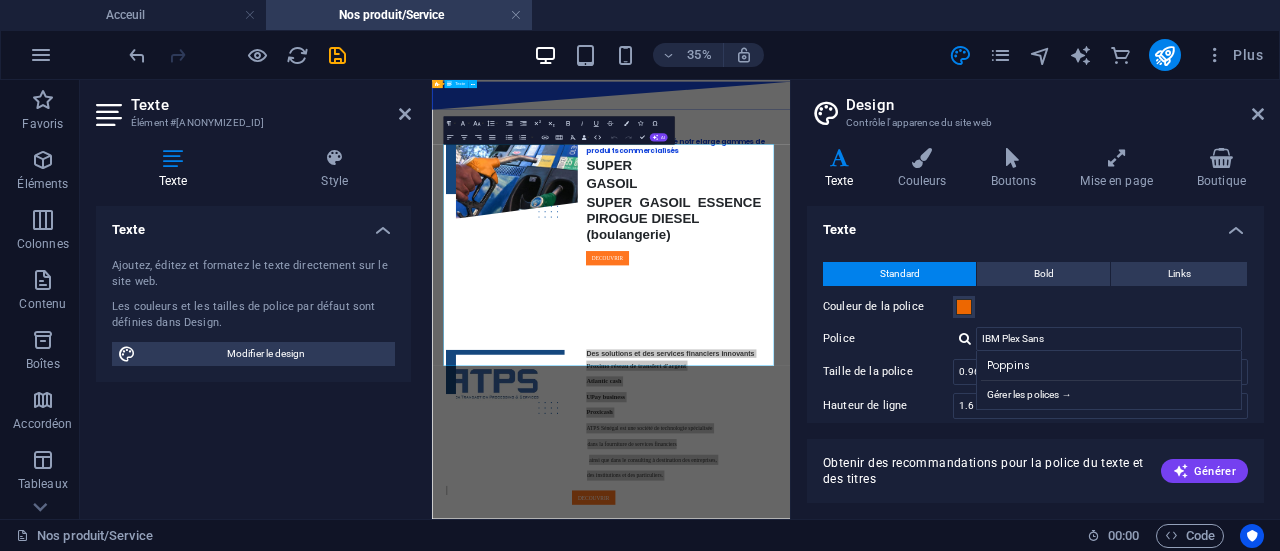 click at bounding box center (965, 338) 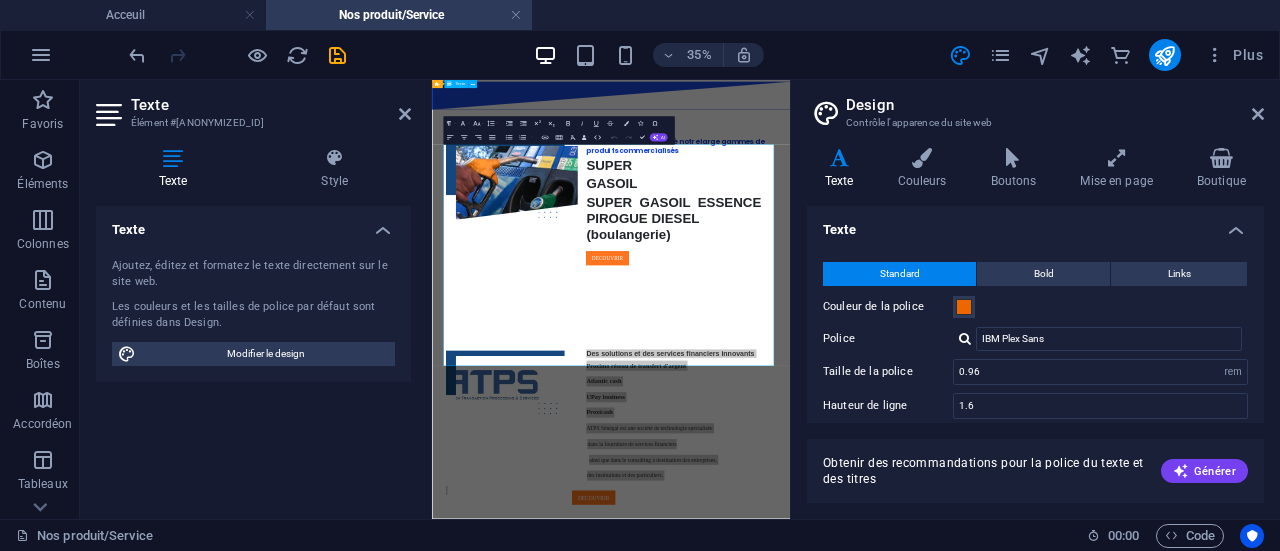 click at bounding box center (965, 338) 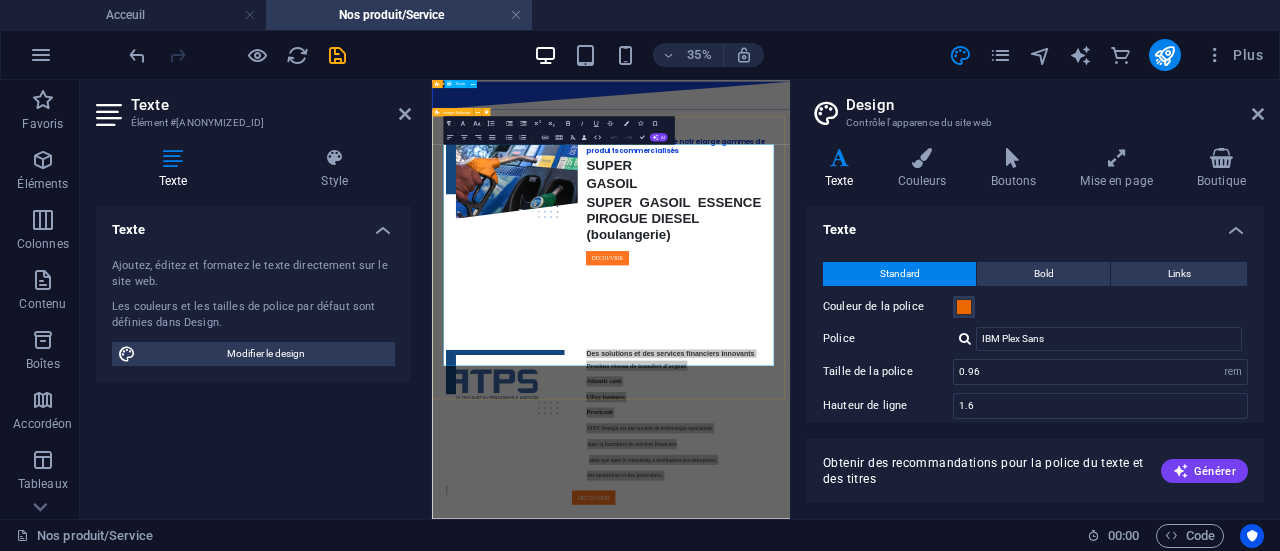 click on "Des solutions et des services financiers innovants Proximo réseau de transfert d'argent Atlantic cash UPay business Proxicash ATPS Sénégal est une société de technologie spécialisée  dans la fourniture de services financiers ainsi que dans le consulting à destination des entreprises,  des institutions et des particuliers." at bounding box center (943, 1163) 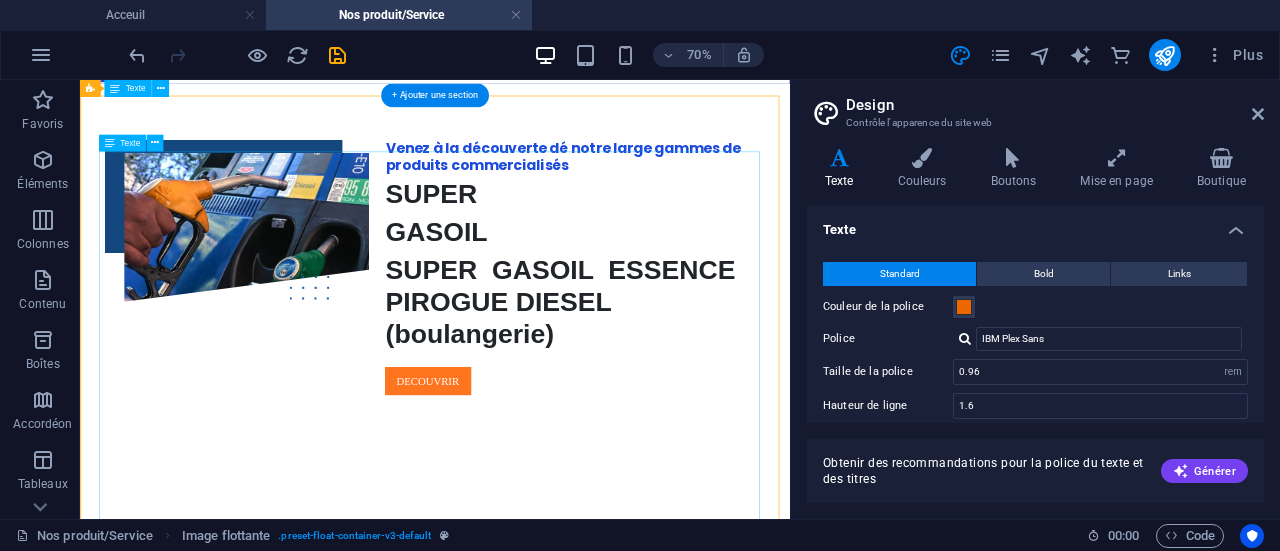 scroll, scrollTop: 1168, scrollLeft: 0, axis: vertical 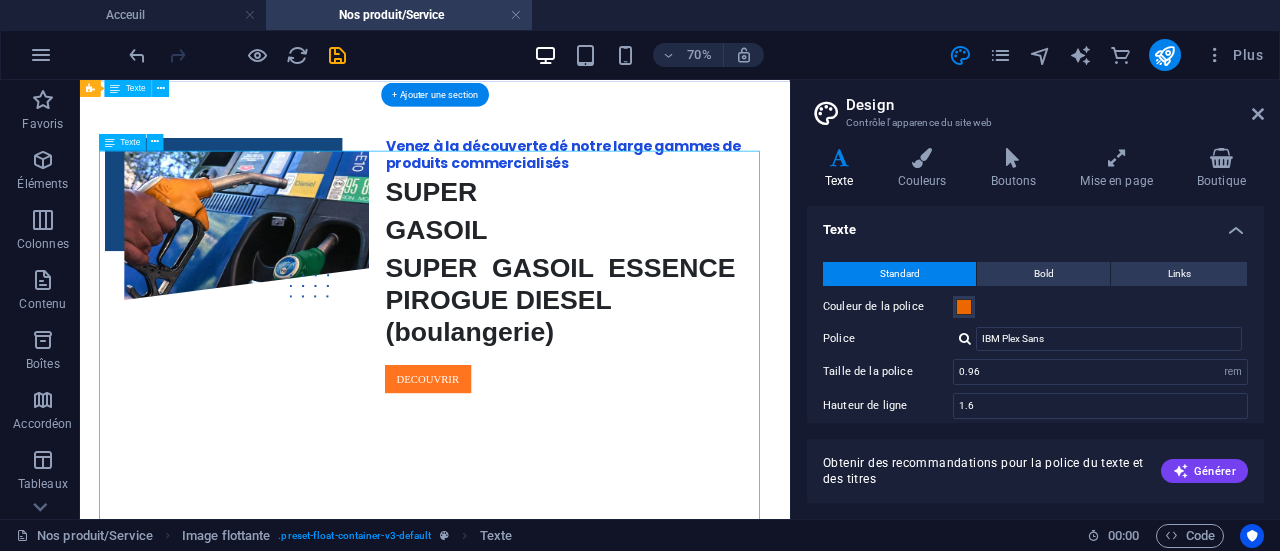 drag, startPoint x: 840, startPoint y: 564, endPoint x: 613, endPoint y: 269, distance: 372.22842 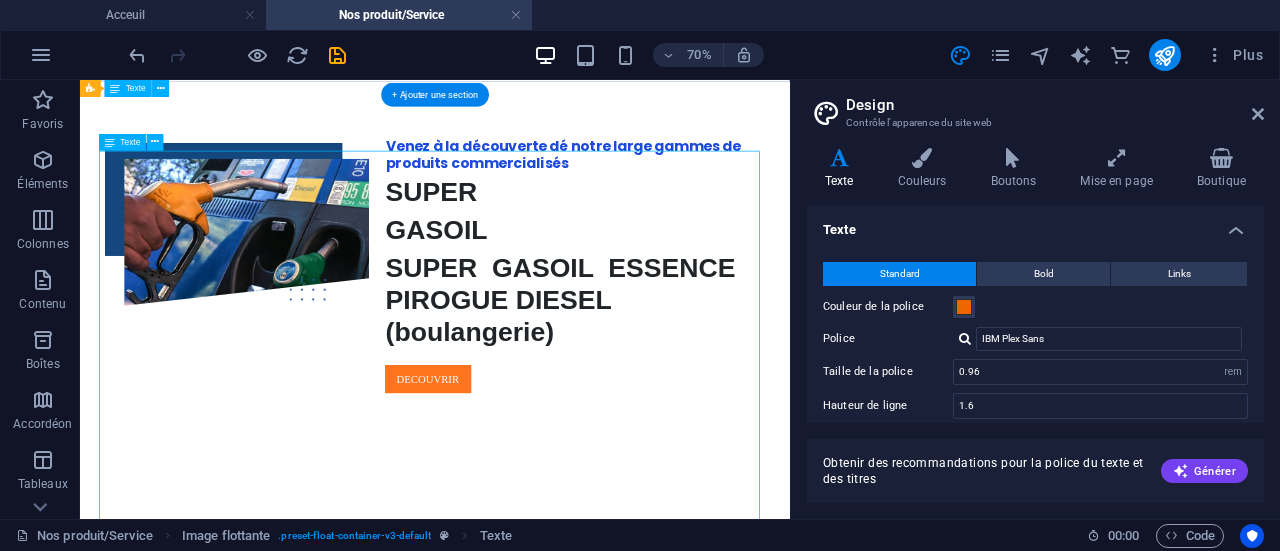 click on "Des solutions et des services financiers innovants Proximo réseau de transfert d'argent Atlantic cash UPay business Proxicash ATPS Sénégal est une société de technologie spécialisée  dans la fourniture de services financiers ainsi que dans le consulting à destination des entreprises,  des institutions et des particuliers." at bounding box center [587, 1071] 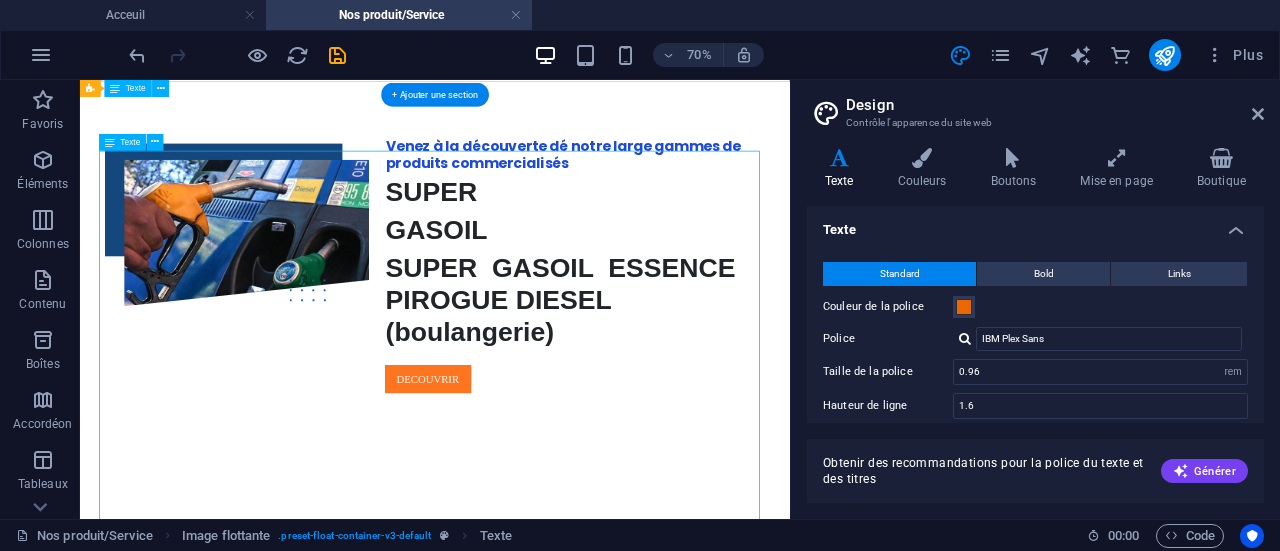 click on "Des solutions et des services financiers innovants Proximo réseau de transfert d'argent Atlantic cash UPay business Proxicash ATPS Sénégal est une société de technologie spécialisée  dans la fourniture de services financiers ainsi que dans le consulting à destination des entreprises,  des institutions et des particuliers." at bounding box center (587, 1071) 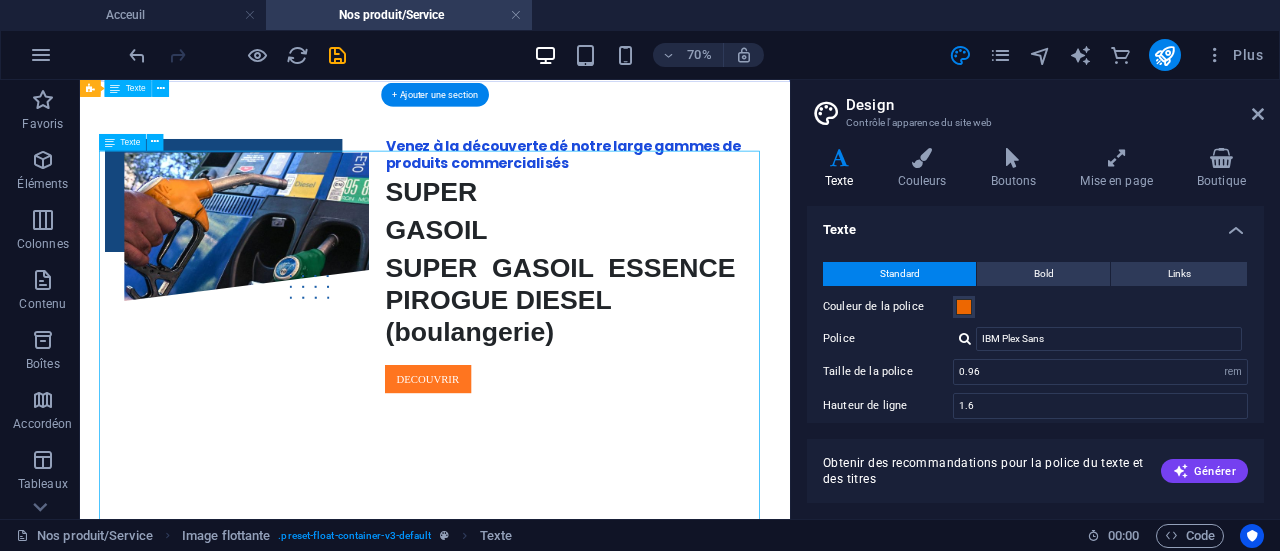 click on "Des solutions et des services financiers innovants Proximo réseau de transfert d'argent Atlantic cash UPay business Proxicash ATPS Sénégal est une société de technologie spécialisée  dans la fourniture de services financiers ainsi que dans le consulting à destination des entreprises,  des institutions et des particuliers." at bounding box center [587, 1071] 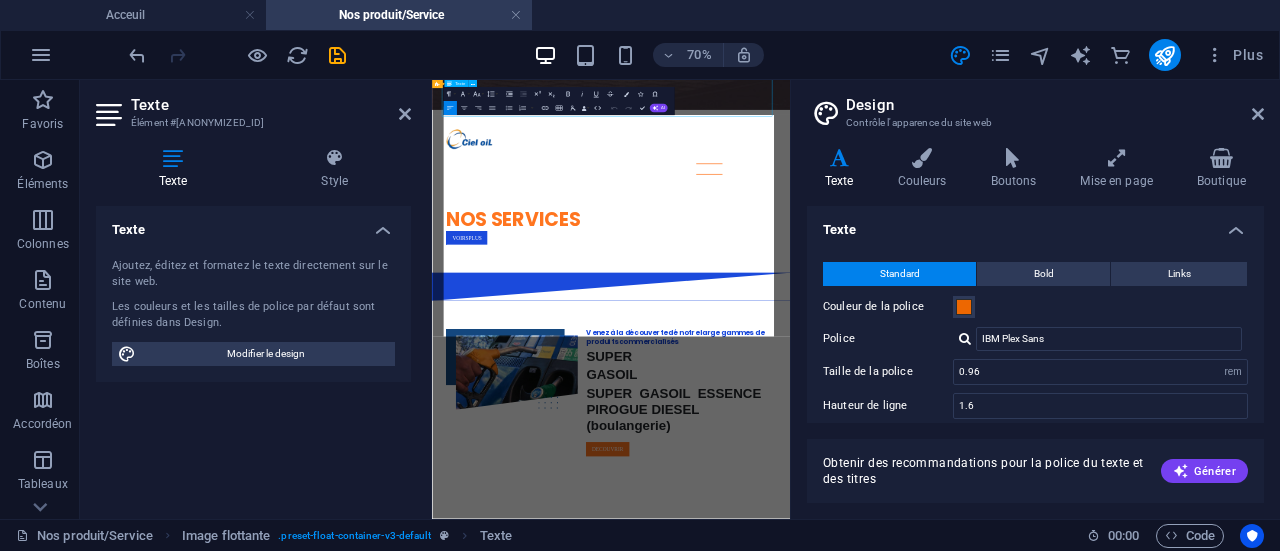 scroll, scrollTop: 1796, scrollLeft: 0, axis: vertical 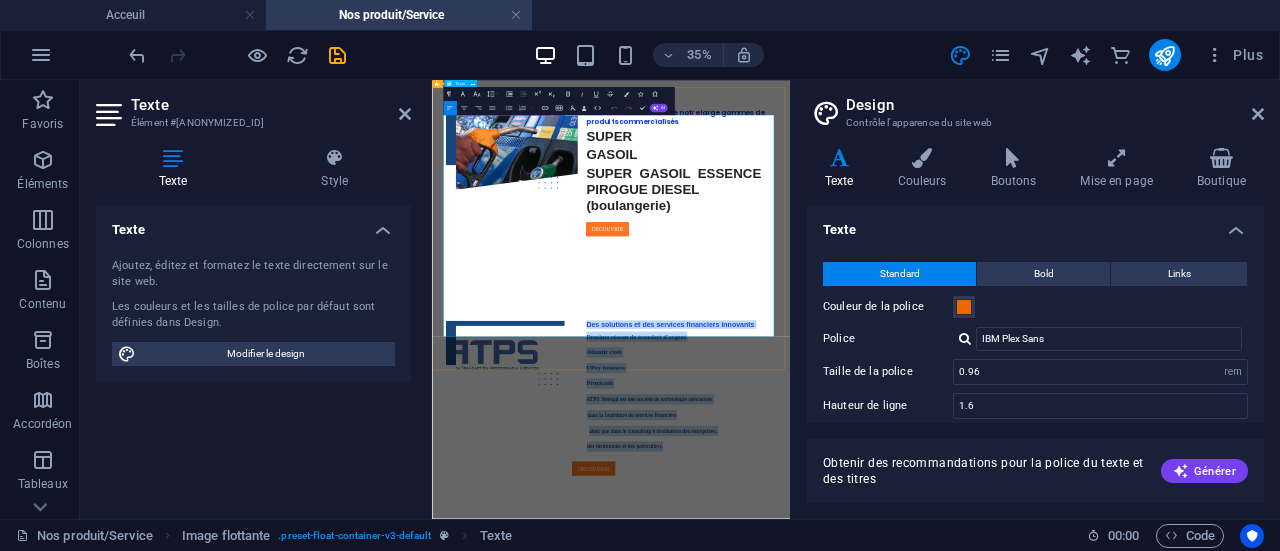 drag, startPoint x: 1142, startPoint y: 545, endPoint x: 837, endPoint y: 191, distance: 467.2697 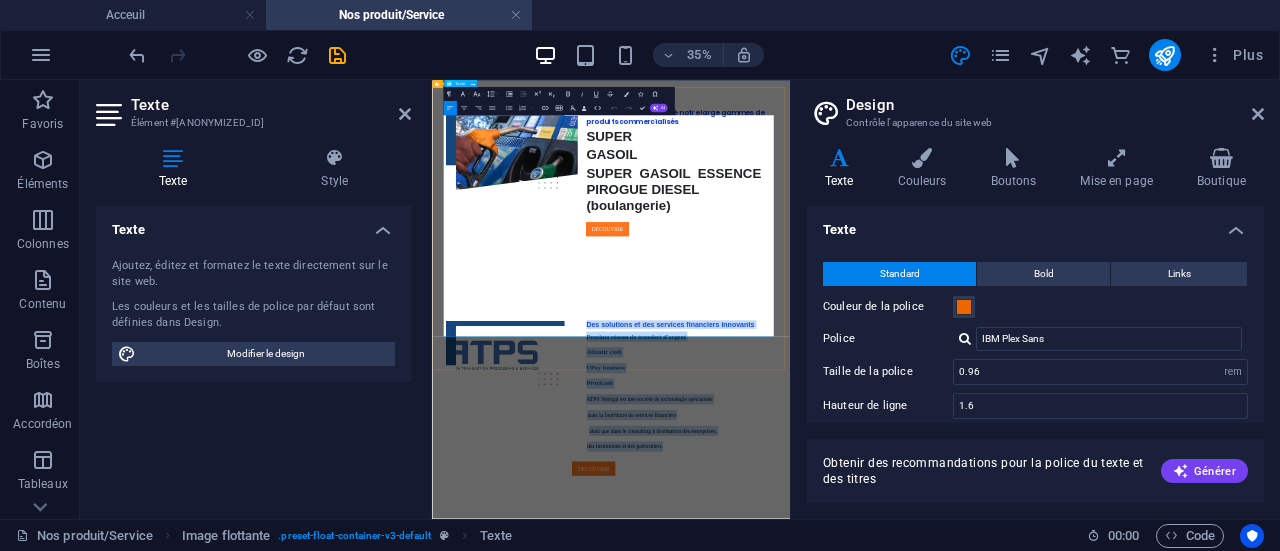 click on "Des solutions et des services financiers innovants Proximo réseau de transfert d'argent Atlantic cash UPay business Proxicash ATPS Sénégal est une société de technologie spécialisée  dans la fourniture de services financiers ainsi que dans le consulting à destination des entreprises,  des institutions et des particuliers." at bounding box center [944, 1079] 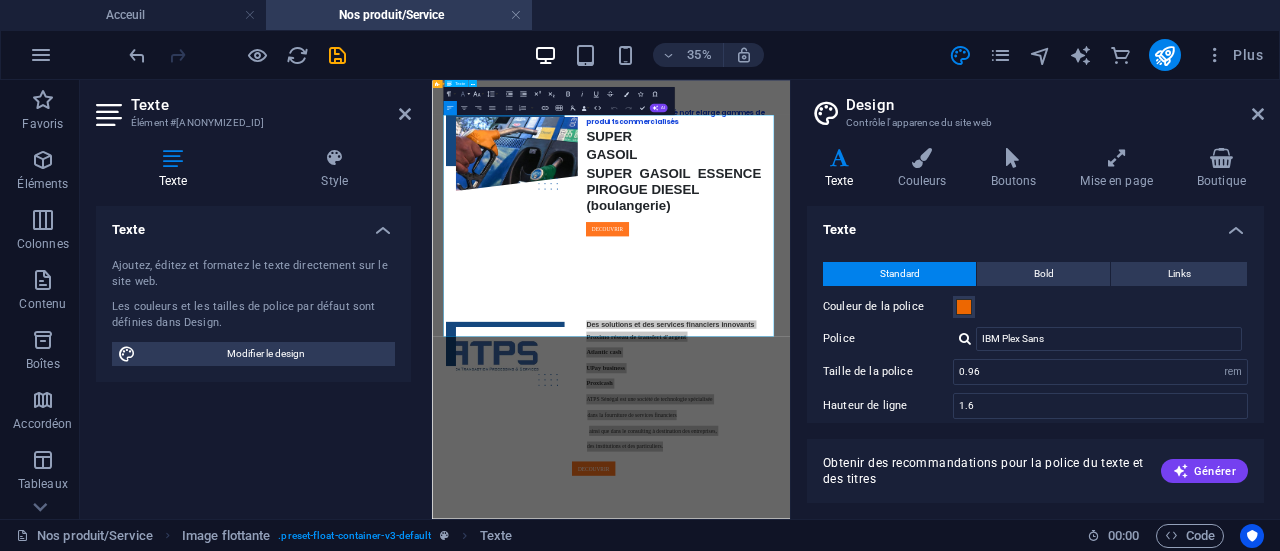 click on "Font Family" at bounding box center [463, 94] 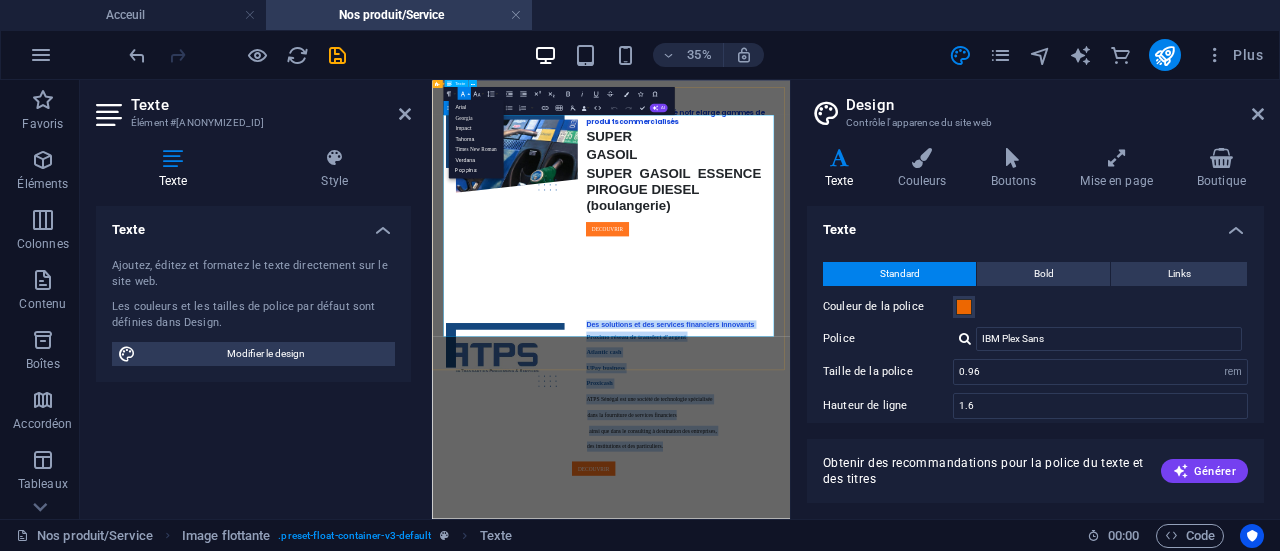 click on "Proxicash" at bounding box center (944, 948) 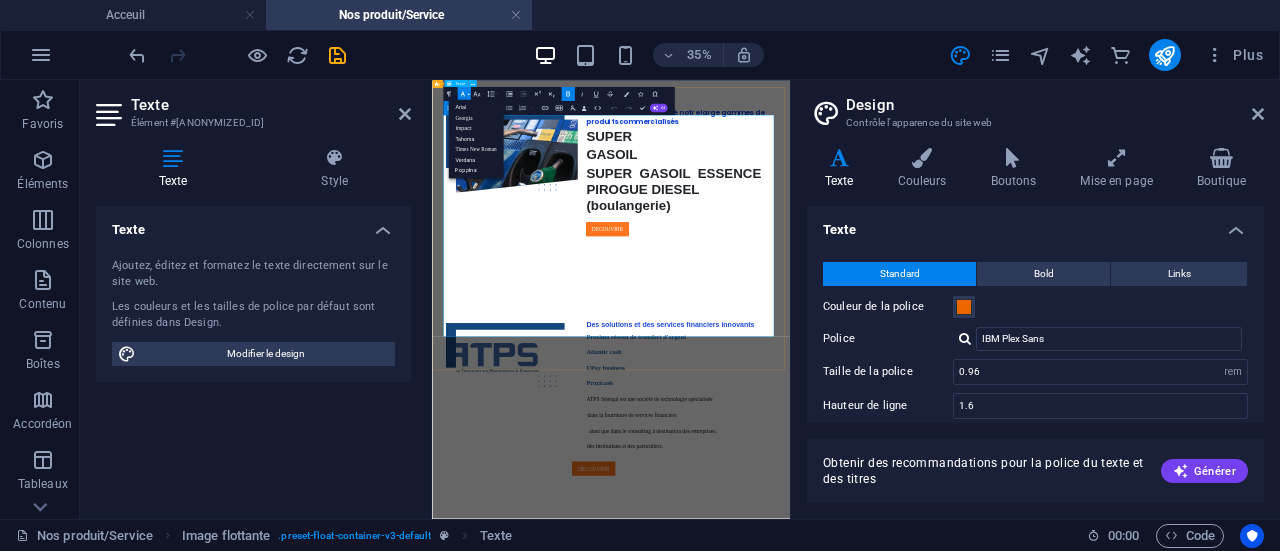 click on "Des solutions et des services financiers innovants Proximo réseau de transfert d'argent Atlantic cash UPay business Proxicash ATPS Sénégal est une société de technologie spécialisée  dans la fourniture de services financiers ainsi que dans le consulting à destination des entreprises,  des institutions et des particuliers." at bounding box center [944, 1071] 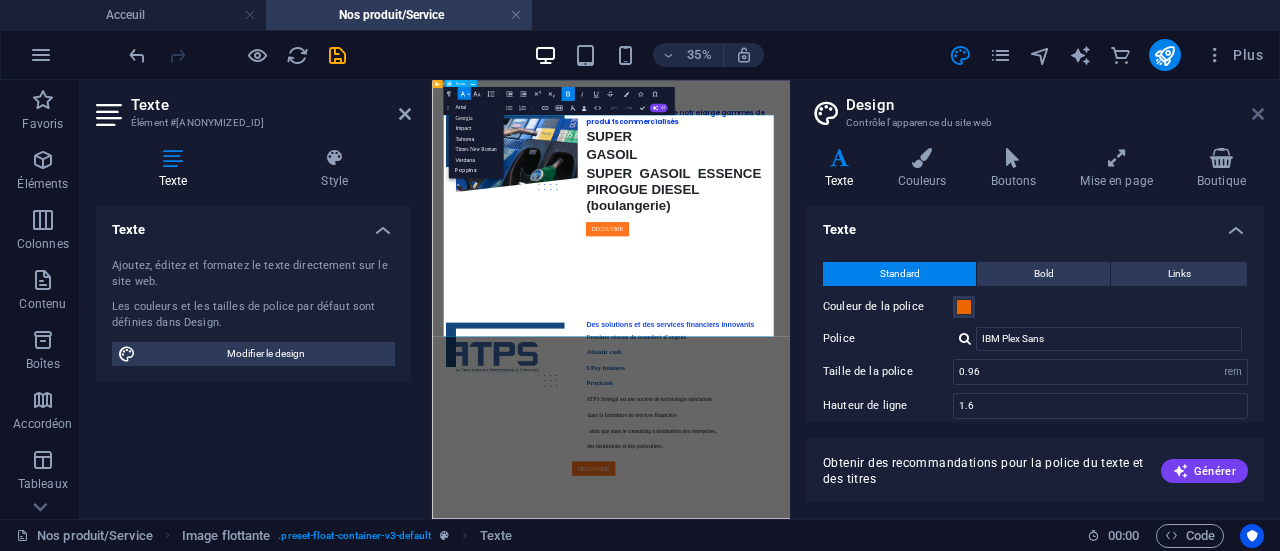 click at bounding box center [1258, 114] 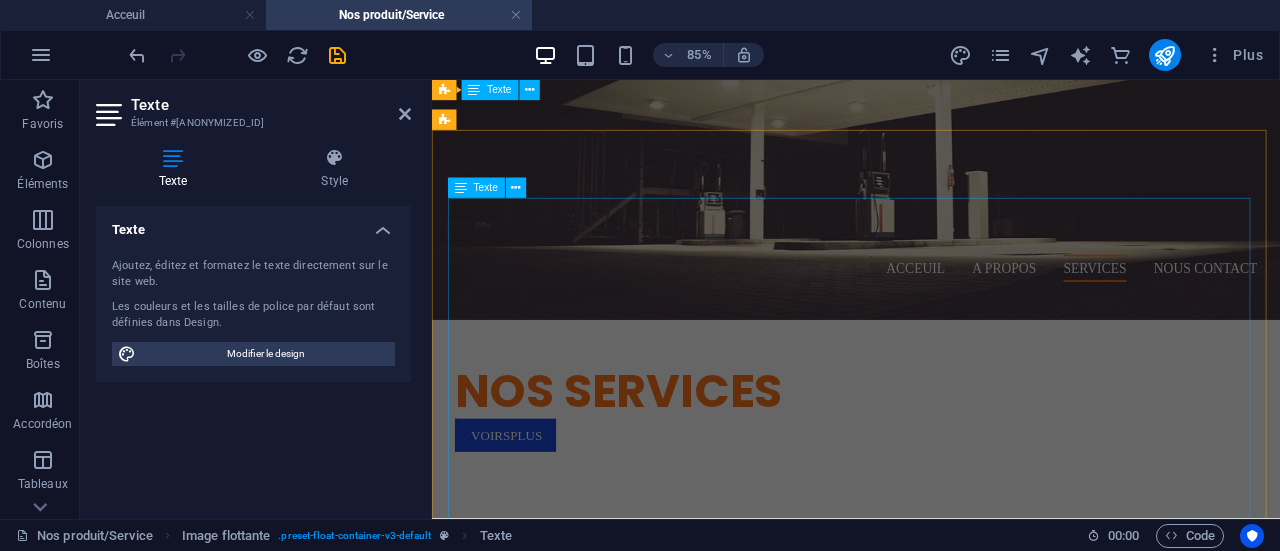 scroll, scrollTop: 475, scrollLeft: 0, axis: vertical 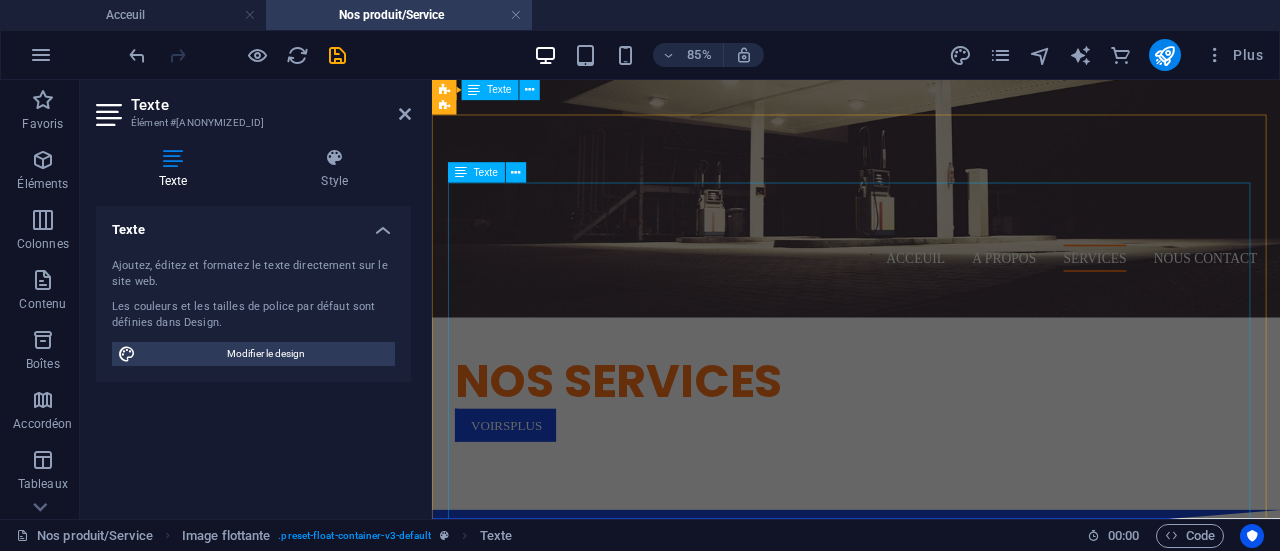 click on "Venez à la découverte dé notre large gammes de produits commercialisés SUPER  GASOIL  ESSENCE PIROGUE DIESEL (boulangerie)" at bounding box center [931, 1023] 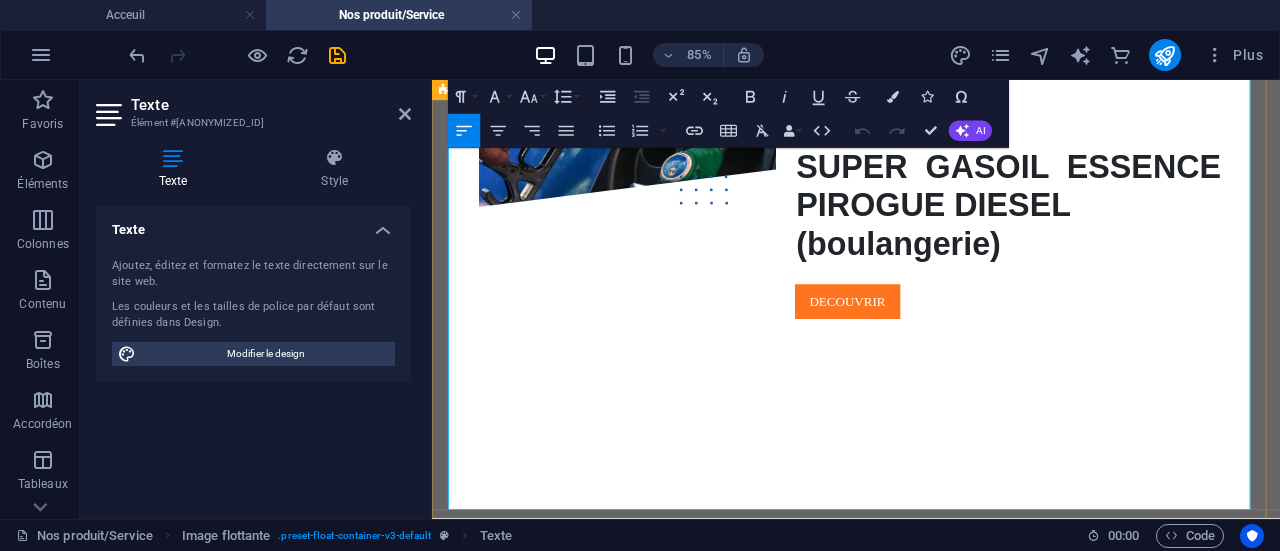 scroll, scrollTop: 601, scrollLeft: 0, axis: vertical 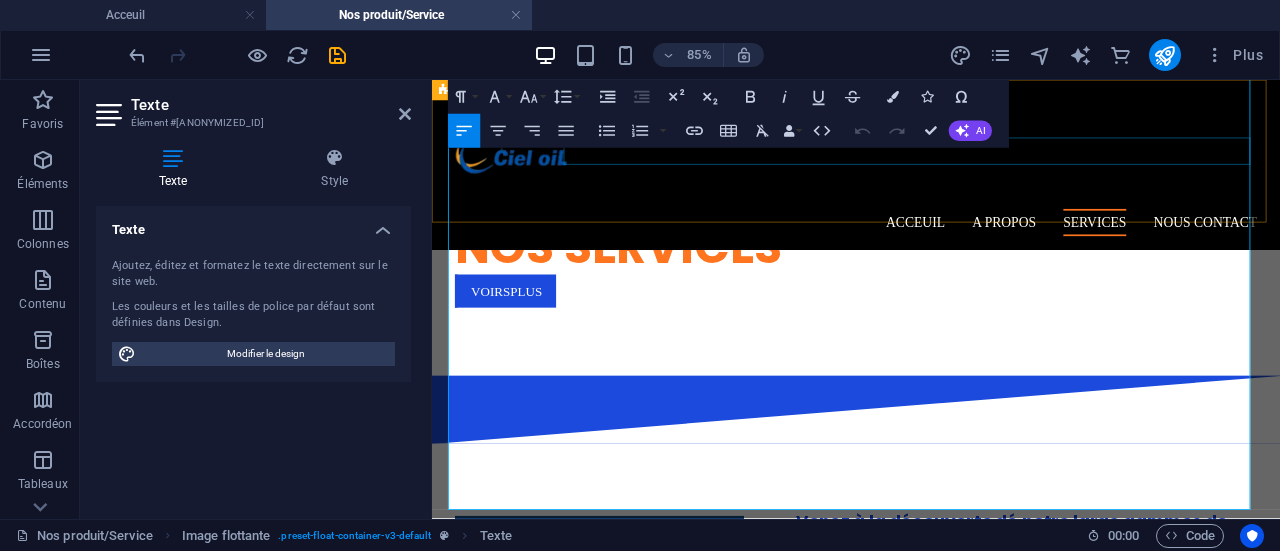 drag, startPoint x: 1122, startPoint y: 317, endPoint x: 842, endPoint y: 162, distance: 320.03906 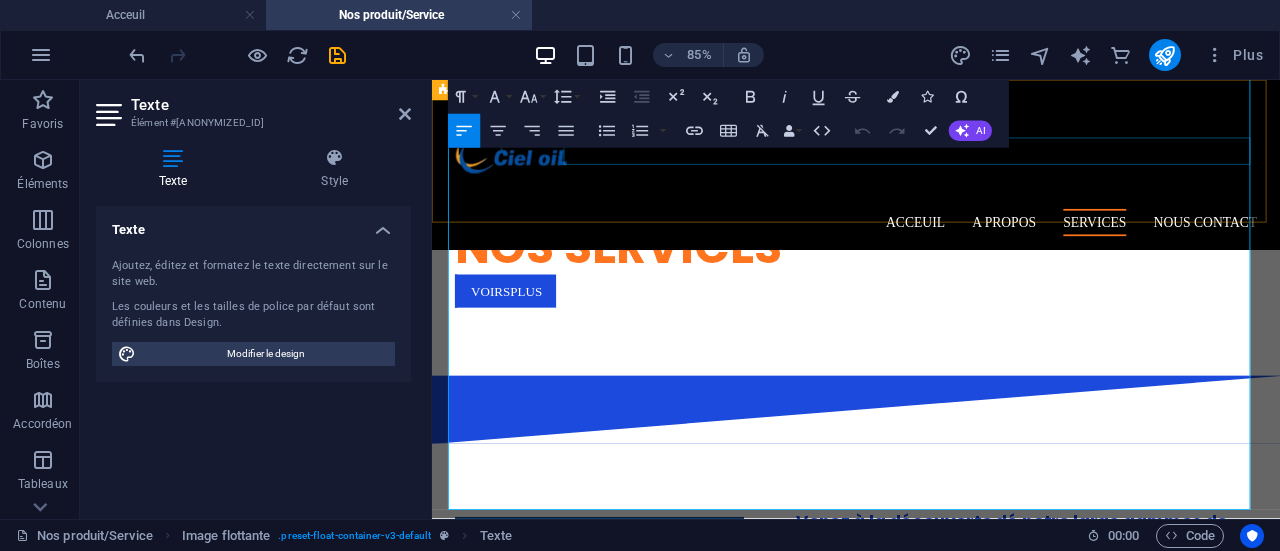 click on "Acceuil A propos Services  Nous contact NOS SERVICES Voirsplus
Venez à la découverte dé notre large gammes de produits commercialisés SUPER  GASOIL  ESSENCE PIROGUE DIESEL (boulangerie) Decouvrir Des solutions et des services financiers innovants Proximo réseau de transfert d'argent Atlantic cash UPay business Proxicash ATPS Sénégal est une société de technologie spécialisée  dans la fourniture de services financiers ainsi que dans le consulting à destination des entreprises,  des institutions et des particuliers. Decouvrir Restaurants Manger Bien & Mieux C'est parce que la qualité est notre première priorité, qu'on s'engage à vous servir des produits locaux sélectionnés." at bounding box center (931, 939) 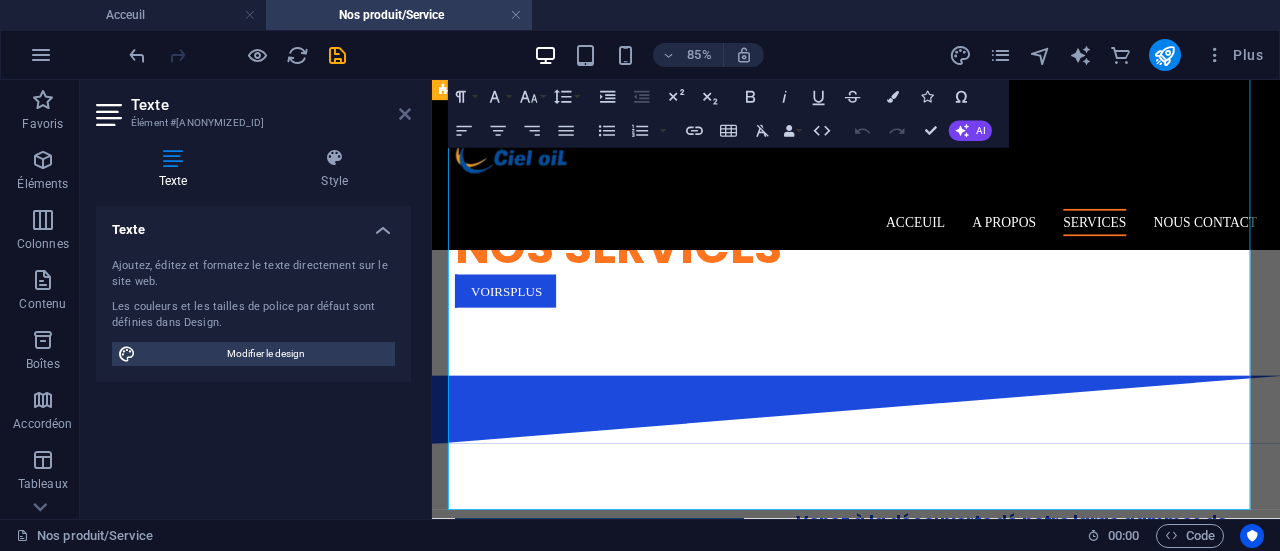 click at bounding box center [405, 114] 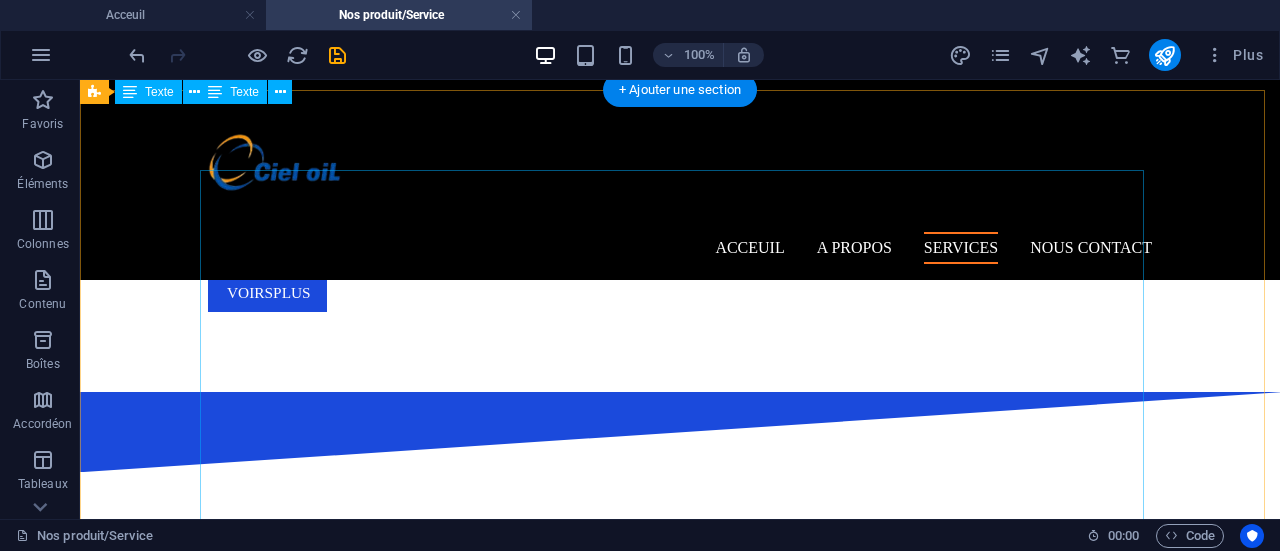 scroll, scrollTop: 500, scrollLeft: 0, axis: vertical 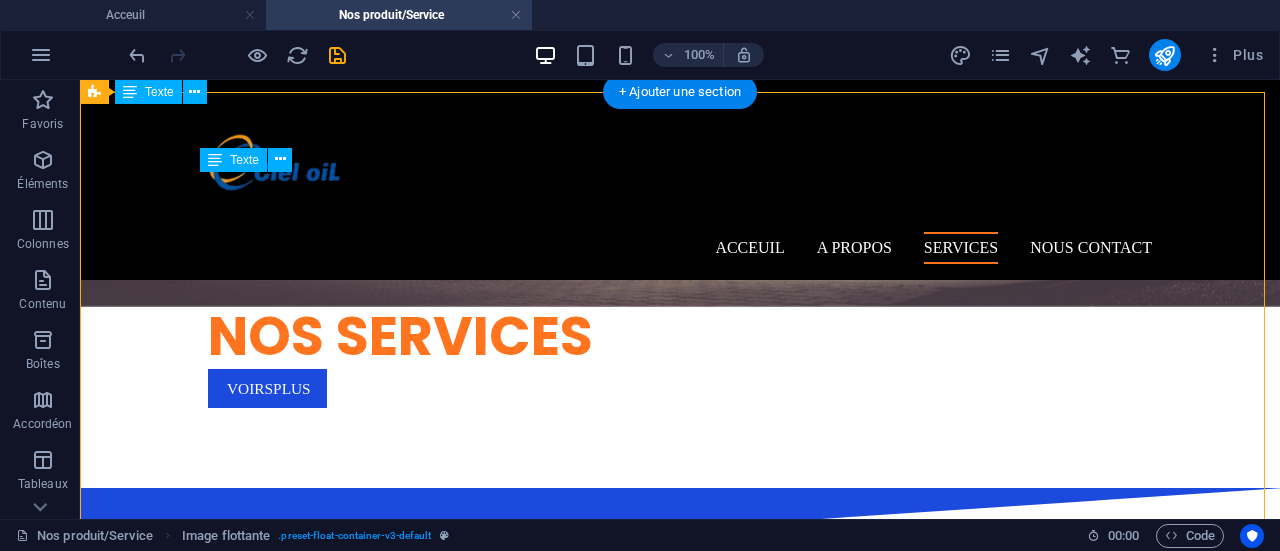 drag, startPoint x: 856, startPoint y: 410, endPoint x: 864, endPoint y: 432, distance: 23.409399 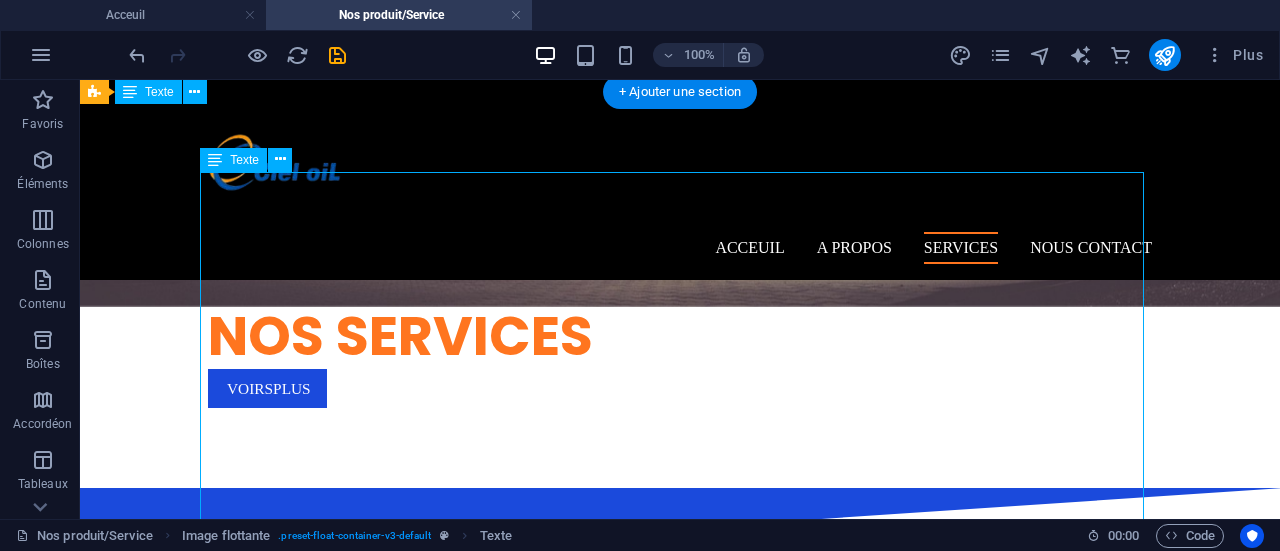 drag, startPoint x: 849, startPoint y: 413, endPoint x: 855, endPoint y: 423, distance: 11.661903 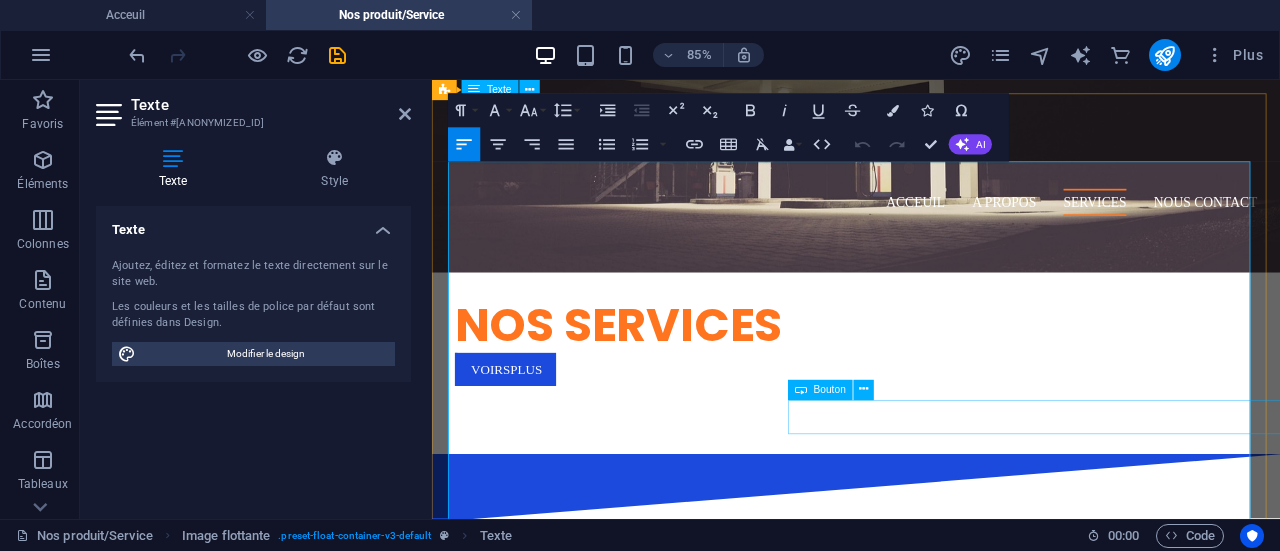 drag, startPoint x: 1195, startPoint y: 410, endPoint x: 916, endPoint y: 469, distance: 285.17014 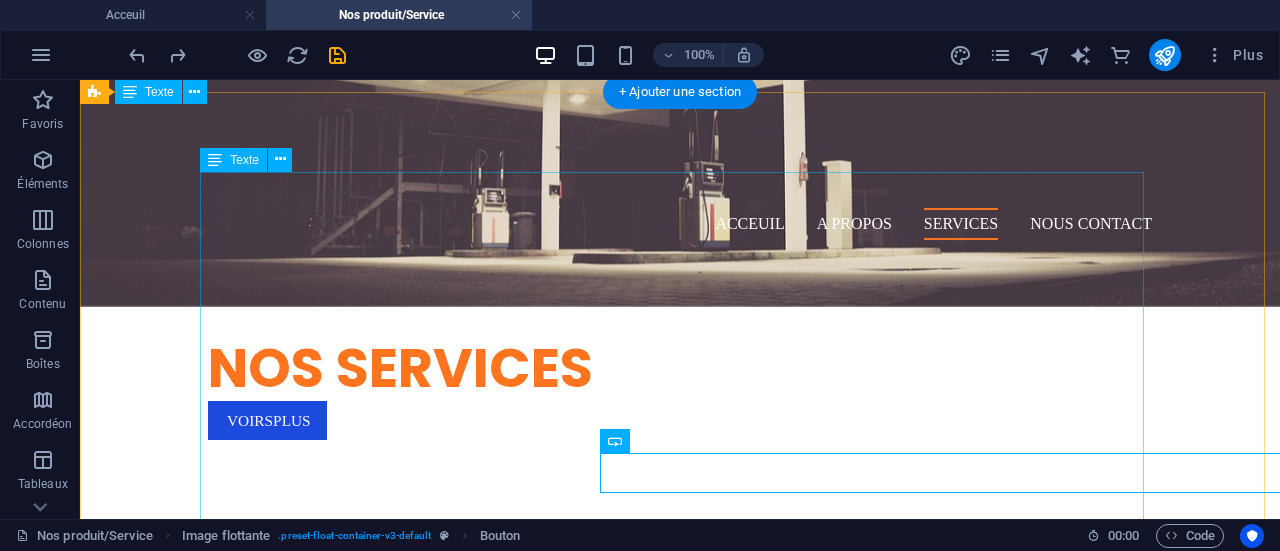 click on "Venez à la découverte dé notre large gammes de produits commercialisés SUPER  GASOIL  ESSENCE PIROGUE DIESEL (boulangerie)" at bounding box center [680, 957] 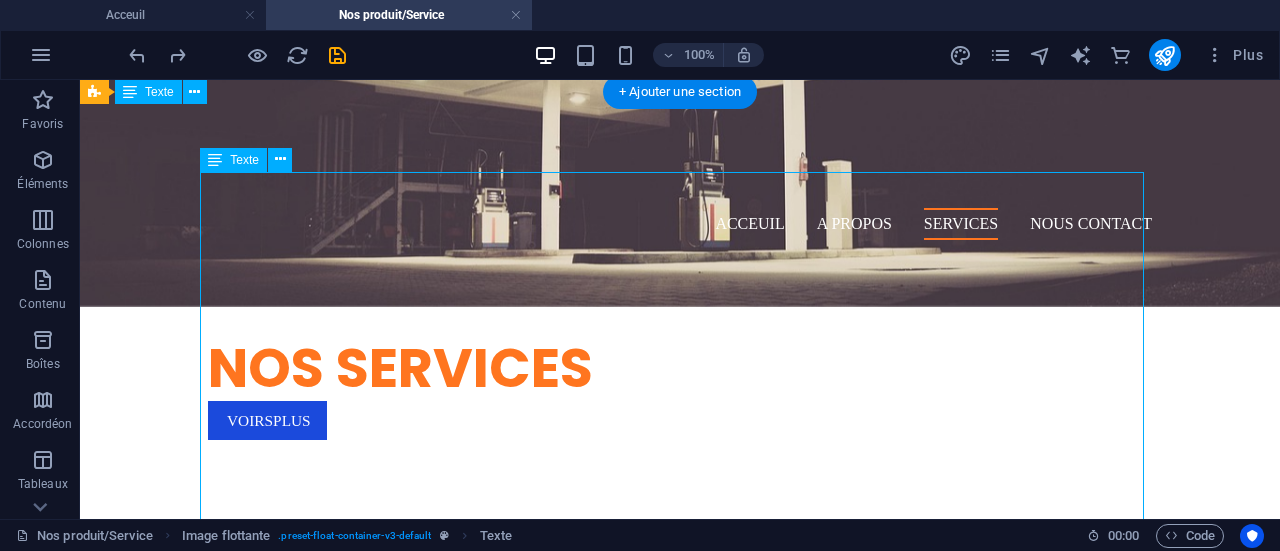 click on "Venez à la découverte dé notre large gammes de produits commercialisés SUPER  GASOIL  ESSENCE PIROGUE DIESEL (boulangerie)" at bounding box center (680, 957) 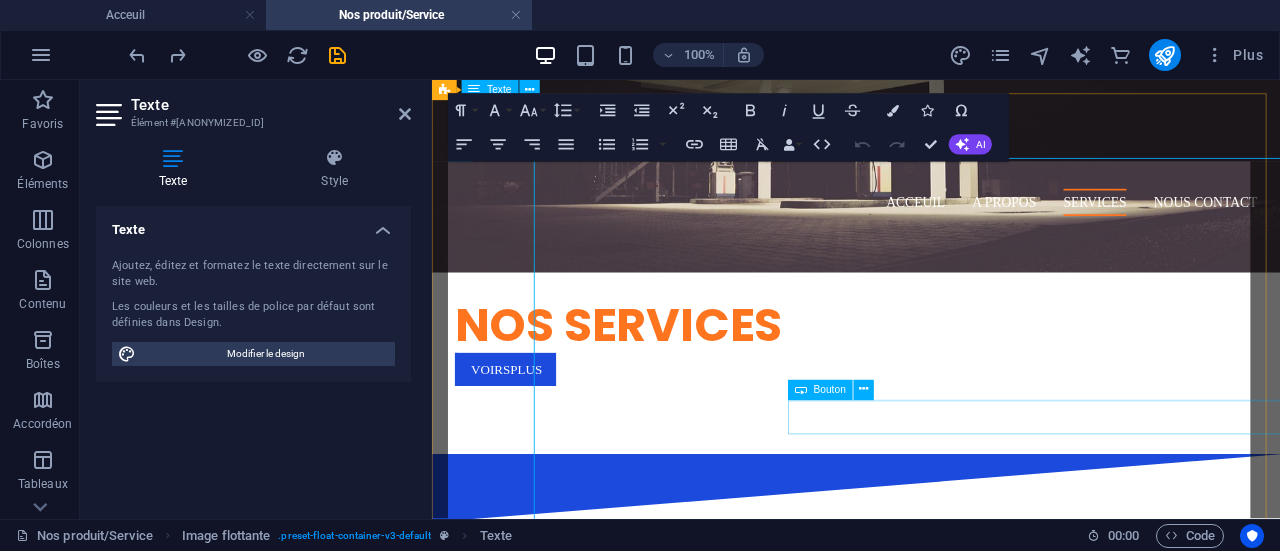 drag, startPoint x: 1200, startPoint y: 404, endPoint x: 921, endPoint y: 461, distance: 284.76306 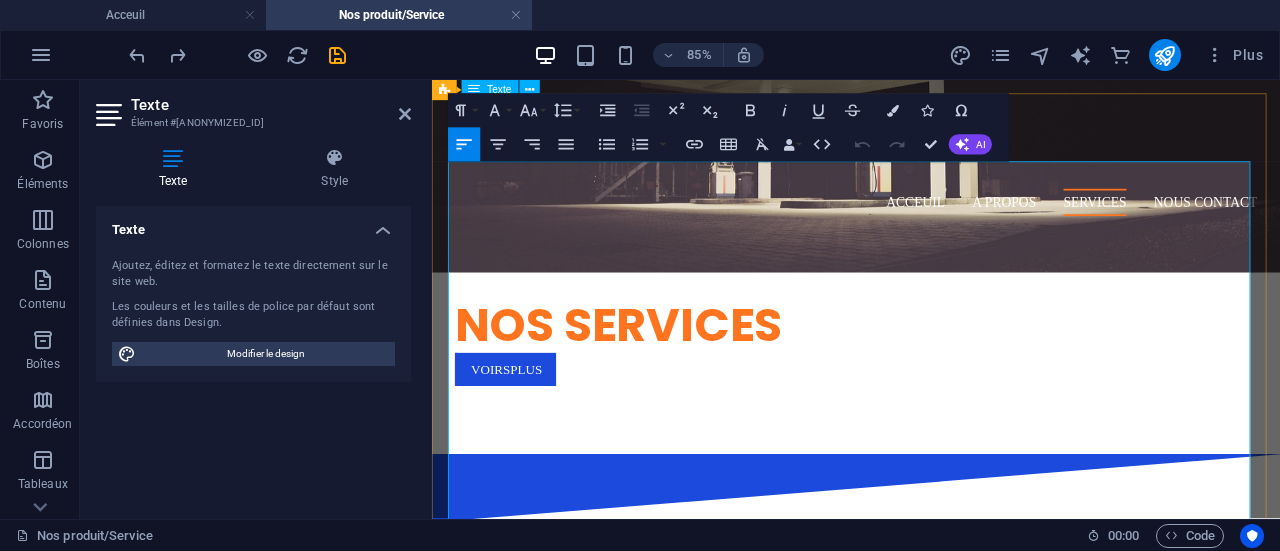 click on "ESSENCE PIROGUE DIESEL (boulangerie)" at bounding box center [931, 912] 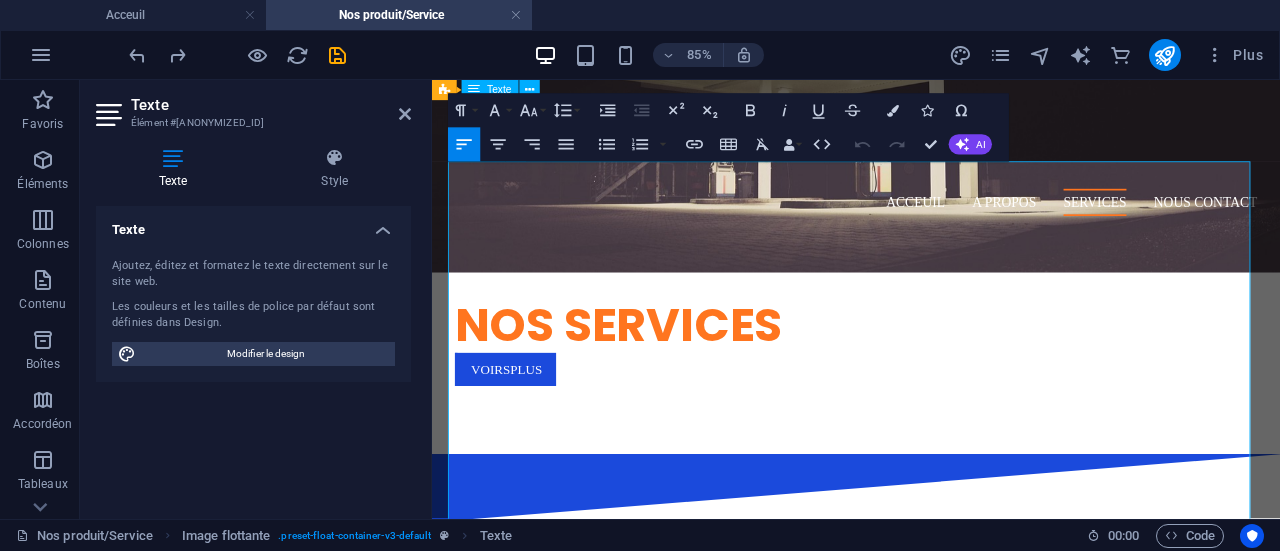 click on "ESSENCE PIROGUE DIESEL (boulangerie)" at bounding box center (931, 912) 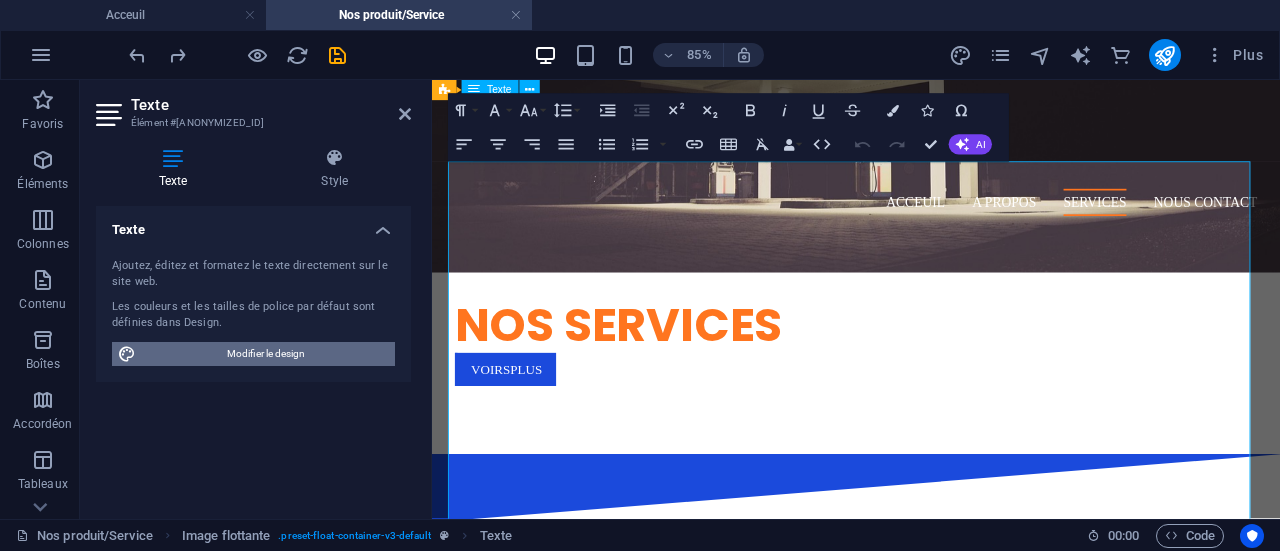 click on "Modifier le design" at bounding box center [265, 354] 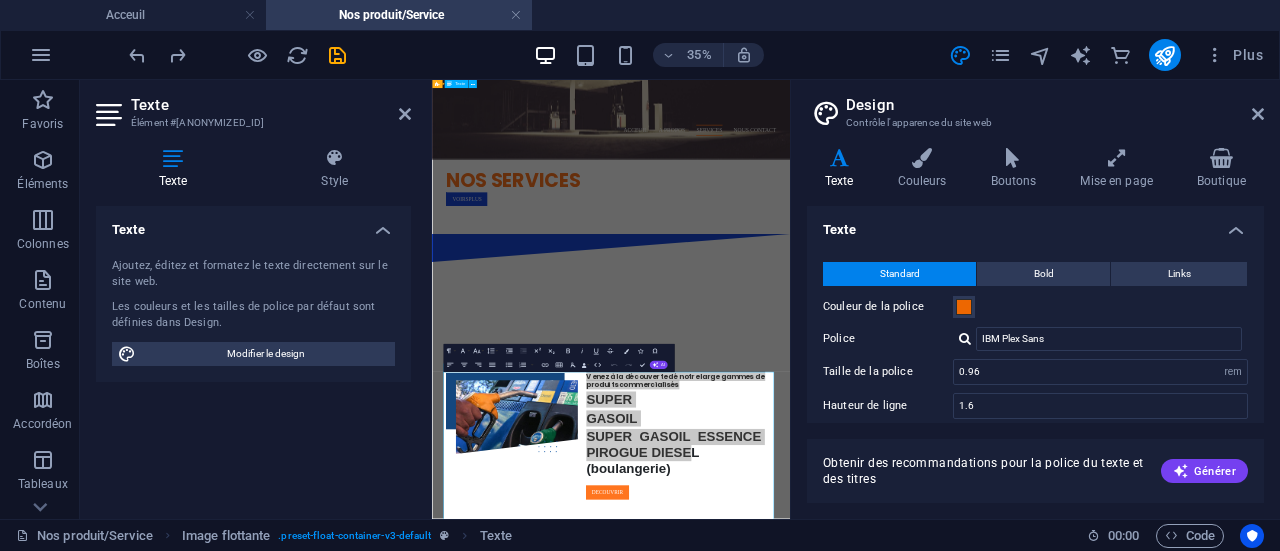 click on "Texte Ajoutez, éditez et formatez le texte directement sur le site web. Les couleurs et les tailles de police par défaut sont définies dans Design. Modifier le design Alignement Aligné à gauche Centré Aligné à droite" at bounding box center (253, 354) 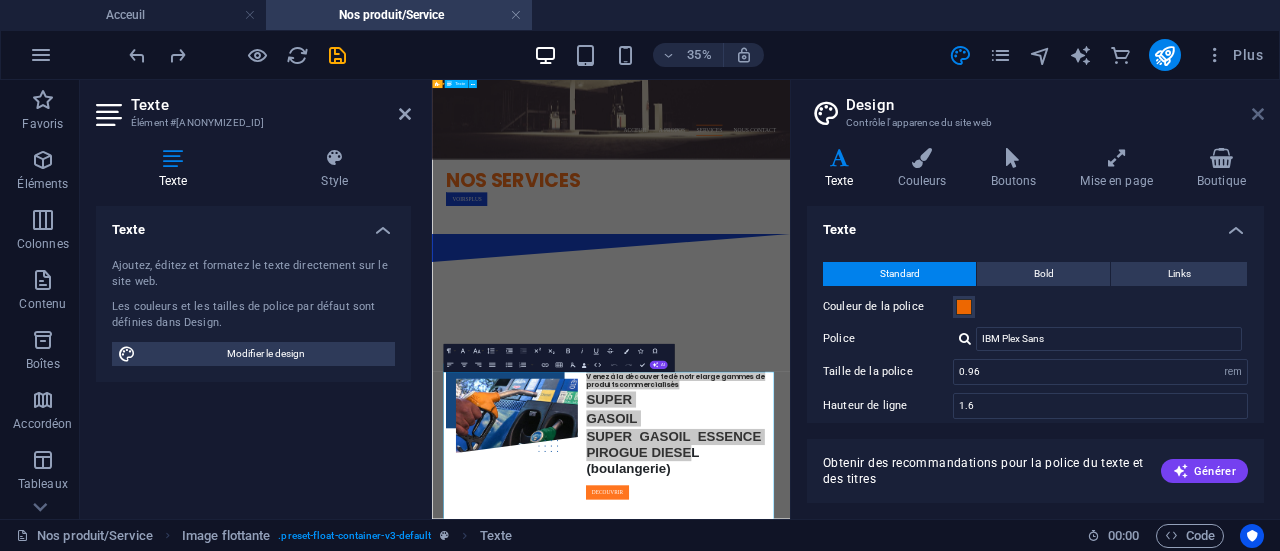 click at bounding box center [1258, 114] 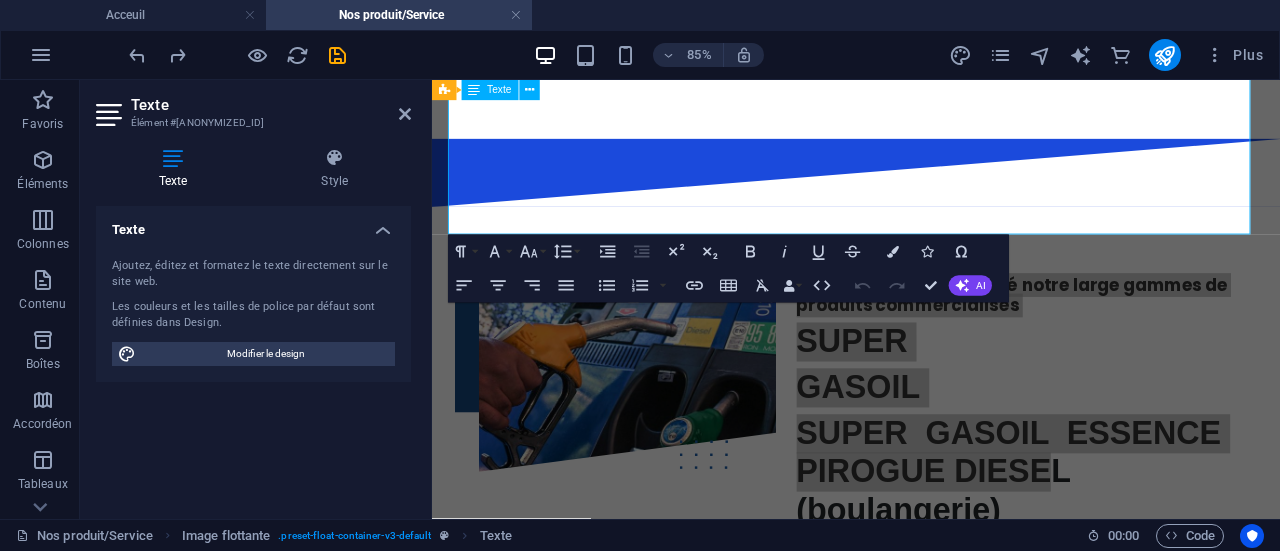 scroll, scrollTop: 928, scrollLeft: 0, axis: vertical 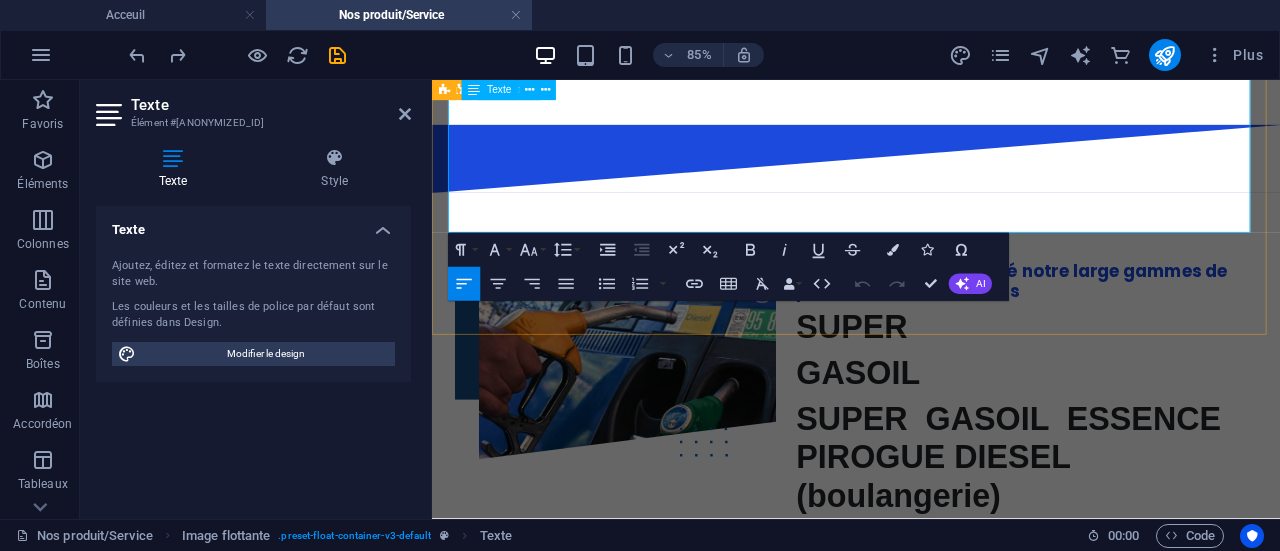 click at bounding box center (931, 761) 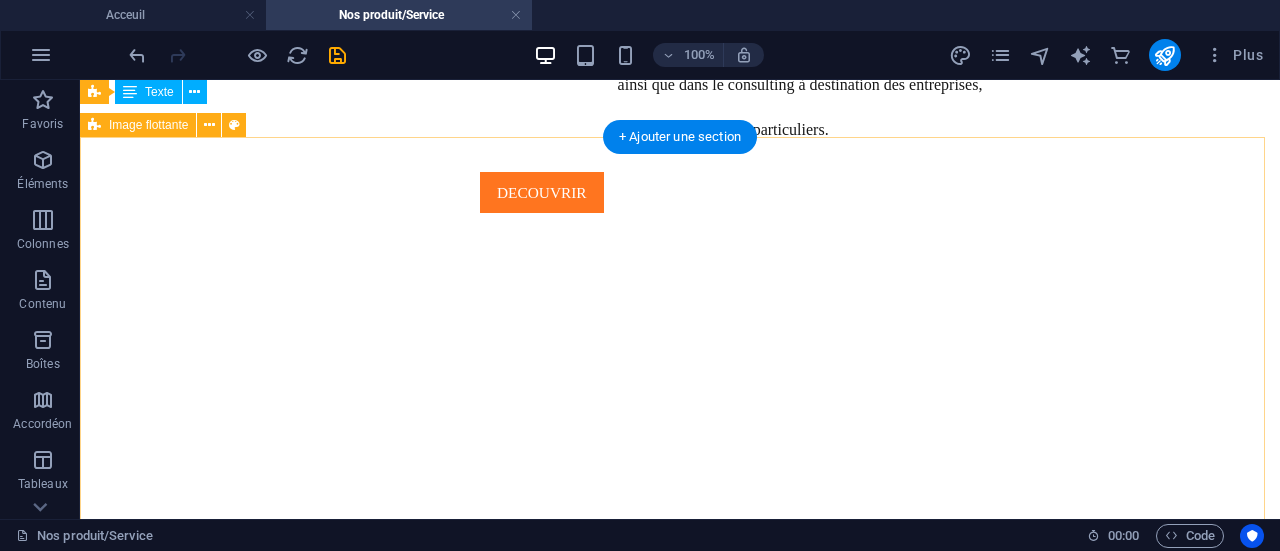 scroll, scrollTop: 2068, scrollLeft: 0, axis: vertical 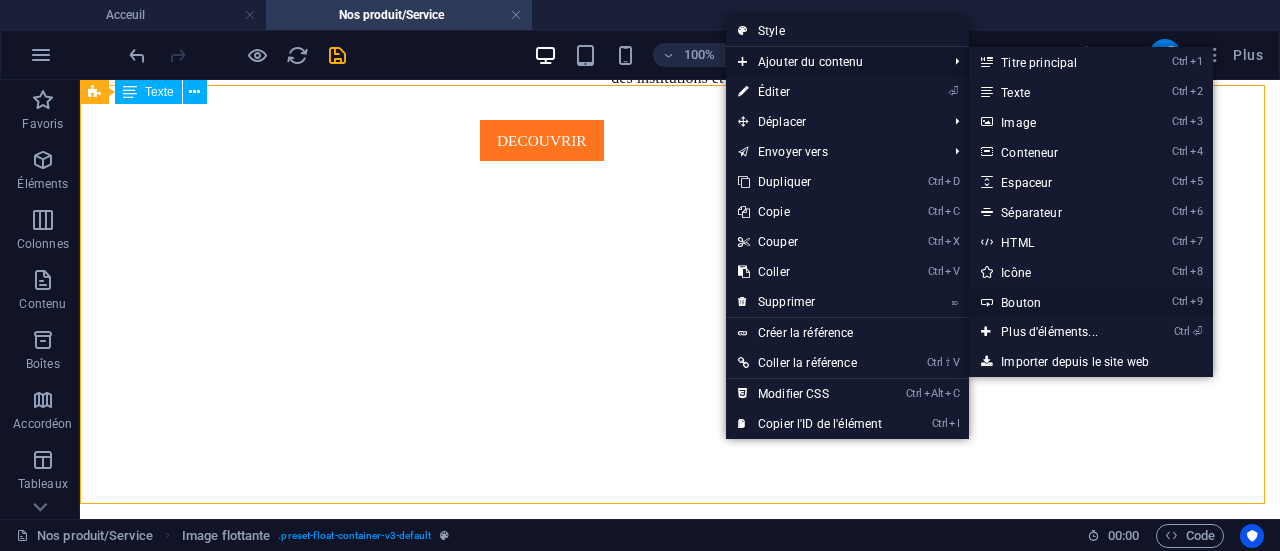 click on "Ctrl 9  Bouton" at bounding box center (1053, 302) 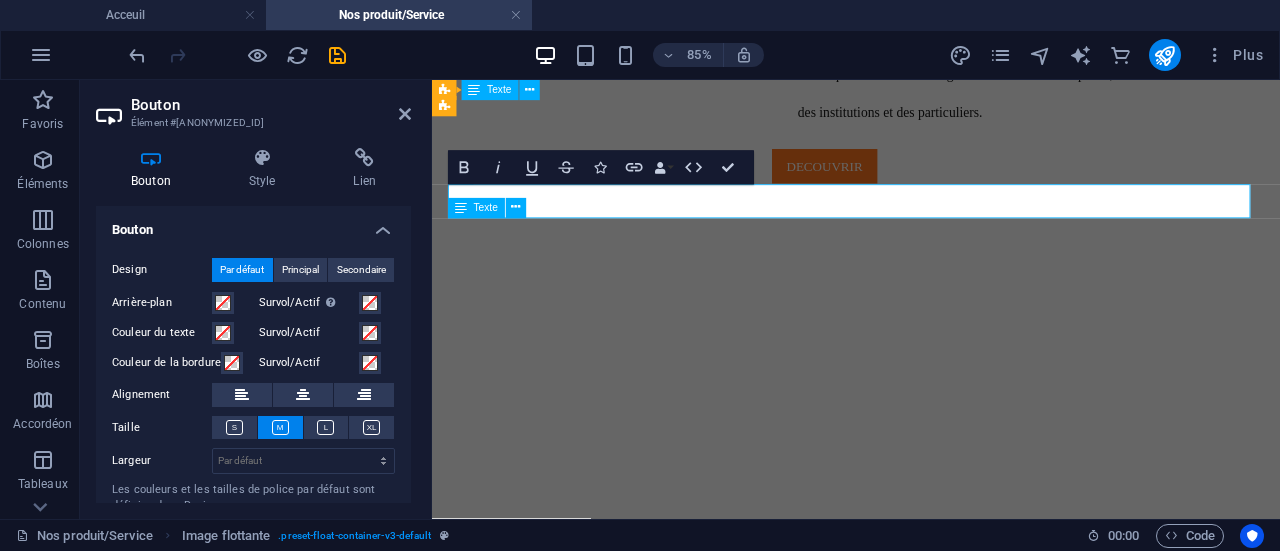 scroll, scrollTop: 2035, scrollLeft: 0, axis: vertical 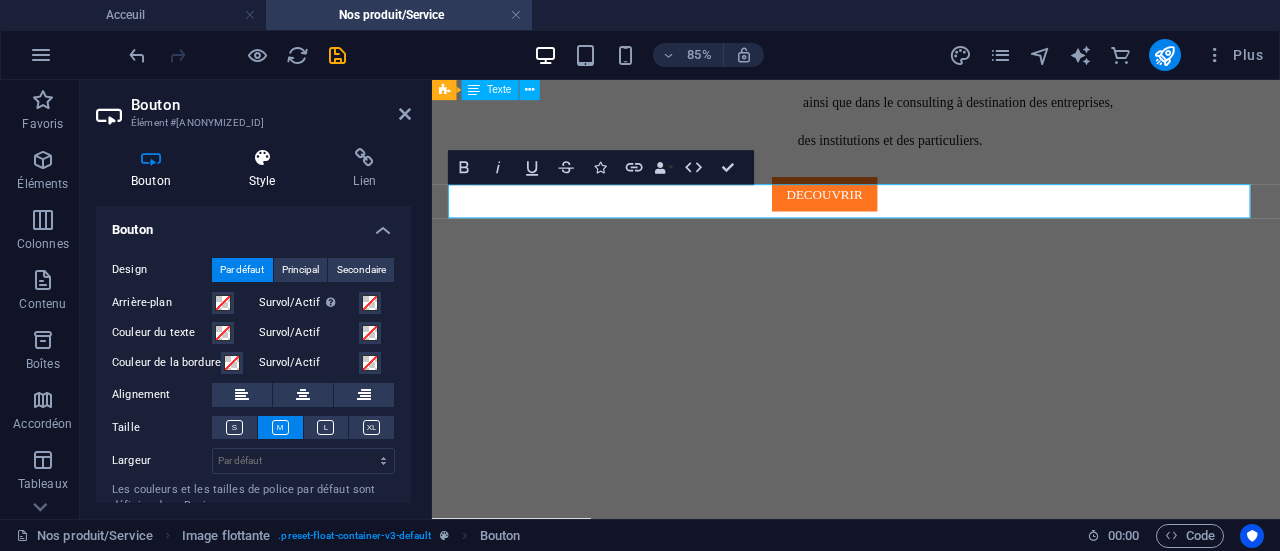 click on "Style" at bounding box center (266, 169) 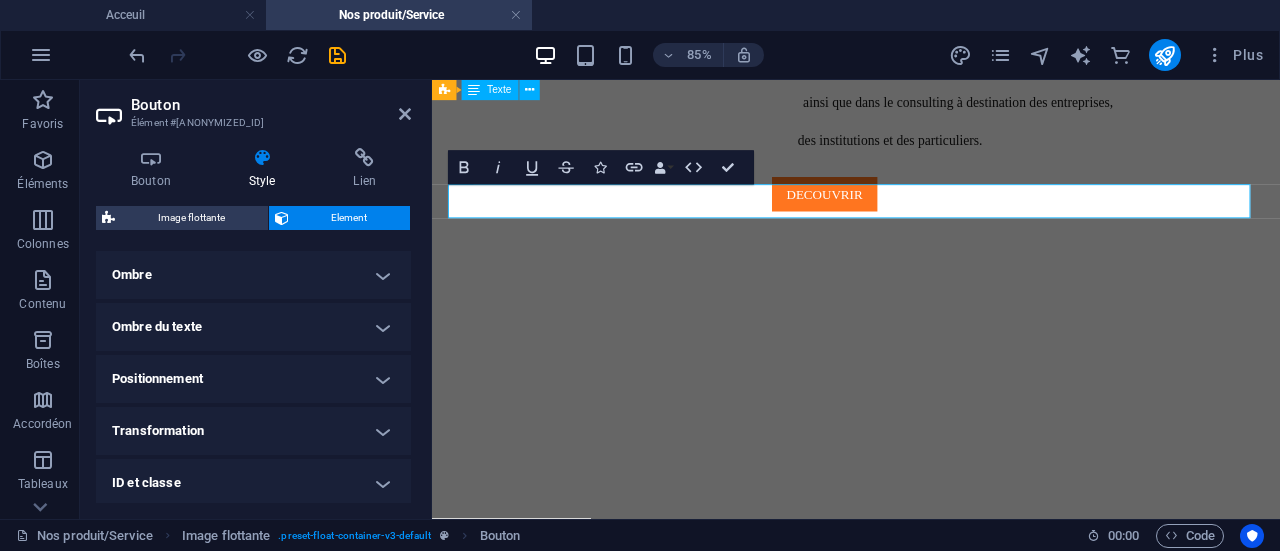 scroll, scrollTop: 500, scrollLeft: 0, axis: vertical 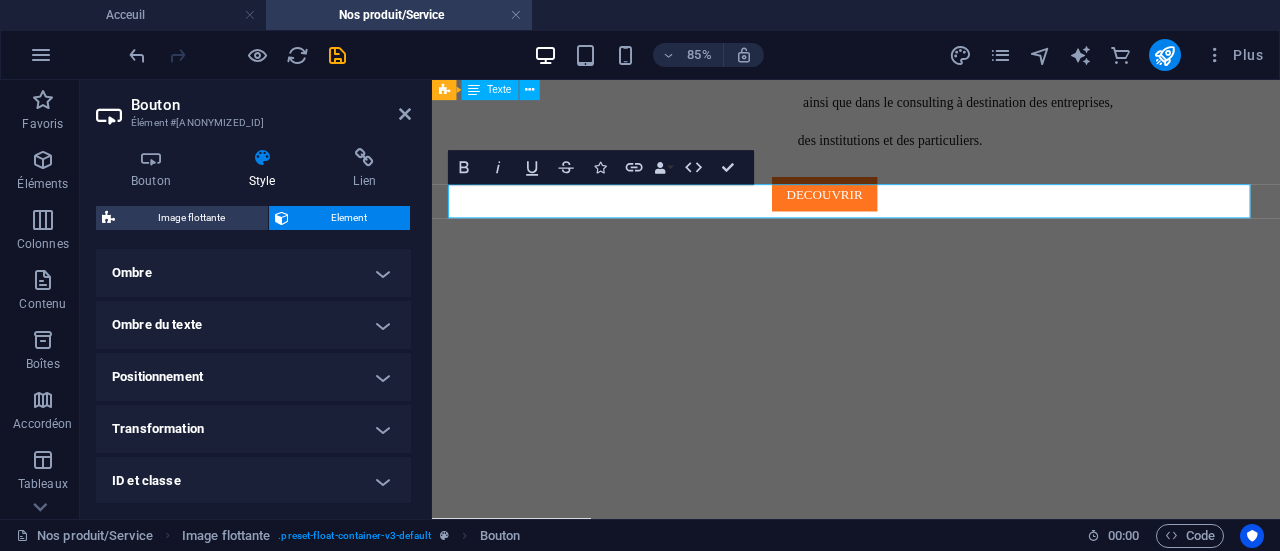click on "Transformation" at bounding box center (253, 429) 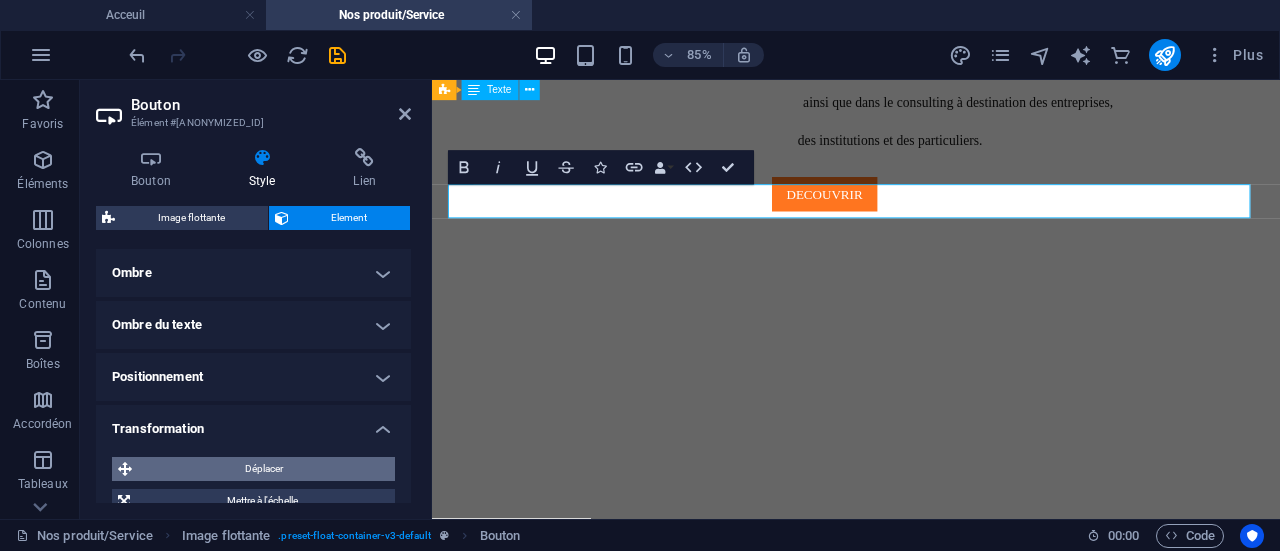 click on "Déplacer" at bounding box center (263, 469) 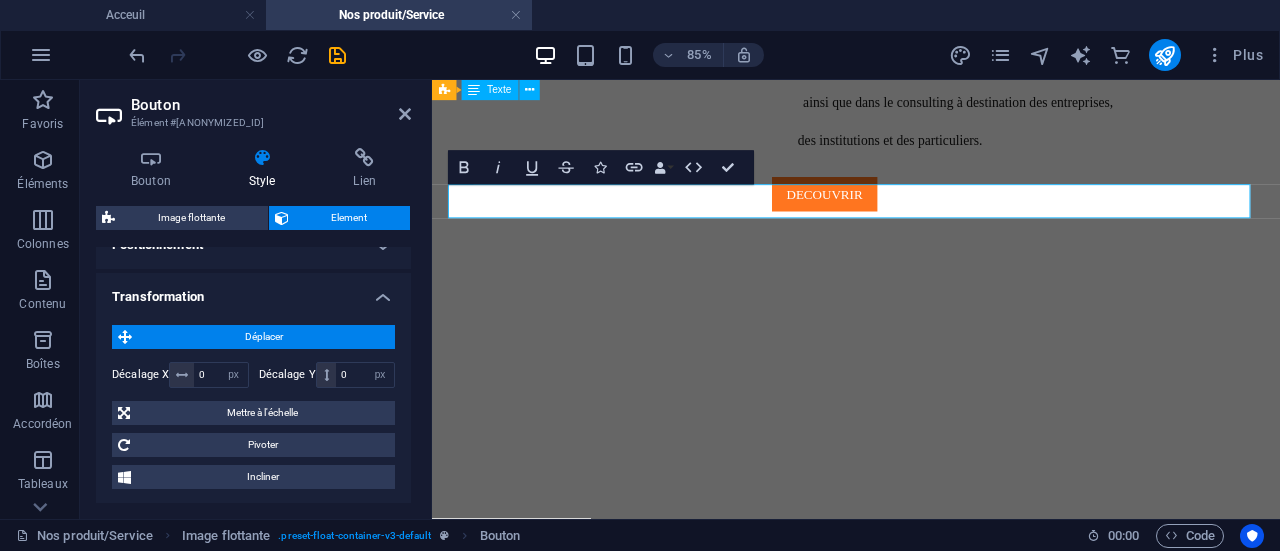 scroll, scrollTop: 644, scrollLeft: 0, axis: vertical 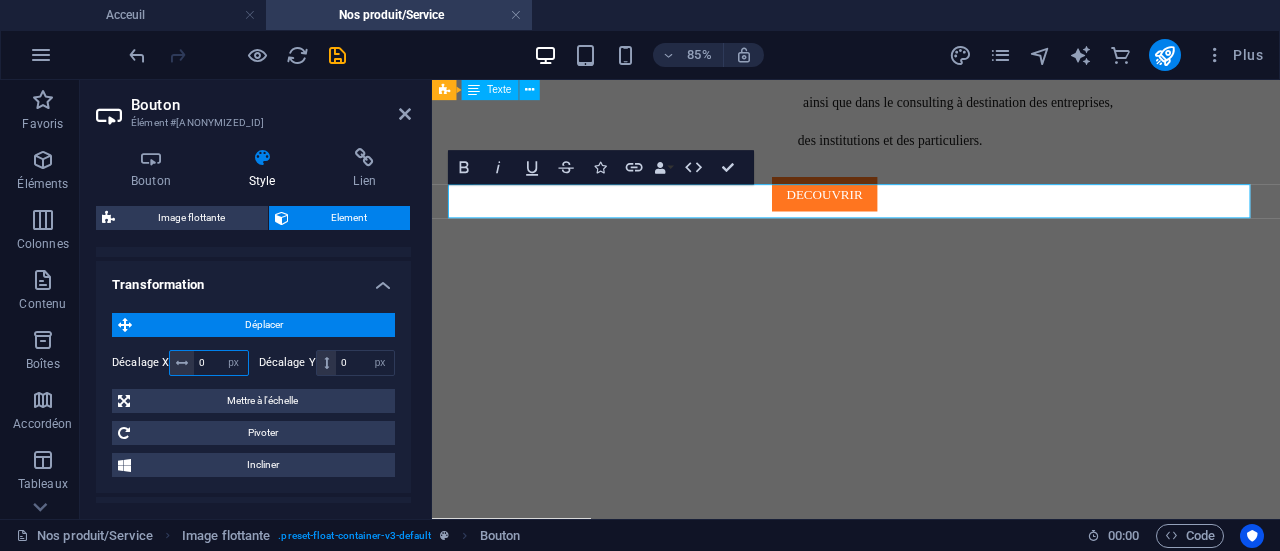 click on "0" at bounding box center (220, 363) 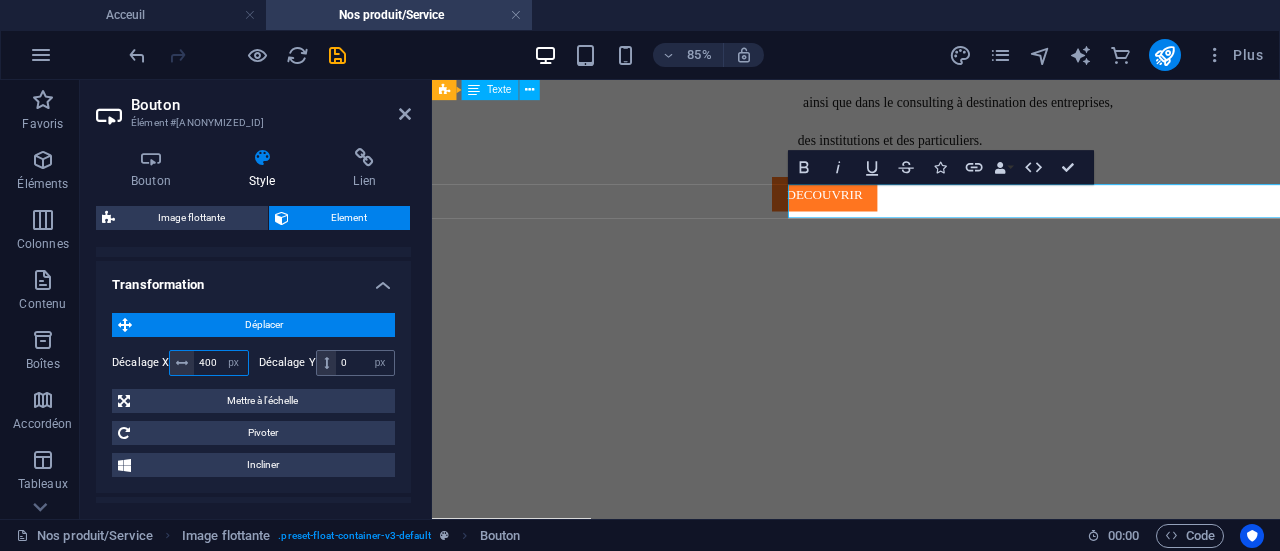 type on "400" 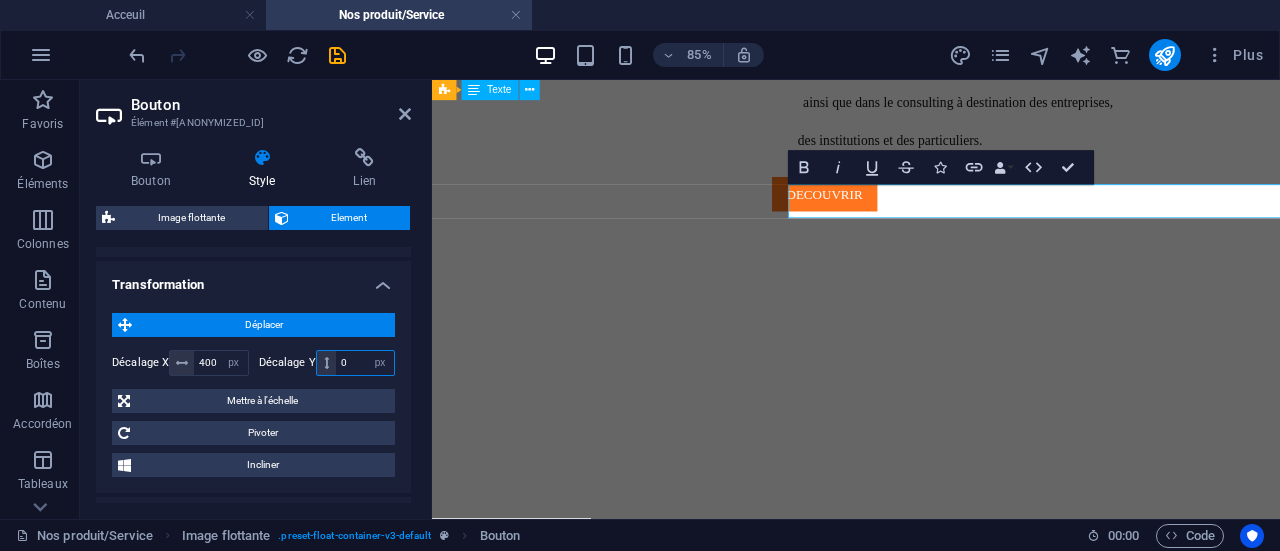 click on "0" at bounding box center [365, 363] 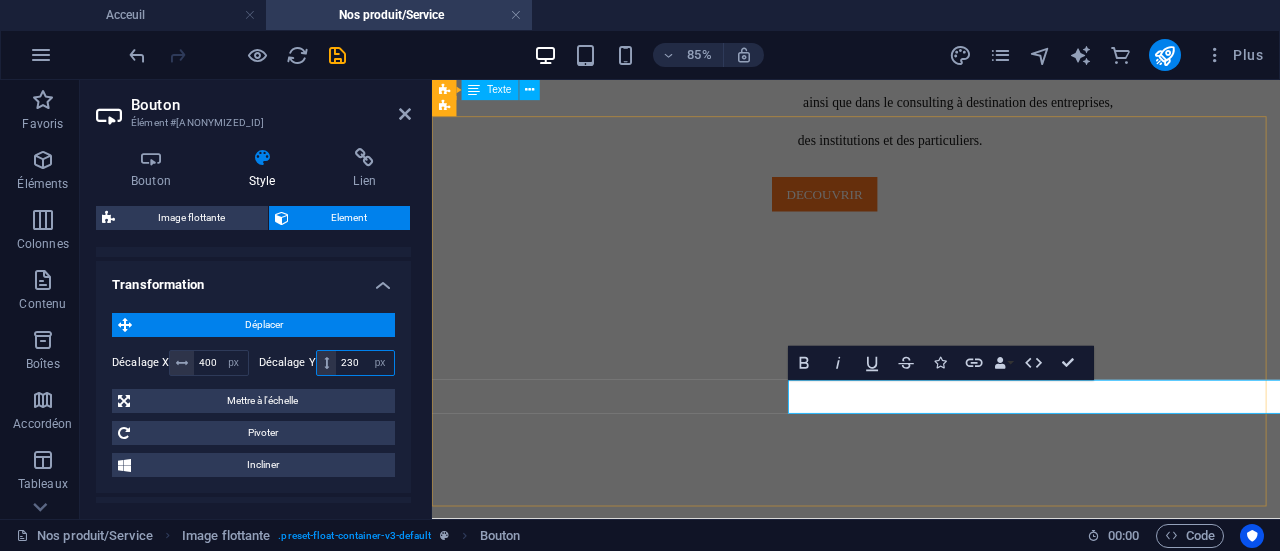 type on "230" 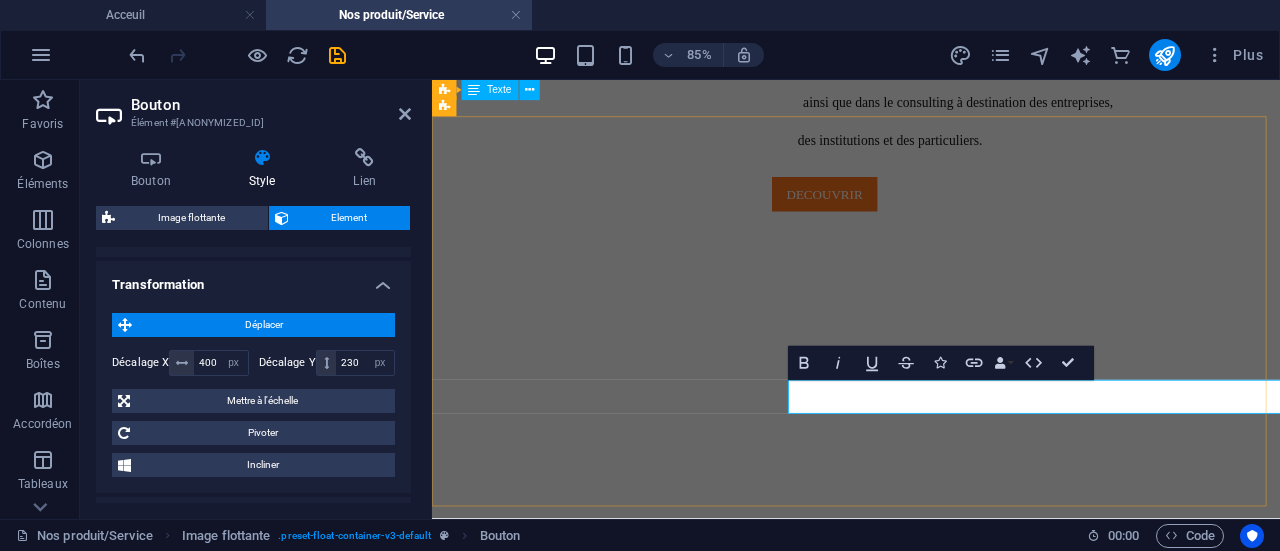 click on "Intitulé du bouton" at bounding box center (958, 1015) 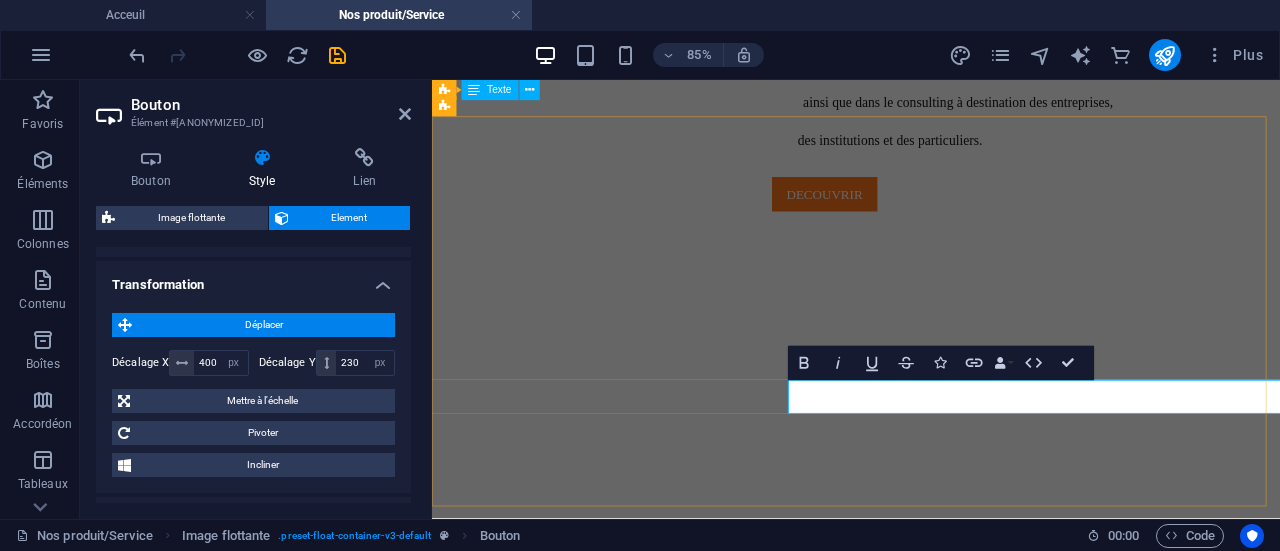 type 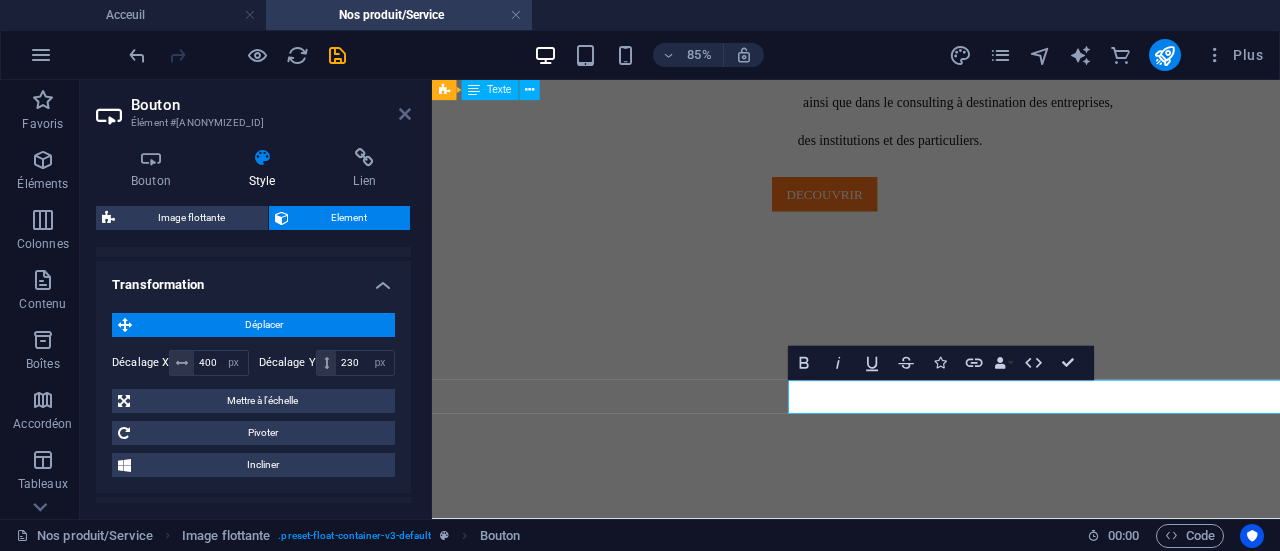 click at bounding box center [405, 114] 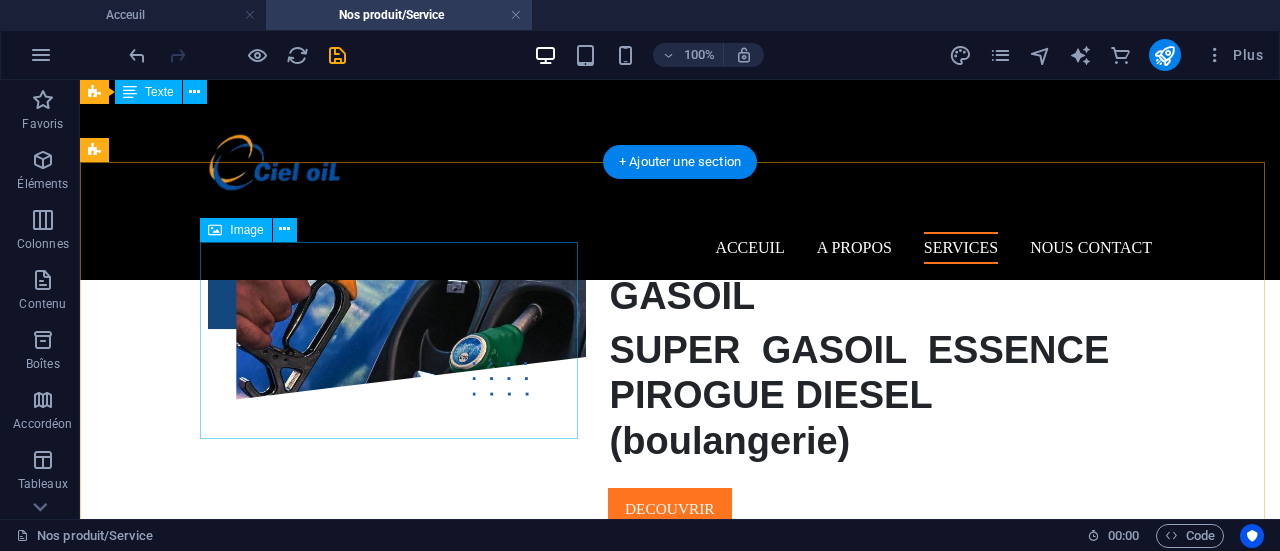 scroll, scrollTop: 982, scrollLeft: 0, axis: vertical 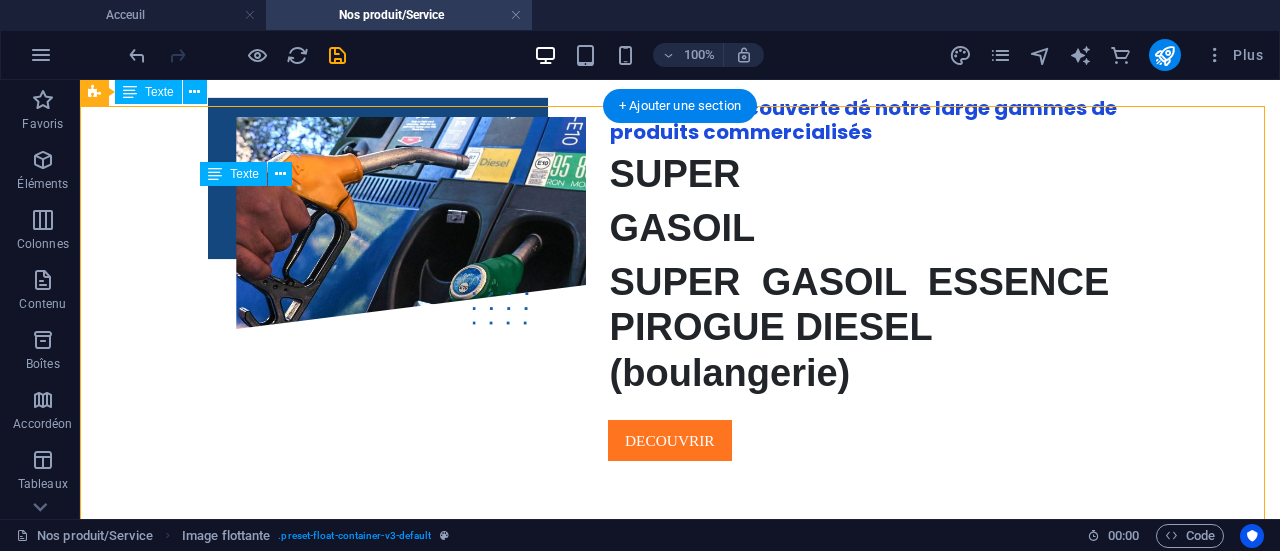 click on "Des solutions et des services financiers innovants Proximo réseau de transfert d'argent Atlantic cash UPay business Proxicash ATPS Sénégal est une société de technologie spécialisée  dans la fourniture de services financiers ainsi que dans le consulting à destination des entreprises,  des institutions et des particuliers." at bounding box center (680, 1004) 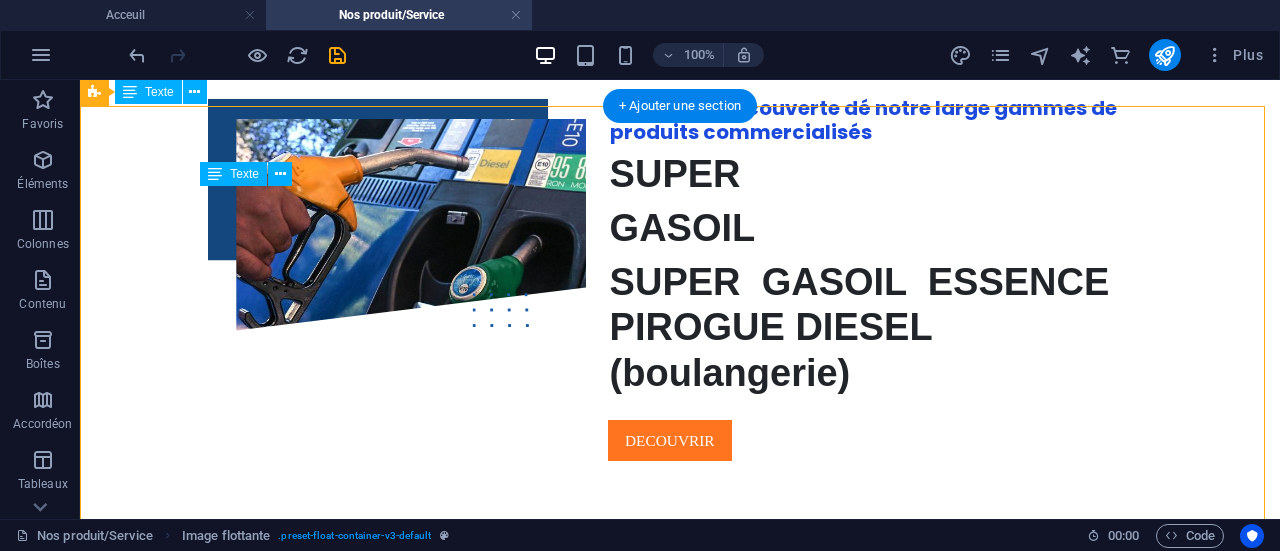 scroll, scrollTop: 1092, scrollLeft: 0, axis: vertical 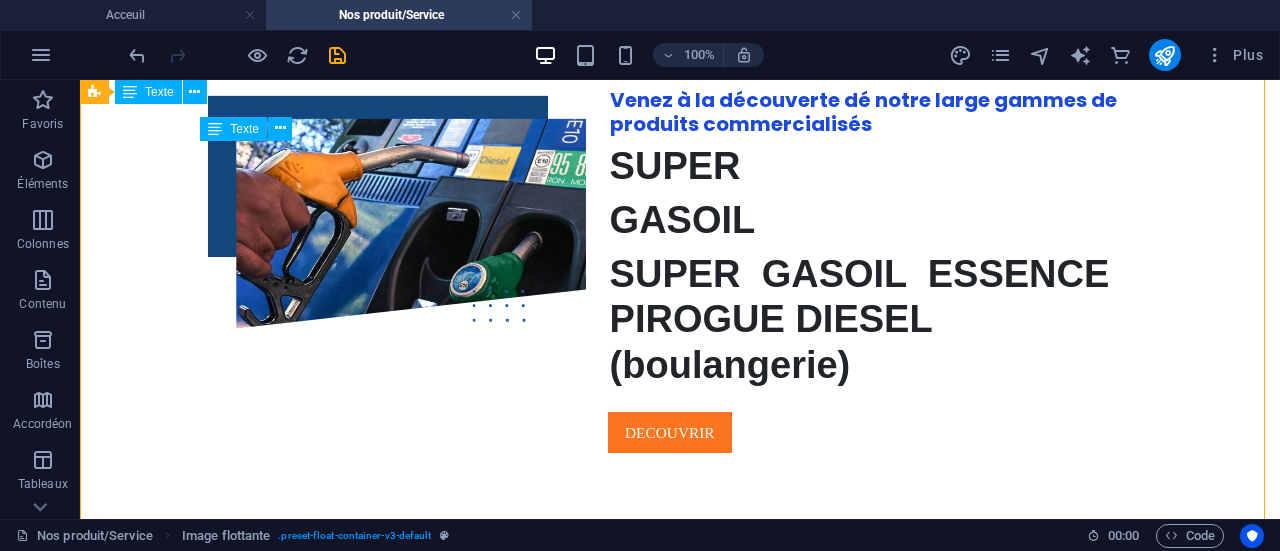 click on "Des solutions et des services financiers innovants Proximo réseau de transfert d'argent Atlantic cash UPay business Proxicash ATPS Sénégal est une société de technologie spécialisée  dans la fourniture de services financiers ainsi que dans le consulting à destination des entreprises,  des institutions et des particuliers." at bounding box center (680, 996) 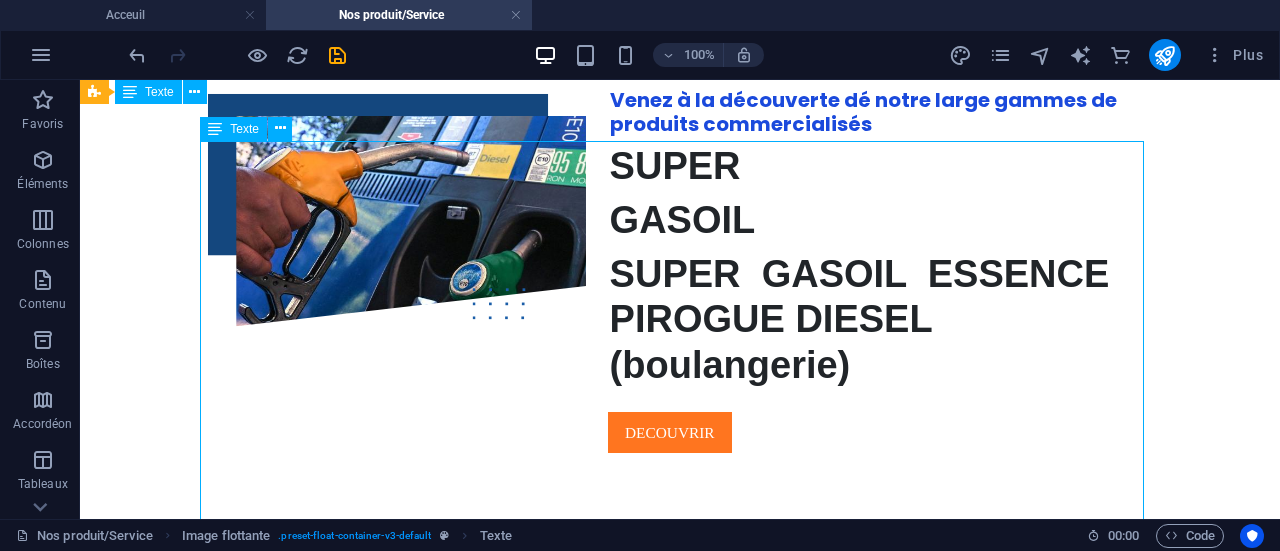 click on "Des solutions et des services financiers innovants Proximo réseau de transfert d'argent Atlantic cash UPay business Proxicash ATPS Sénégal est une société de technologie spécialisée  dans la fourniture de services financiers ainsi que dans le consulting à destination des entreprises,  des institutions et des particuliers." at bounding box center (680, 996) 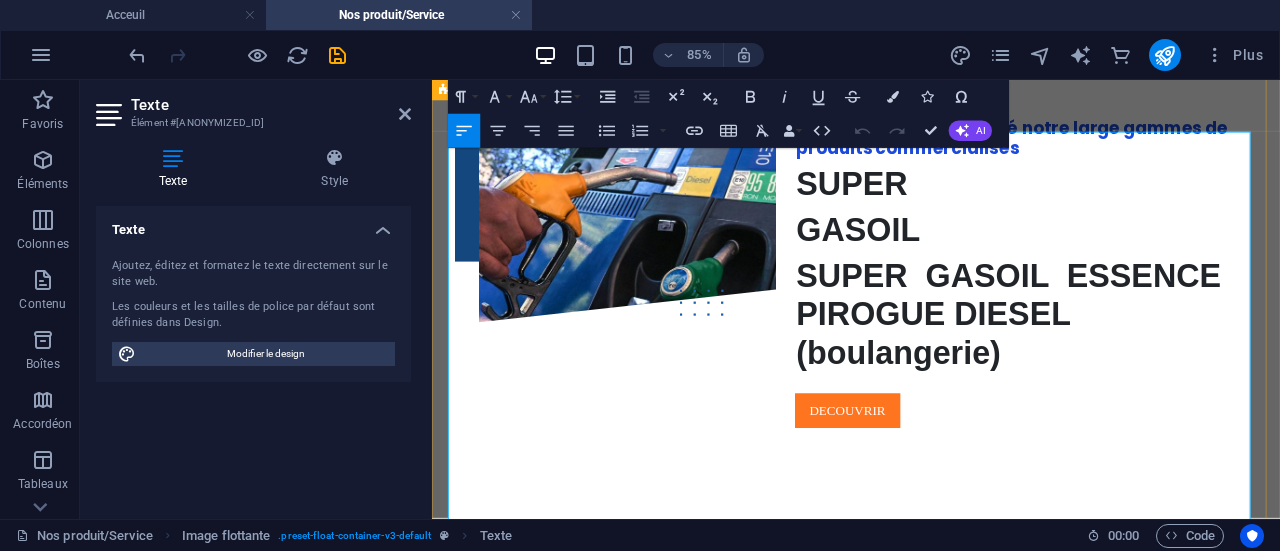 drag, startPoint x: 1041, startPoint y: 352, endPoint x: 734, endPoint y: 400, distance: 310.7298 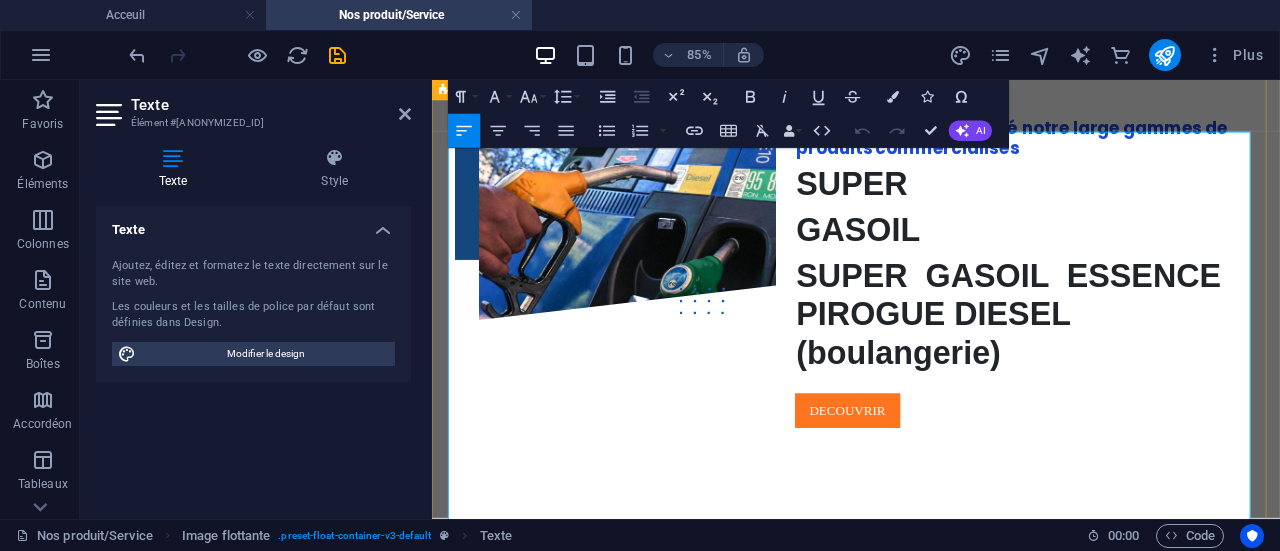 click on "Des solutions et des services financiers innovants Proximo réseau de transfert d'argent Atlantic cash UPay business Proxicash ATPS Sénégal est une société de technologie spécialisée  dans la fourniture de services financiers ainsi que dans le consulting à destination des entreprises,  des institutions et des particuliers." at bounding box center [931, 1041] 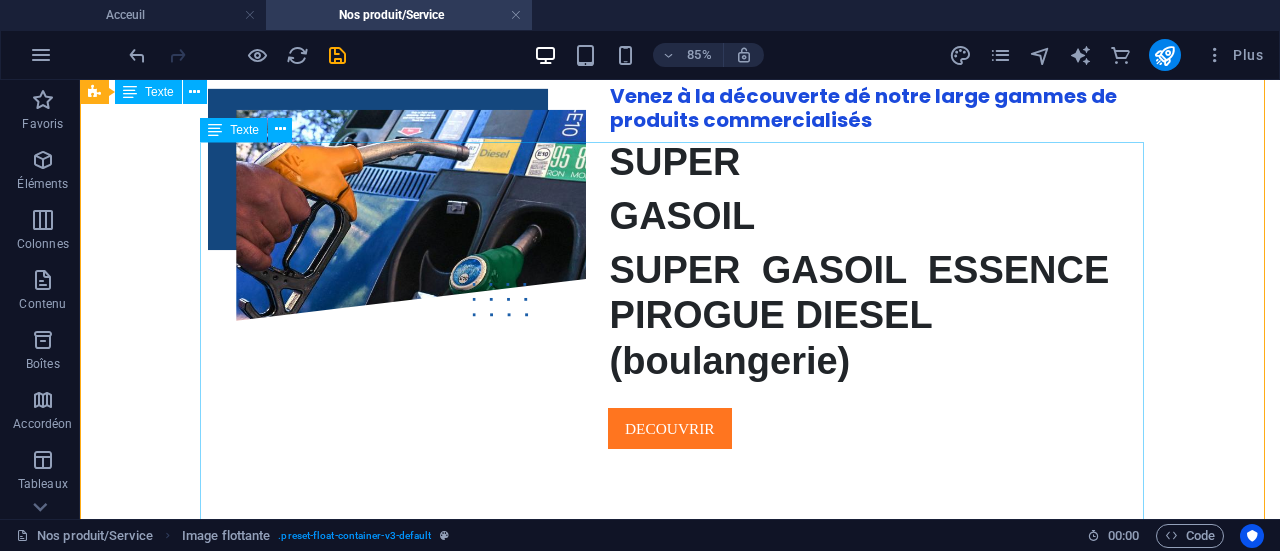 scroll, scrollTop: 1092, scrollLeft: 0, axis: vertical 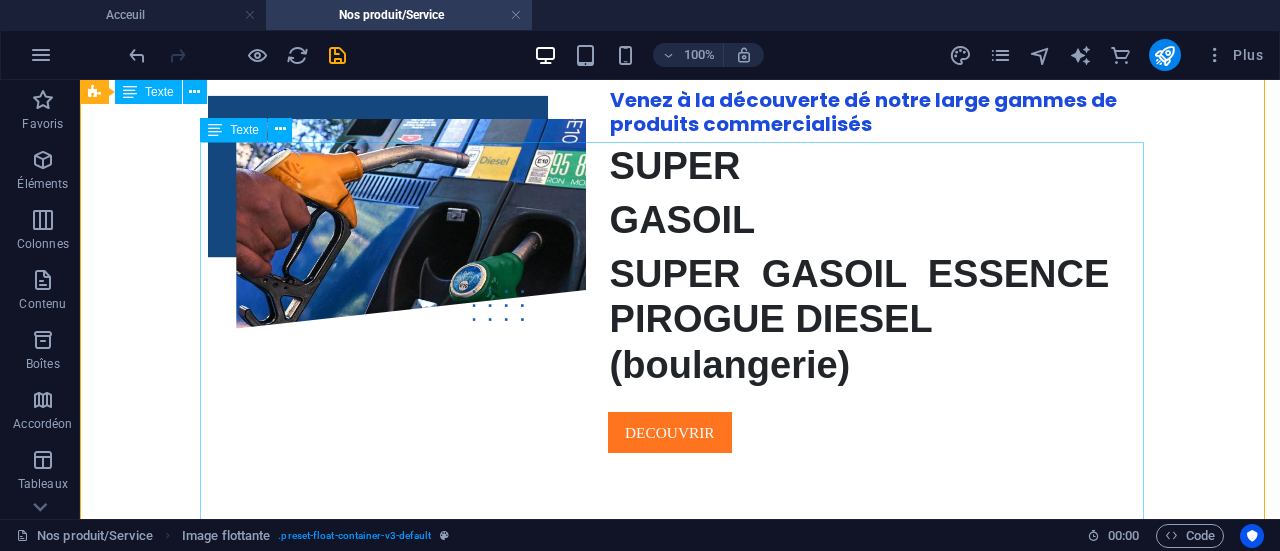 click on "Des solutions et des services financiers innovants Proximo réseau de transfert d'argent Atlantic cash UPay business Proxicash ATPS Sénégal est une société de technologie spécialisée  dans la fourniture de services financiers ainsi que dans le consulting à destination des entreprises,  des institutions et des particuliers." at bounding box center [680, 996] 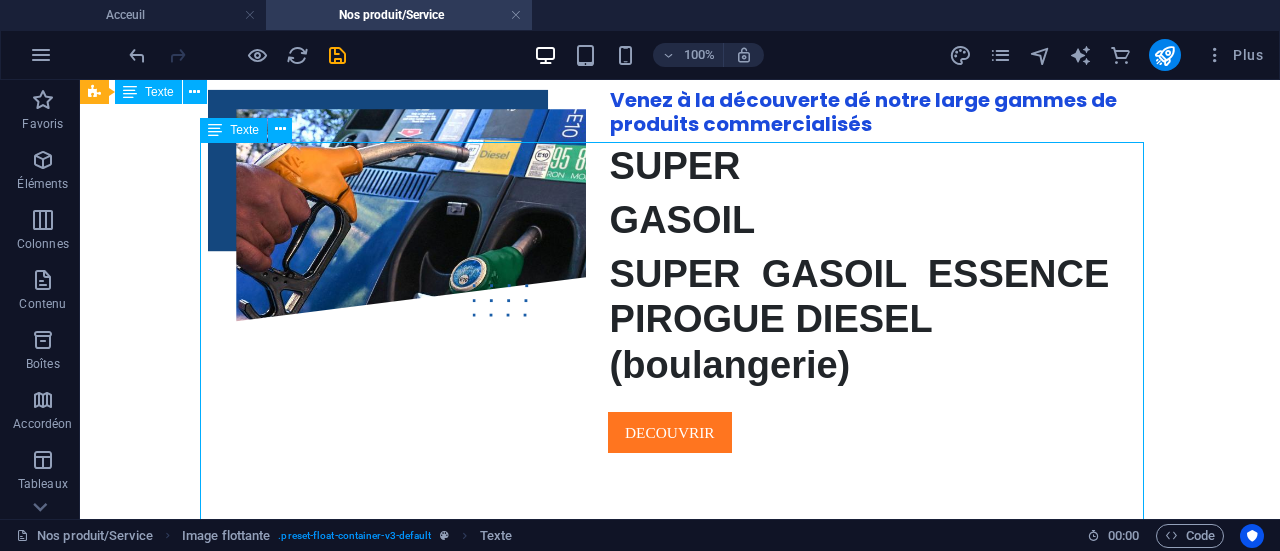 click on "Des solutions et des services financiers innovants Proximo réseau de transfert d'argent Atlantic cash UPay business Proxicash ATPS Sénégal est une société de technologie spécialisée  dans la fourniture de services financiers ainsi que dans le consulting à destination des entreprises,  des institutions et des particuliers." at bounding box center [680, 996] 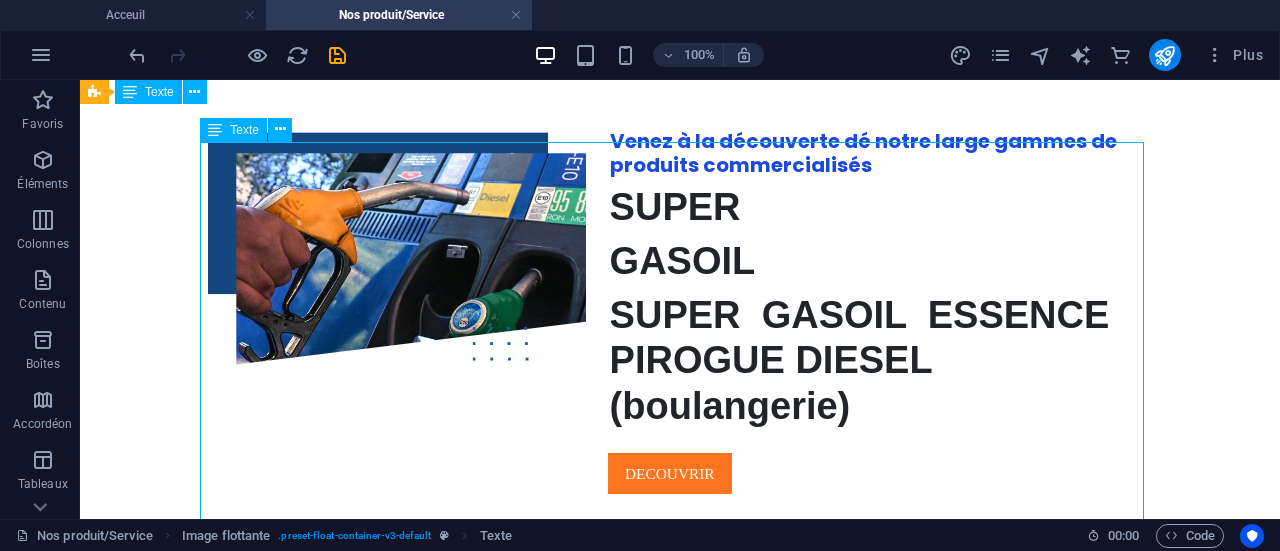 scroll, scrollTop: 1096, scrollLeft: 0, axis: vertical 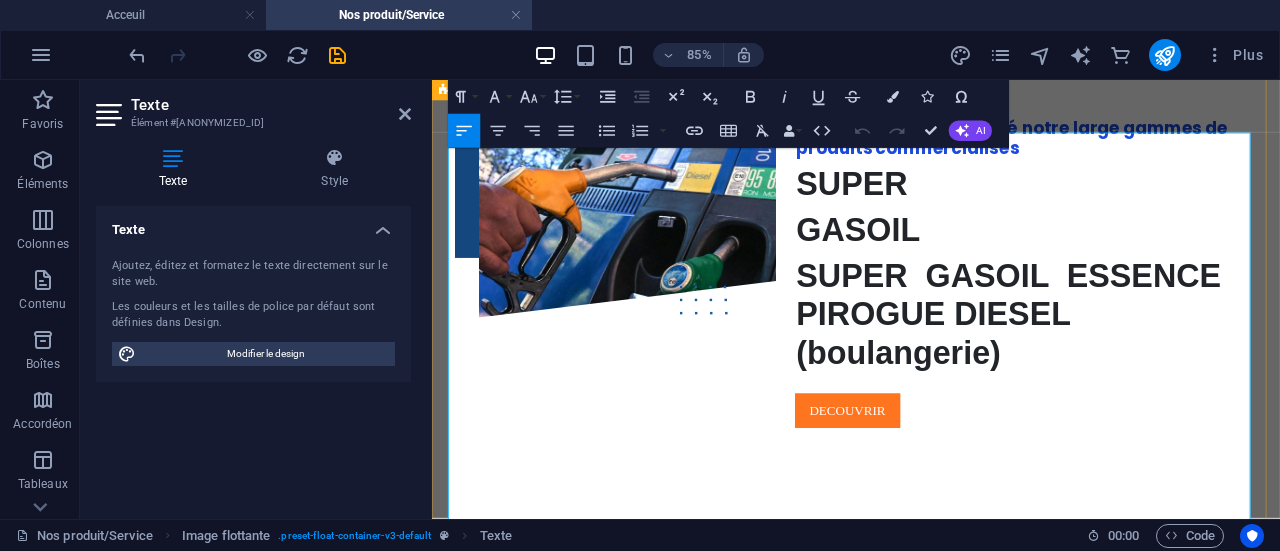 drag, startPoint x: 933, startPoint y: 357, endPoint x: 842, endPoint y: 211, distance: 172.03778 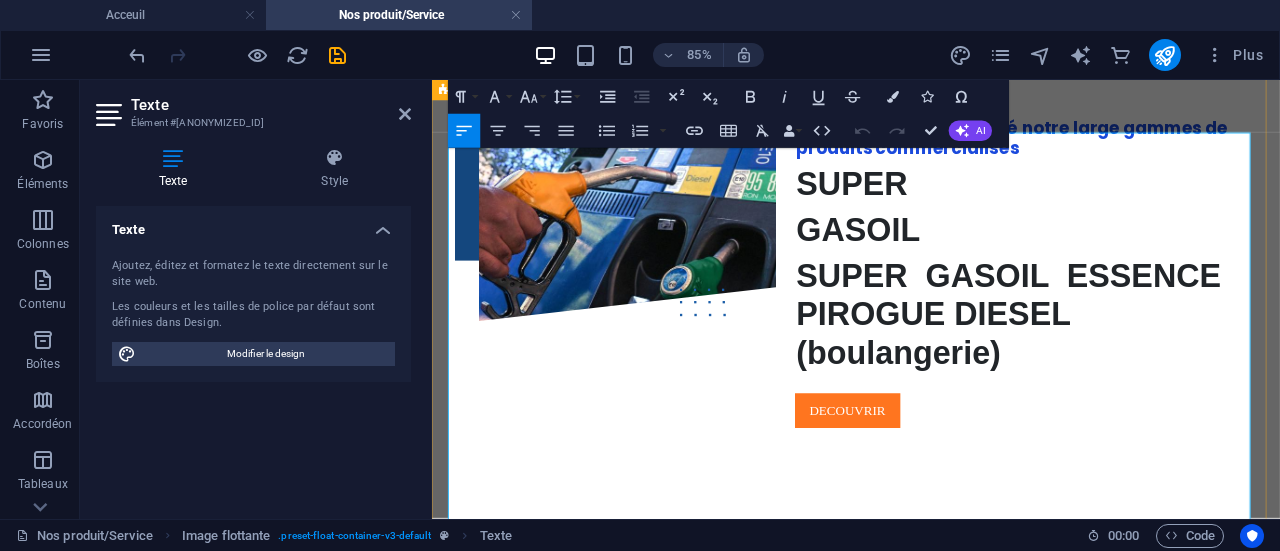 click on "Des solutions et des services financiers innovants Proximo réseau de transfert d'argent Atlantic cash UPay business Proxicash ATPS Sénégal est une société de technologie spécialisée  dans la fourniture de services financiers ainsi que dans le consulting à destination des entreprises,  des institutions et des particuliers." at bounding box center [931, 1033] 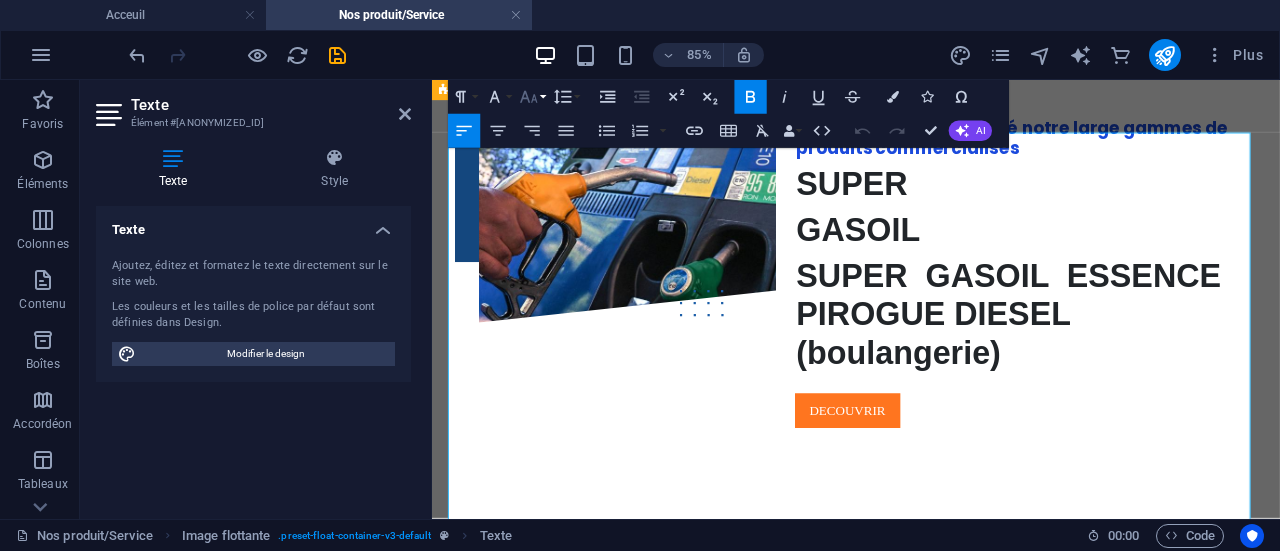 click 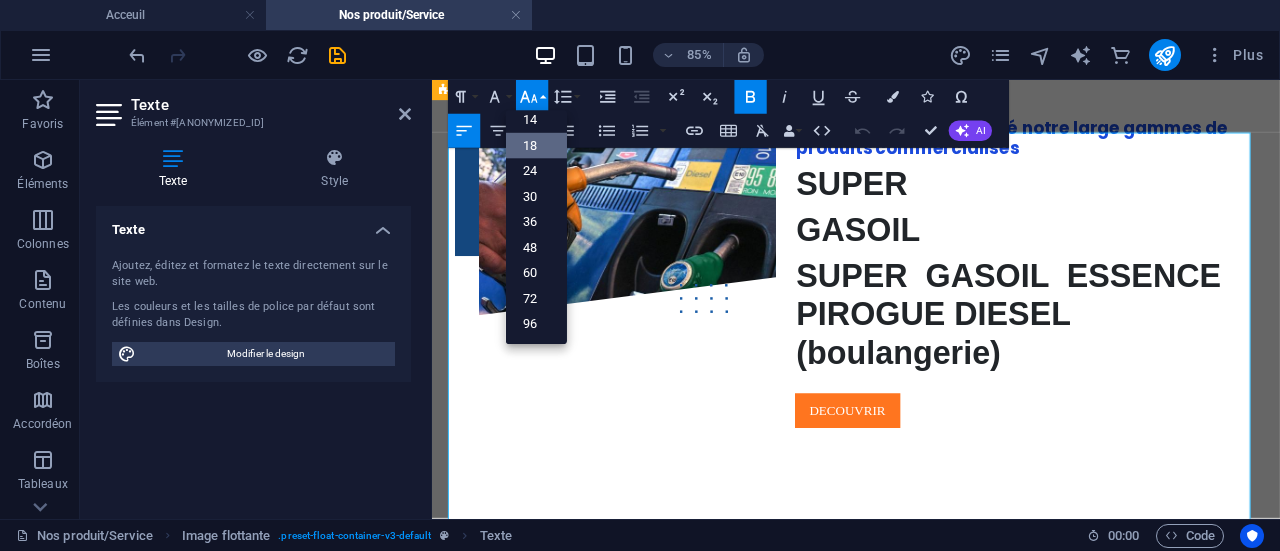 scroll, scrollTop: 160, scrollLeft: 0, axis: vertical 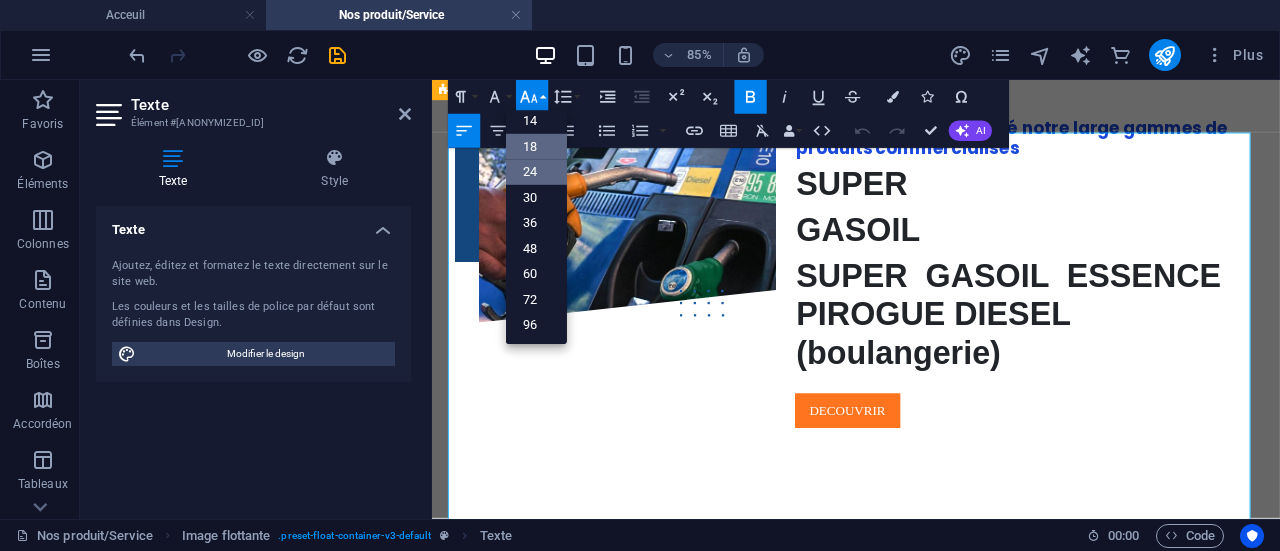 click on "24" at bounding box center [536, 173] 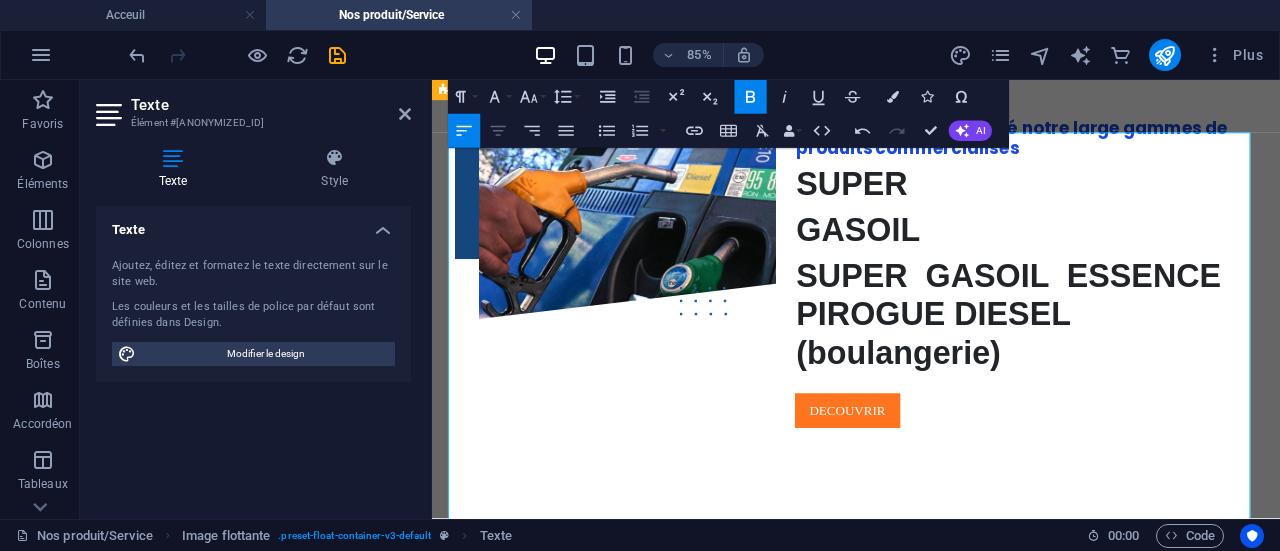 click 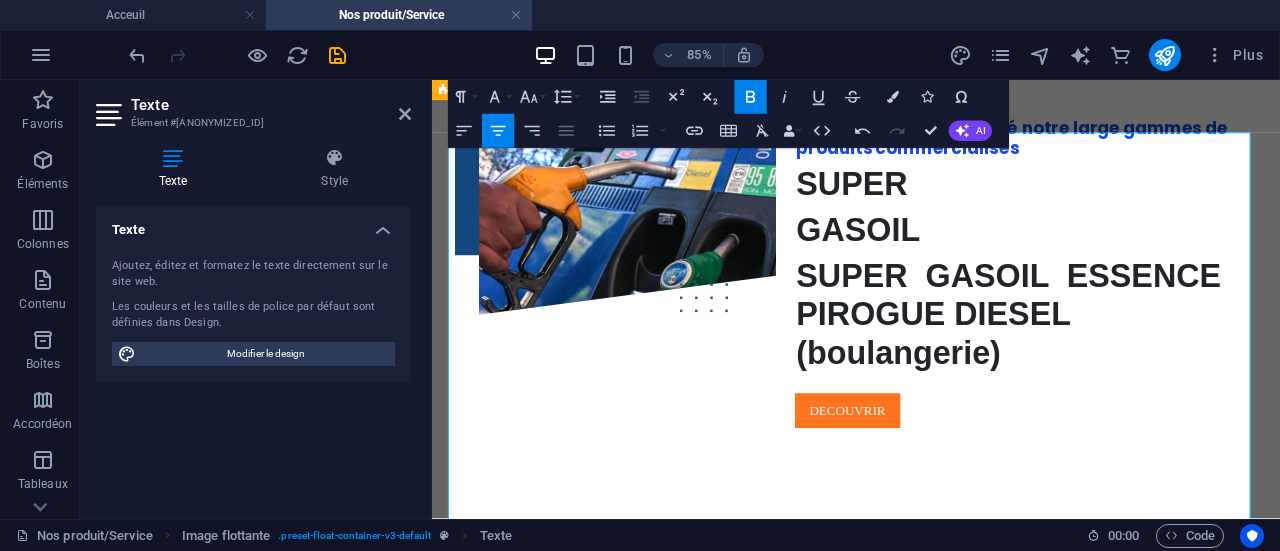 click 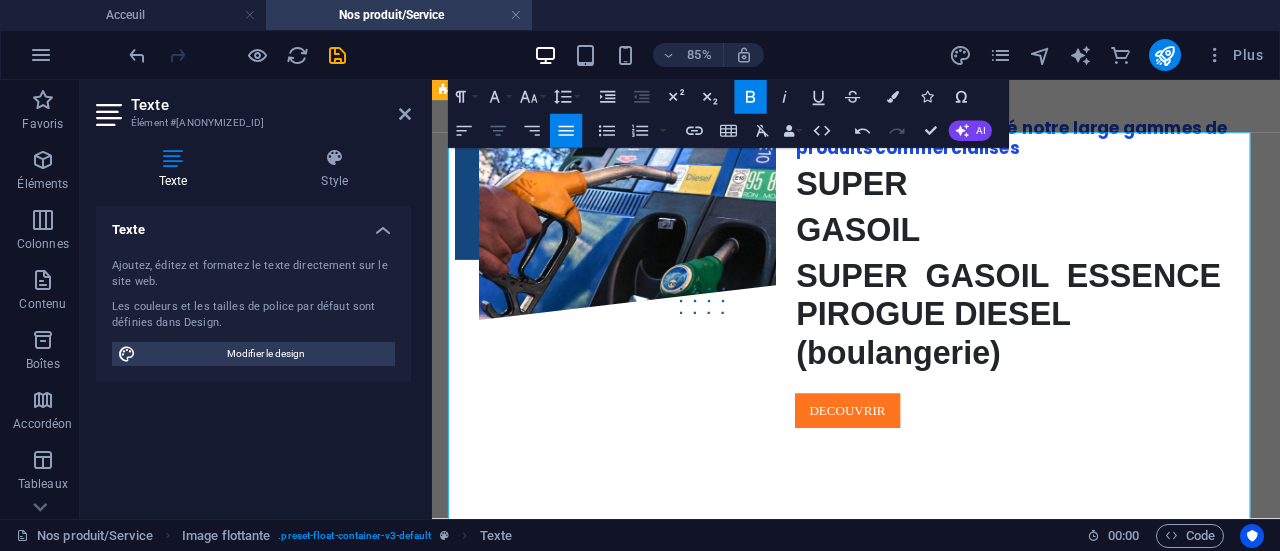 click 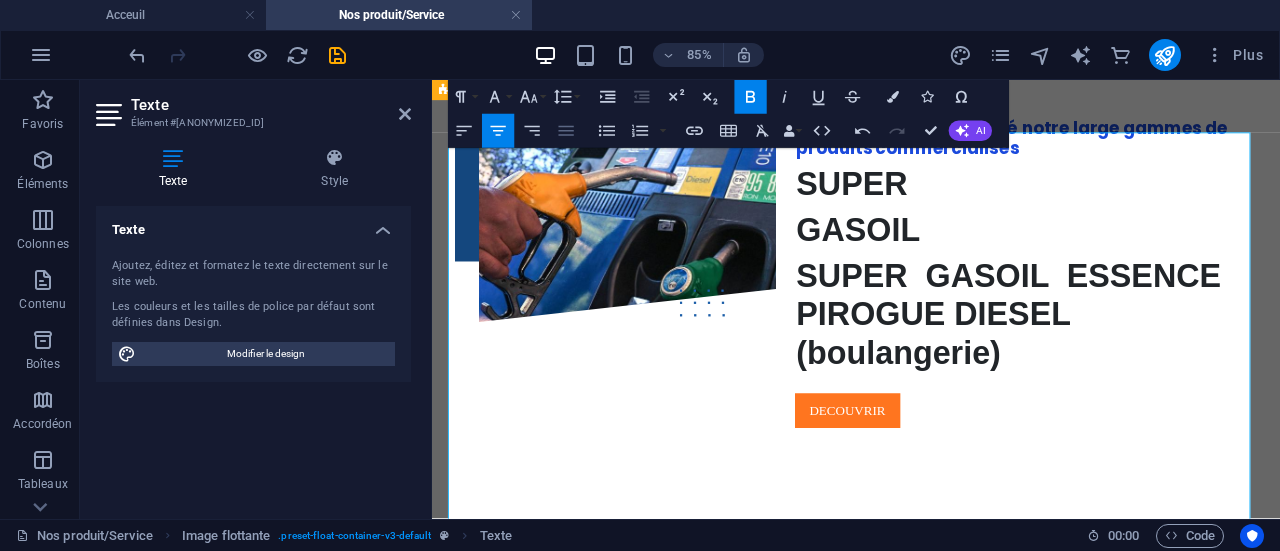 click 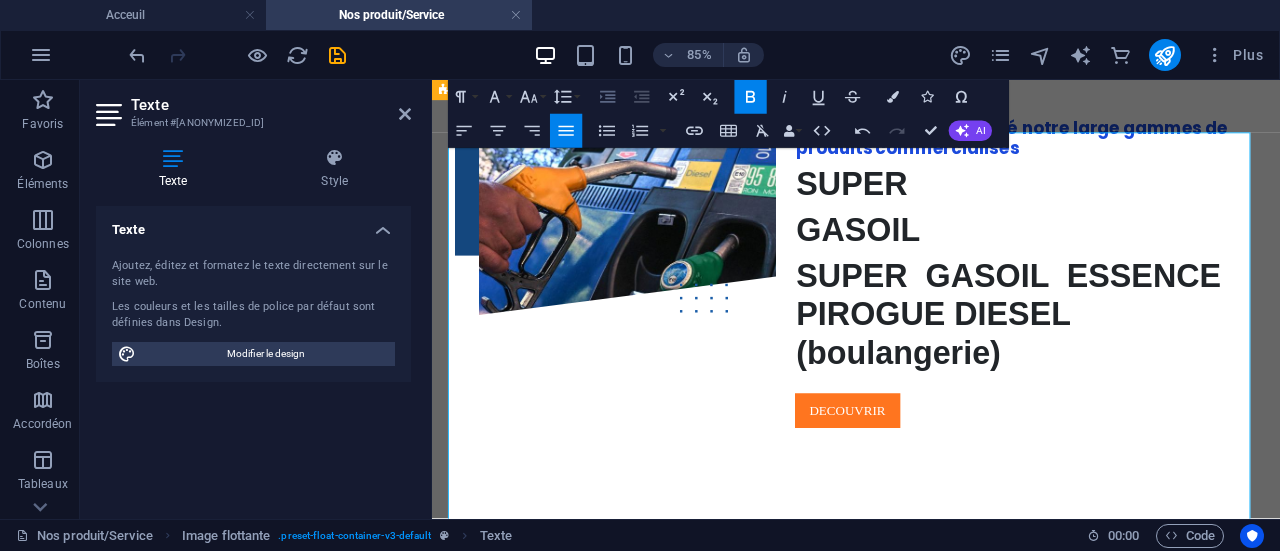 click 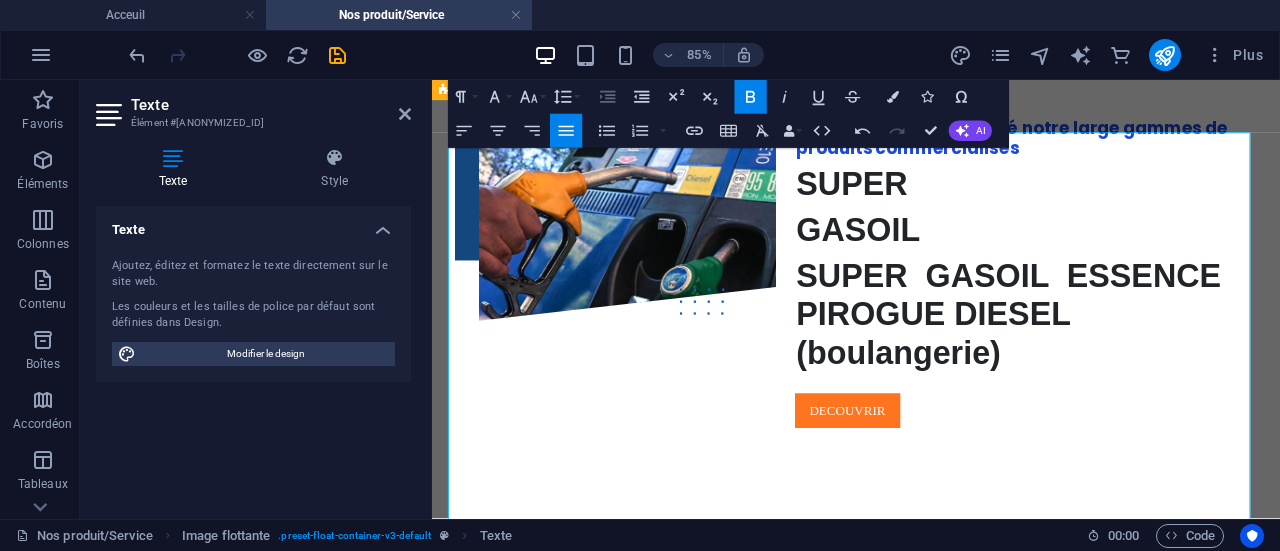 click 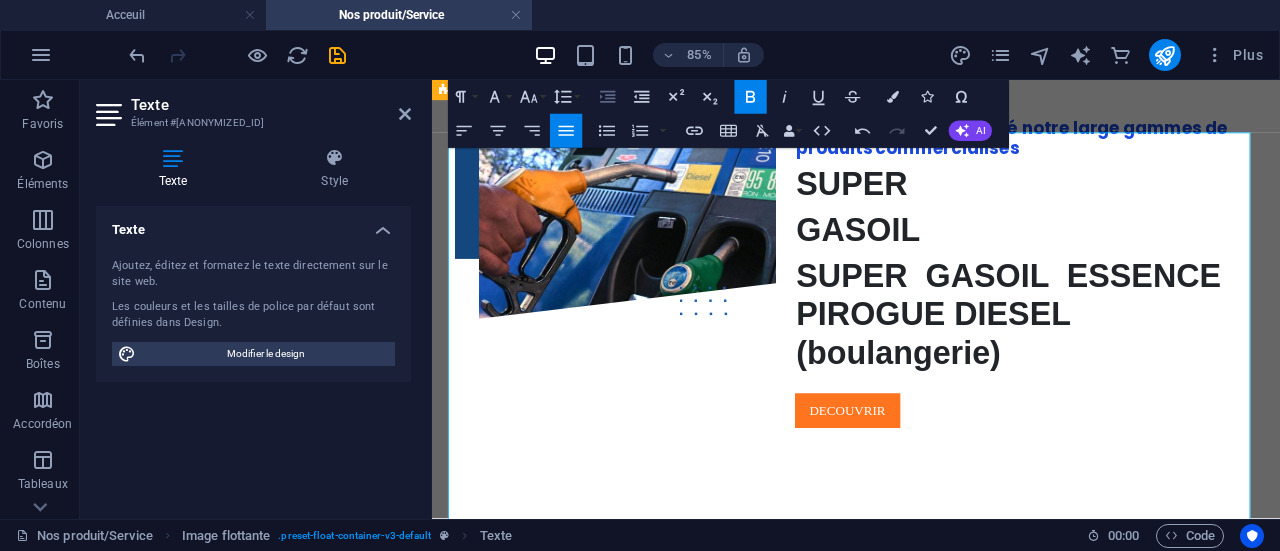 click 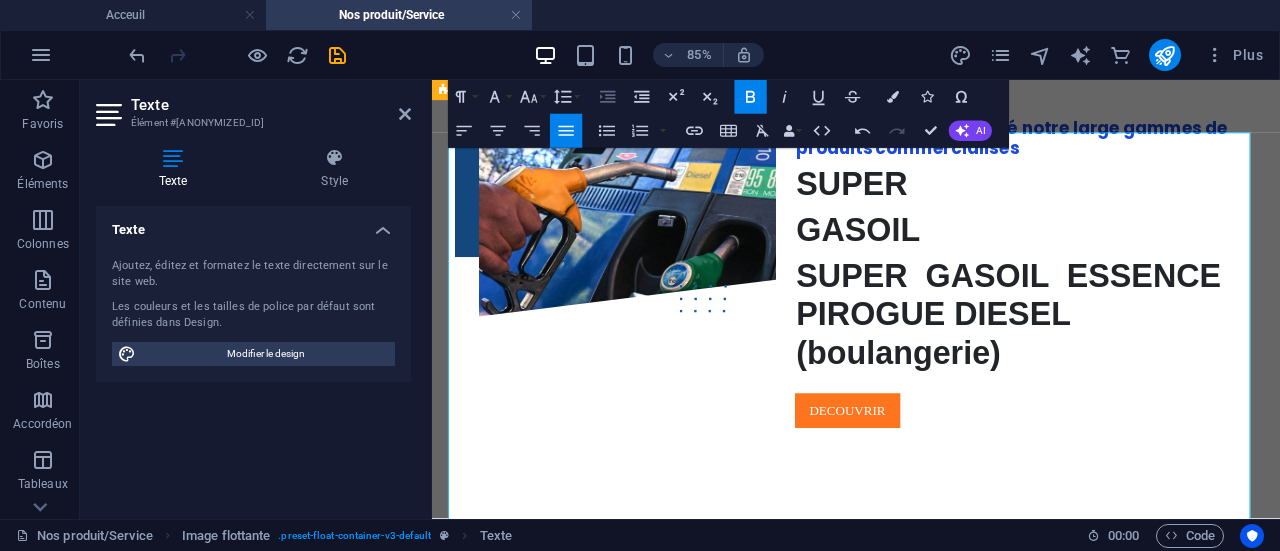 click 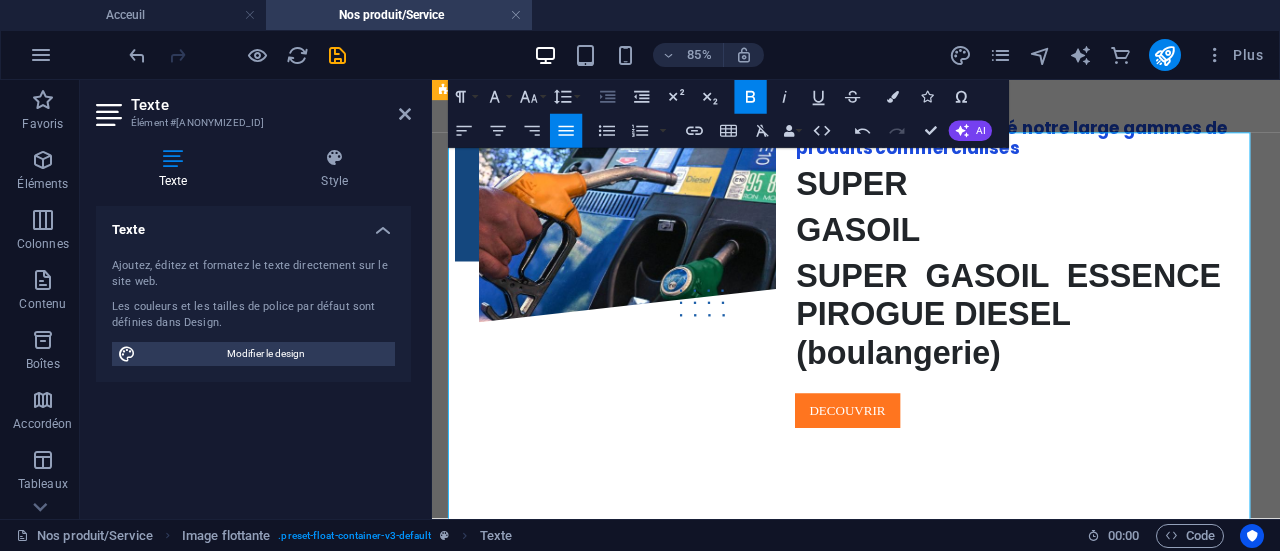 click 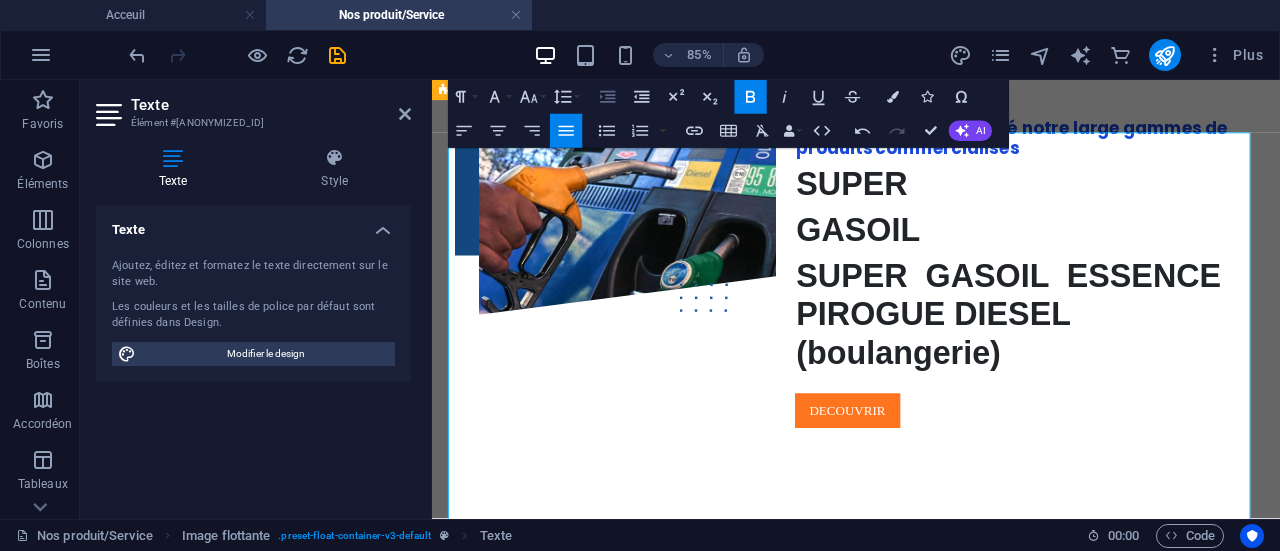 click 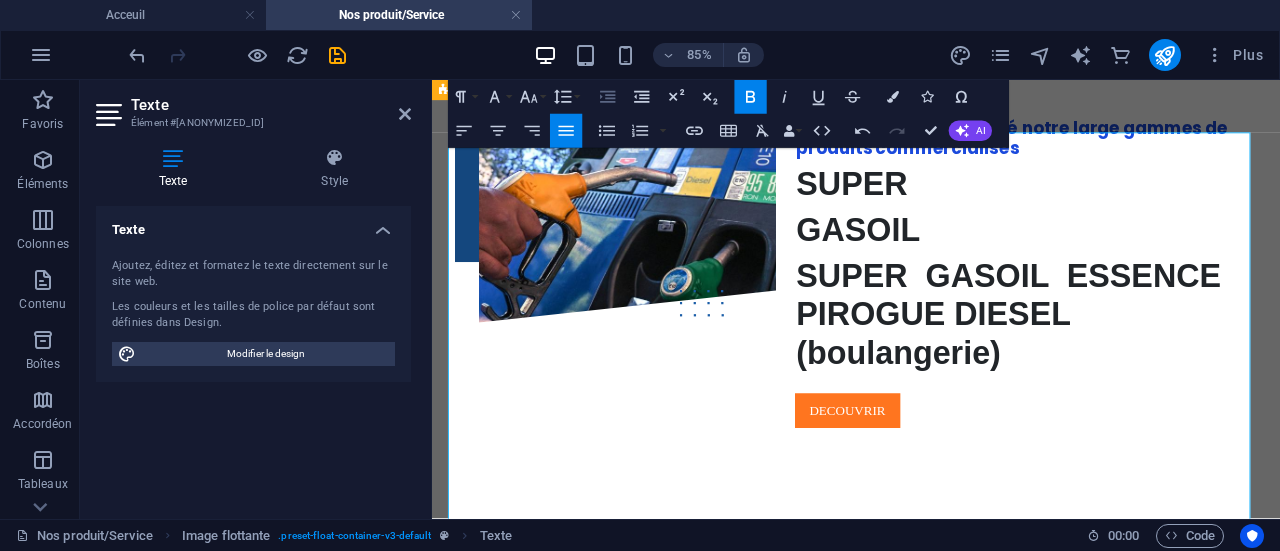 click 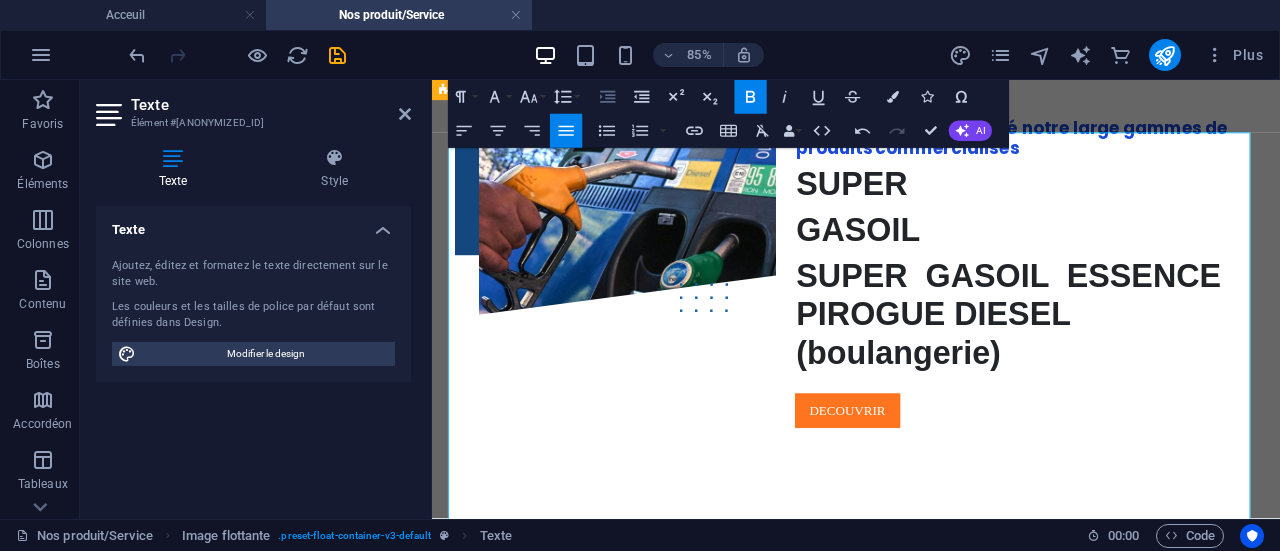 click 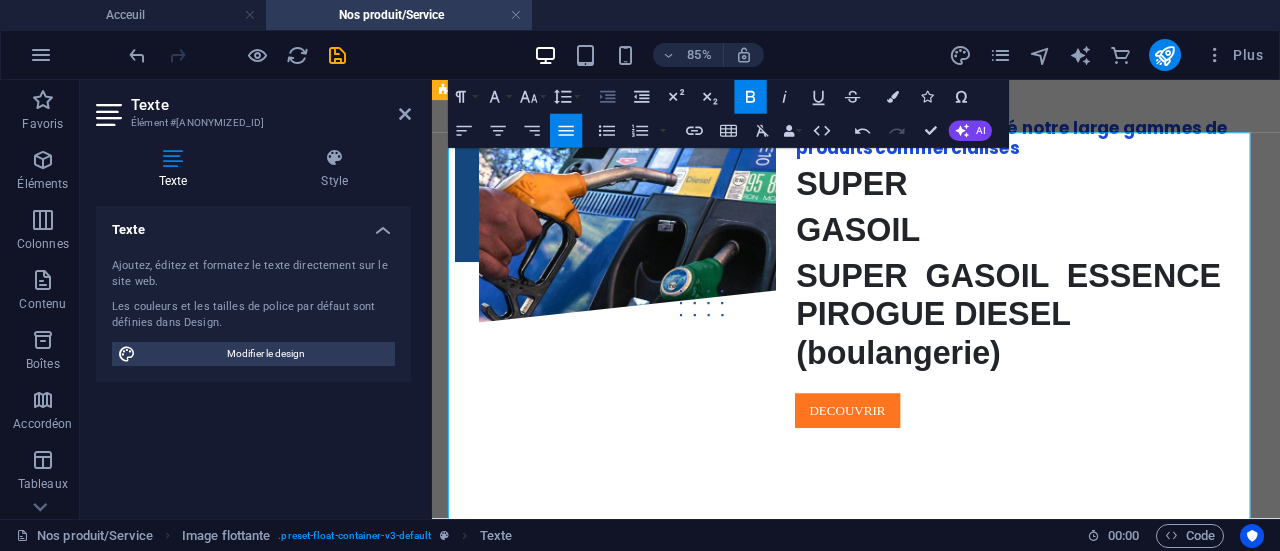 click 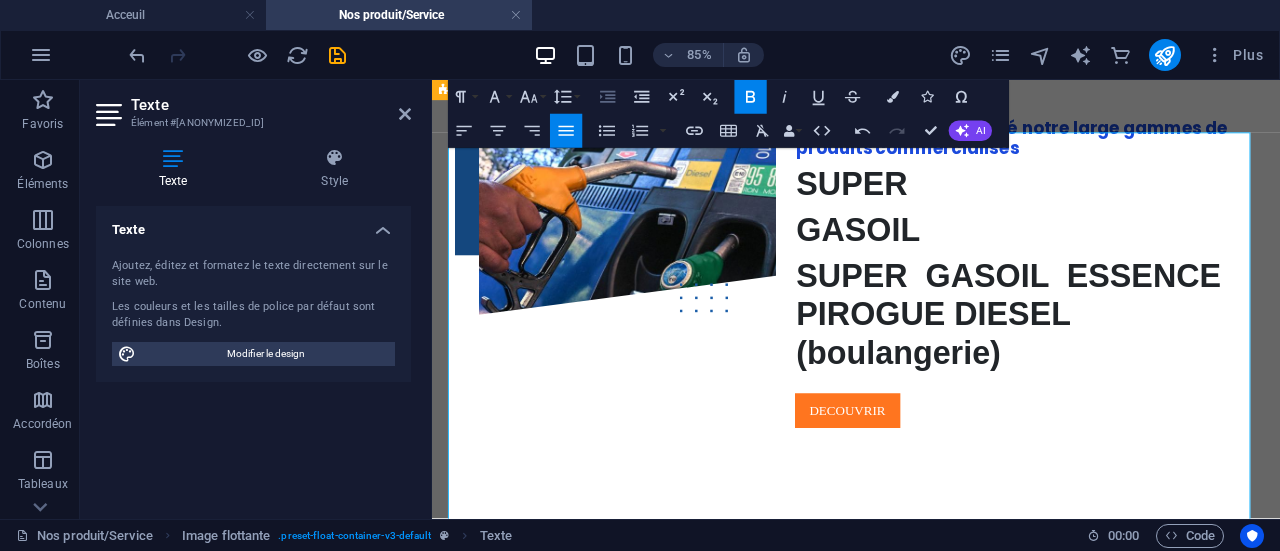 click 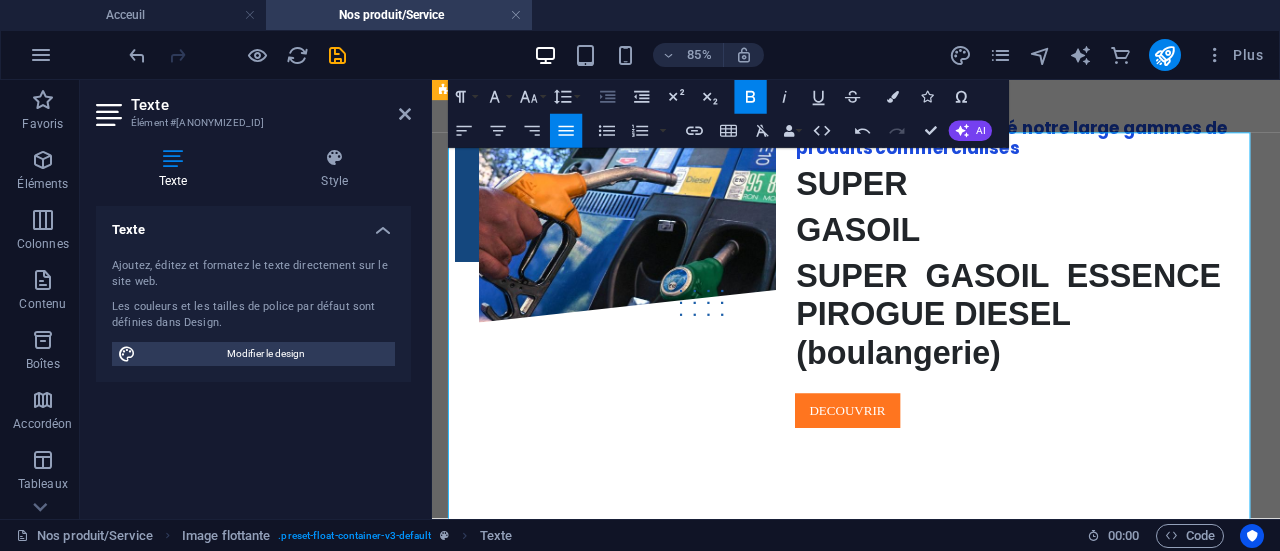 click 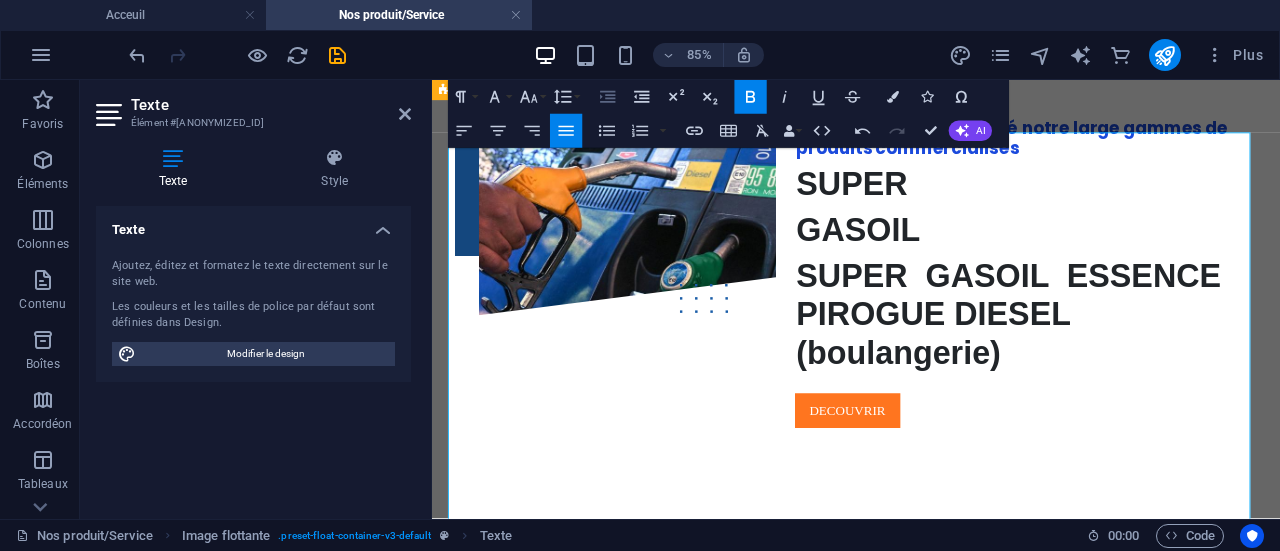 click 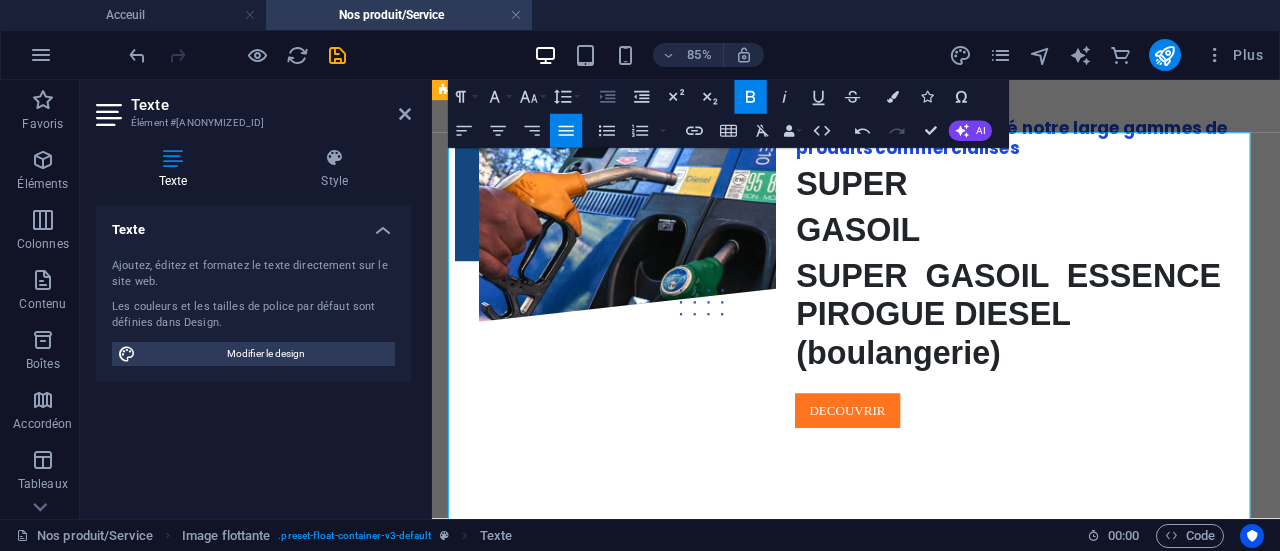 click 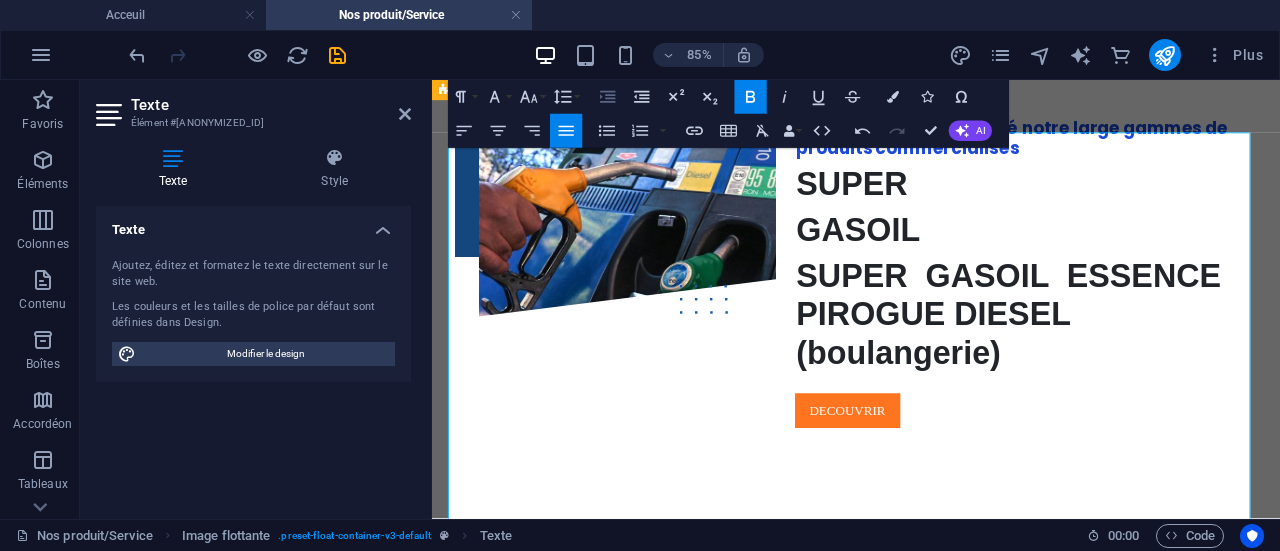 click 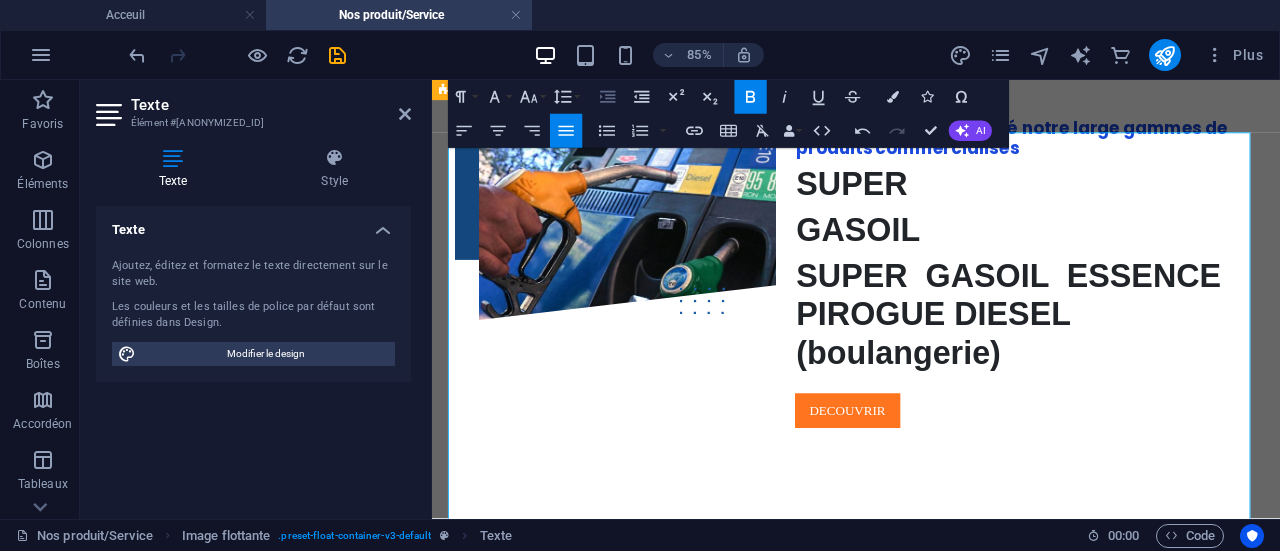 click 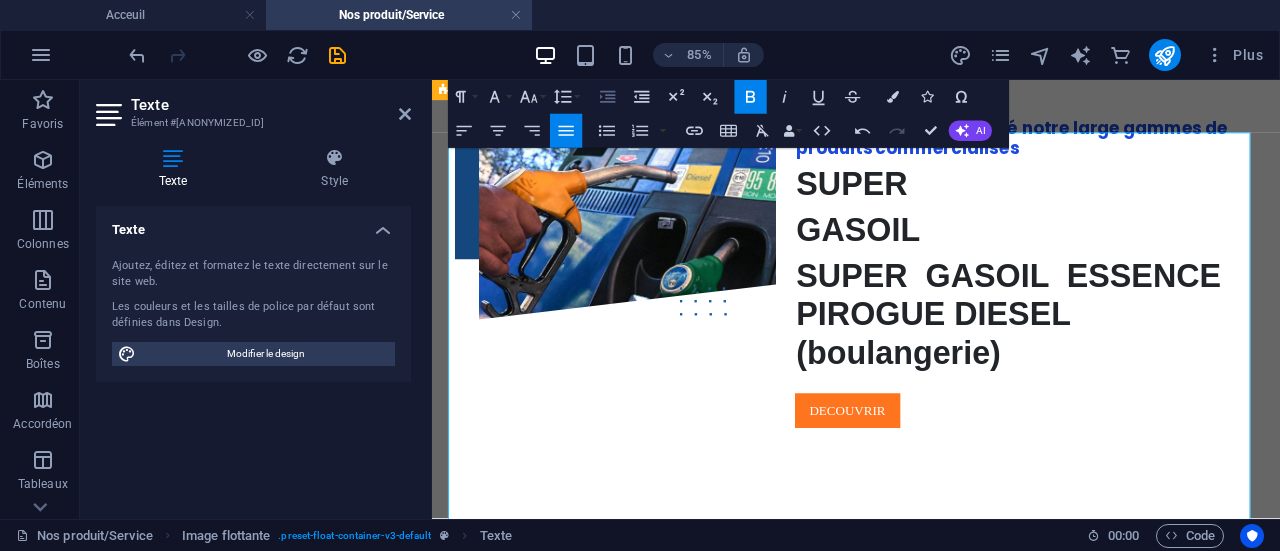 click 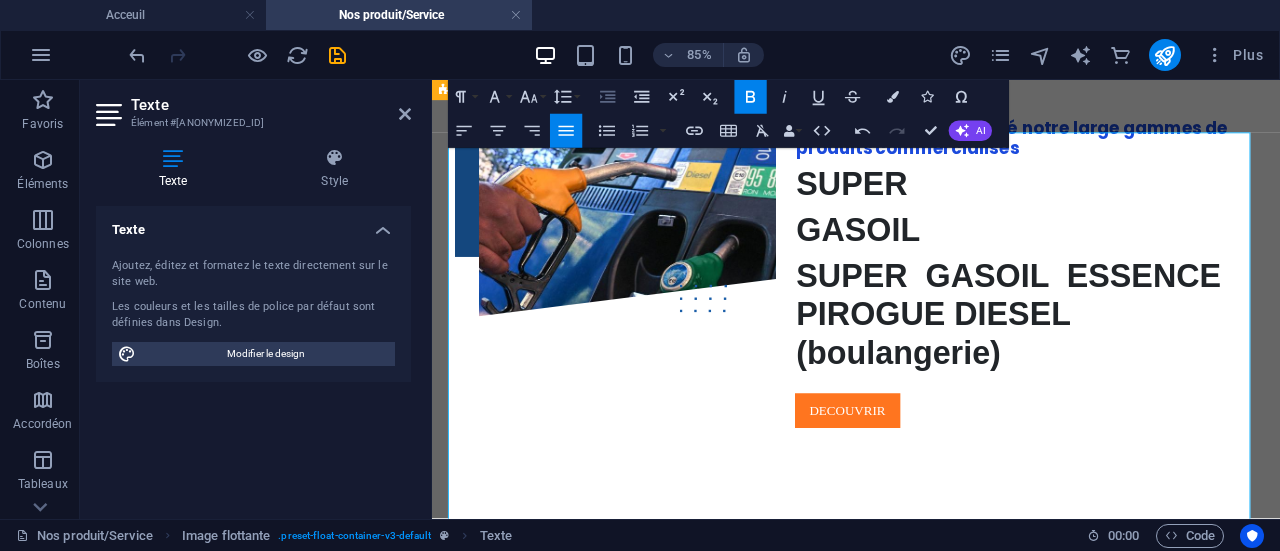 click 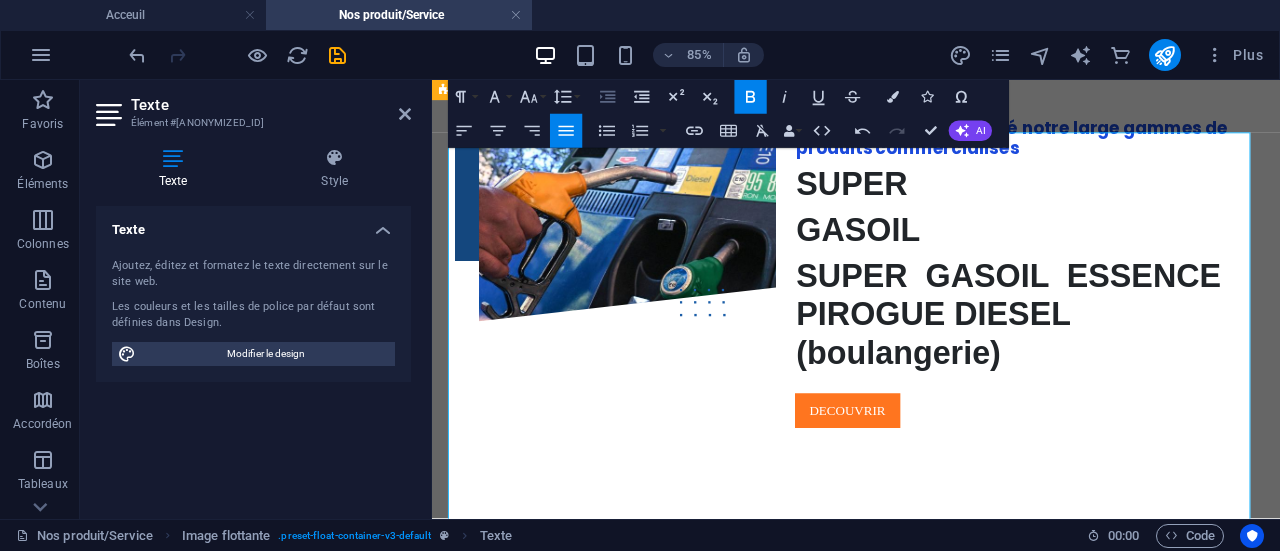 click 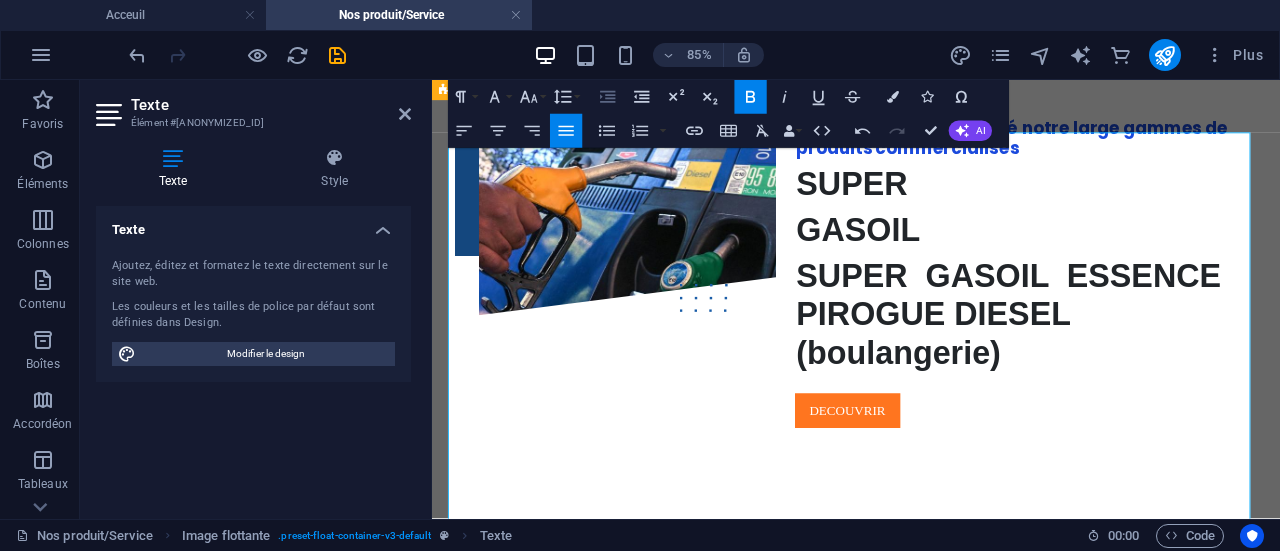click 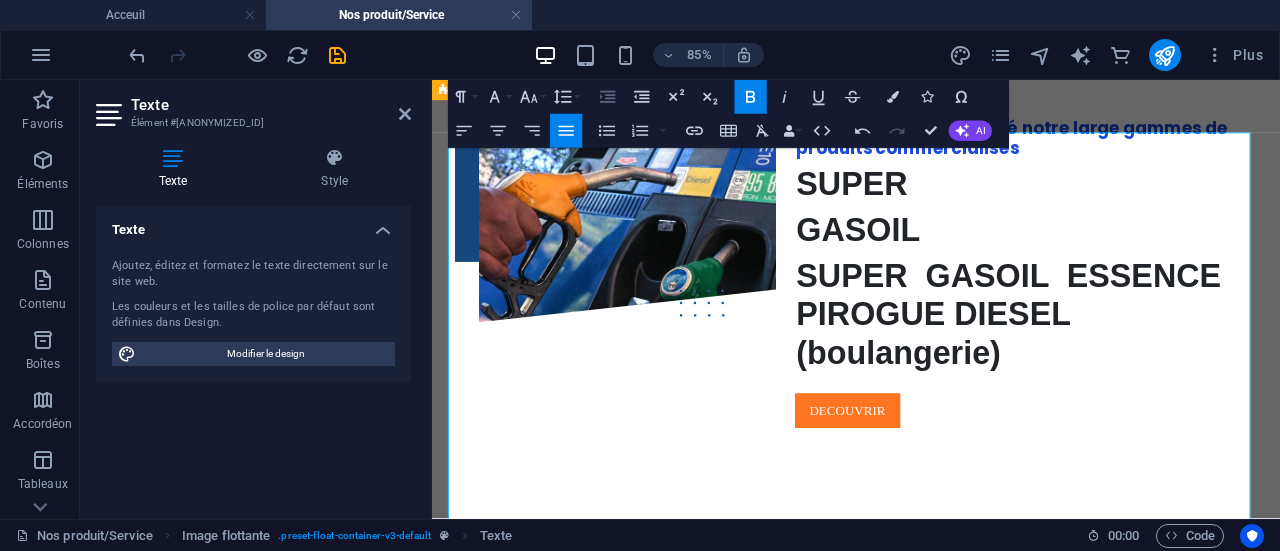 click 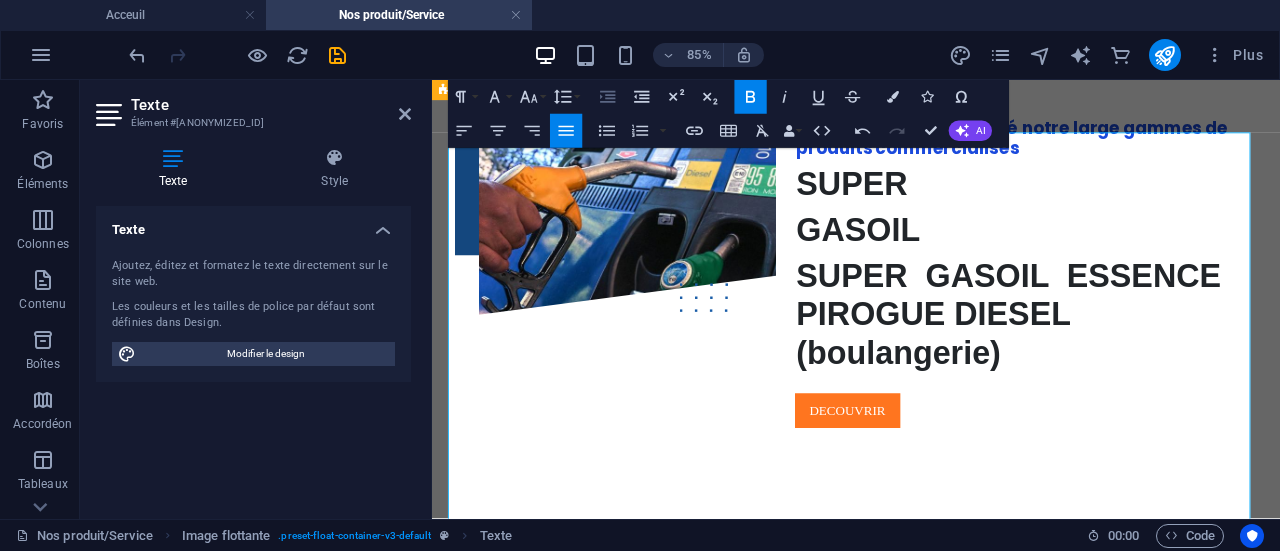 click 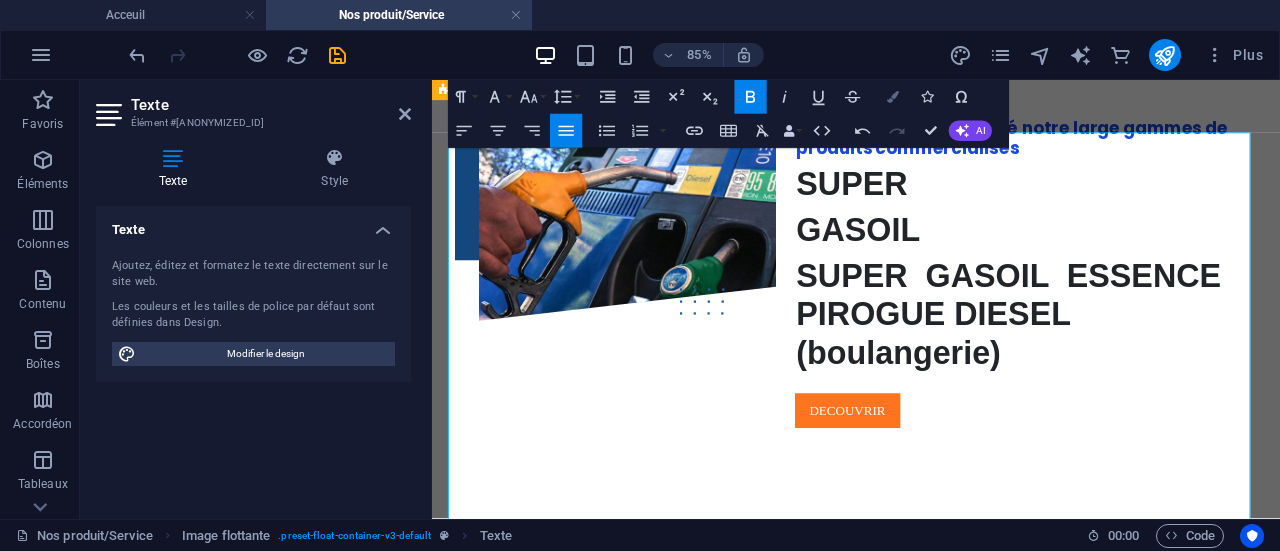 click at bounding box center (894, 97) 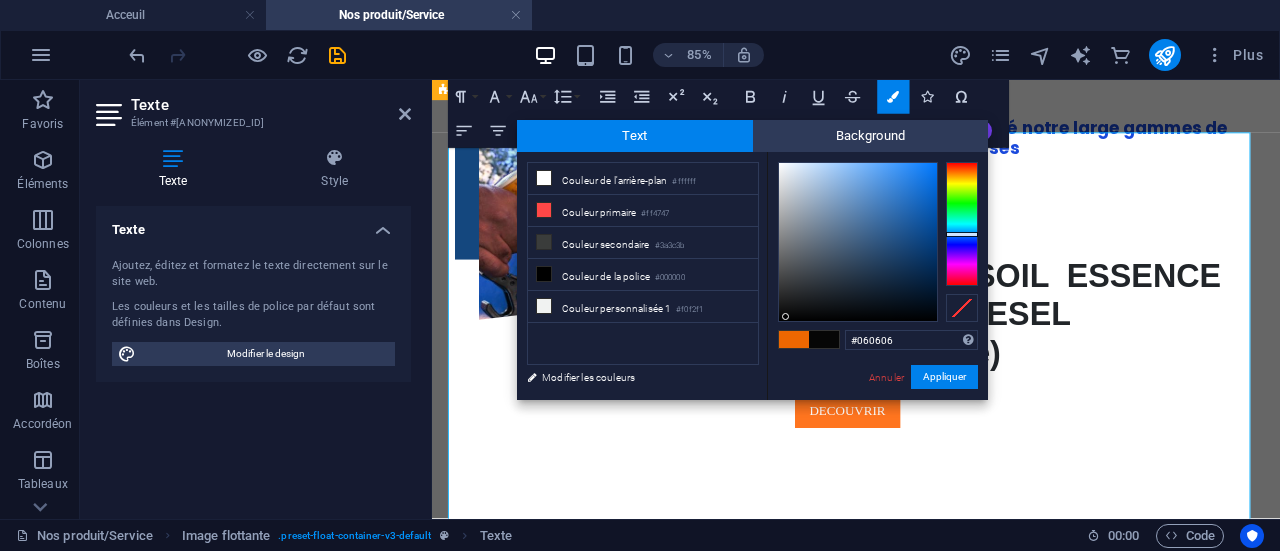 click at bounding box center (858, 242) 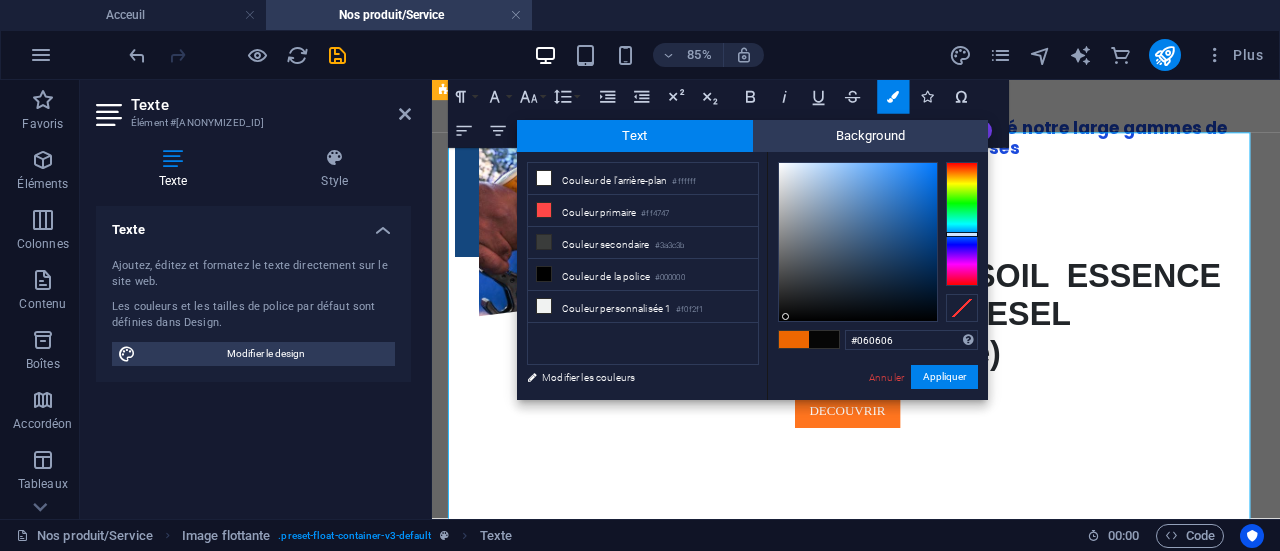 type on "#000000" 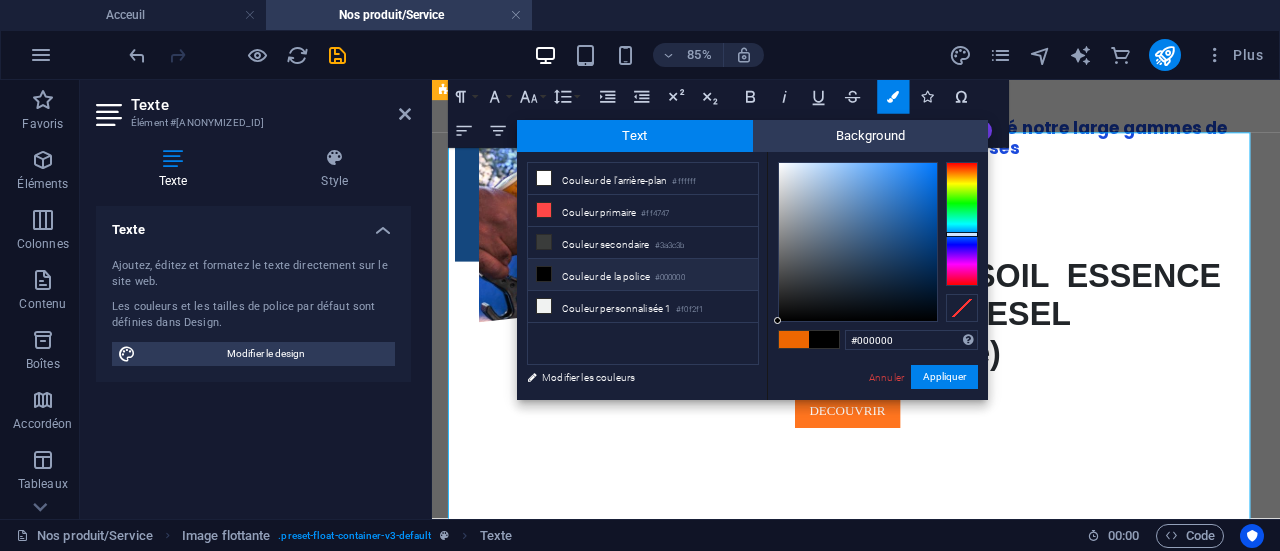 drag, startPoint x: 786, startPoint y: 317, endPoint x: 768, endPoint y: 355, distance: 42.047592 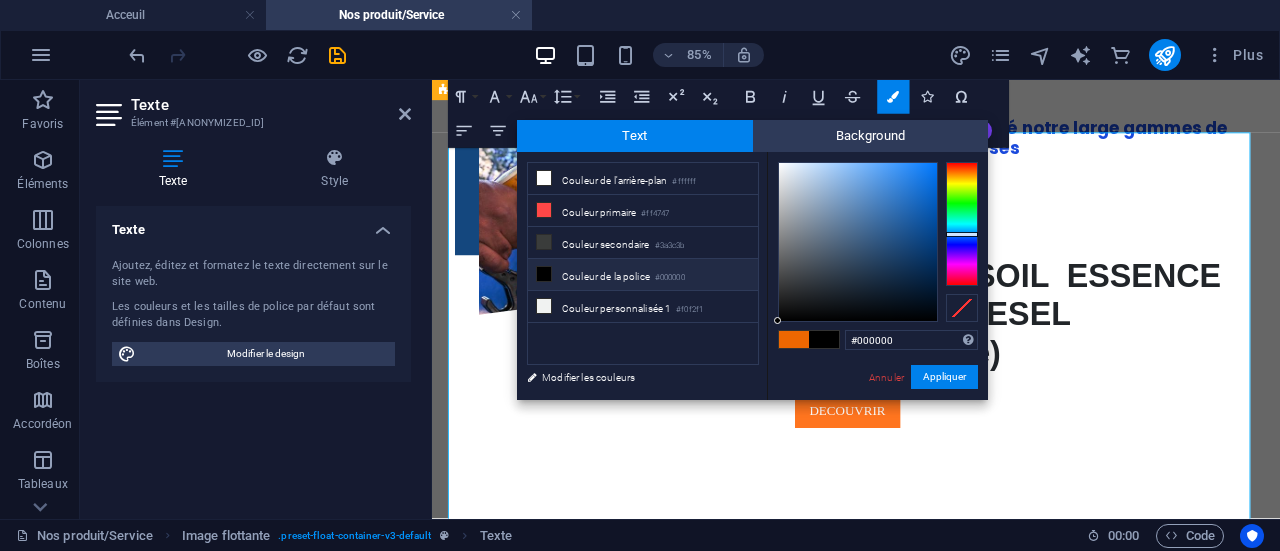 click on "#000000 Formats pris en charge #0852ed rgb(8, 82, 237) rgba(8, 82, 237, 90%) hsv(221,97,93) hsl(221, 93%, 48%) Annuler Appliquer" at bounding box center (877, 421) 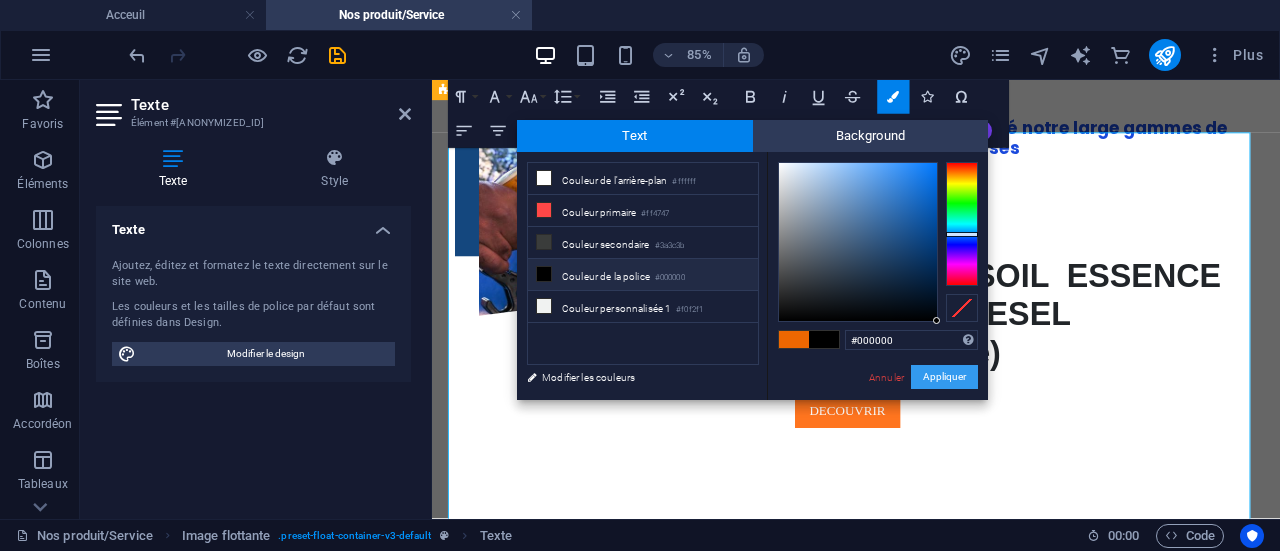 click on "Appliquer" at bounding box center (944, 377) 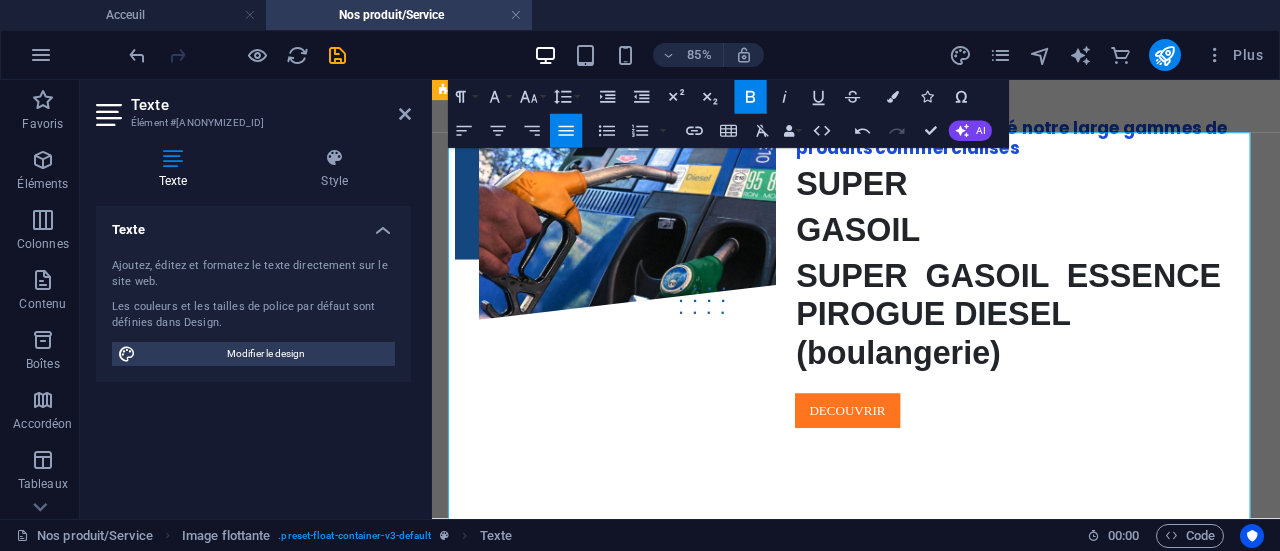 click on "Glissez et déposez l'élément de votre choix pour remplacer le contenu existant. Appuyez sur "Ctrl" si vous voulez créer un nouvel élément.
H1   Bannière   Conteneur   Barre de menus   Séparateur   HTML   Séparateur   Image flottante   Texte   Bouton   Image flottante   Texte   Bouton   Image flottante   Image   Image flottante   Texte   Image flottante   Image   Image flottante   Texte   Image flottante   Image   Image flottante   Texte   Image flottante   Image   Texte   Menu   Image   Image   Logo   Bouton Paragraph Format Normal Heading 1 Heading 2 Heading 3 Heading 4 Heading 5 Heading 6 Code Font Family Arial Georgia Impact Tahoma Times New Roman Verdana Poppins Font Size 8 9 10 11 12 14 18 24 30 36 48 60 72 96 Line Height Default Single 1.15 1.5 Double Increase Indent Decrease Indent Superscript Subscript Bold Italic Underline Strikethrough Colors Icons Special Characters Align Left Align Center Align Right Align Justify Unordered List   Default Circle Disc Square         Rue" at bounding box center (856, 299) 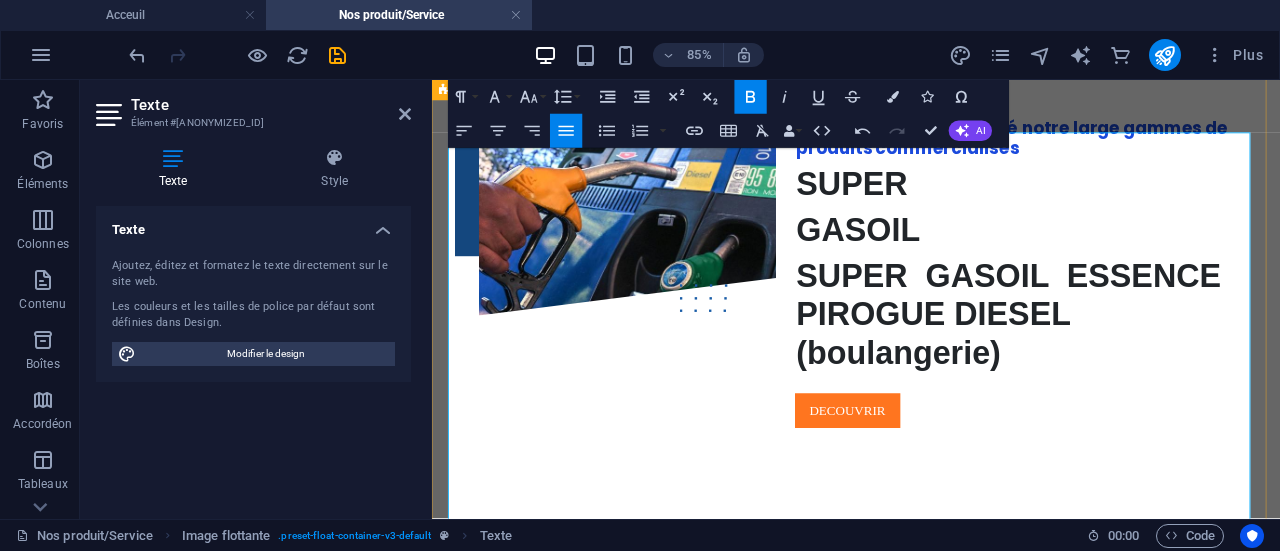 click on "Des solutions et des services financiers innovants Proximo réseau de transfert d'argent Atlantic cash UPay business Proxicash ATPS Sénégal est une société de technologie spécialisée  dans la fourniture de services financiers ainsi que dans le consulting à destination des entreprises,  des institutions et des particuliers." at bounding box center (931, 1052) 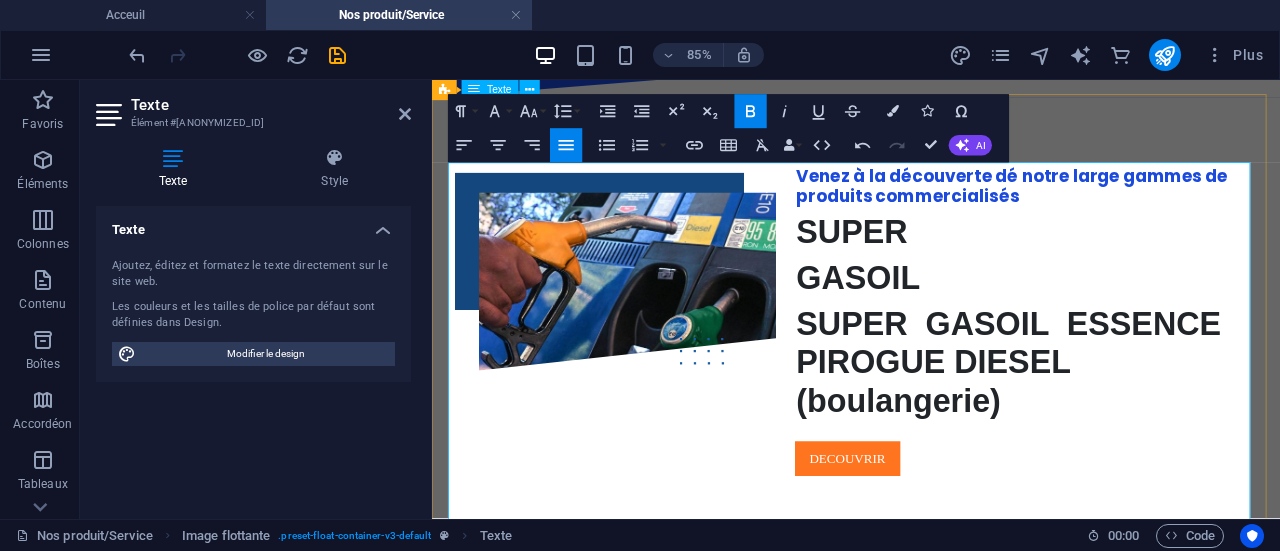 scroll, scrollTop: 1062, scrollLeft: 0, axis: vertical 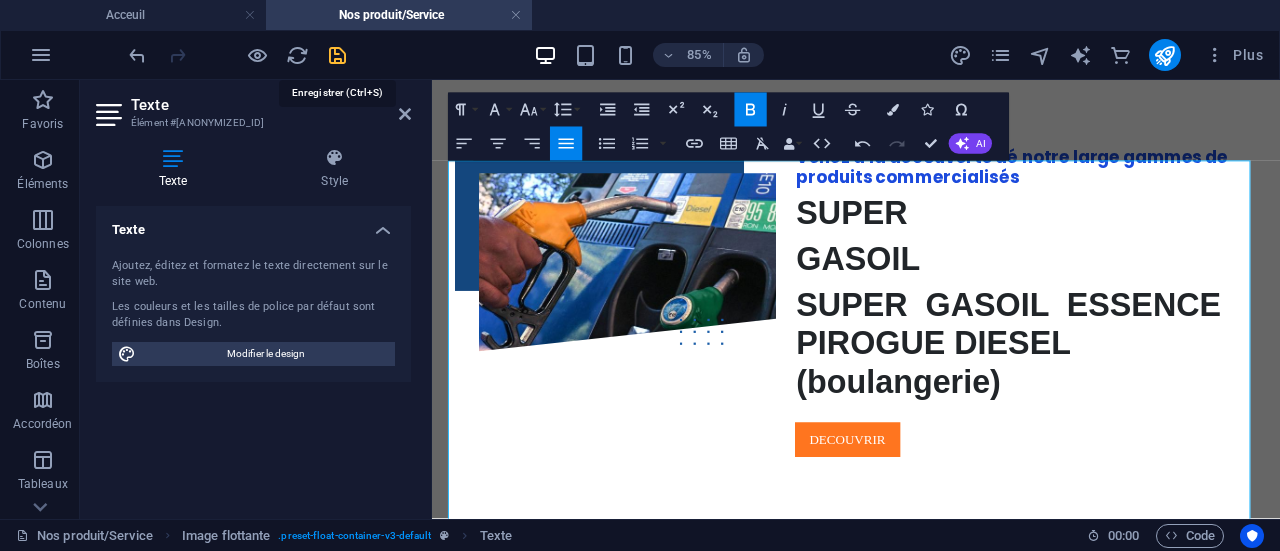click at bounding box center [337, 55] 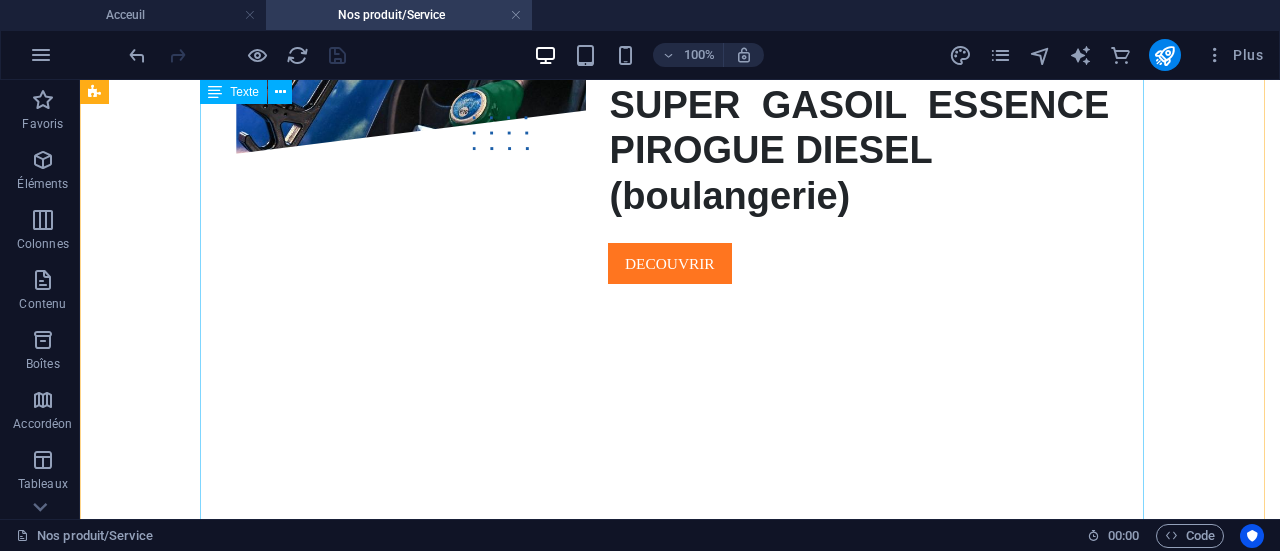 scroll, scrollTop: 1311, scrollLeft: 0, axis: vertical 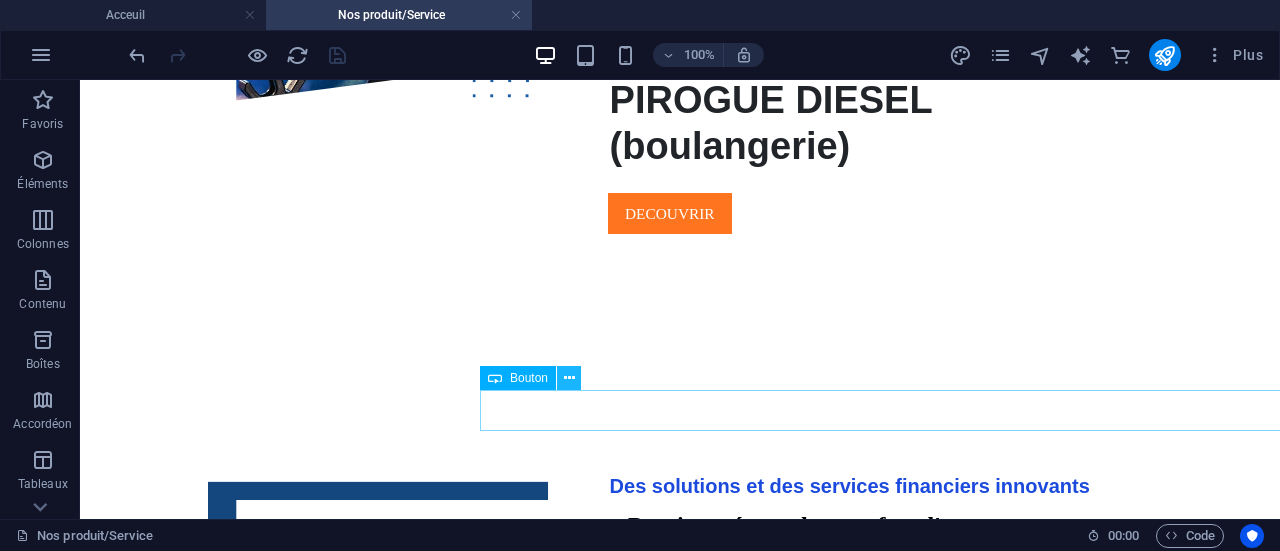 click at bounding box center [569, 378] 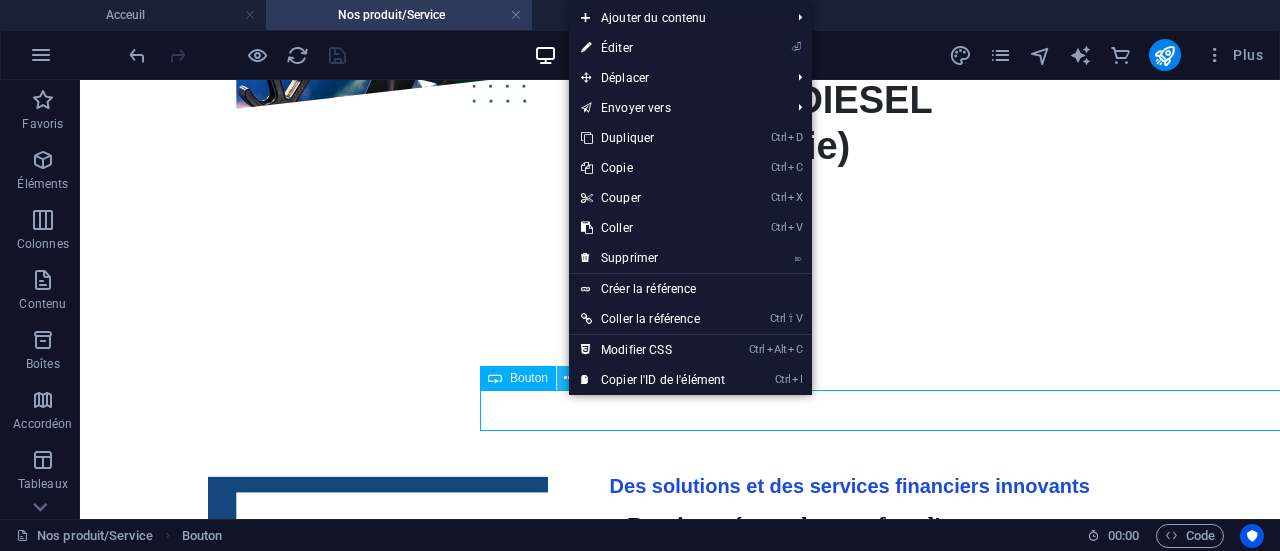 click at bounding box center [569, 378] 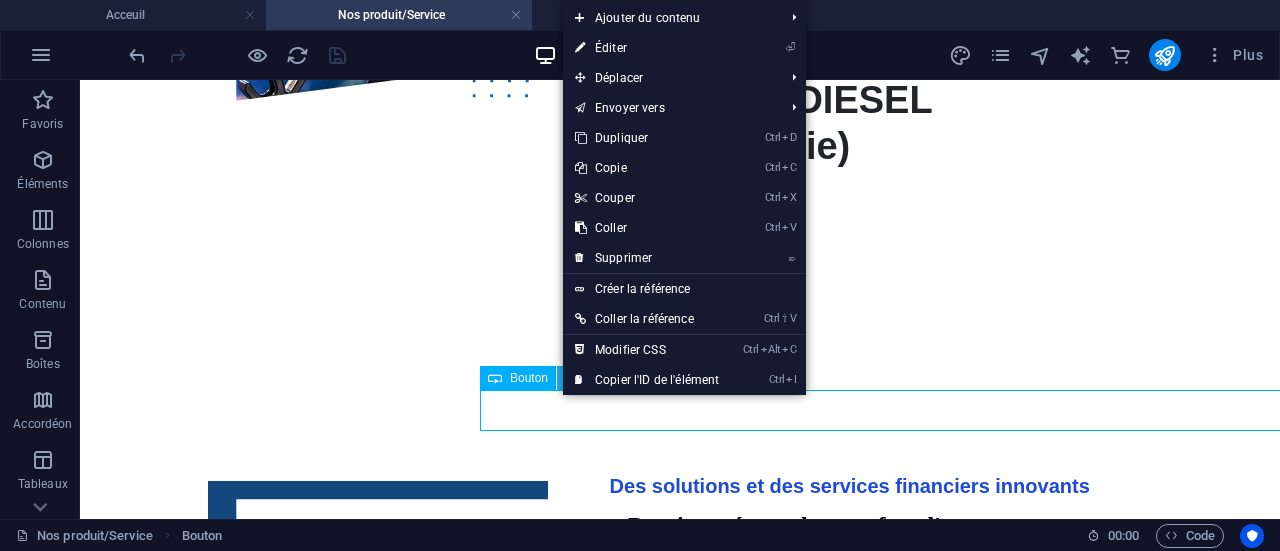 click at bounding box center (569, 378) 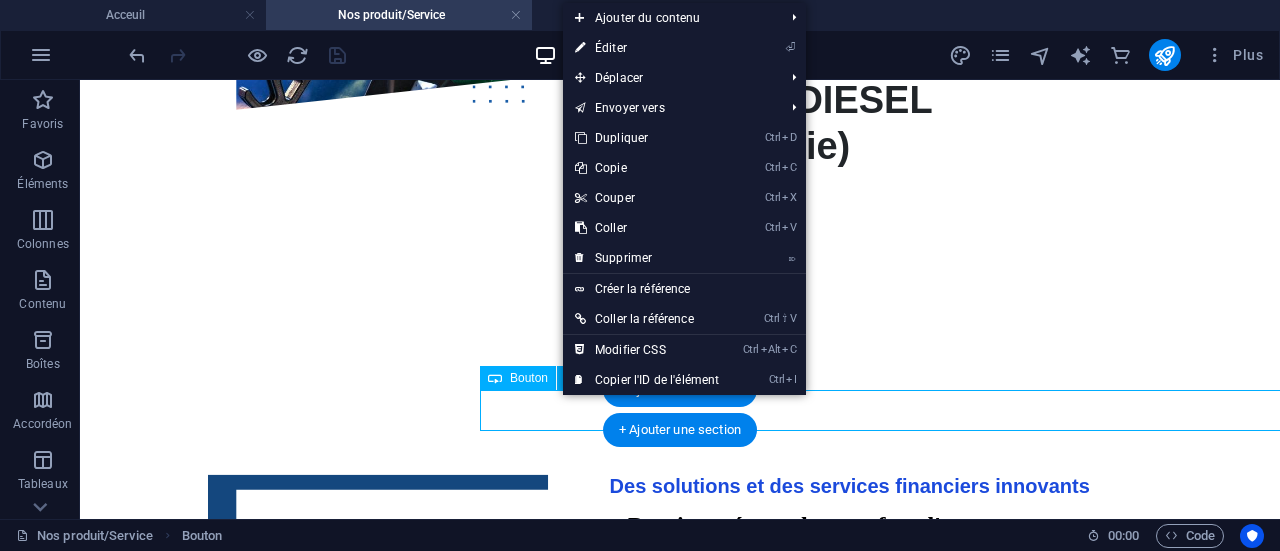 click on "Decouvrir" at bounding box center [1080, 935] 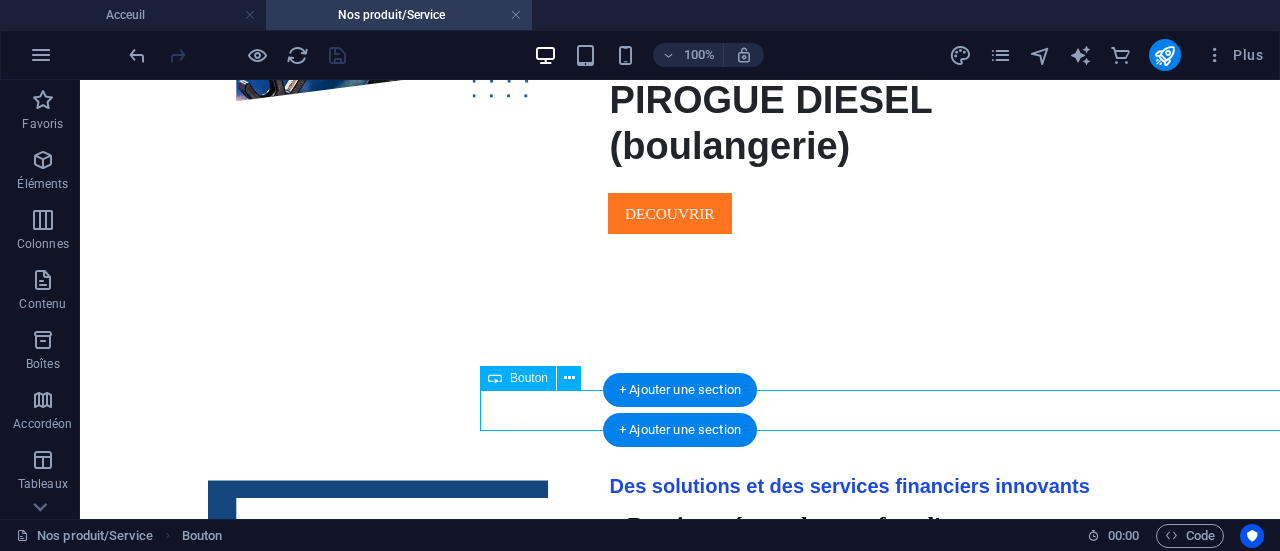 click on "Decouvrir" at bounding box center (1080, 935) 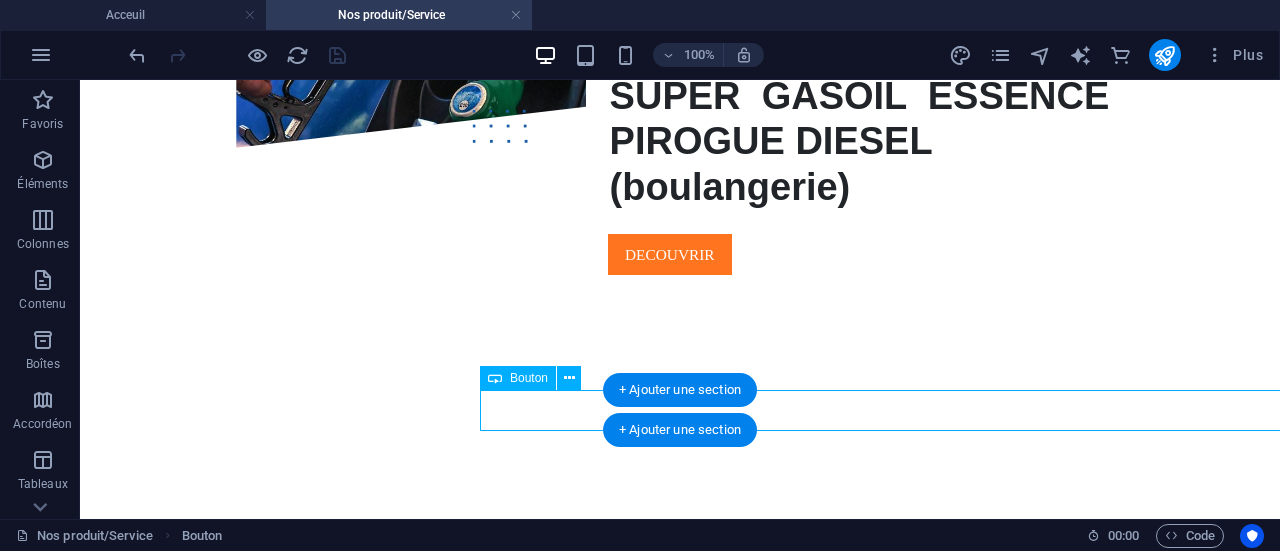 select on "px" 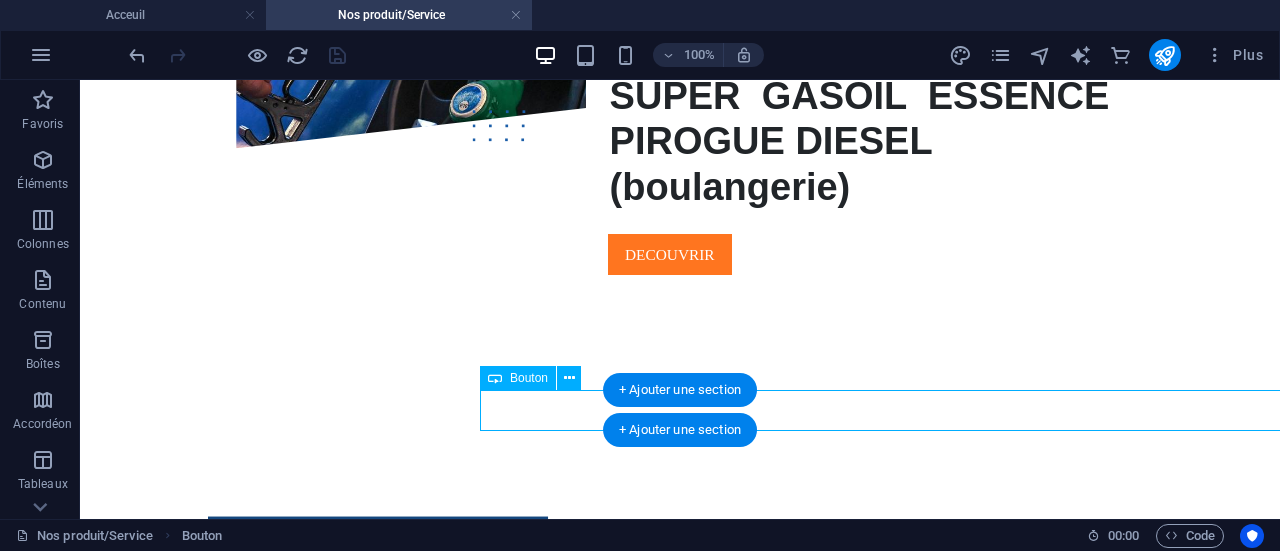 select on "px" 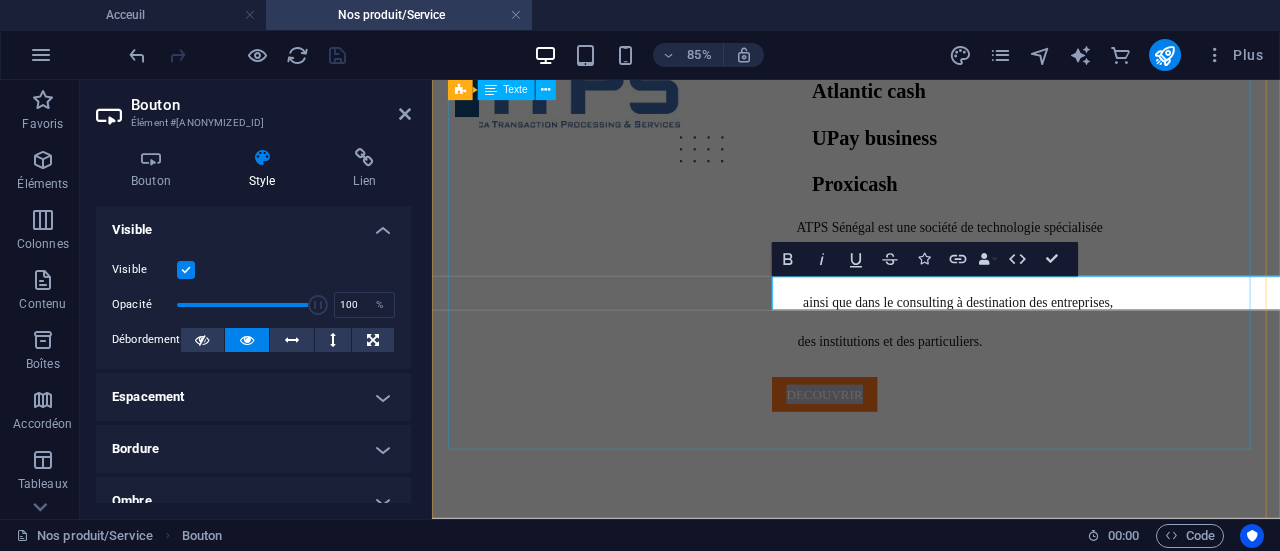 scroll, scrollTop: 1395, scrollLeft: 0, axis: vertical 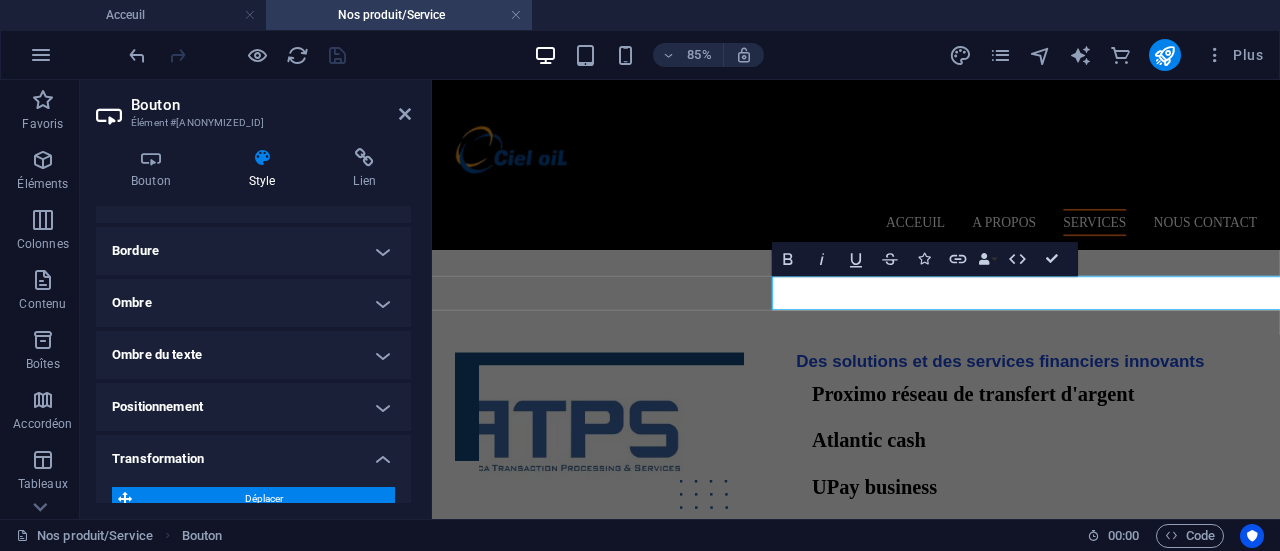 click on "Déplacer" at bounding box center (263, 499) 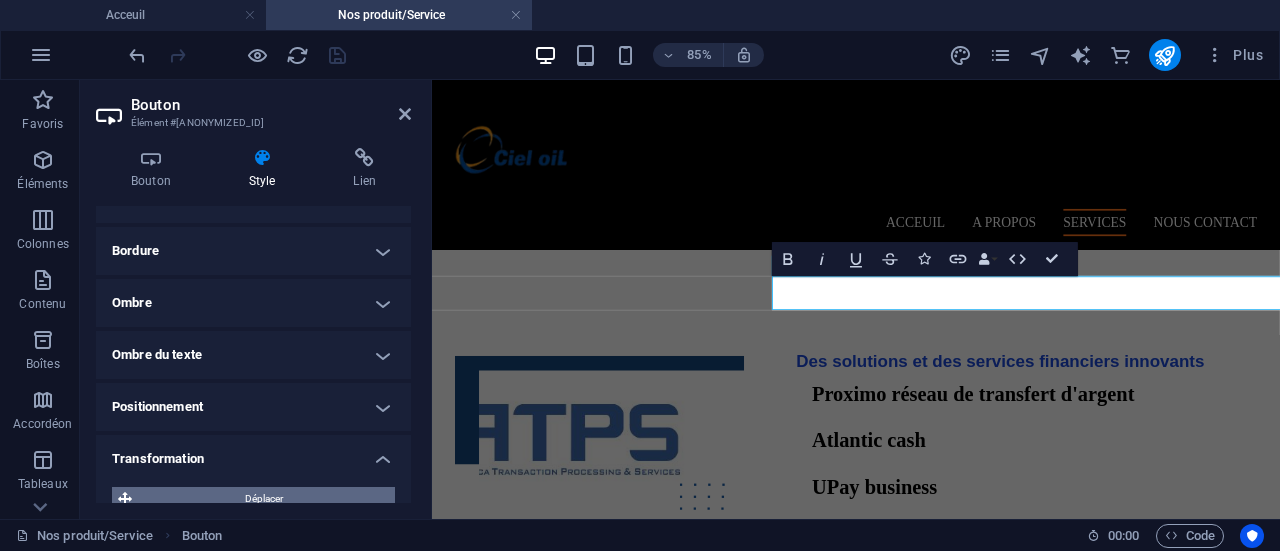 click on "Déplacer" at bounding box center [263, 499] 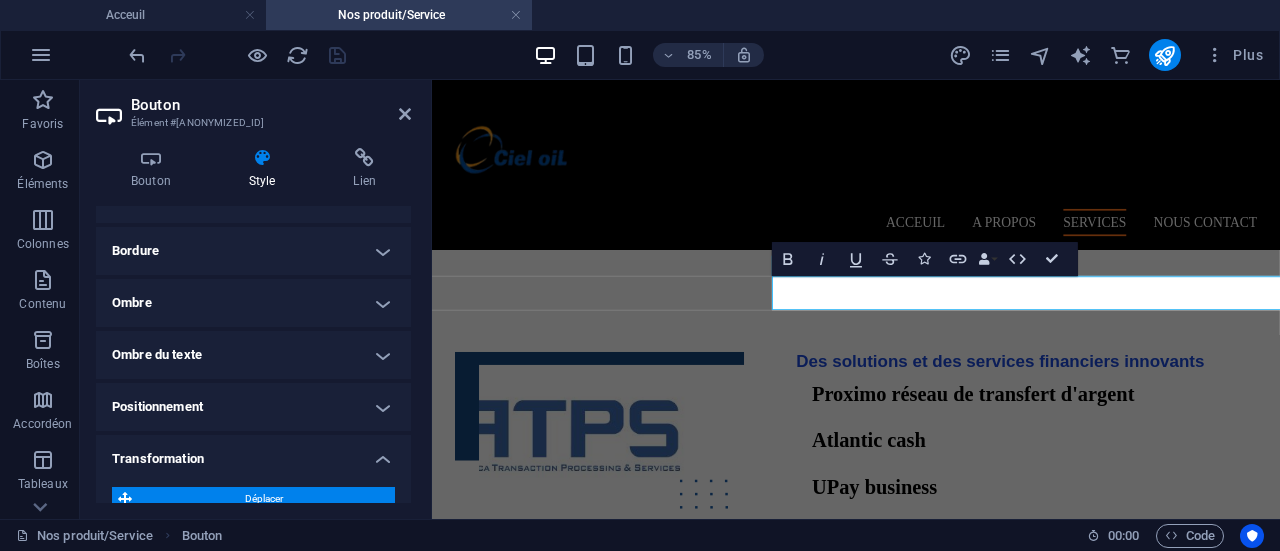 click on "Déplacer" at bounding box center (263, 499) 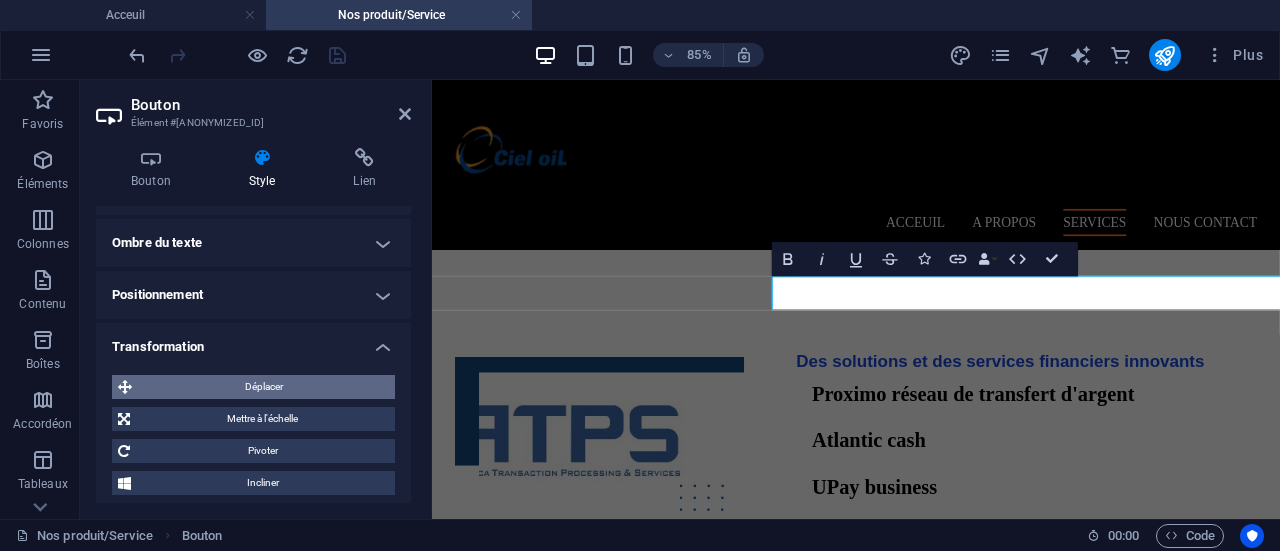 scroll, scrollTop: 311, scrollLeft: 0, axis: vertical 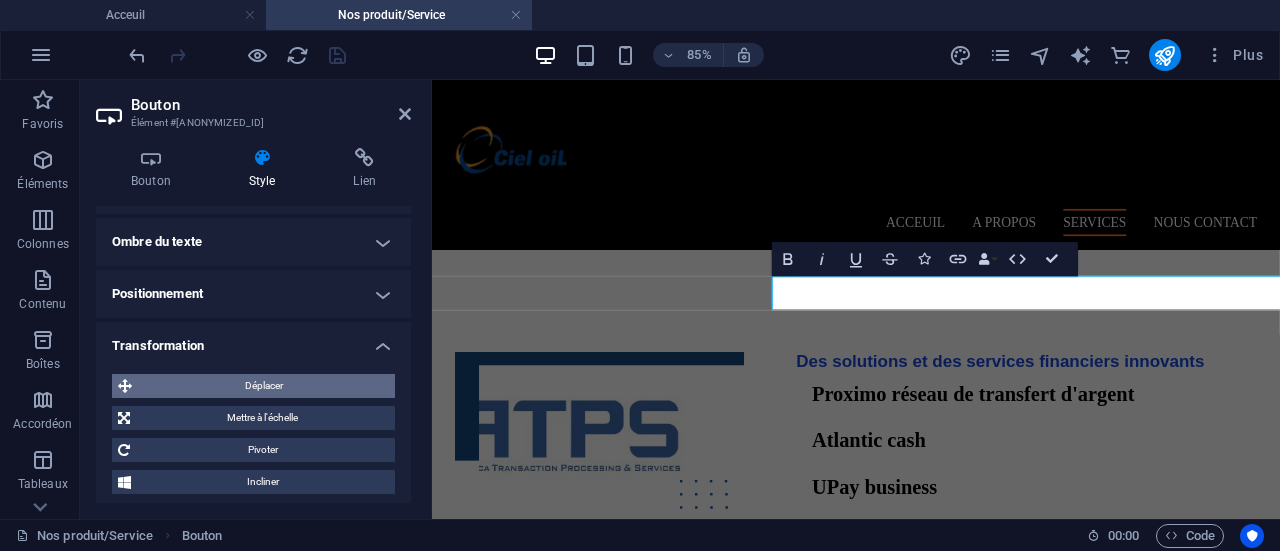 click on "Déplacer" at bounding box center [263, 386] 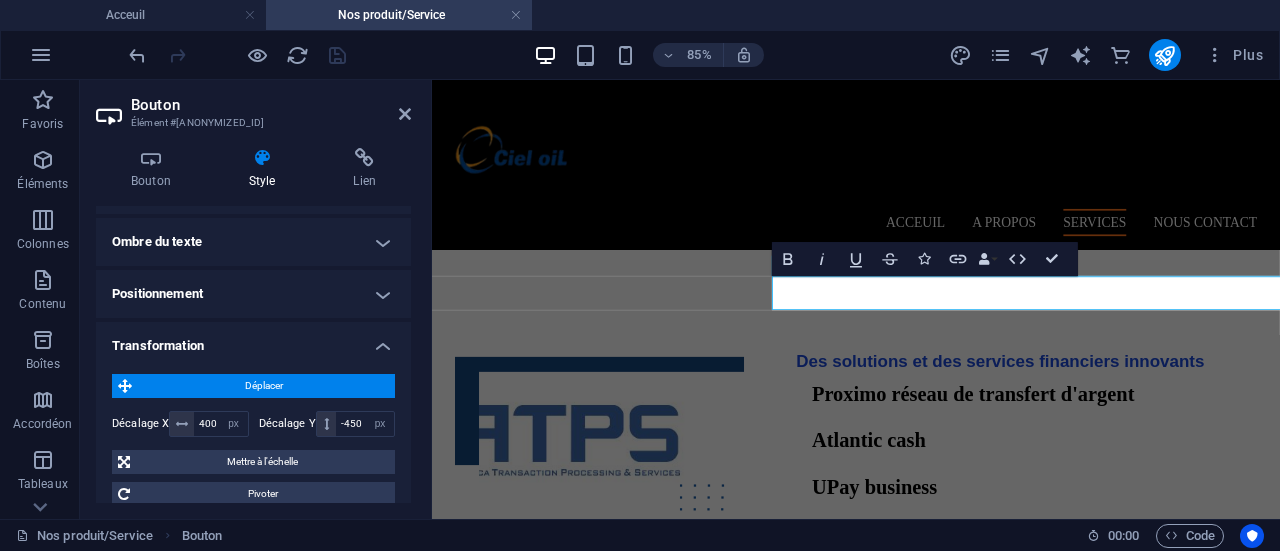 click on "Déplacer" at bounding box center (263, 386) 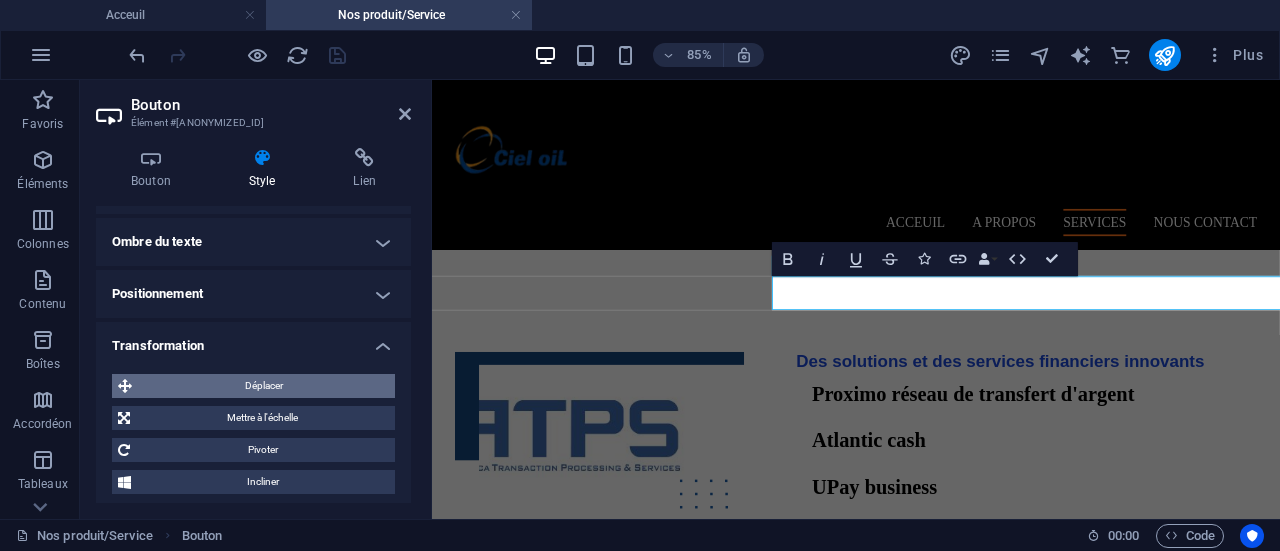 click on "Déplacer" at bounding box center [263, 386] 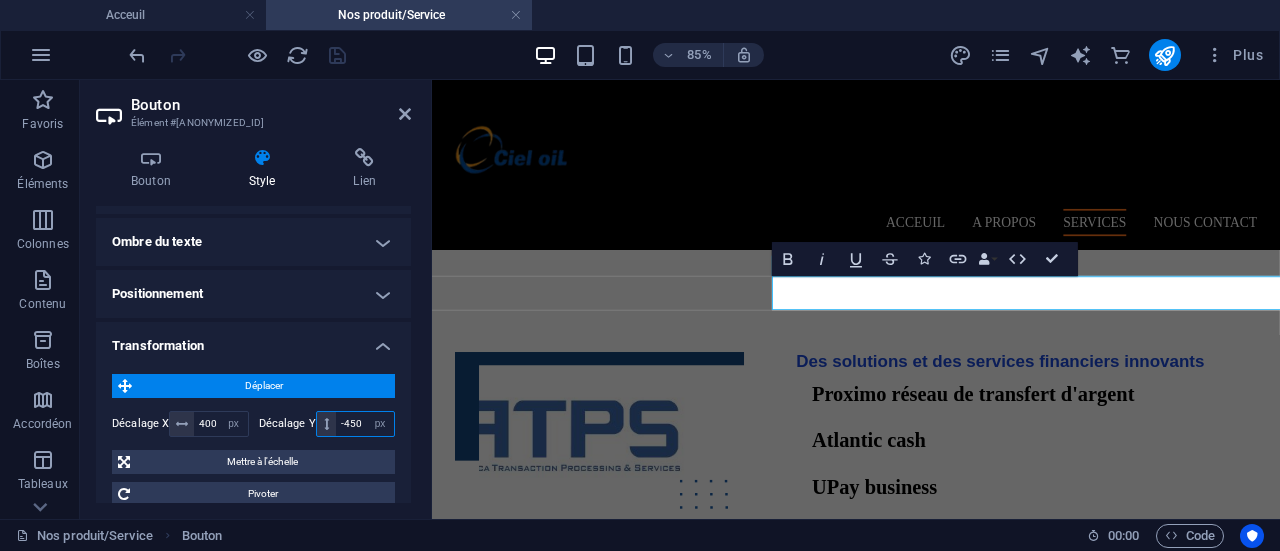 click on "-450" at bounding box center (365, 424) 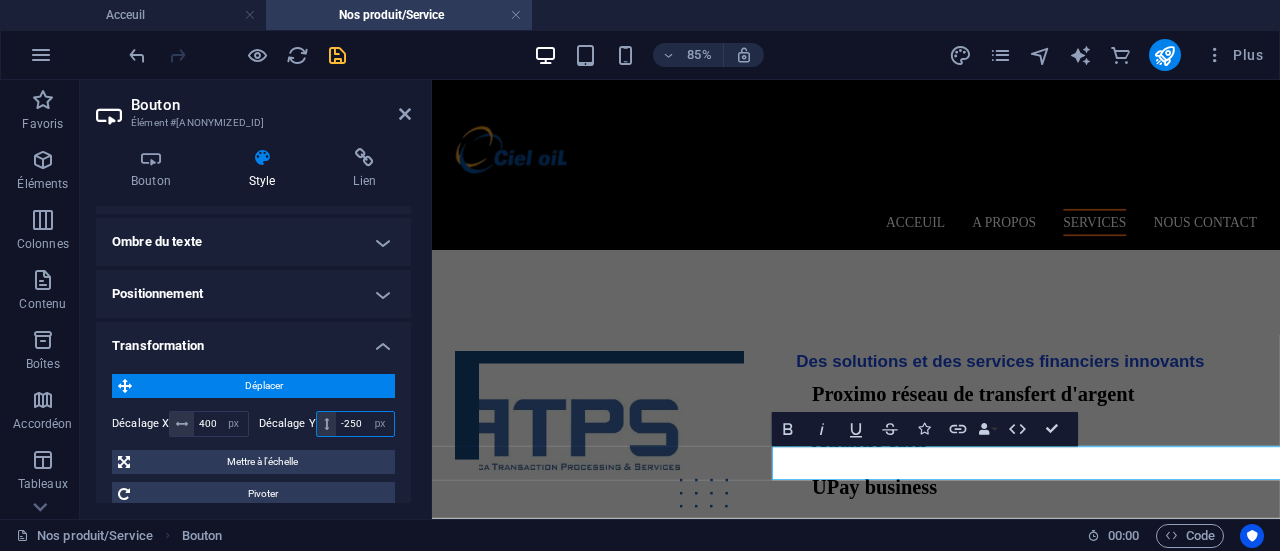 click on "-250" at bounding box center (365, 424) 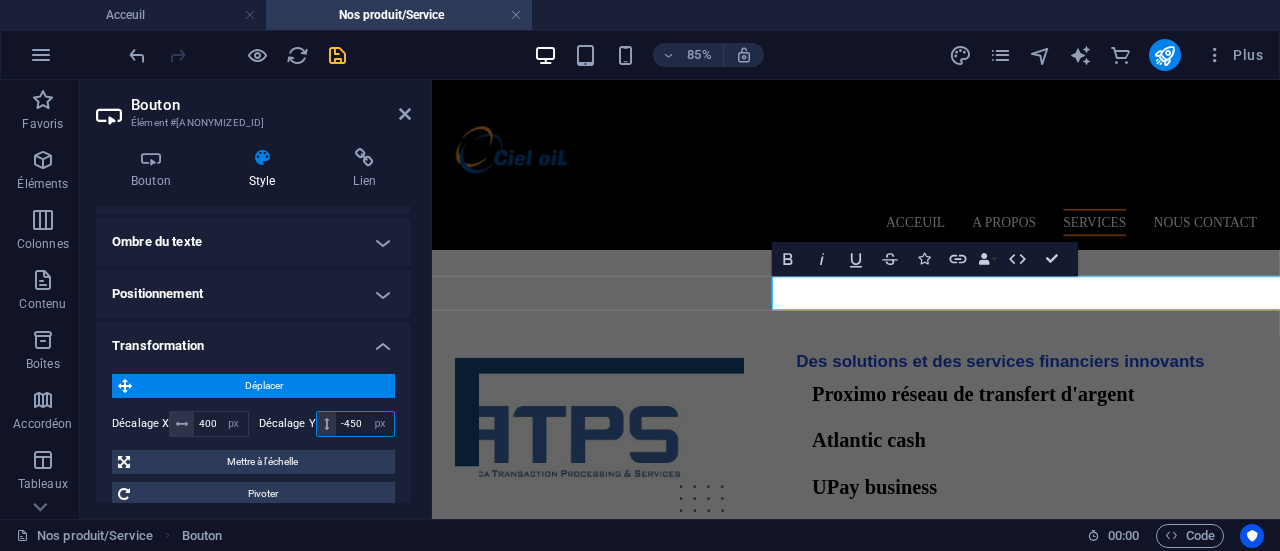 click on "-450" at bounding box center [365, 424] 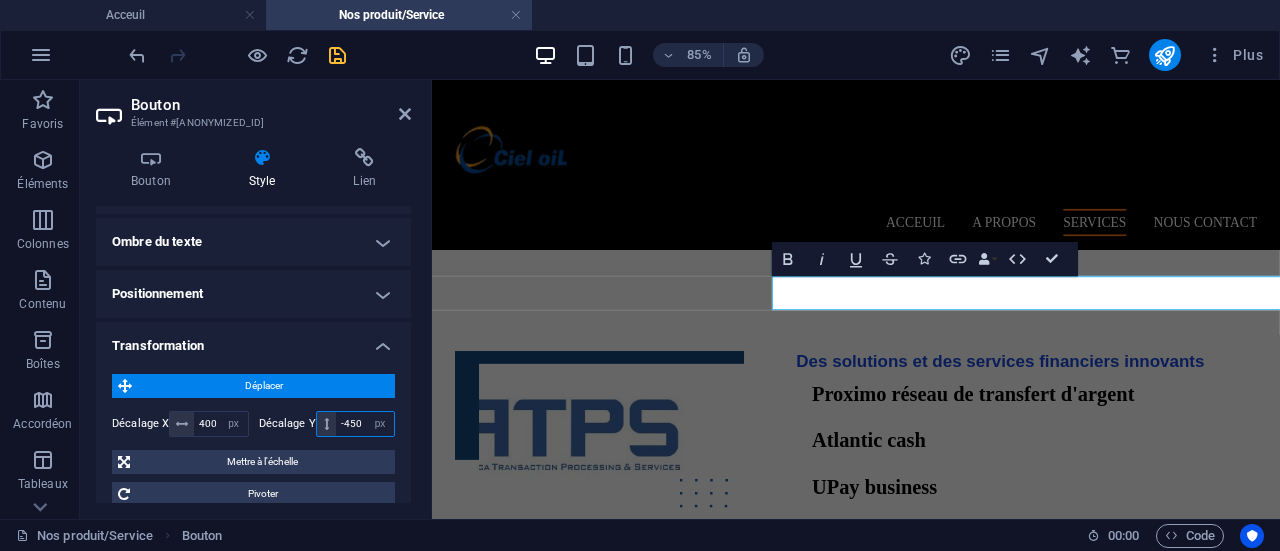 type on "-450" 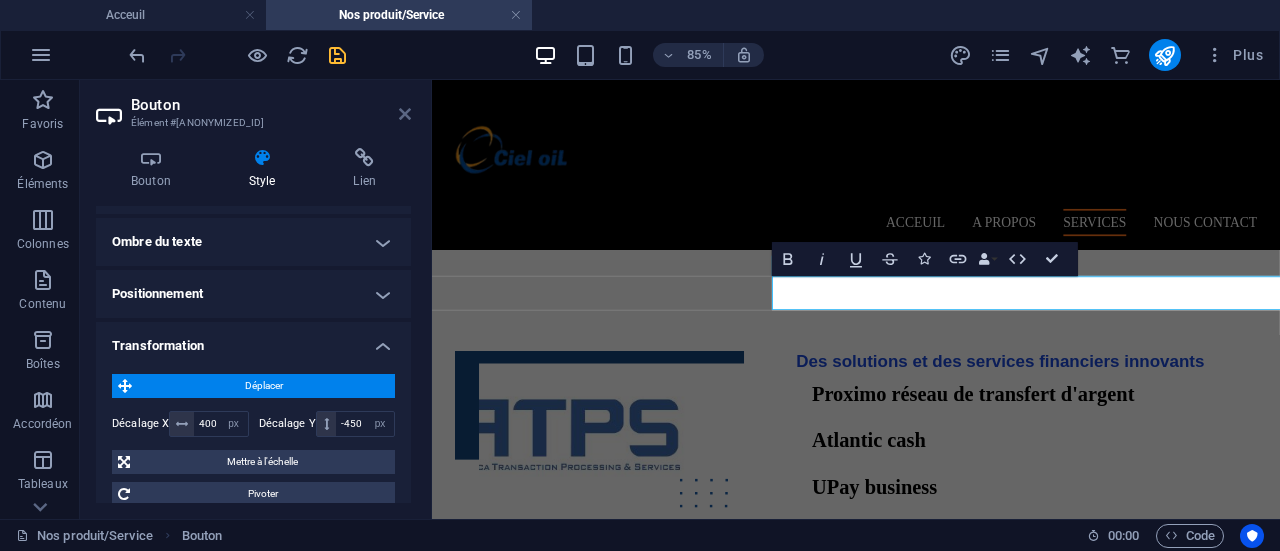 click at bounding box center (405, 114) 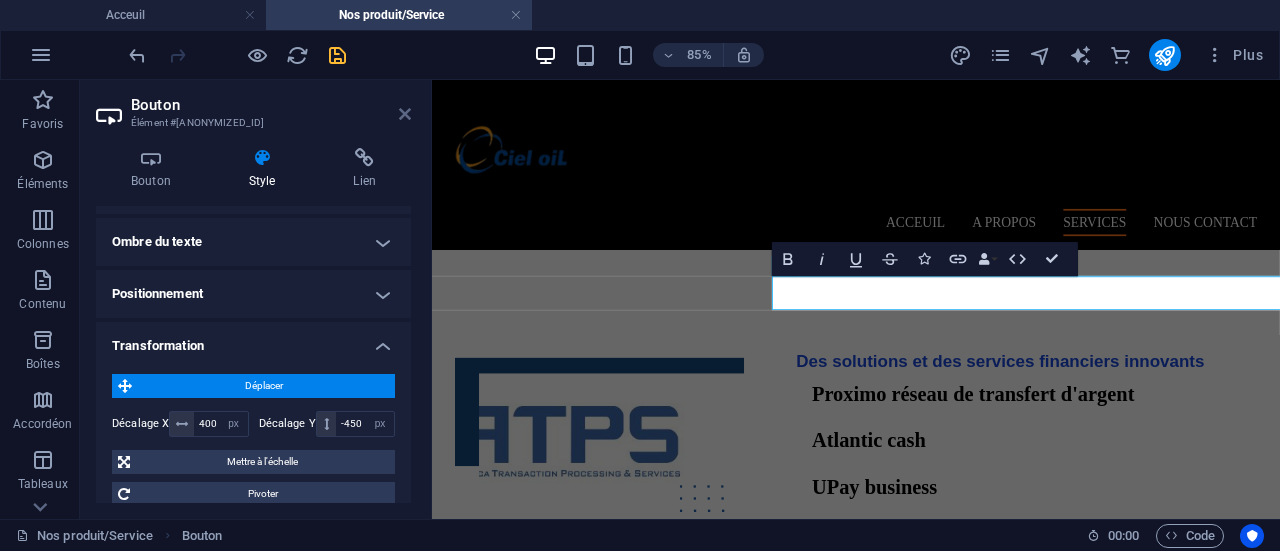 scroll, scrollTop: 1390, scrollLeft: 0, axis: vertical 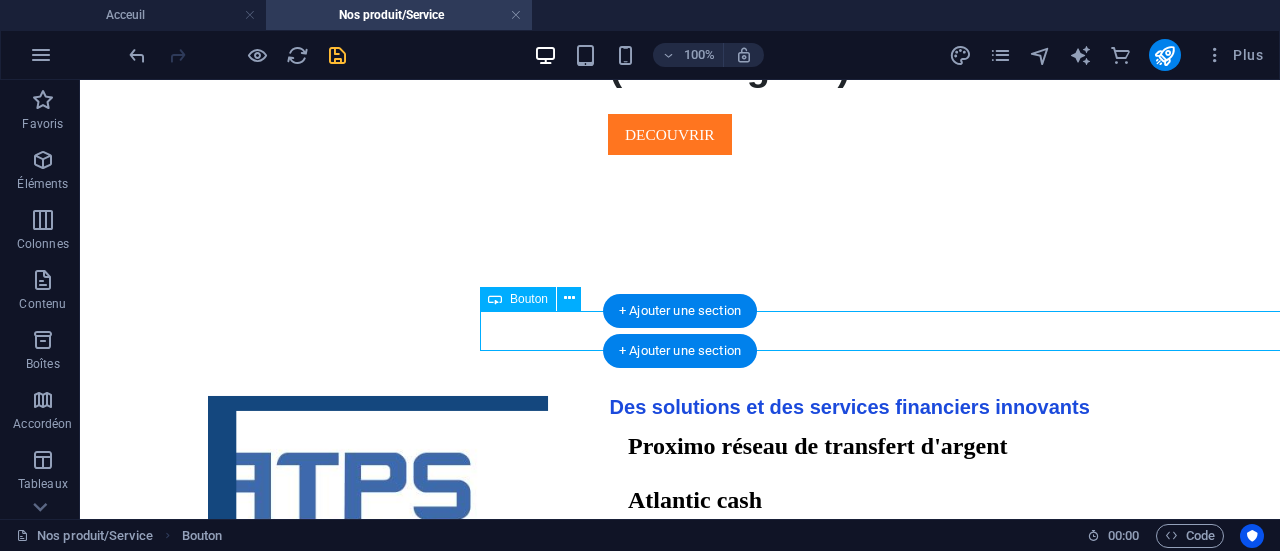 click on "Decouvrir" at bounding box center [1080, 856] 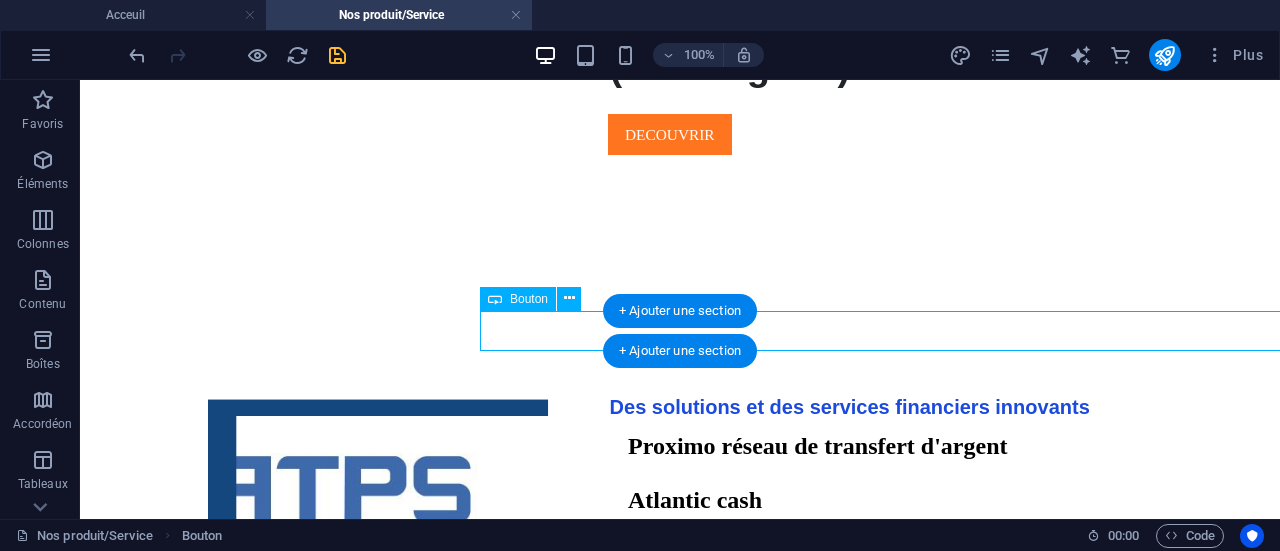 click on "Decouvrir" at bounding box center [1080, 856] 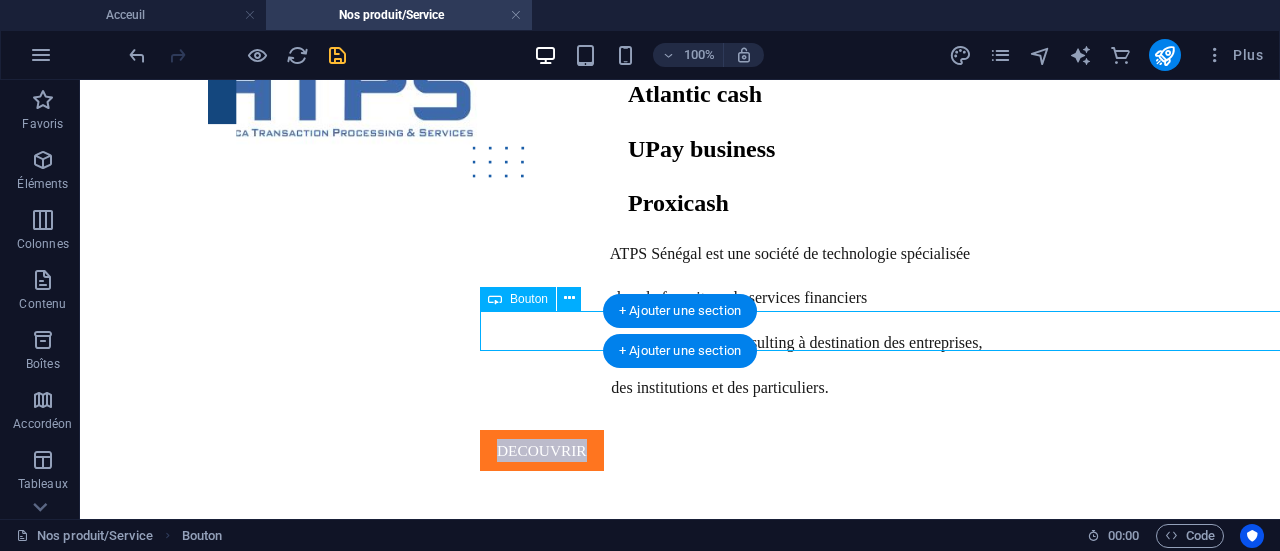 select on "px" 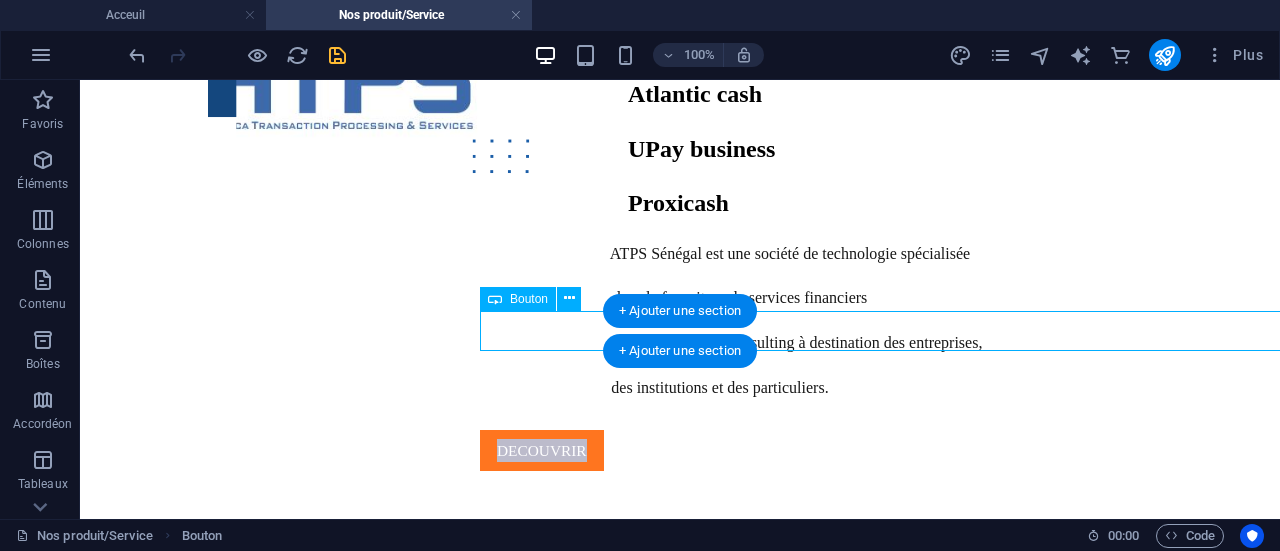 select on "px" 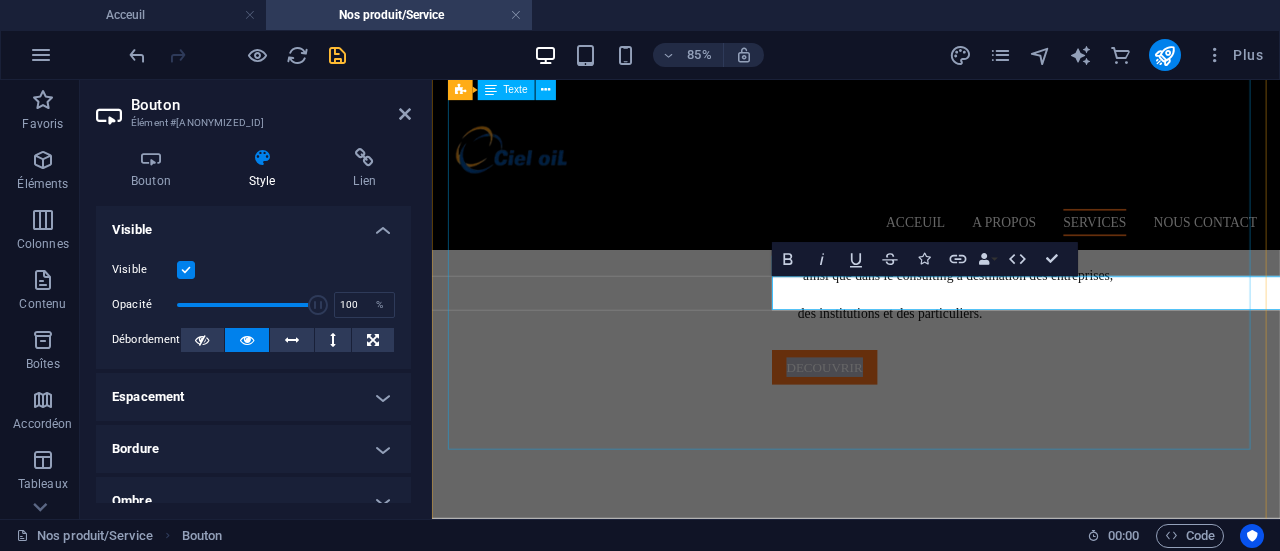 scroll, scrollTop: 1395, scrollLeft: 0, axis: vertical 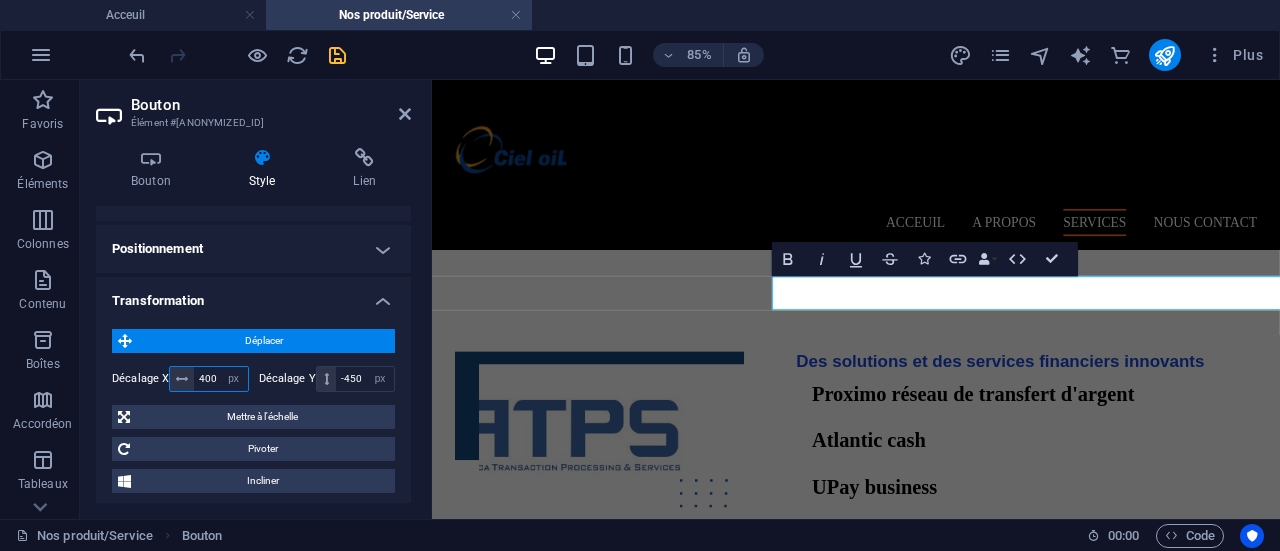 click on "400" at bounding box center (220, 379) 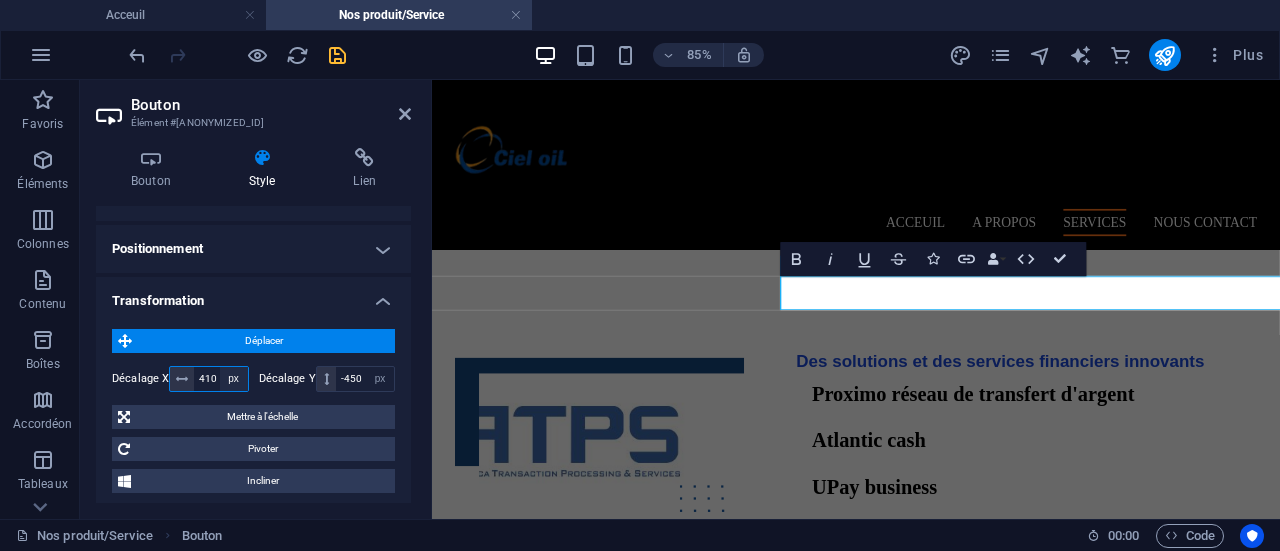 type on "410" 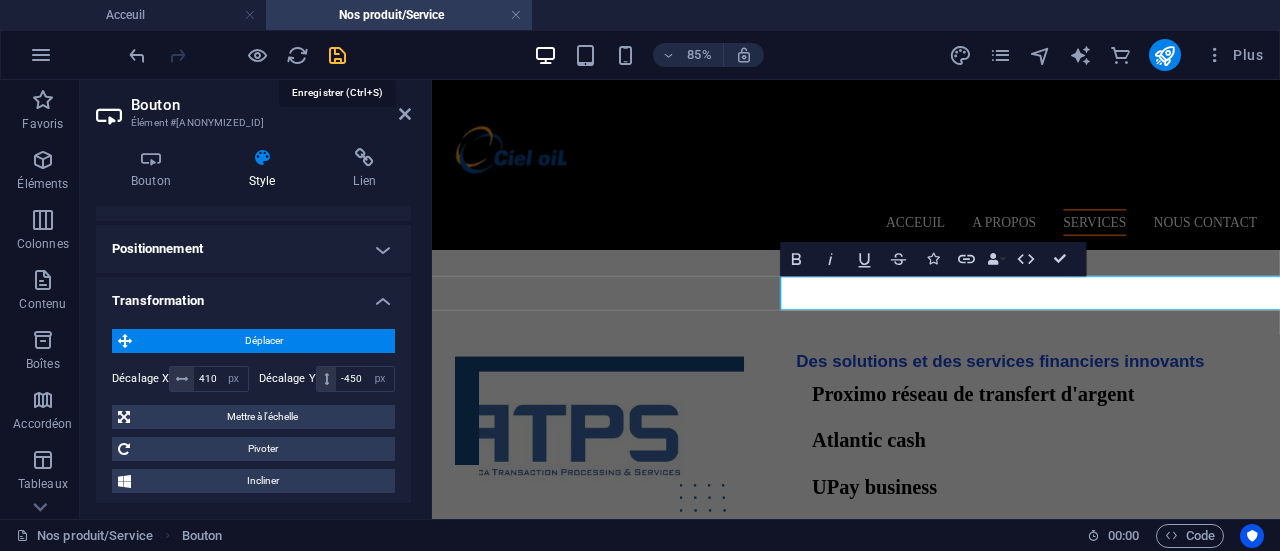 click at bounding box center (337, 55) 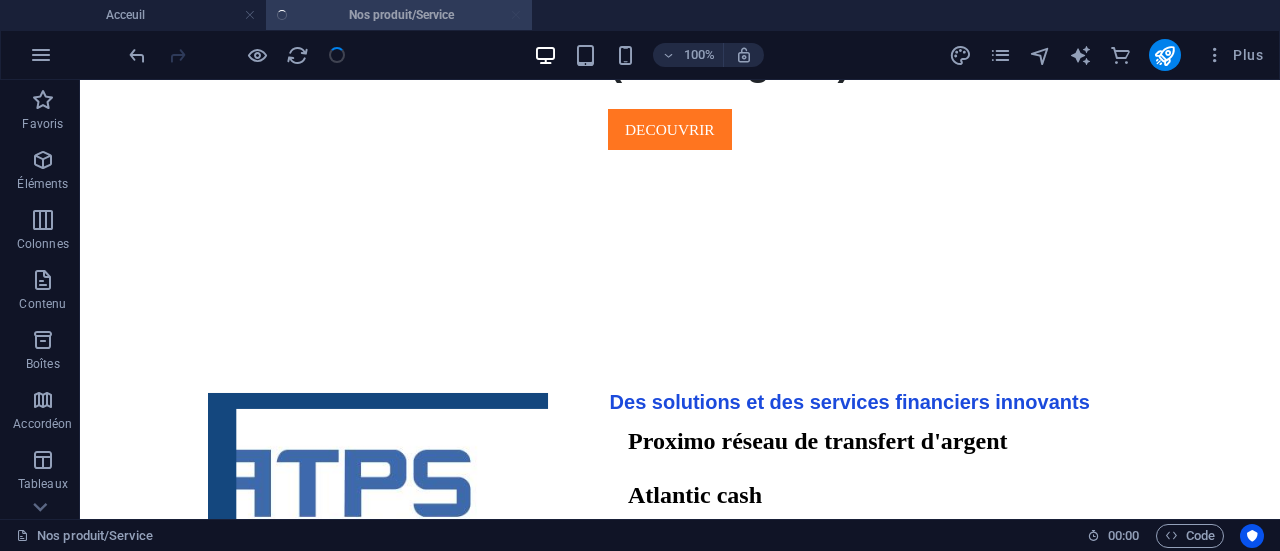 scroll, scrollTop: 1390, scrollLeft: 0, axis: vertical 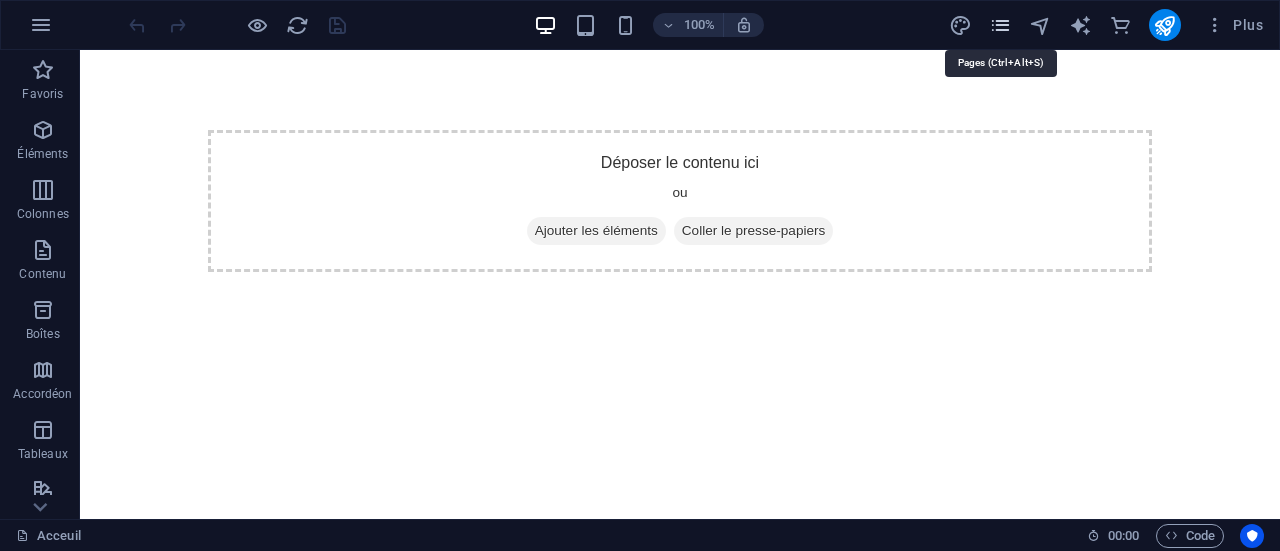 click at bounding box center (1000, 25) 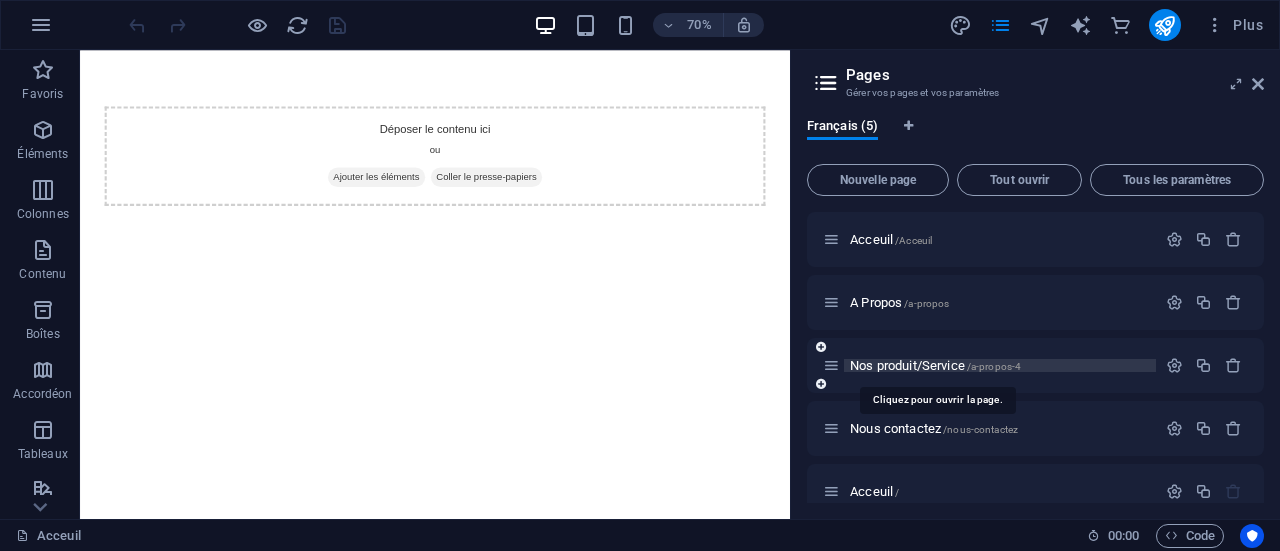click on "Nos produit/Service /a-propos-4" at bounding box center (935, 365) 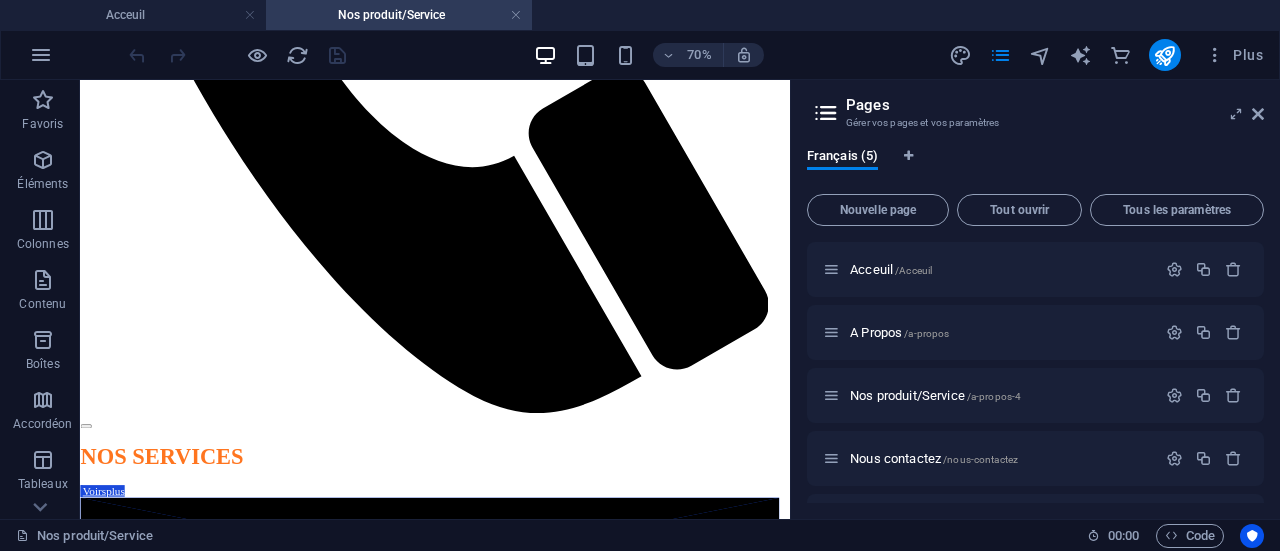 scroll, scrollTop: 2074, scrollLeft: 7, axis: both 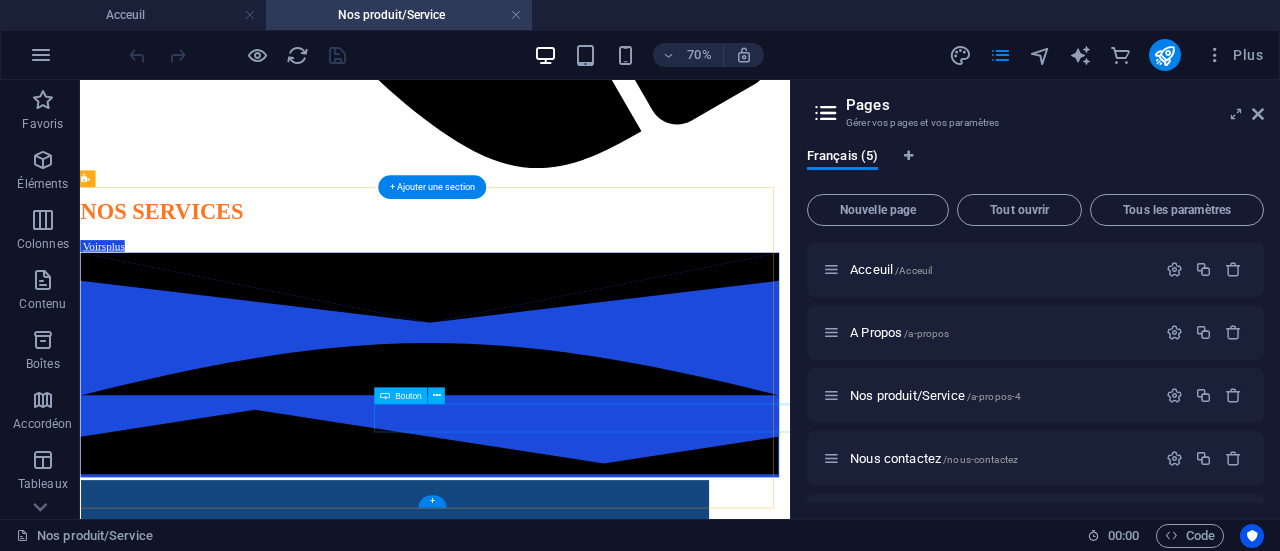 click on "Decouvrir" at bounding box center (980, 3207) 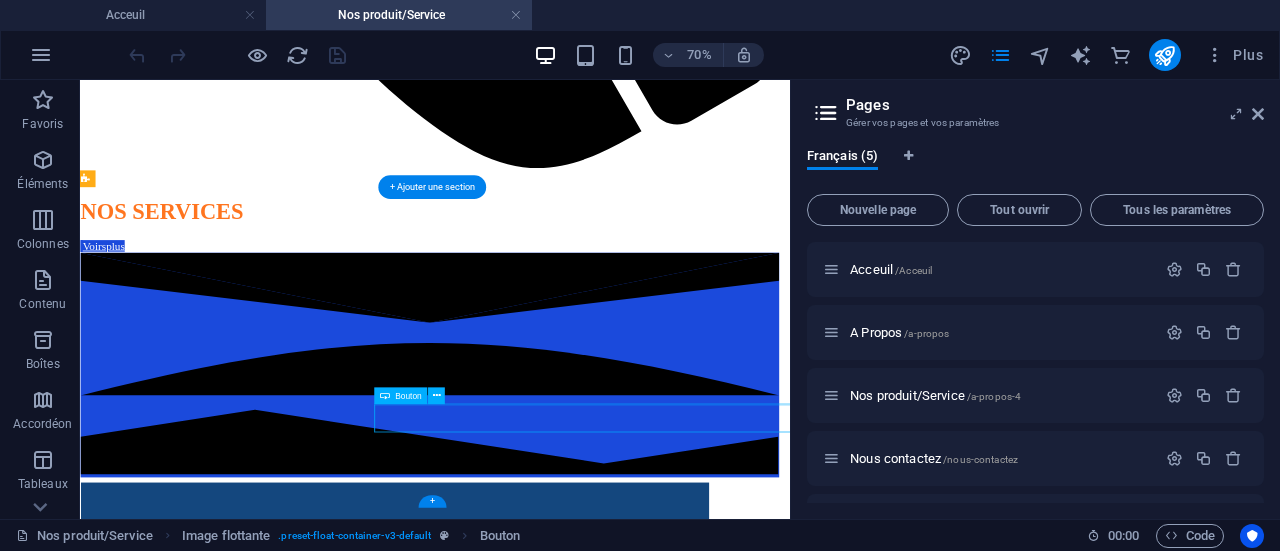 click on "Decouvrir" at bounding box center [980, 3207] 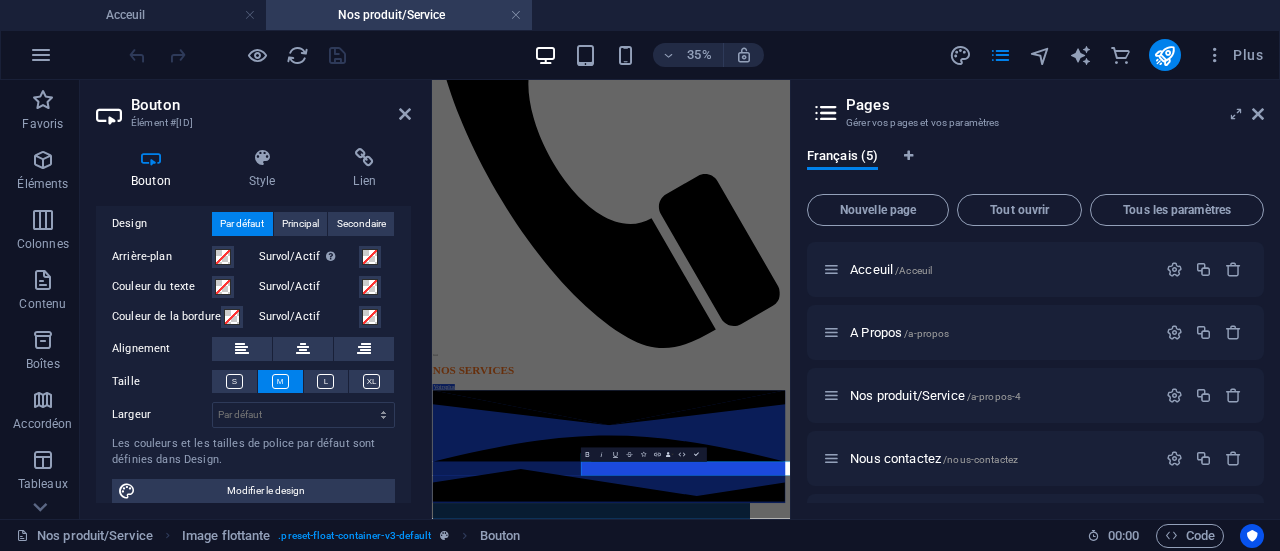 scroll, scrollTop: 60, scrollLeft: 0, axis: vertical 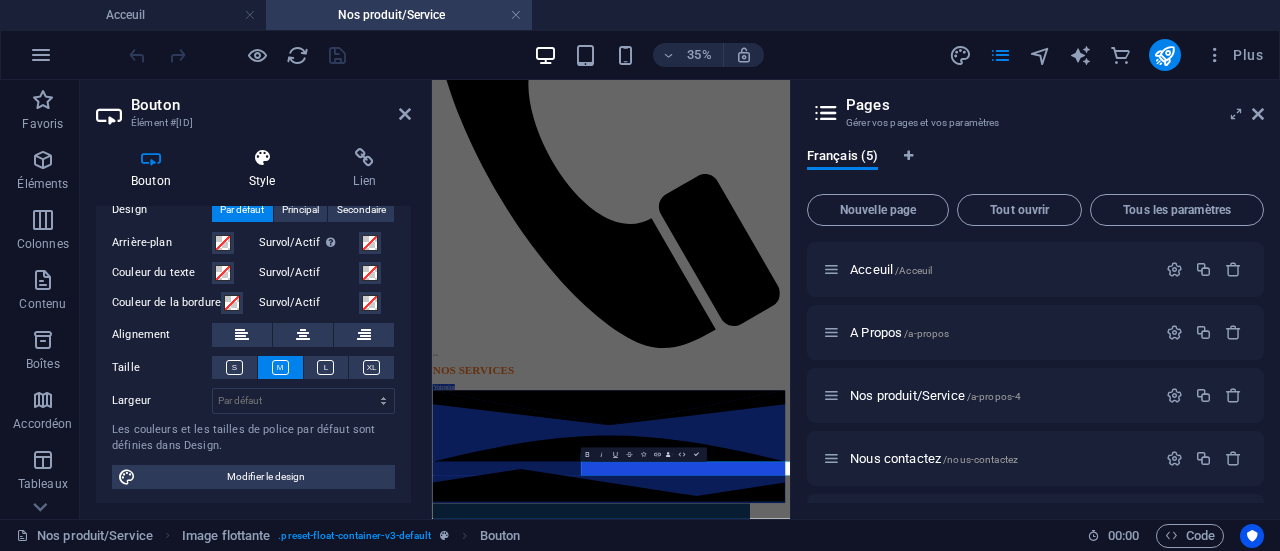 click at bounding box center [262, 158] 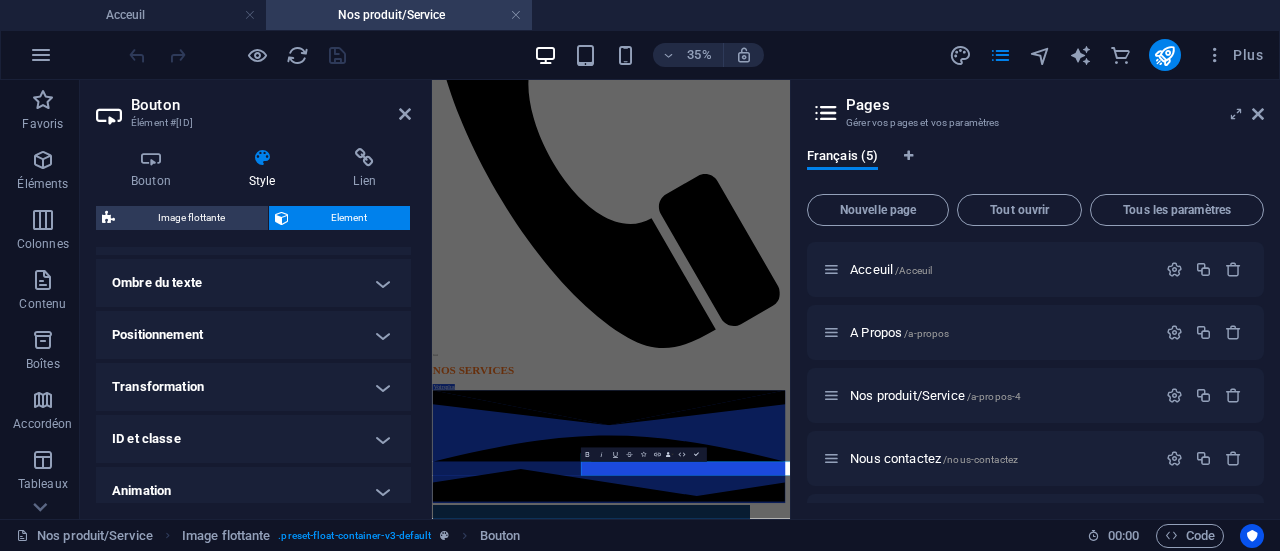 scroll, scrollTop: 550, scrollLeft: 0, axis: vertical 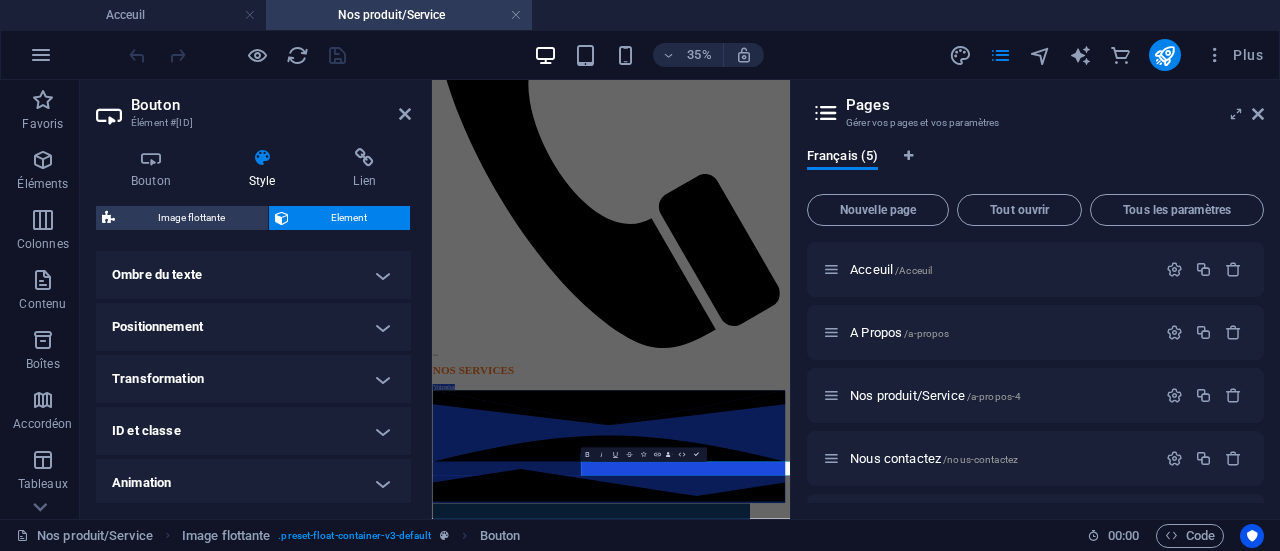 click on "Transformation" at bounding box center (253, 379) 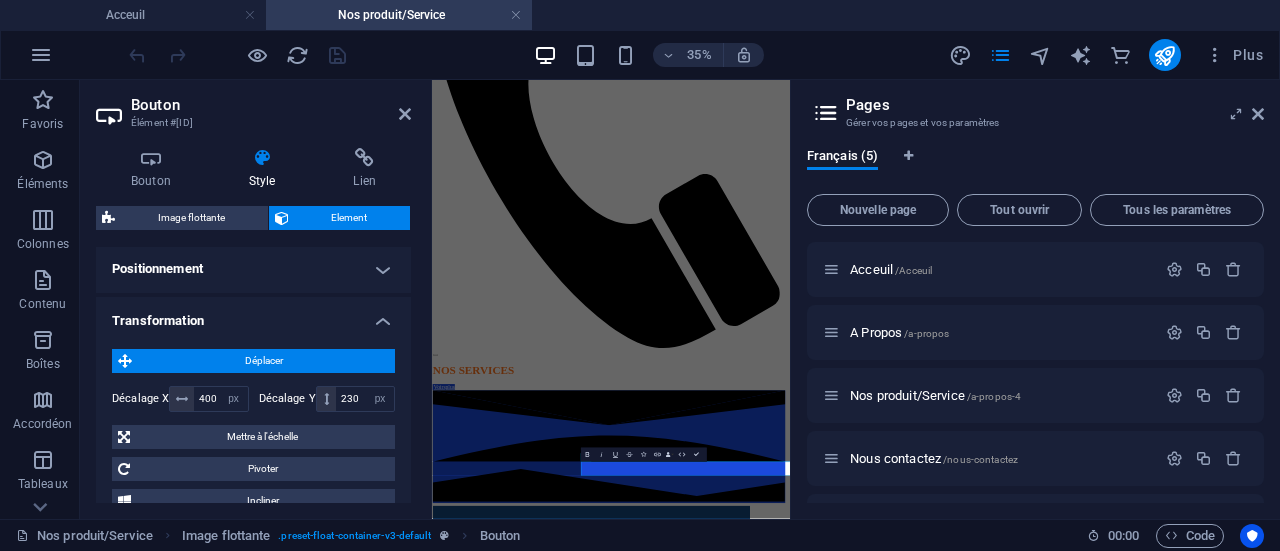 scroll, scrollTop: 624, scrollLeft: 0, axis: vertical 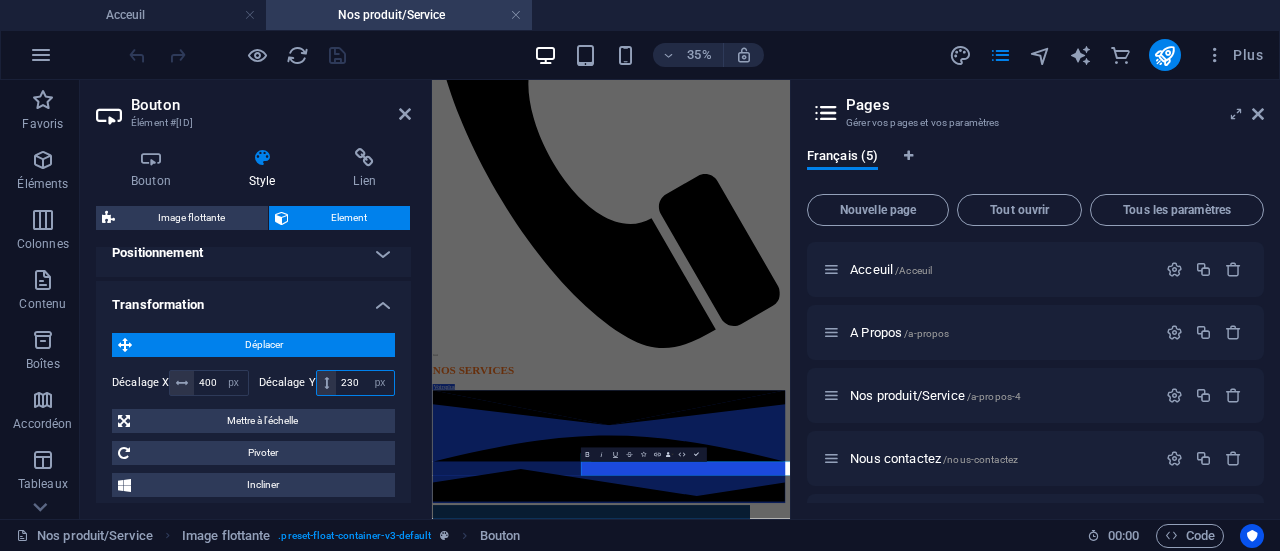 click on "230" at bounding box center (365, 383) 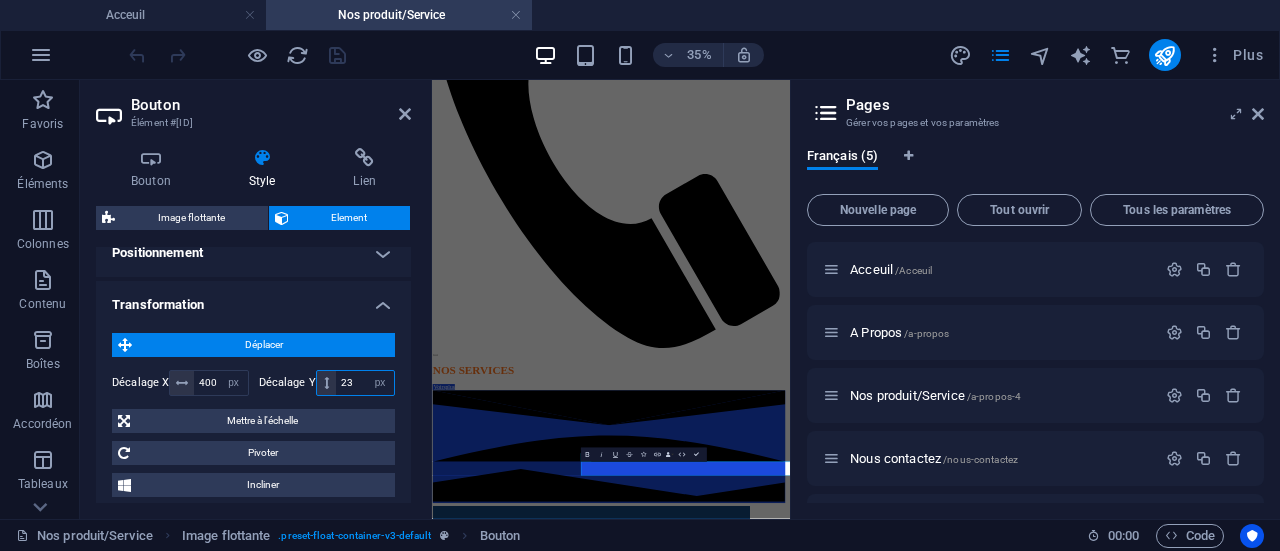 type on "2" 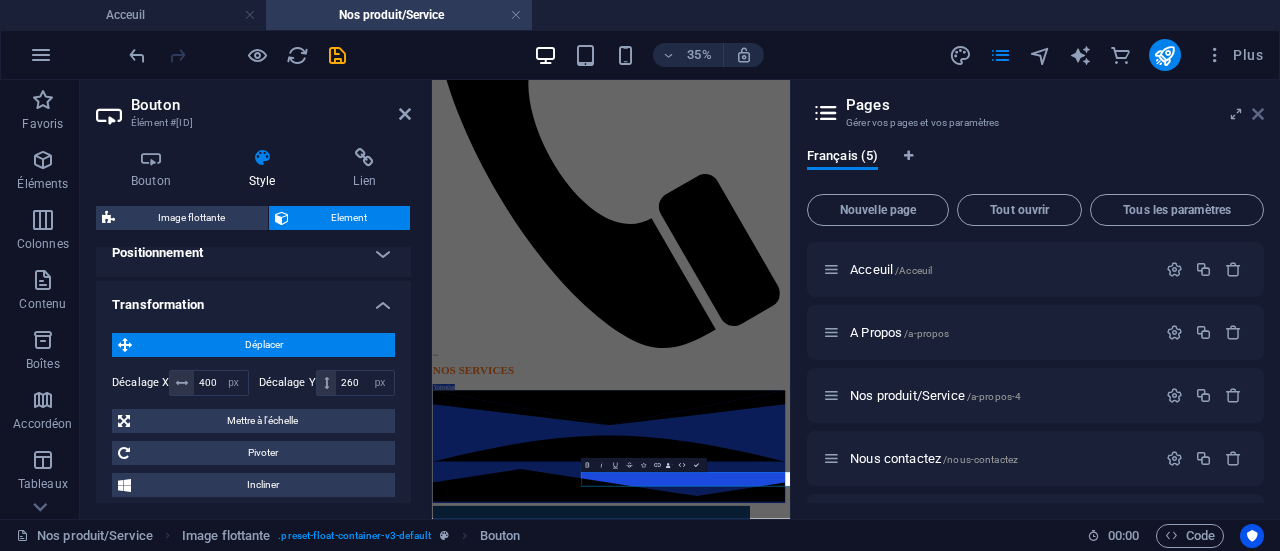 click at bounding box center [1258, 114] 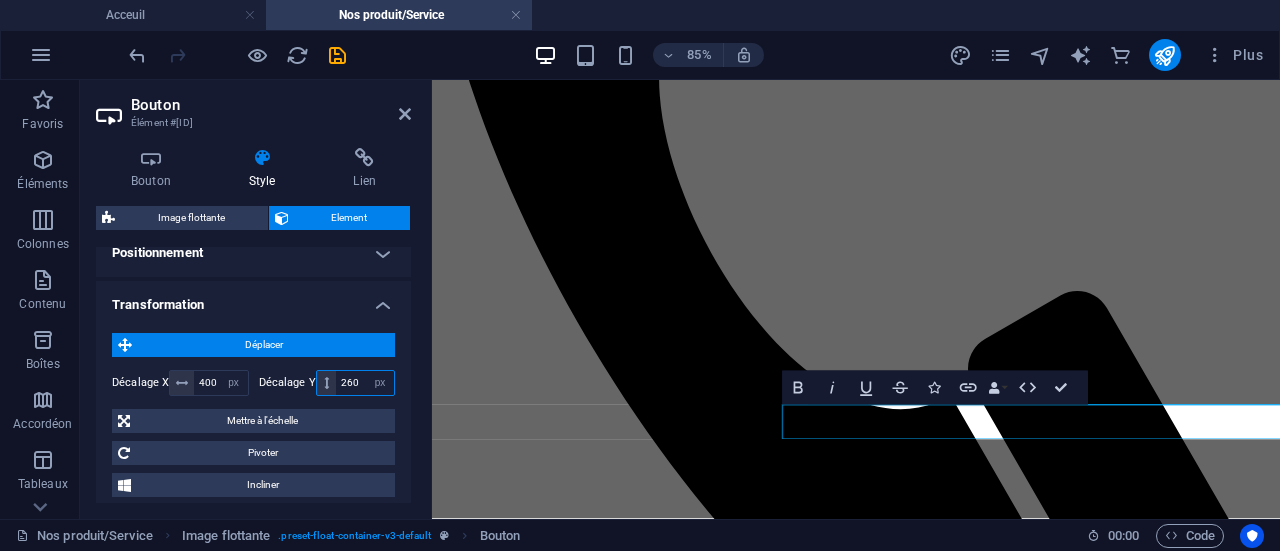 click on "260" at bounding box center [365, 383] 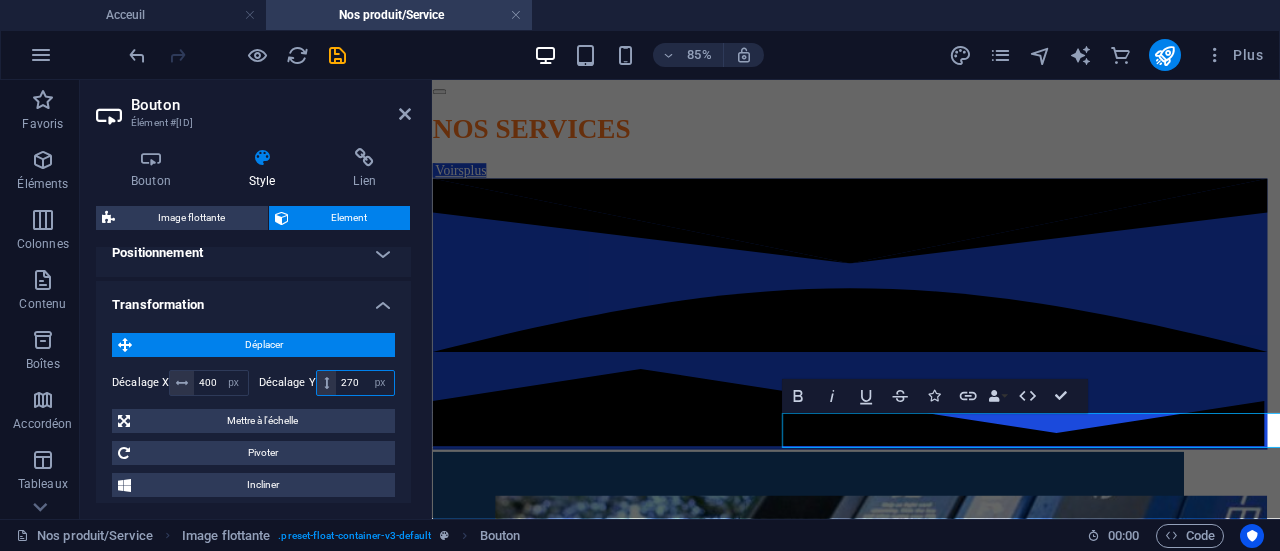 type on "270" 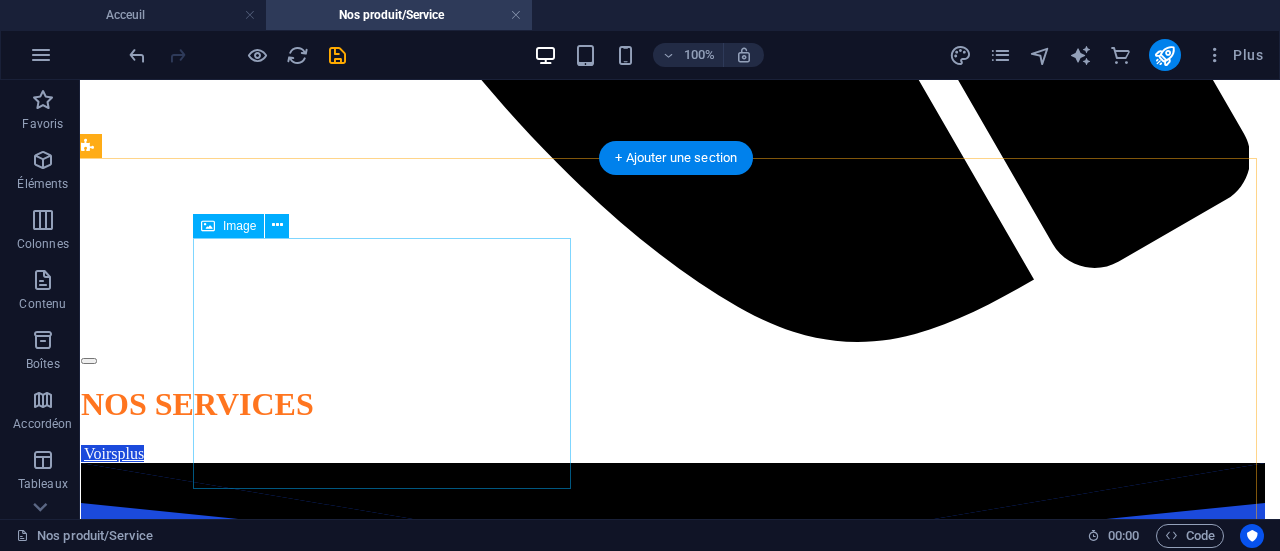 scroll, scrollTop: 2074, scrollLeft: 7, axis: both 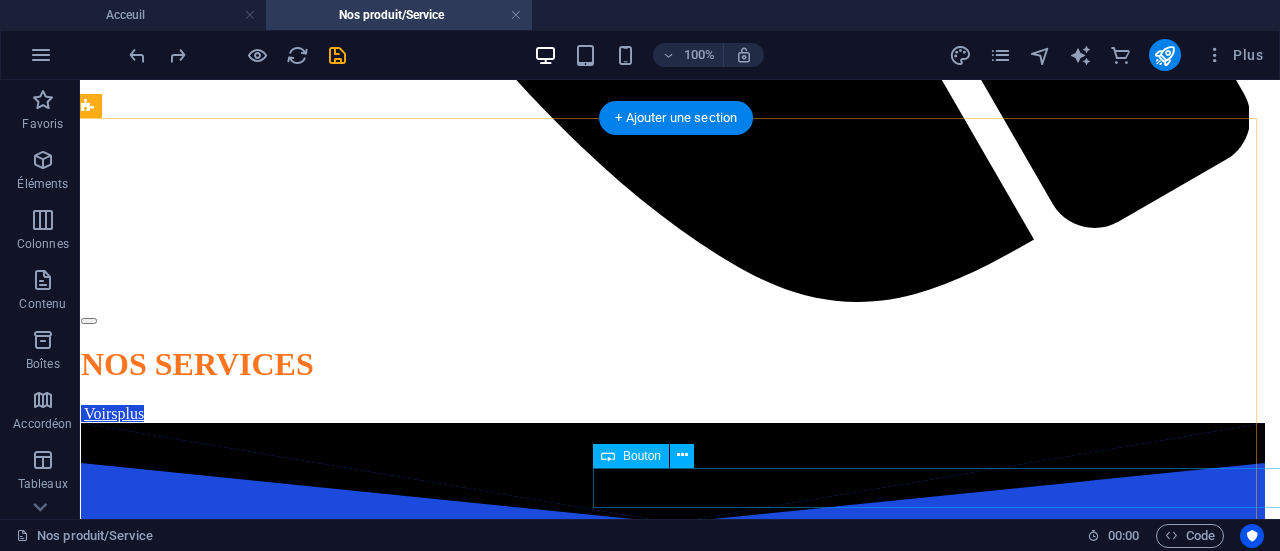click on "Decouvrir" at bounding box center [1073, 3583] 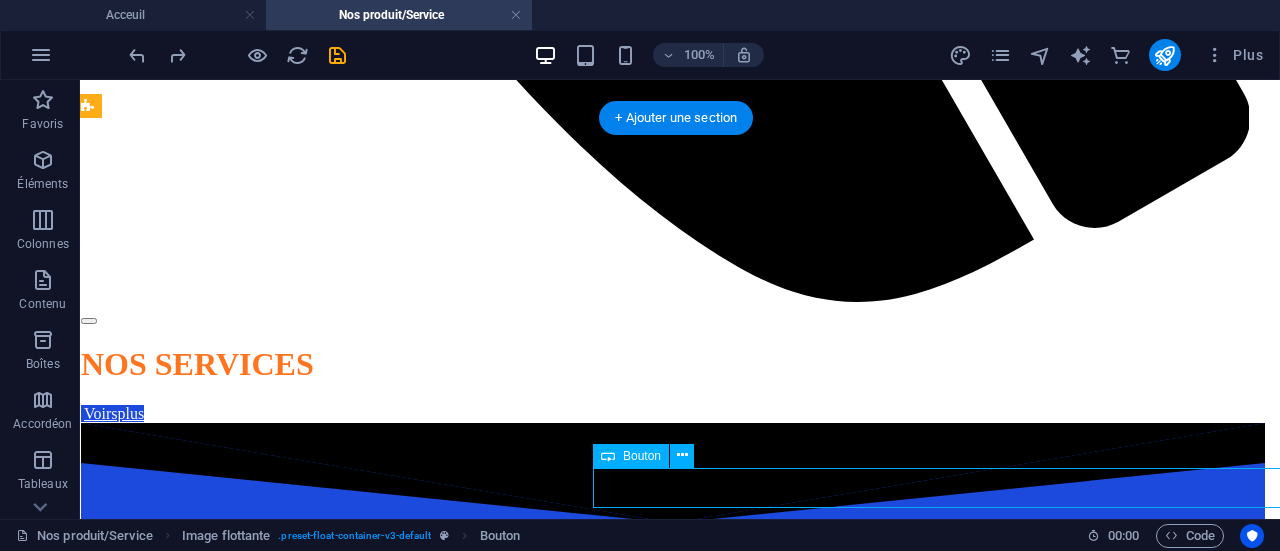 click on "Decouvrir" at bounding box center [1073, 3583] 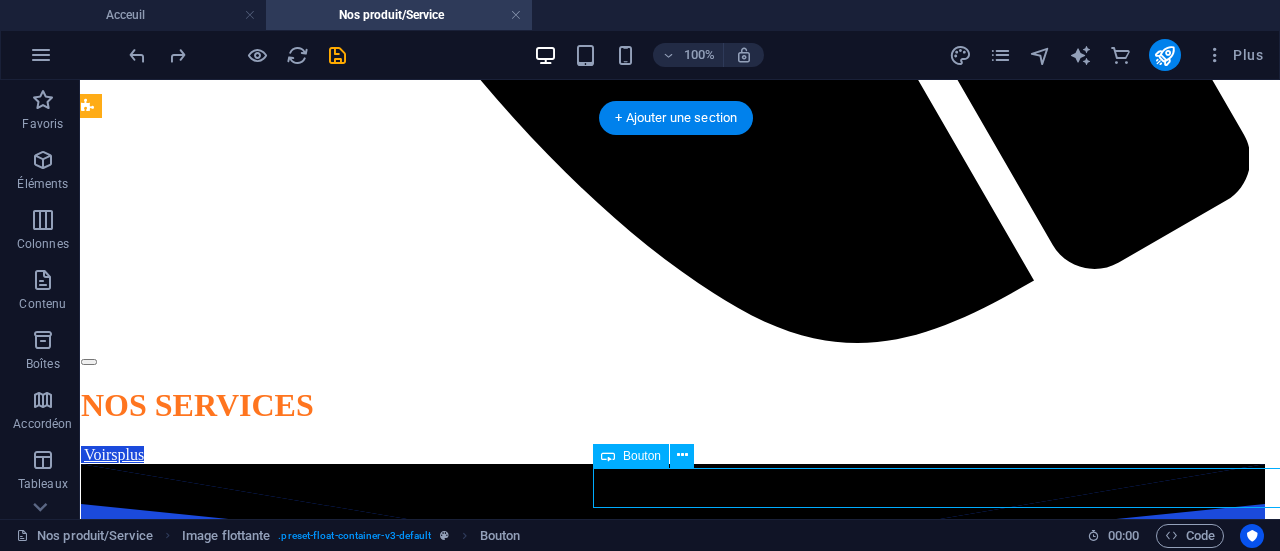 select on "px" 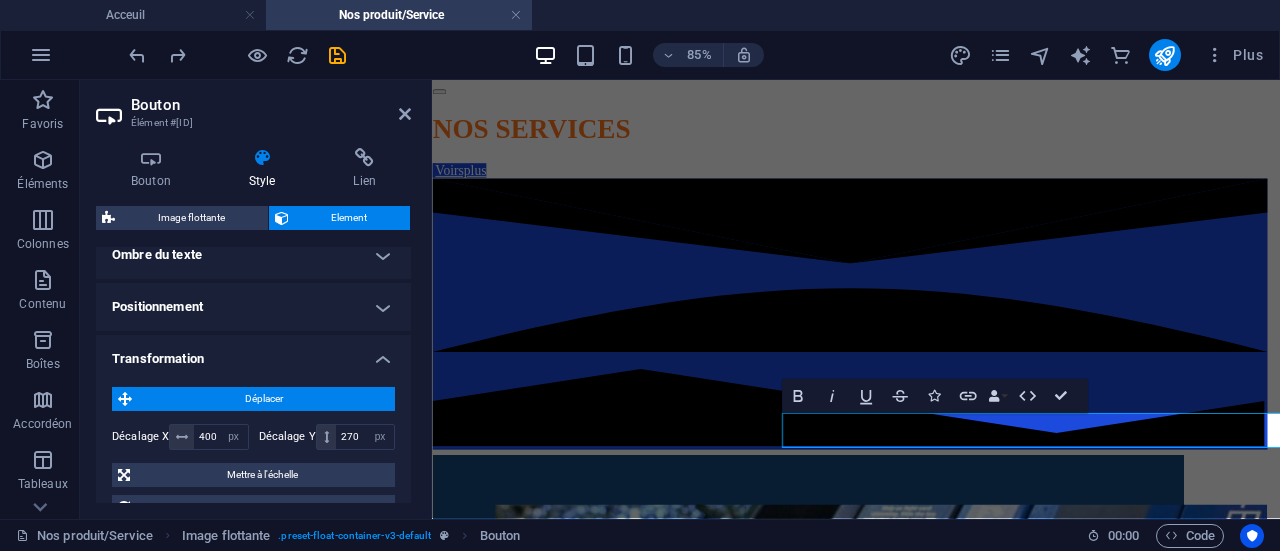 scroll, scrollTop: 582, scrollLeft: 0, axis: vertical 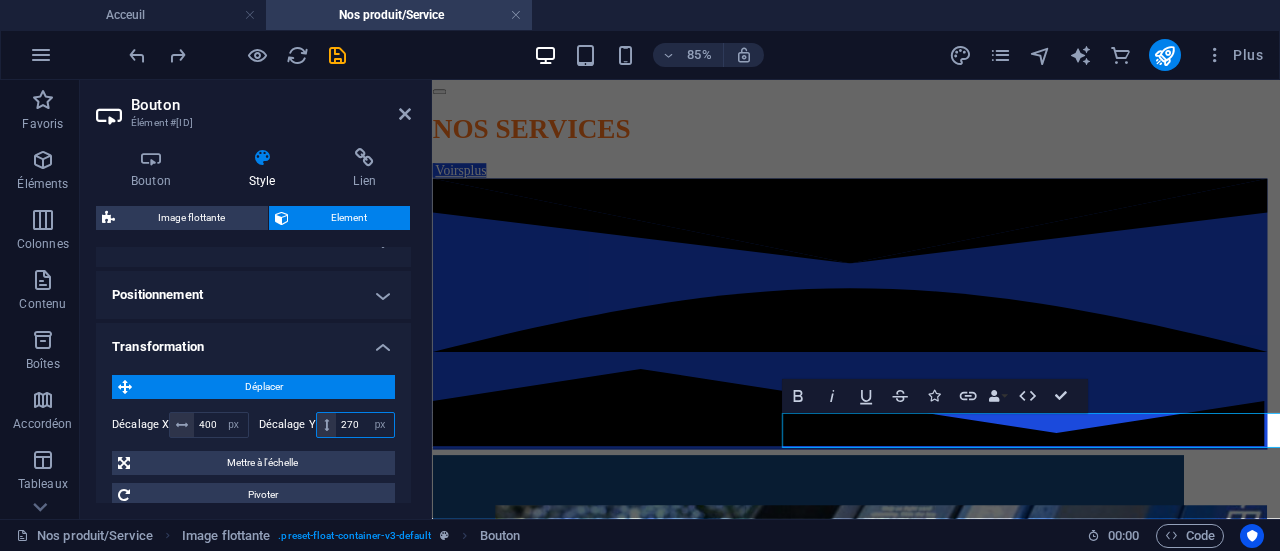 click on "270" at bounding box center (365, 425) 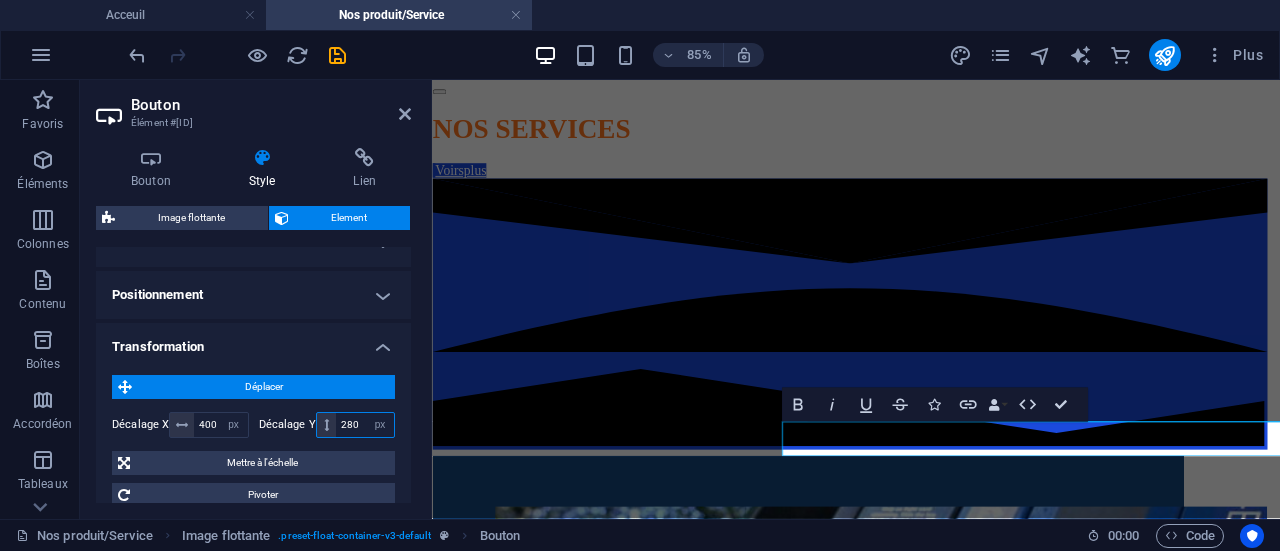 type on "280" 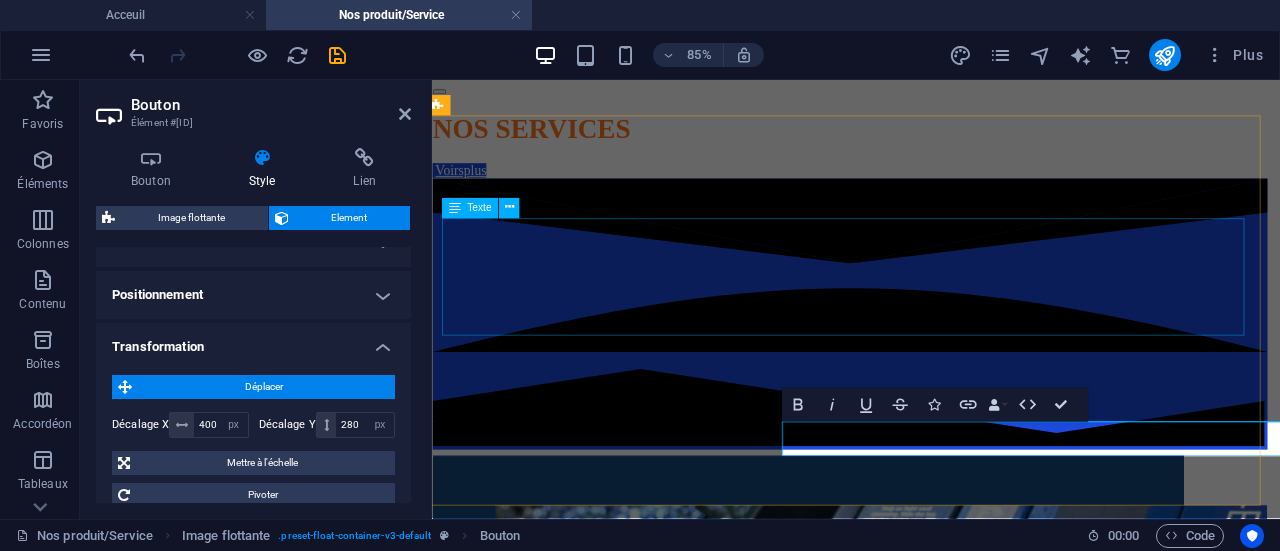 click on "Restaurants Manger Bien & Mieux C'est parce que la qualité est notre première priorité, qu'on s'engage à vous servir des produits locaux sélectionnés." at bounding box center (924, 3542) 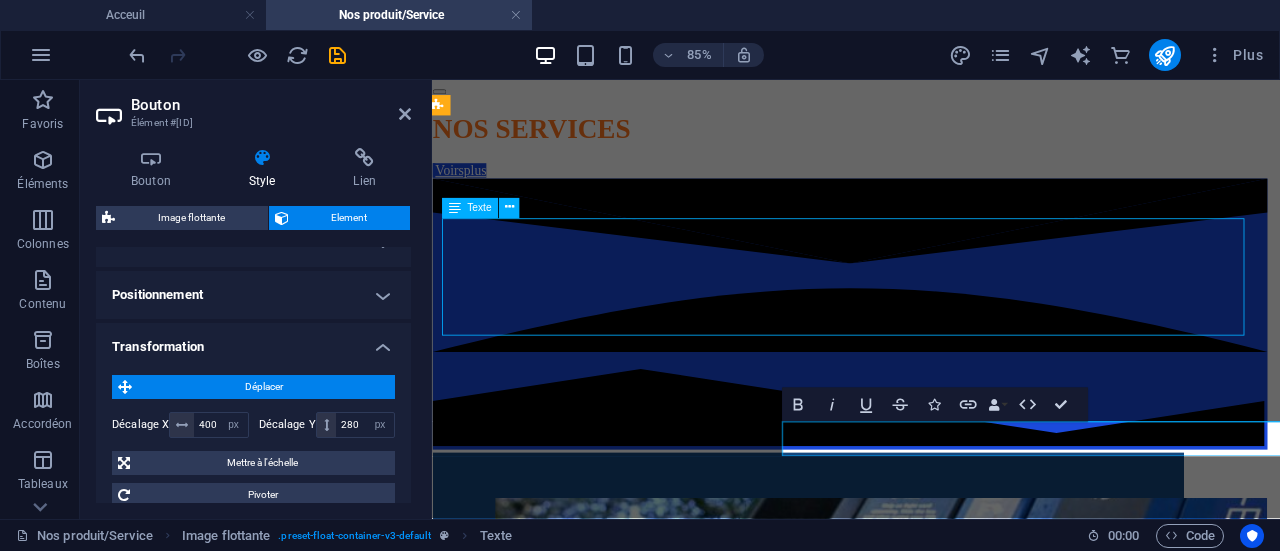 click on "Restaurants Manger Bien & Mieux C'est parce que la qualité est notre première priorité, qu'on s'engage à vous servir des produits locaux sélectionnés." at bounding box center (924, 3542) 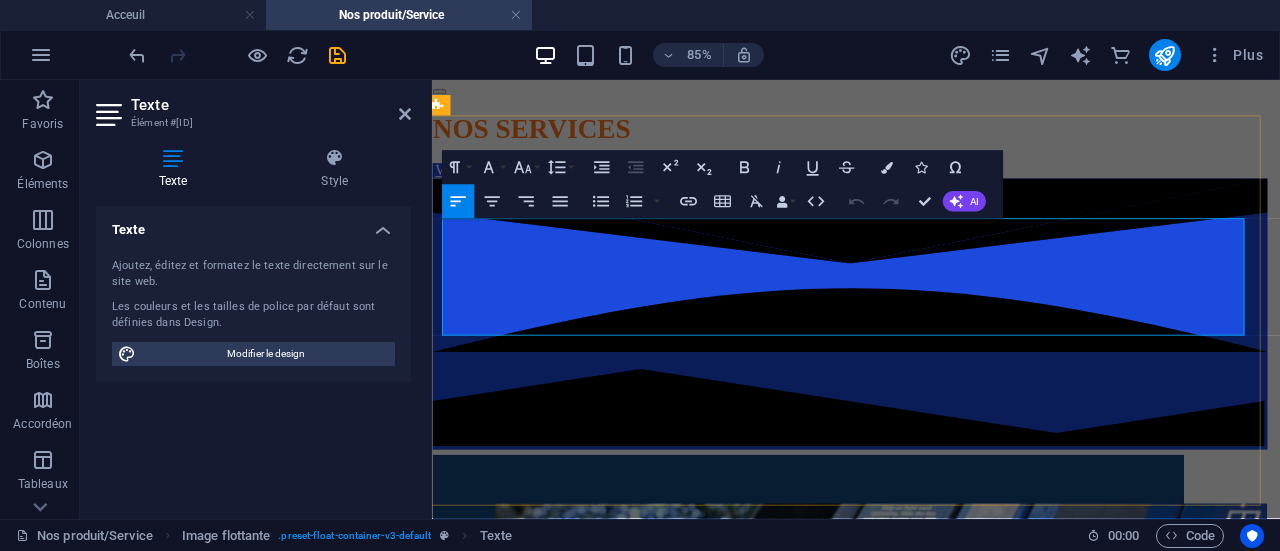 drag, startPoint x: 1131, startPoint y: 368, endPoint x: 848, endPoint y: 343, distance: 284.10208 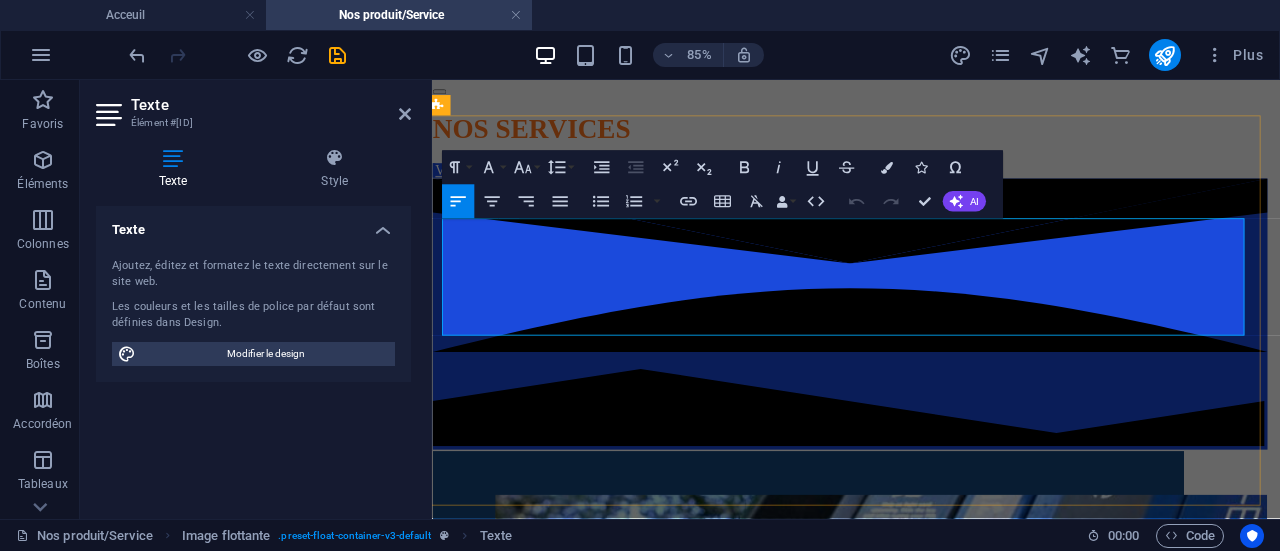 click on "C'est parce que la qualité est notre première priorité, qu'on s'engage à vous servir des produits locaux sélectionnés." at bounding box center [924, 3584] 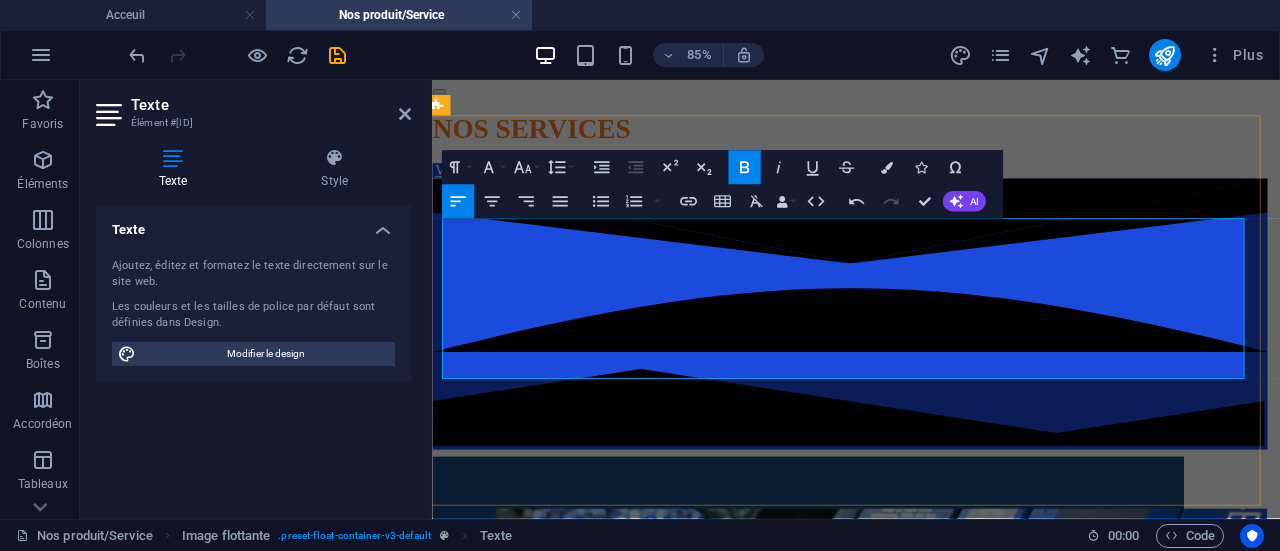 drag, startPoint x: 1262, startPoint y: 419, endPoint x: 957, endPoint y: 413, distance: 305.05902 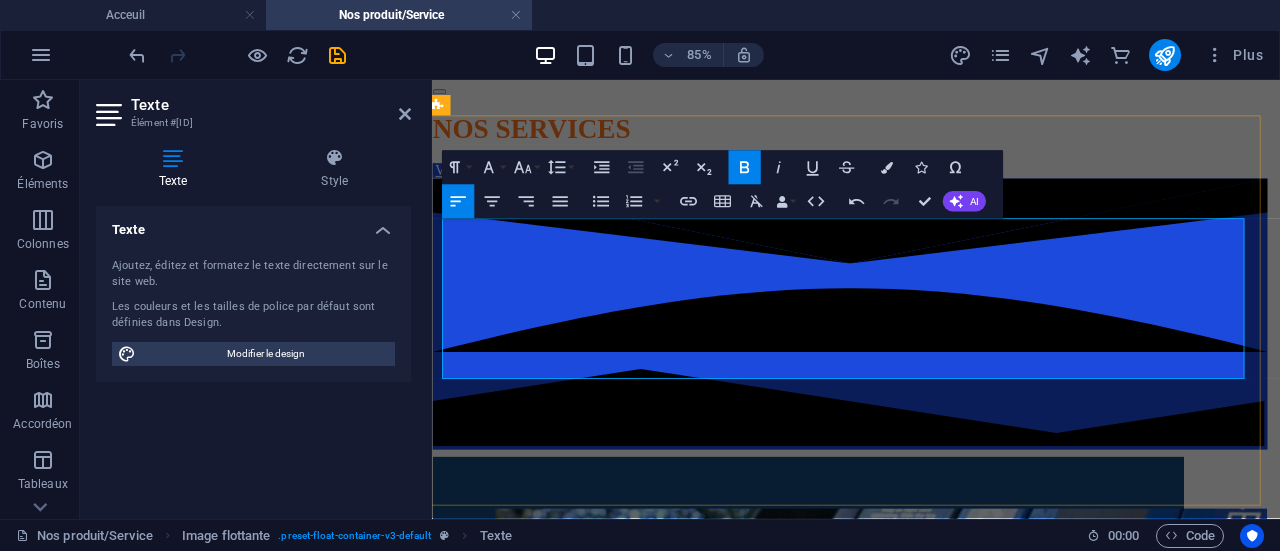 click on "Chez Ciel Oil , la restauration ne se limite pas à un simple service annexe : c’est une véritable expérience culinaire pensée pour le confort et la satisfaction de notre clientèle. Nous mettons un point d’honneur à offrir des plats savoureux, équilibrés et préparés avec des produits locaux soigneusement sélectionnés" at bounding box center (924, 3602) 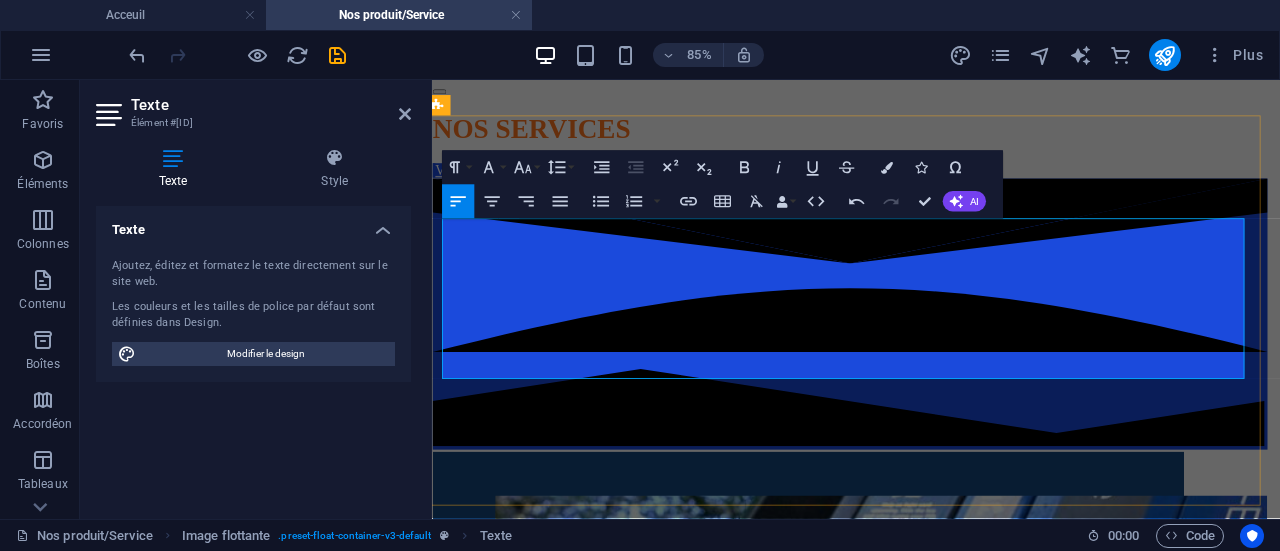 type 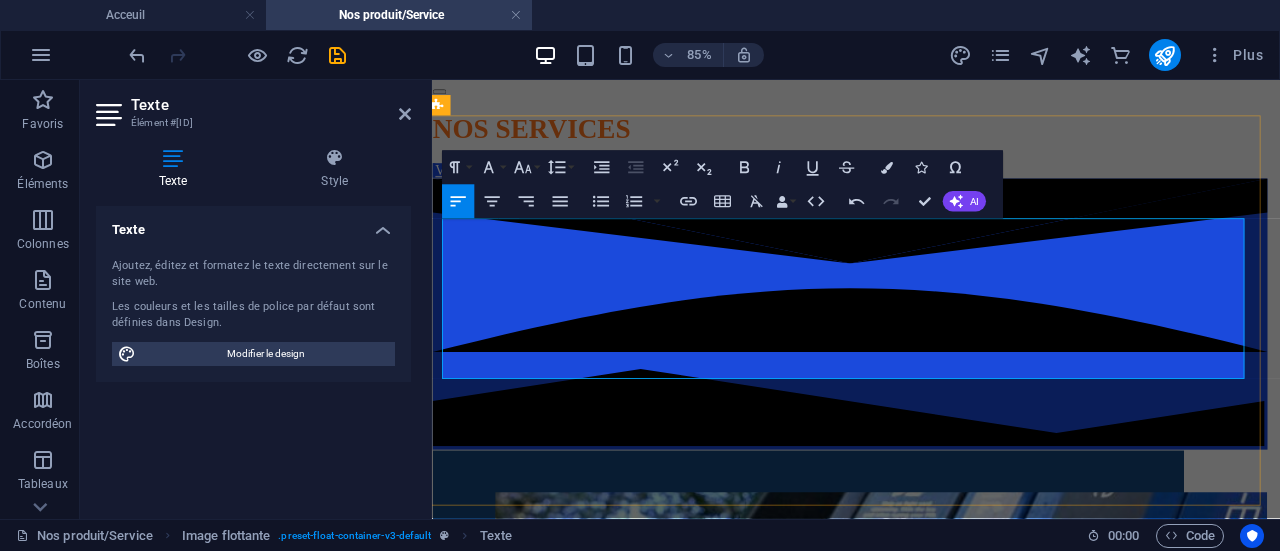 click on "Chez Ciel Oil , la restauration ne se limite pas à un simple service annexe : c’est une véritable expérience culinaire pensée pour le confort et la satisfaction de notre clientèle. Nous mettons un point d’honneur à offrir des plats savoureux, équilibrés et préparés avec des produits locaux soigneusement sélectionnés" at bounding box center [924, 3602] 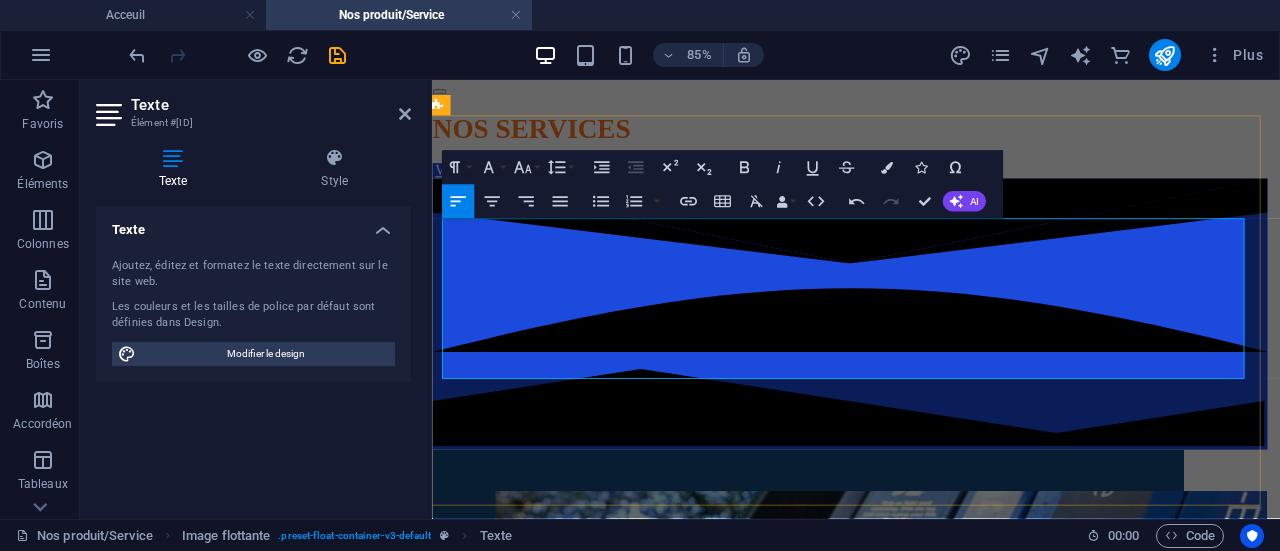 click on "sélectionnés" at bounding box center (1291, 3601) 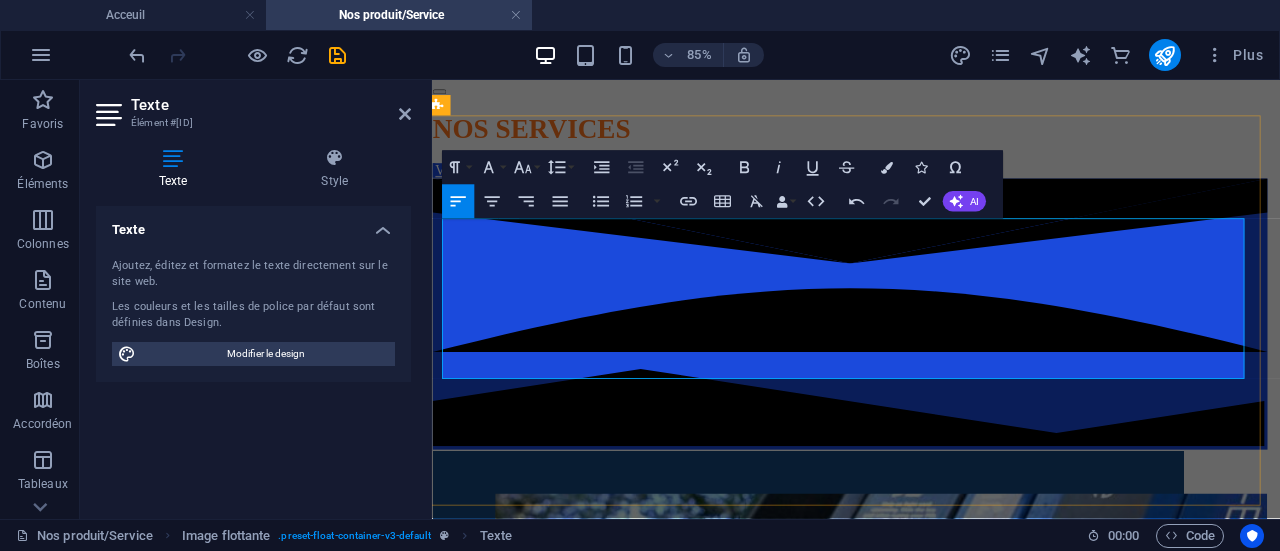 click on "électionnés" at bounding box center (1298, 3601) 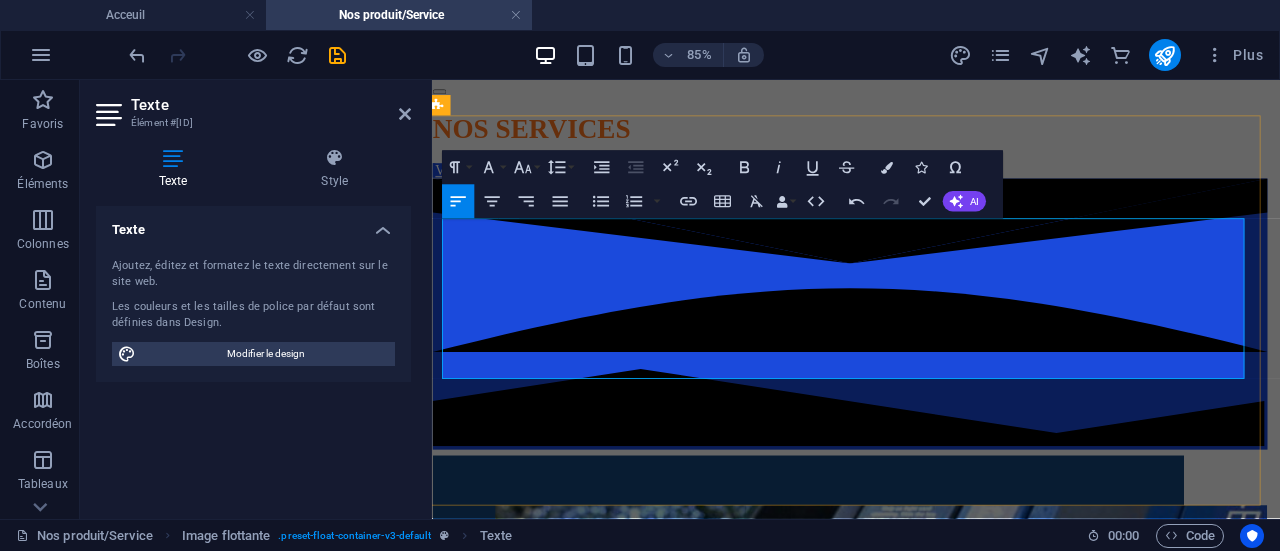 click on "Chez Ciel Oil , la restauration ne se limite pas à un simple service annexe : c’est une véritable expérience culinaire pensée pour le confort et la satisfaction de notre clientèle. Nous mettons un point d’honneur à offrir des plats savoureux, équilibrés et préparés avec des produits locaux sélectionnés ." at bounding box center [924, 3593] 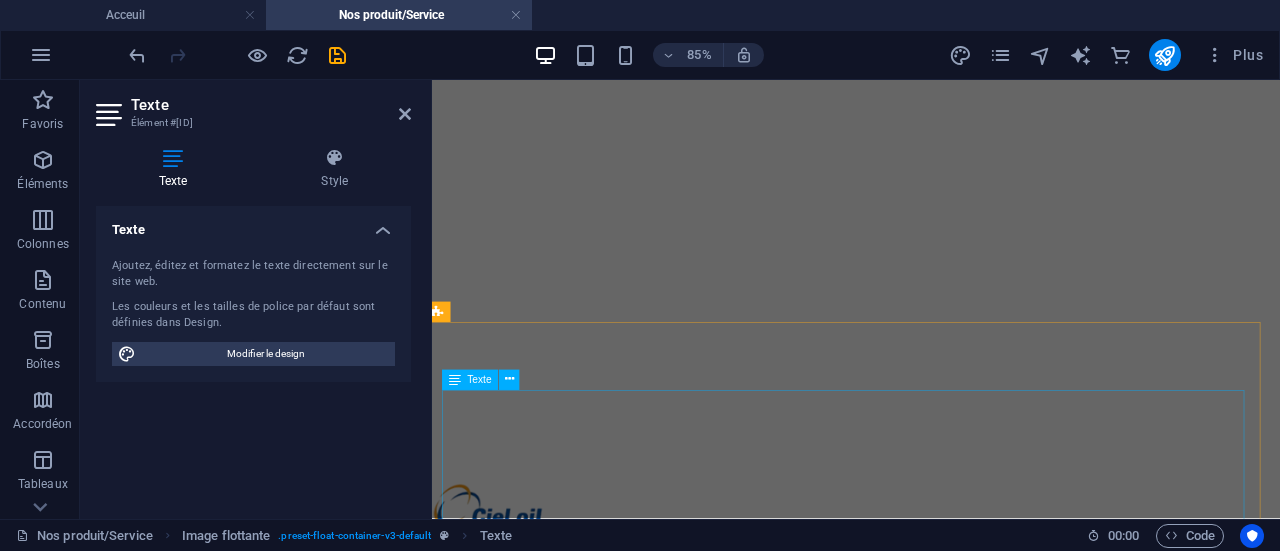 scroll, scrollTop: 0, scrollLeft: 7, axis: horizontal 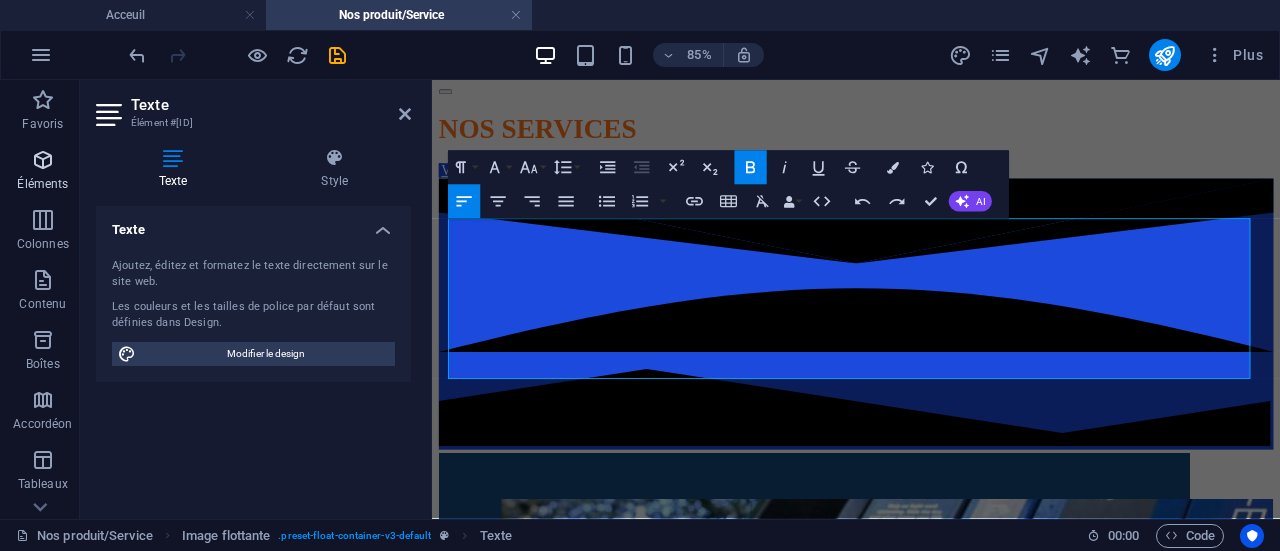 click on "Éléments" at bounding box center (42, 184) 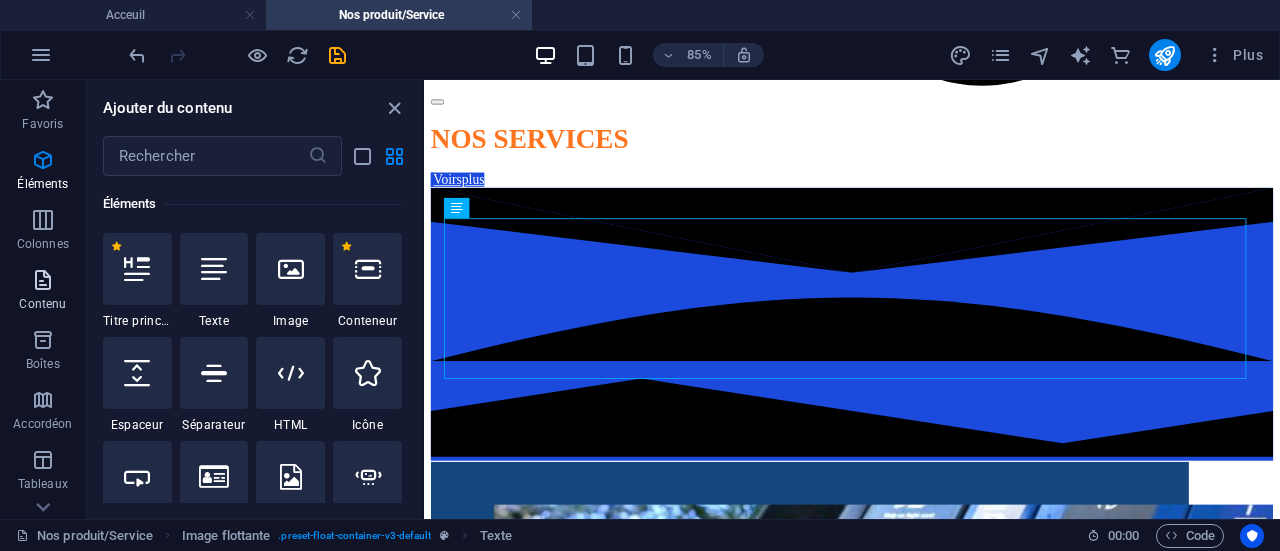 click on "Contenu" at bounding box center (42, 304) 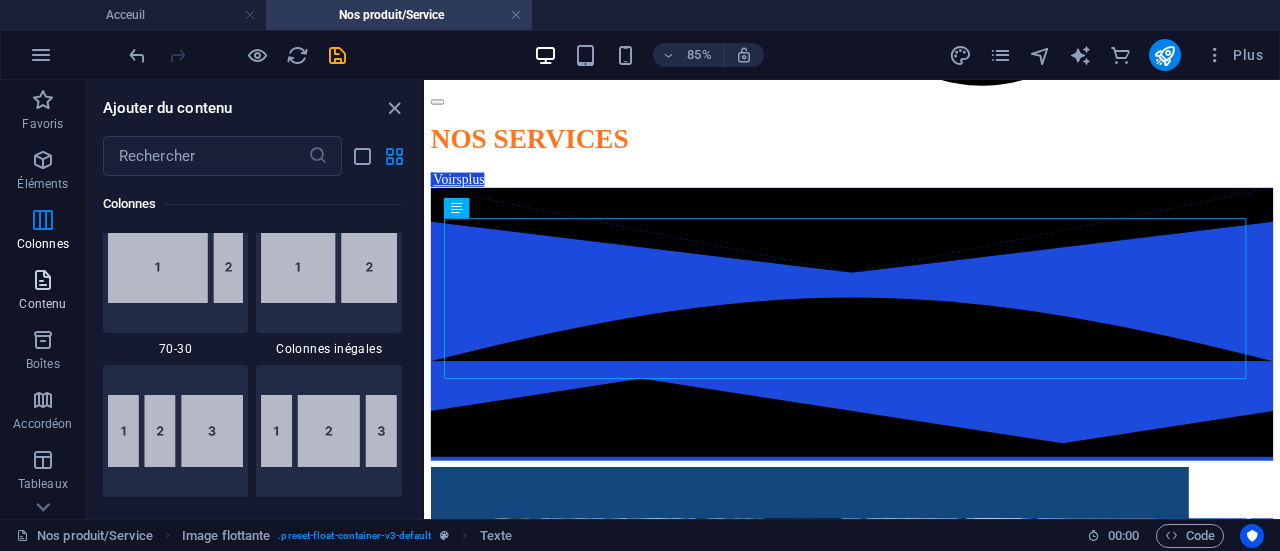 scroll, scrollTop: 3499, scrollLeft: 0, axis: vertical 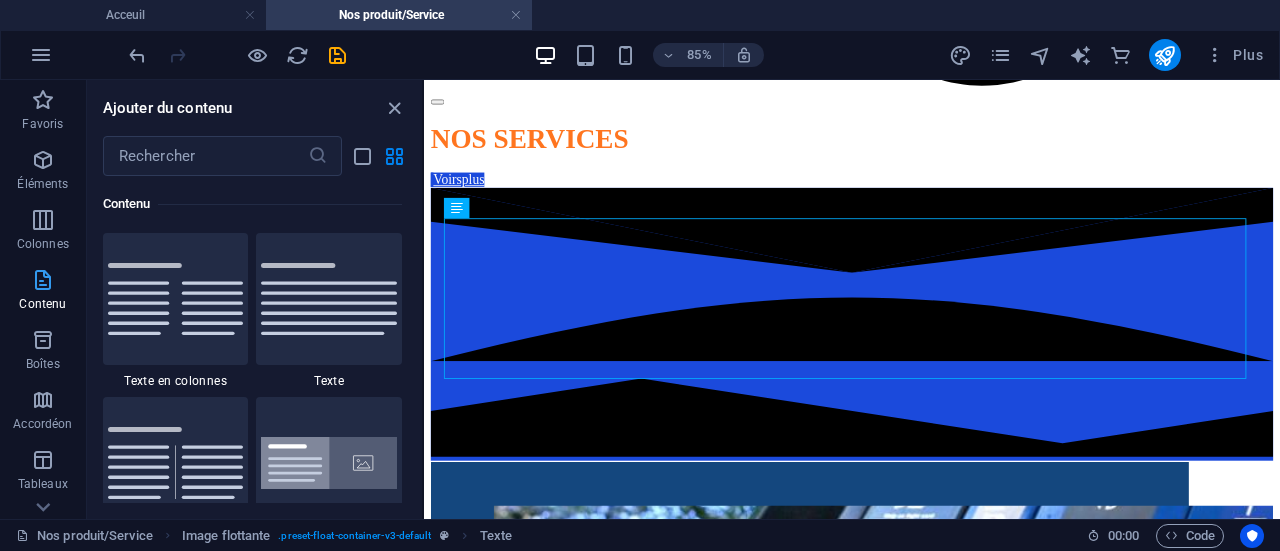 click on "Contenu" at bounding box center [42, 304] 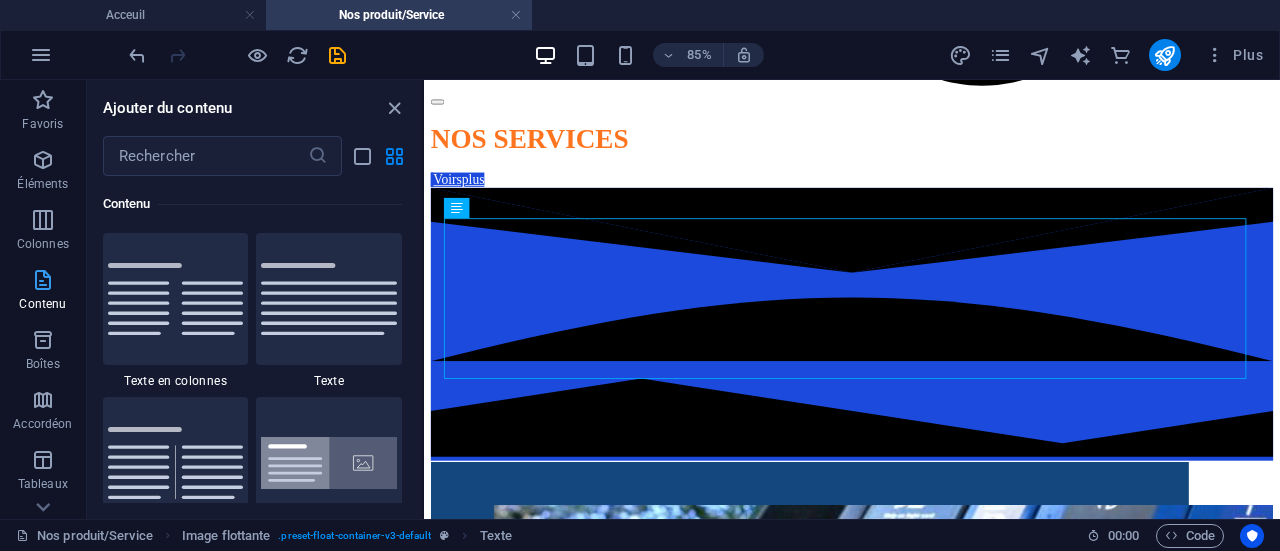click on "Contenu" at bounding box center (42, 304) 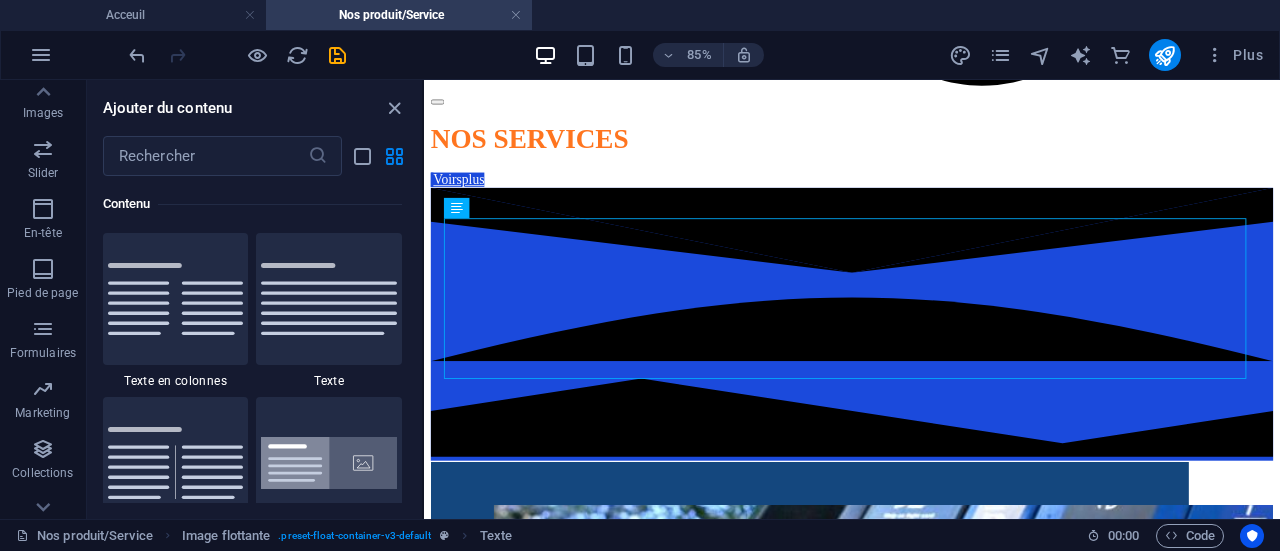 scroll, scrollTop: 520, scrollLeft: 0, axis: vertical 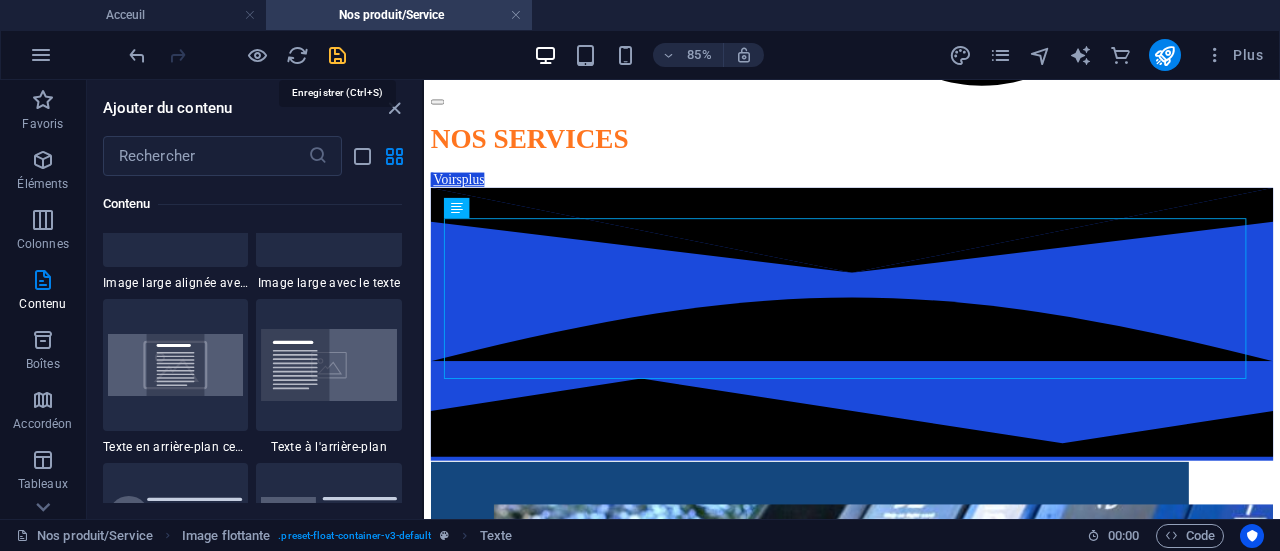 click at bounding box center [337, 55] 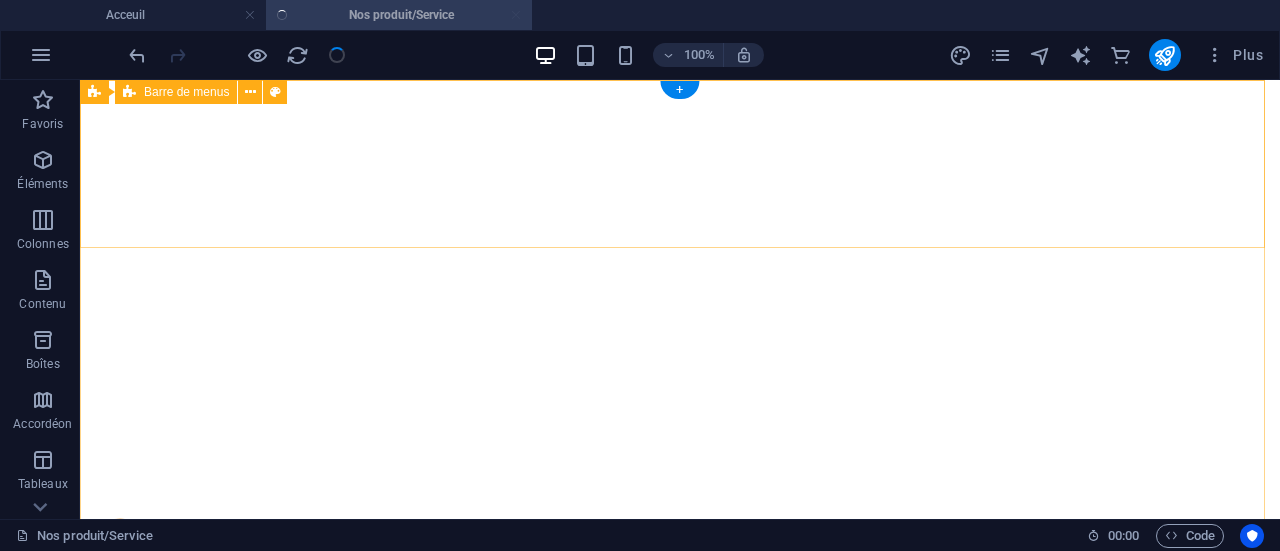 scroll, scrollTop: 0, scrollLeft: 0, axis: both 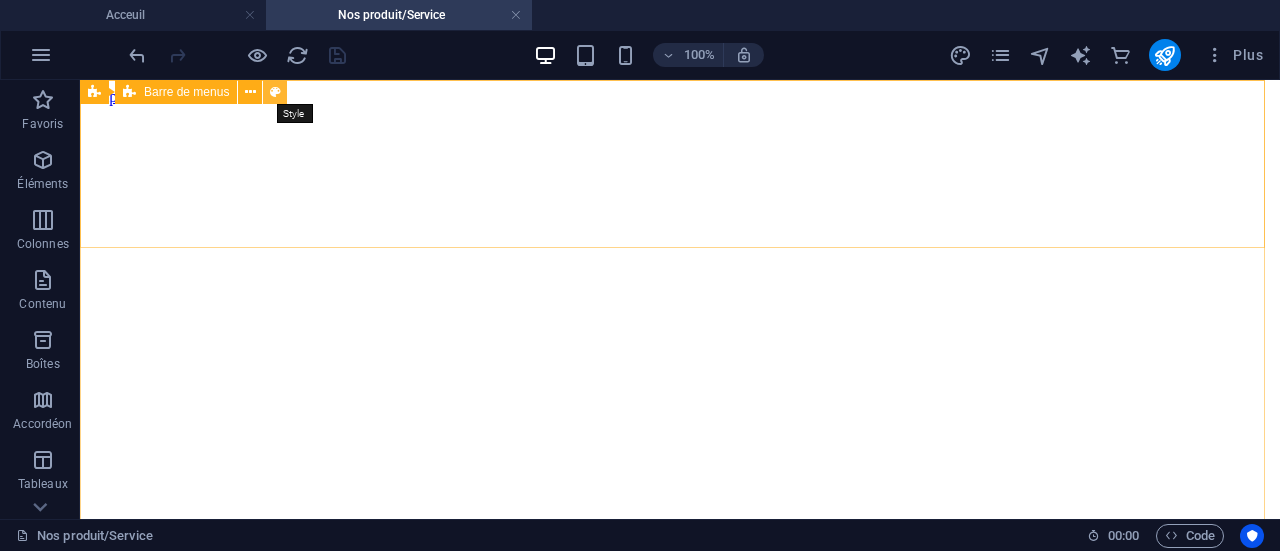 click at bounding box center [275, 92] 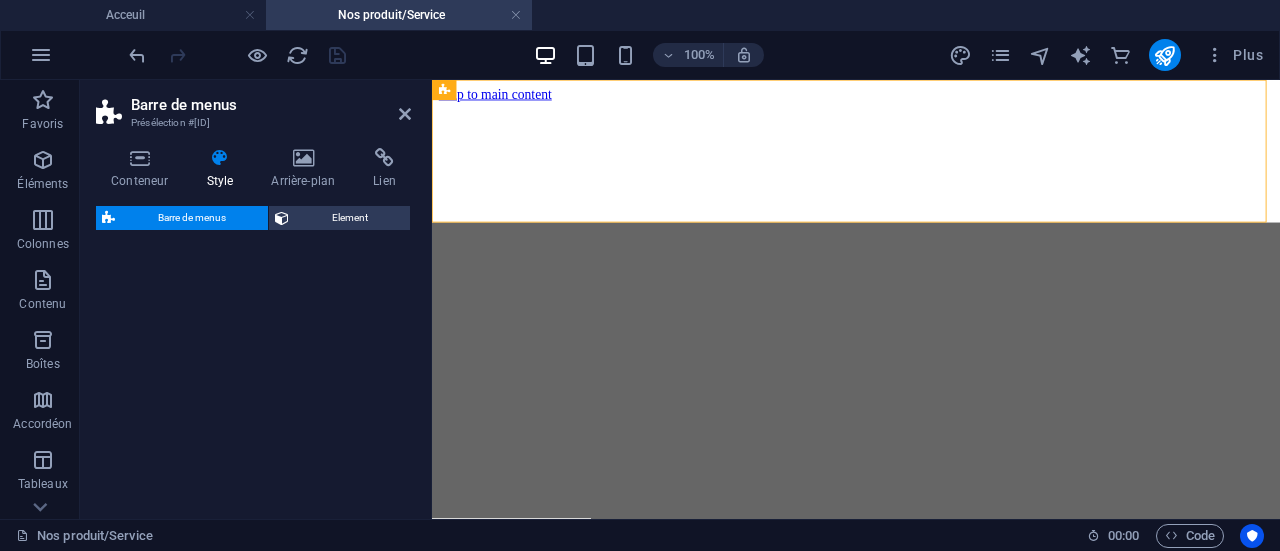 select on "rem" 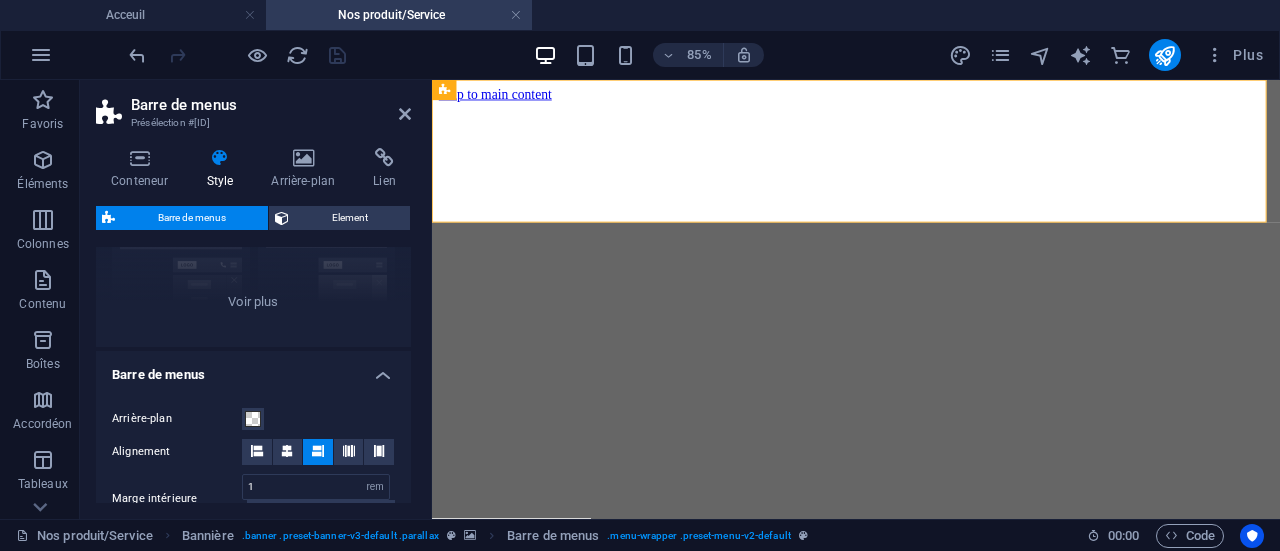 scroll, scrollTop: 237, scrollLeft: 0, axis: vertical 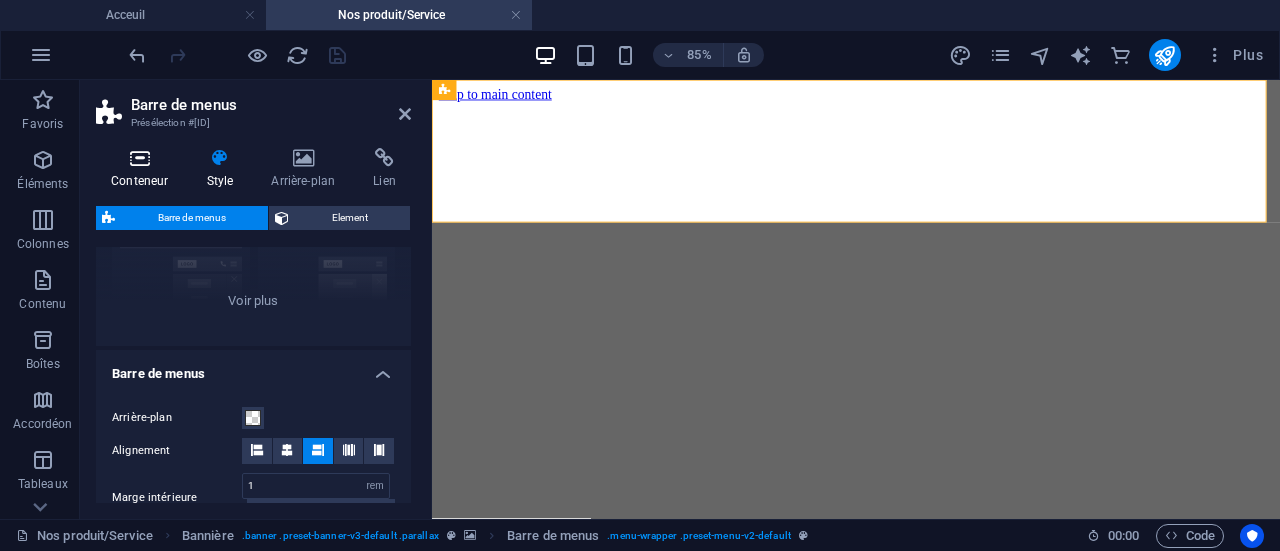 click on "Conteneur" at bounding box center [143, 169] 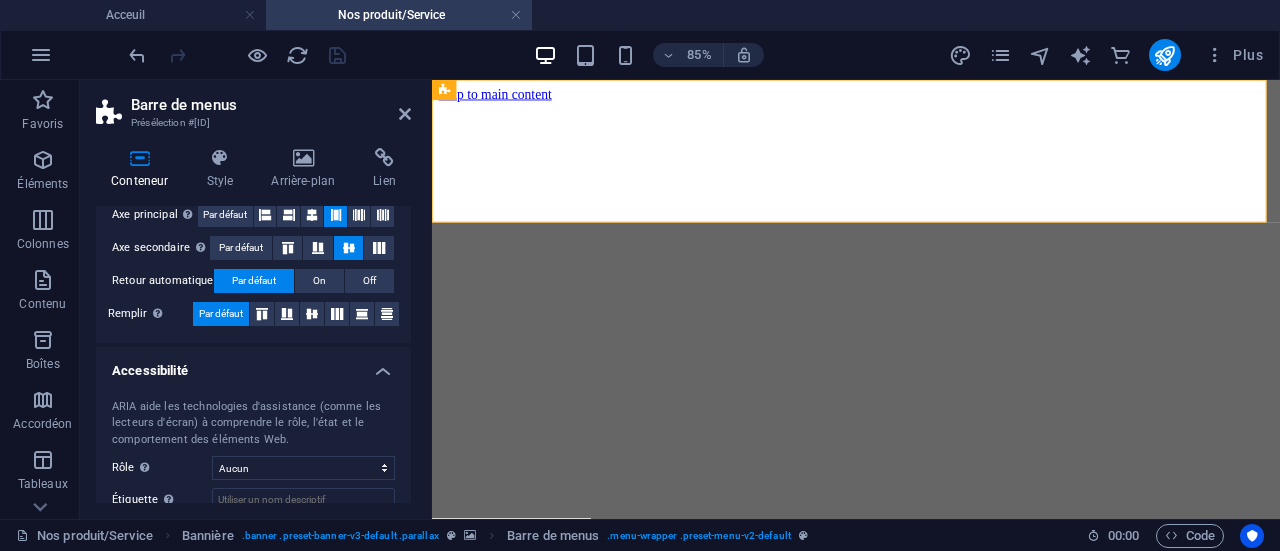 scroll, scrollTop: 500, scrollLeft: 0, axis: vertical 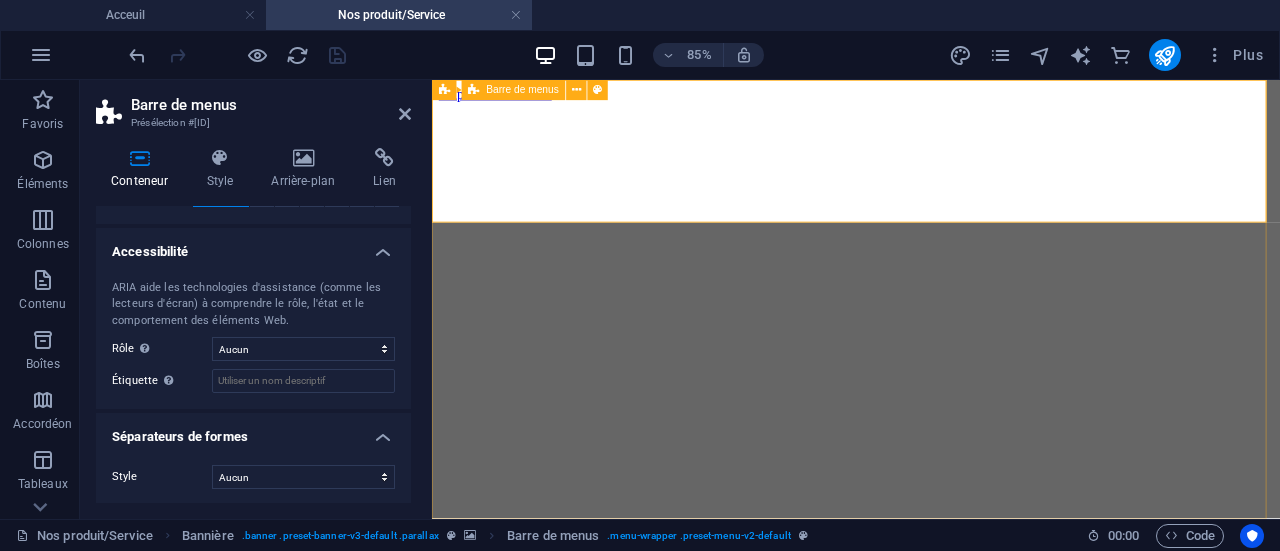 click on "Barre de menus" at bounding box center [514, 90] 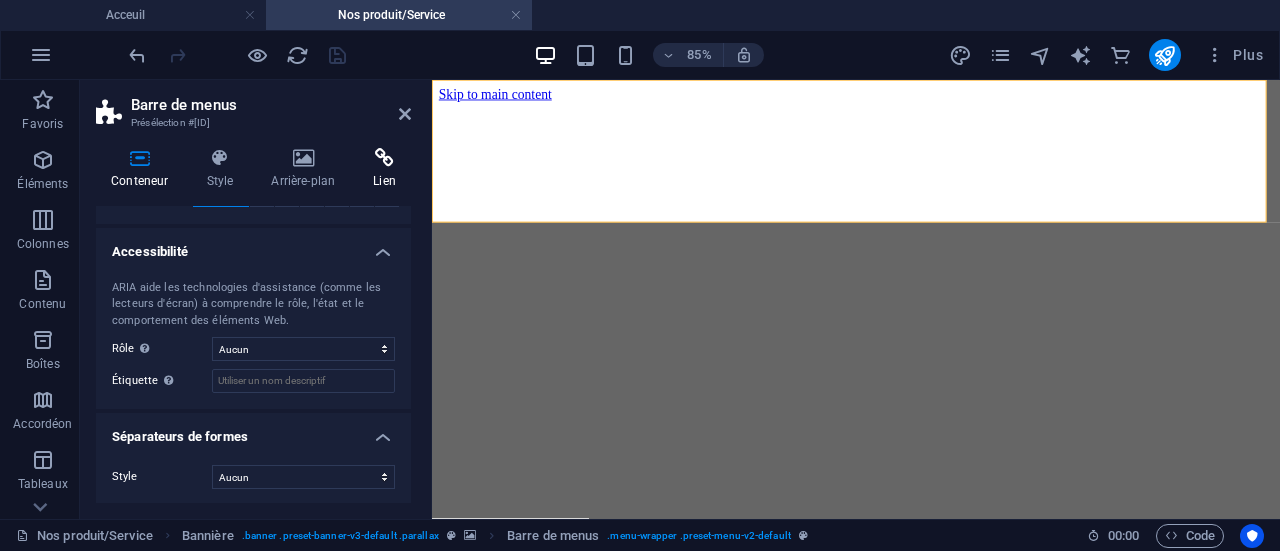 click at bounding box center [384, 158] 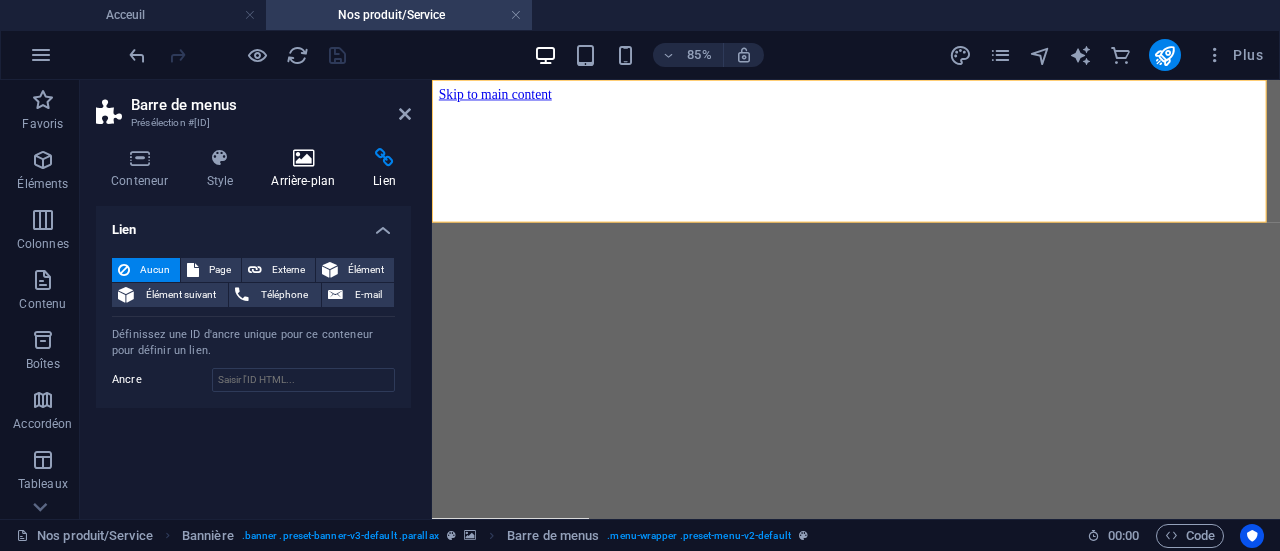 click at bounding box center (303, 158) 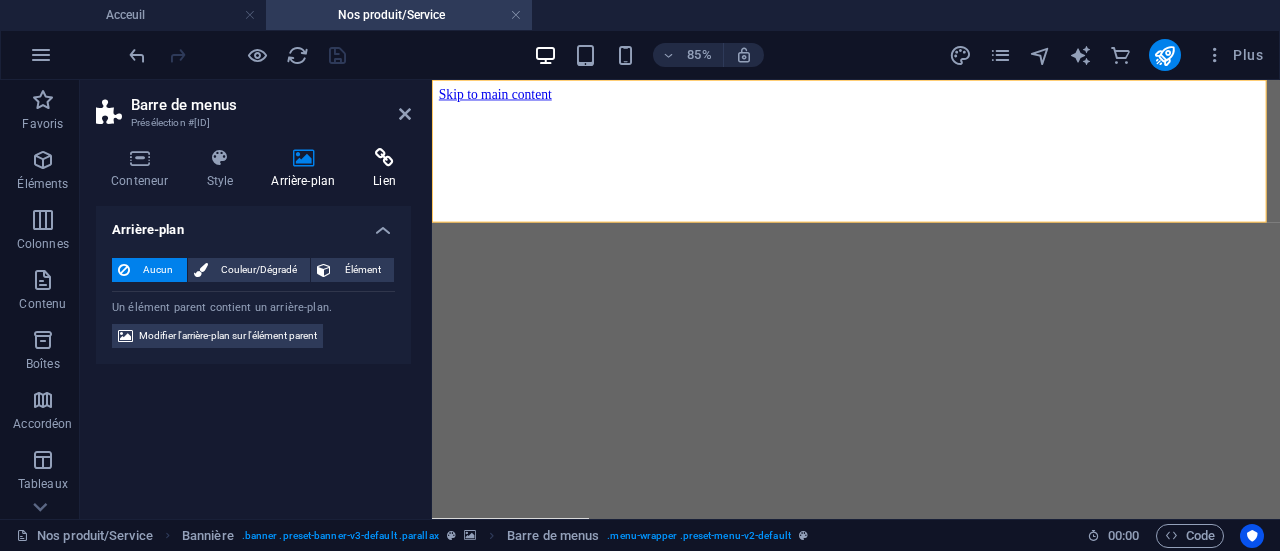 click at bounding box center [384, 158] 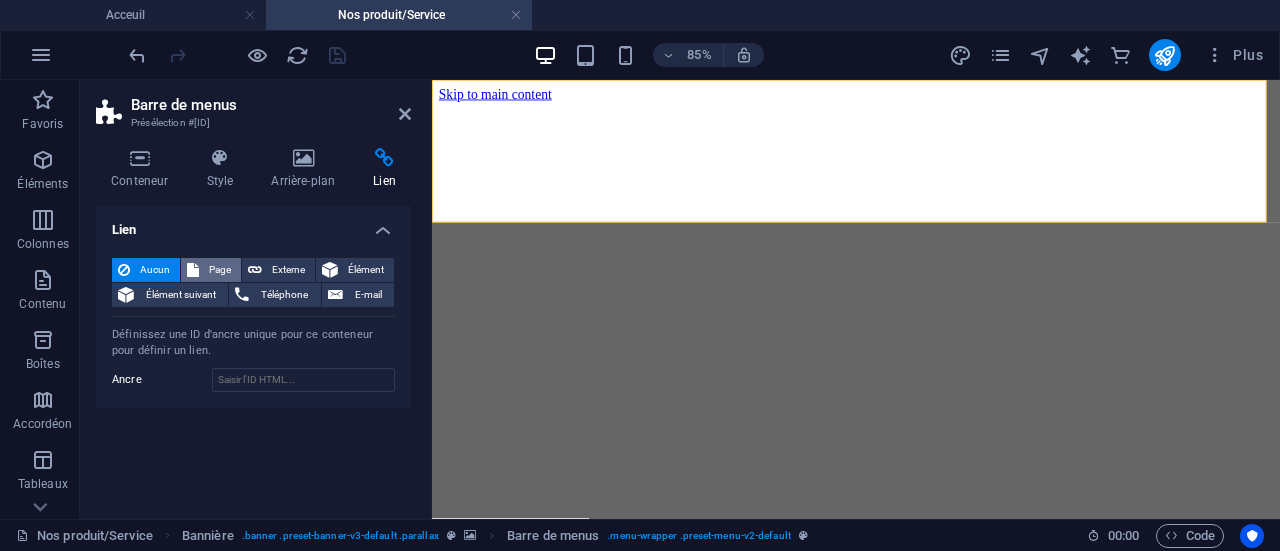 click on "Page" at bounding box center [220, 270] 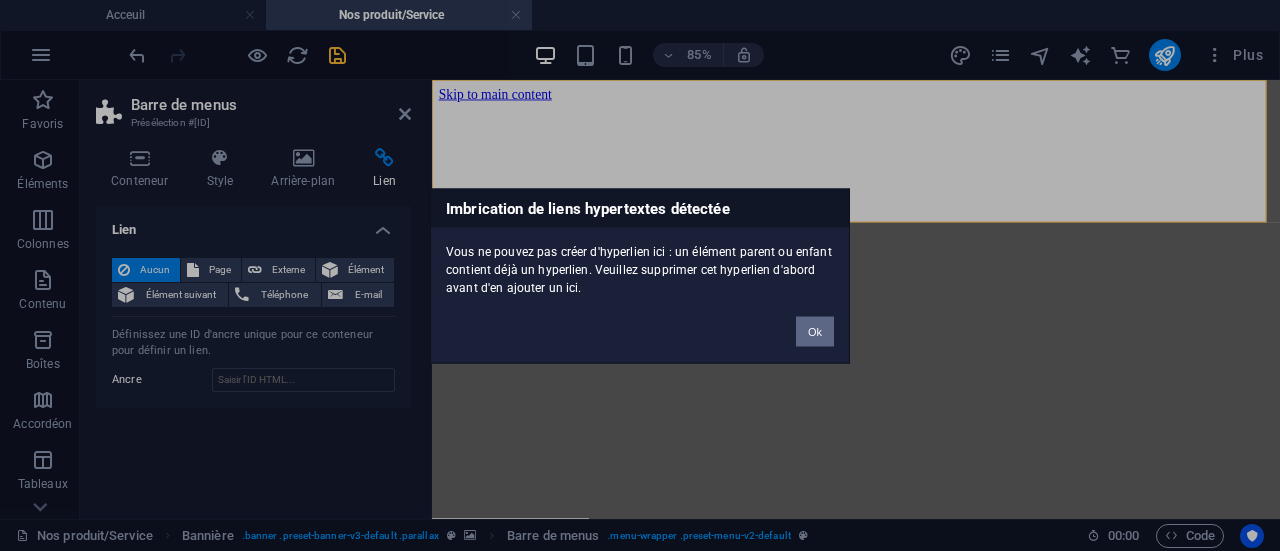 click on "Ok" at bounding box center [815, 331] 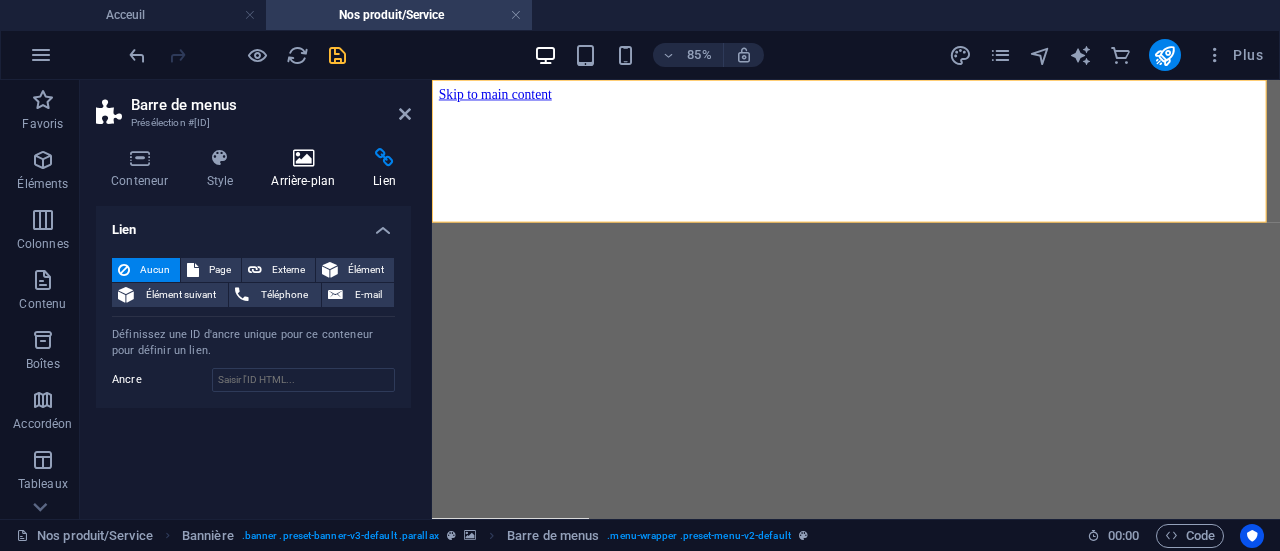 click on "Arrière-plan" at bounding box center (307, 169) 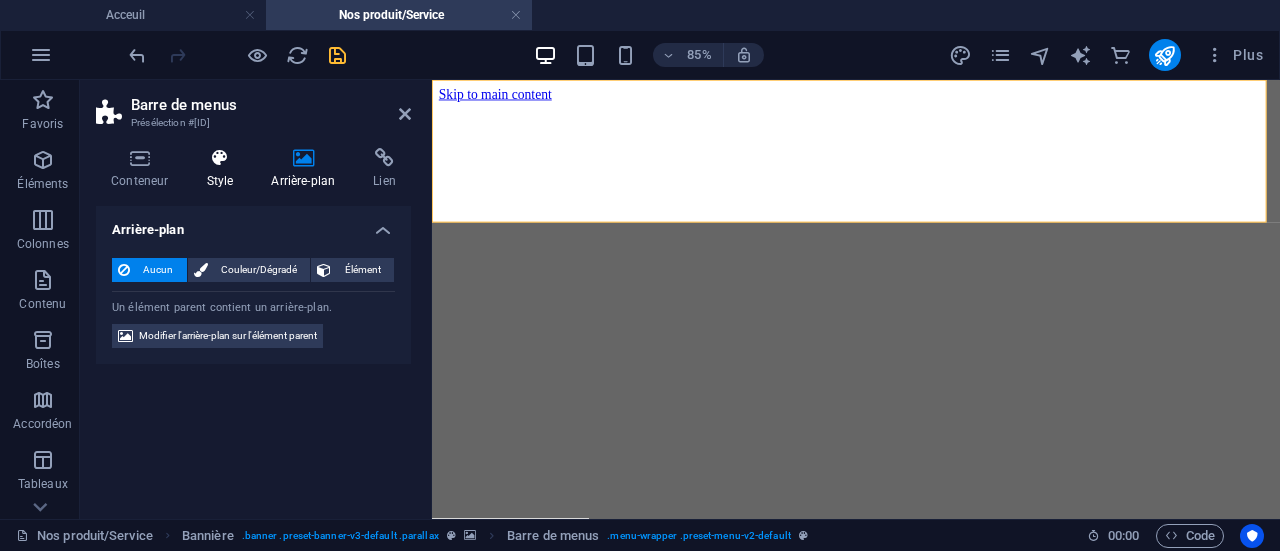 click at bounding box center (219, 158) 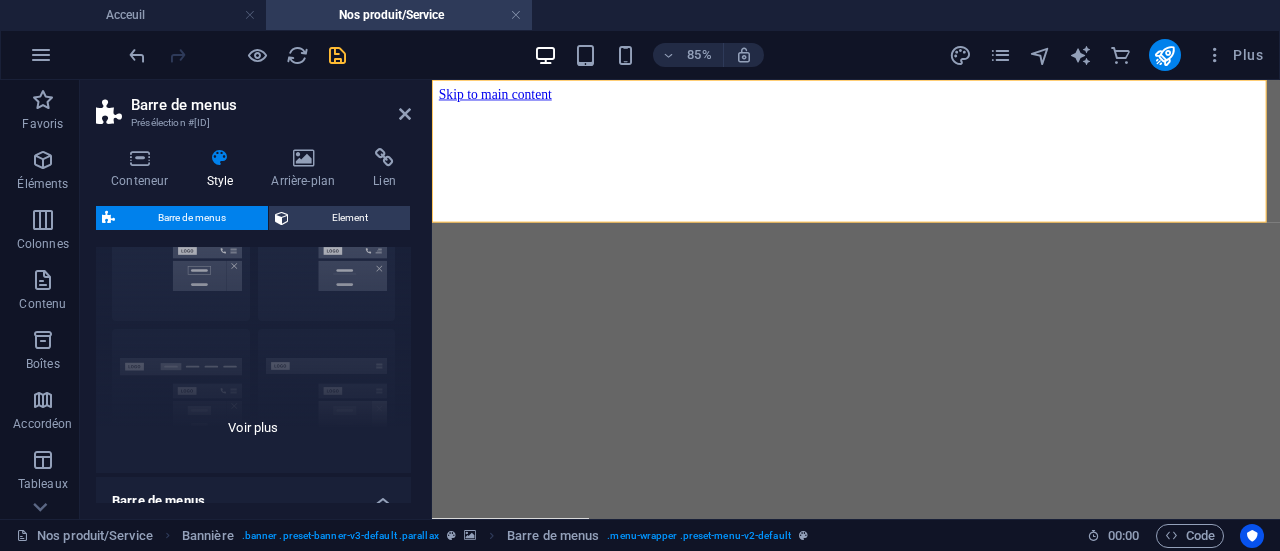 scroll, scrollTop: 0, scrollLeft: 0, axis: both 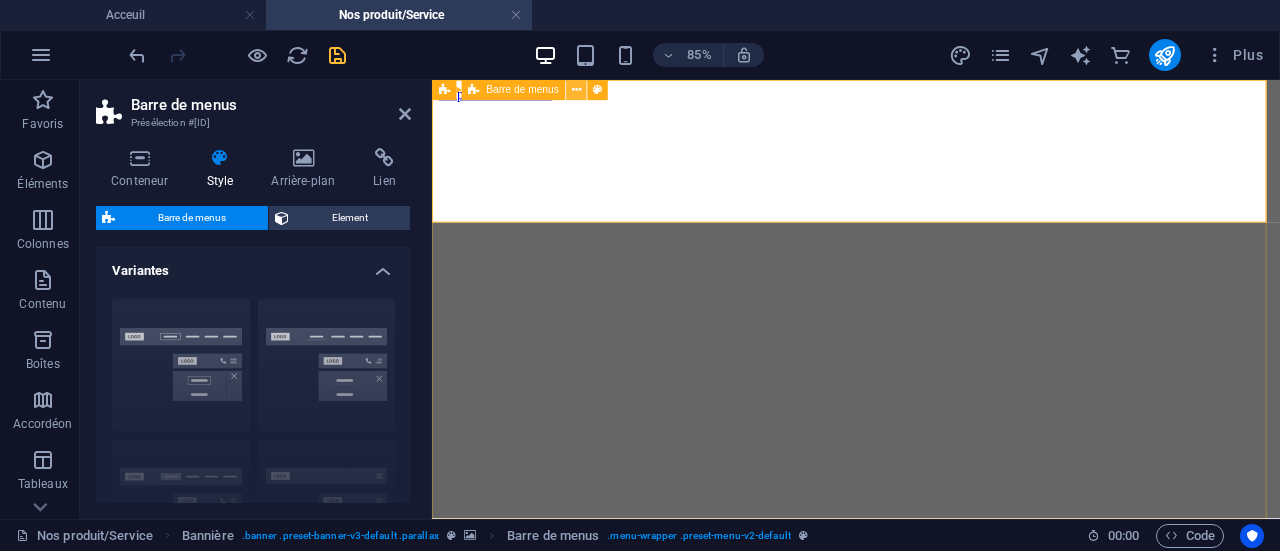 click at bounding box center (576, 90) 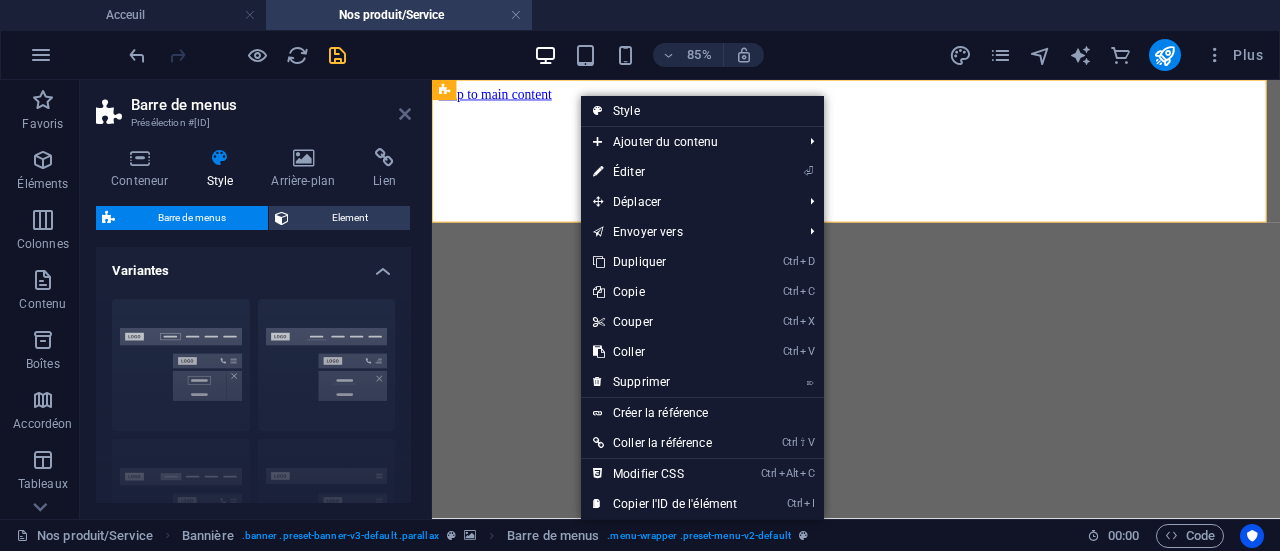 click at bounding box center (405, 114) 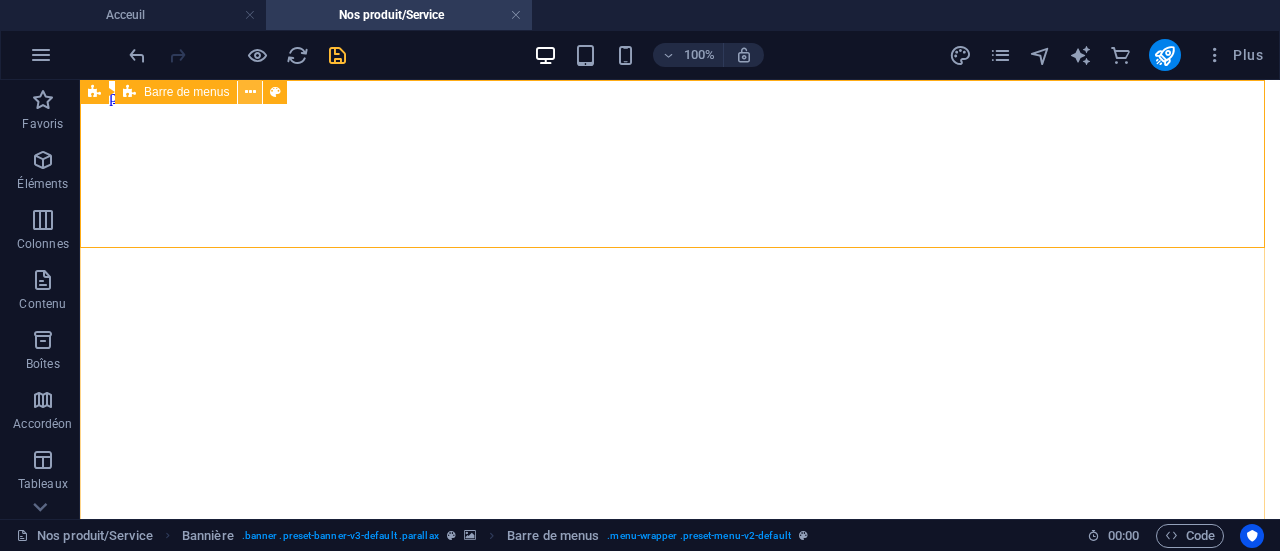click at bounding box center (250, 92) 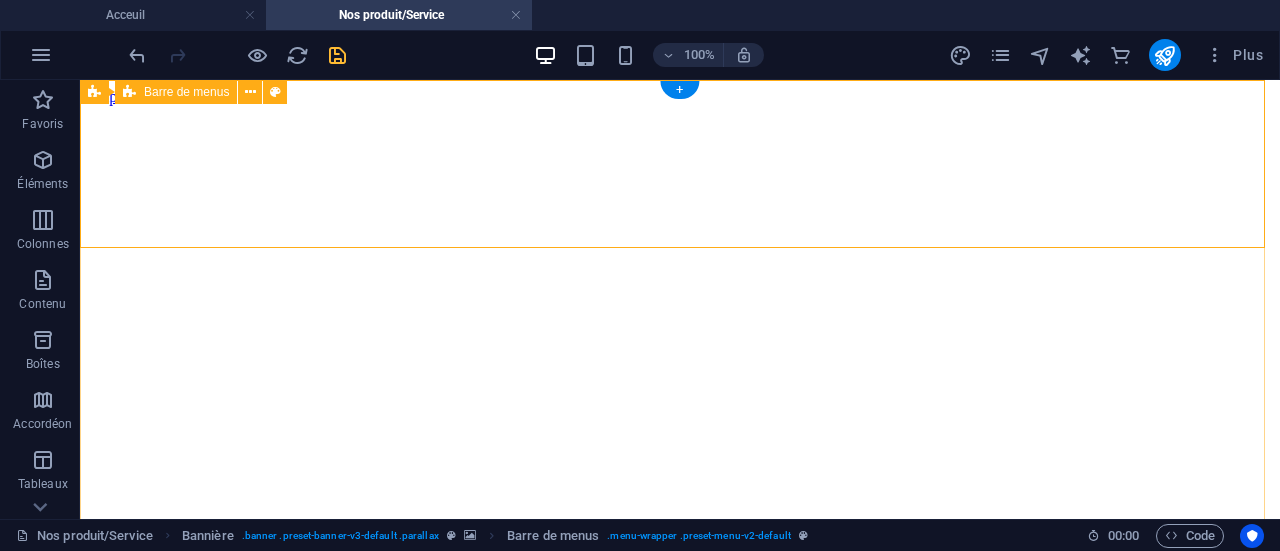 click on "Acceuil A propos Services Nous contact" at bounding box center (680, 1531) 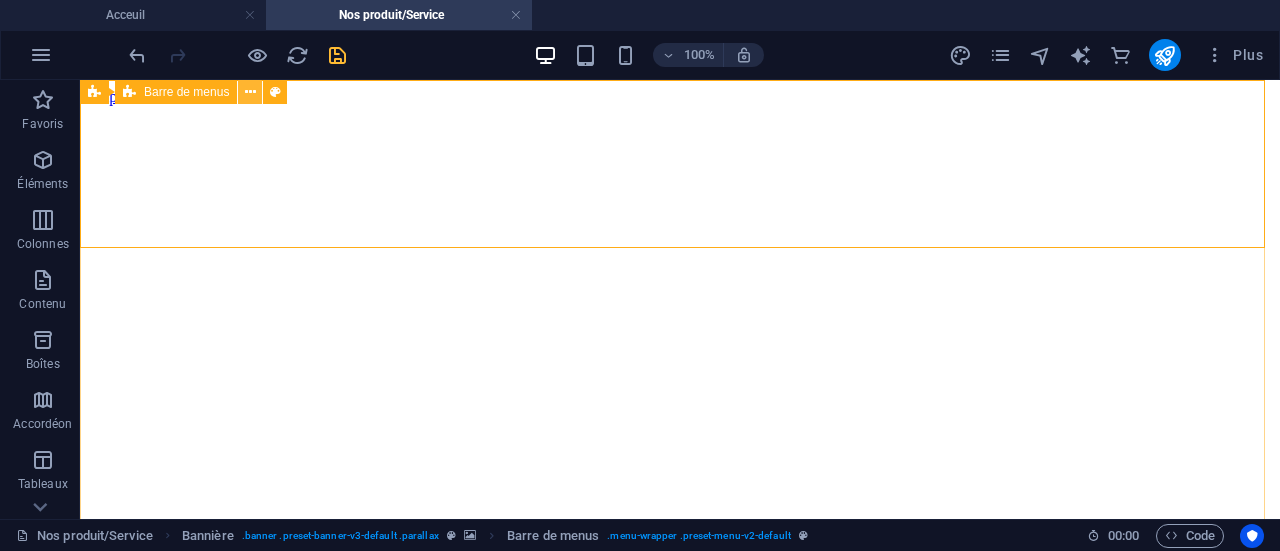 click at bounding box center (250, 92) 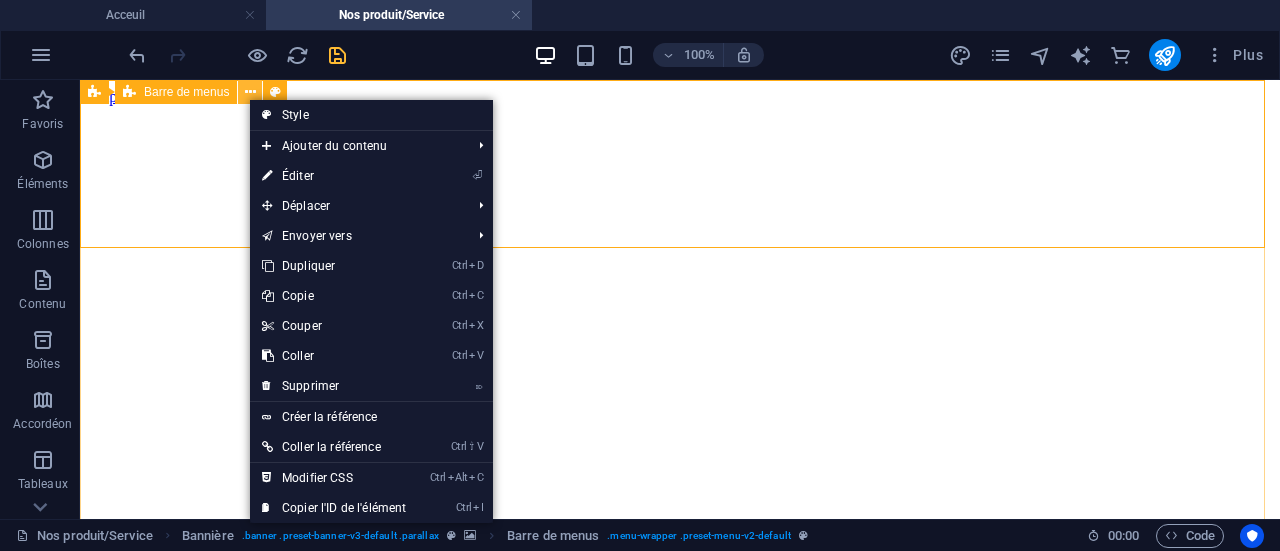 click at bounding box center [250, 92] 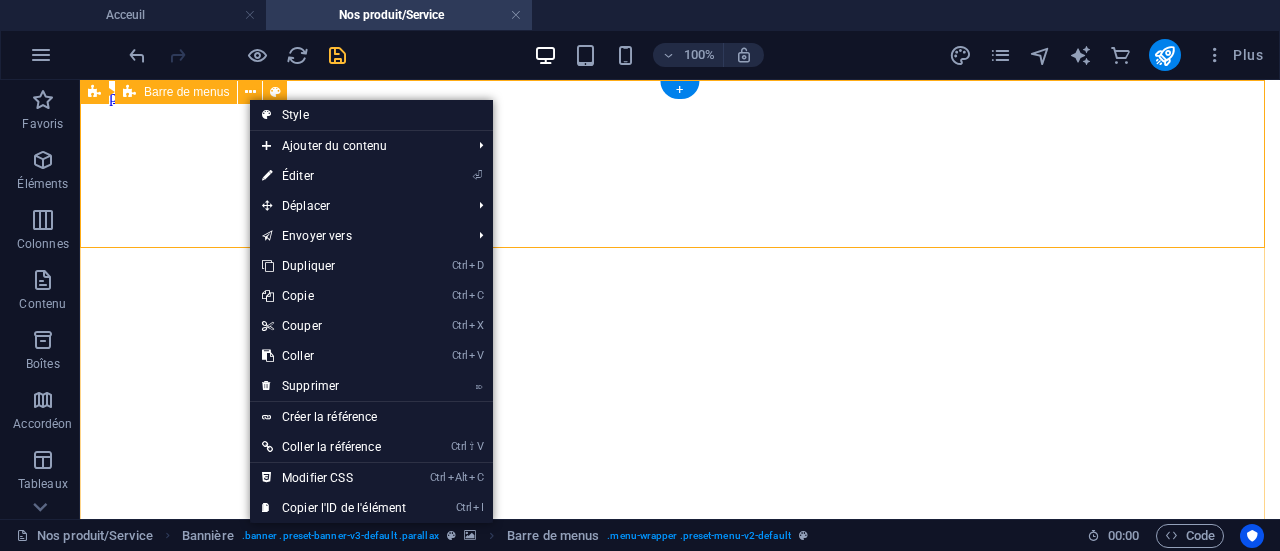 click on "Acceuil A propos Services Nous contact" at bounding box center (680, 1531) 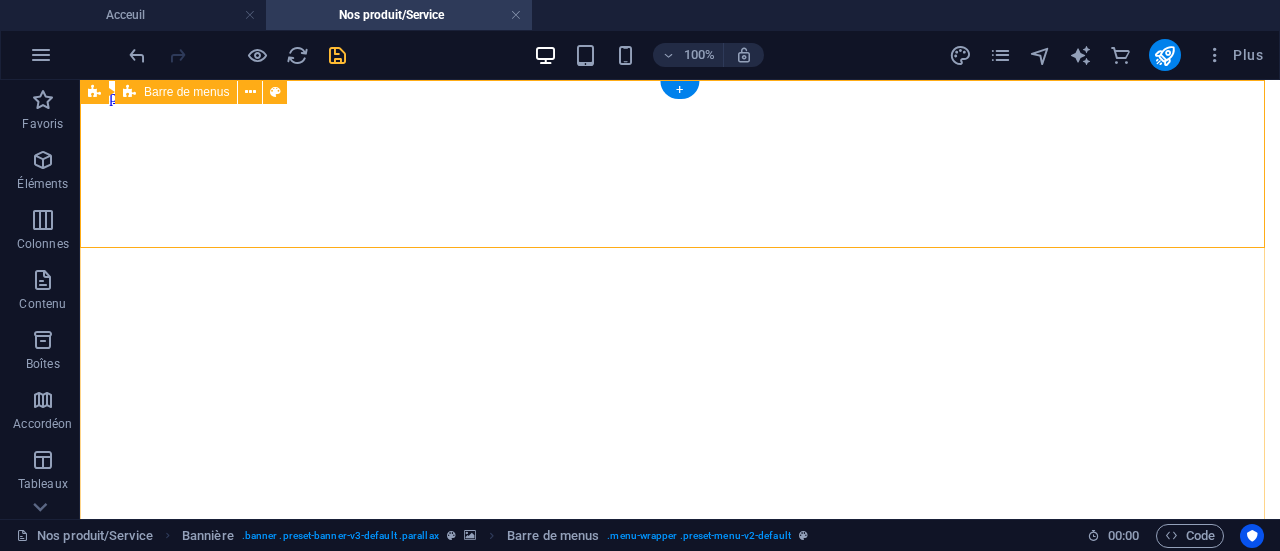 click on "Acceuil A propos Services Nous contact" at bounding box center [680, 1531] 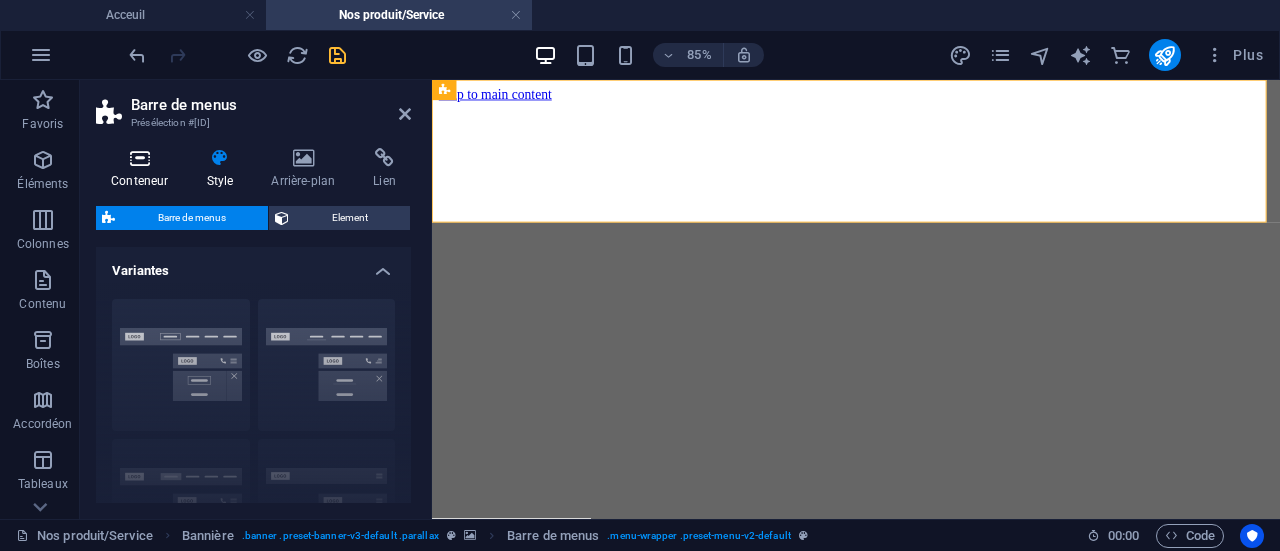 click on "Conteneur" at bounding box center (143, 169) 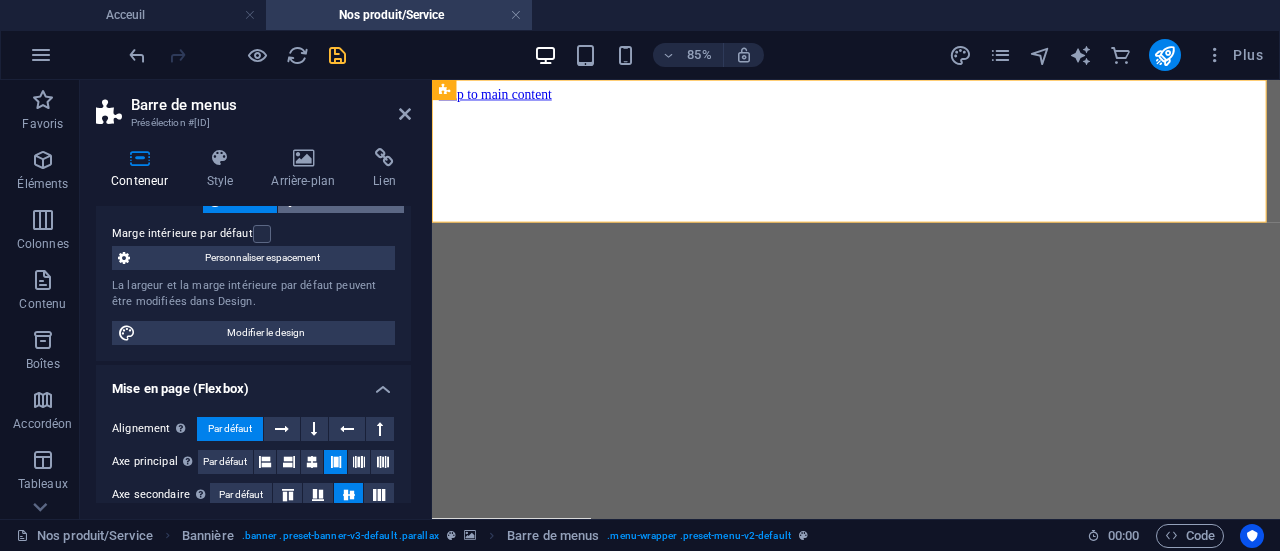 scroll, scrollTop: 0, scrollLeft: 0, axis: both 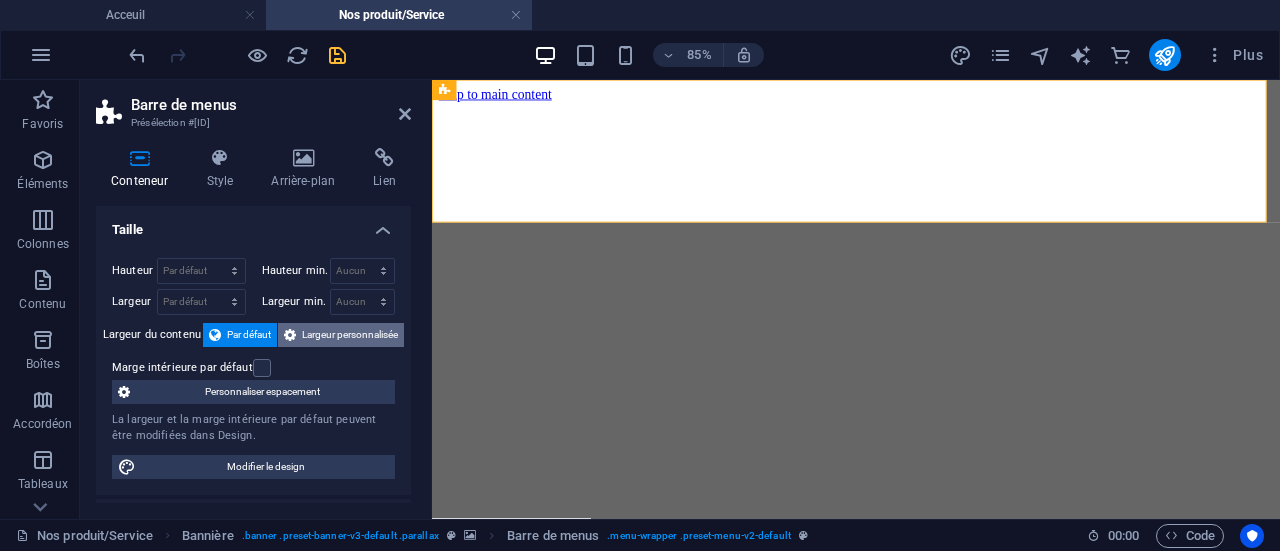 click on "Largeur personnalisée" at bounding box center [350, 335] 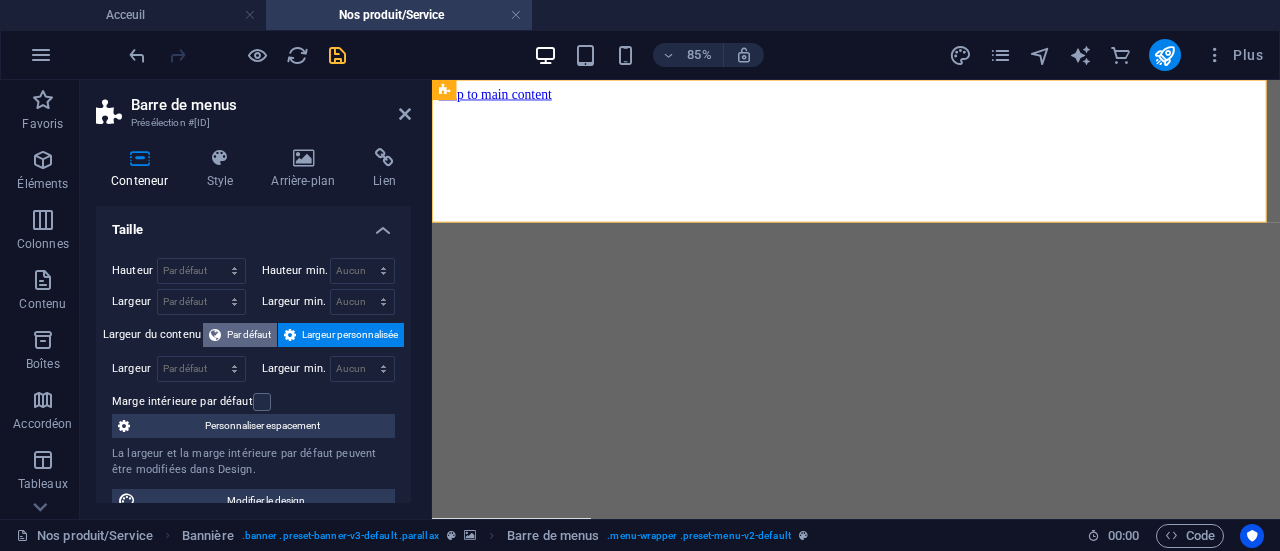 click on "Par défaut" at bounding box center (249, 335) 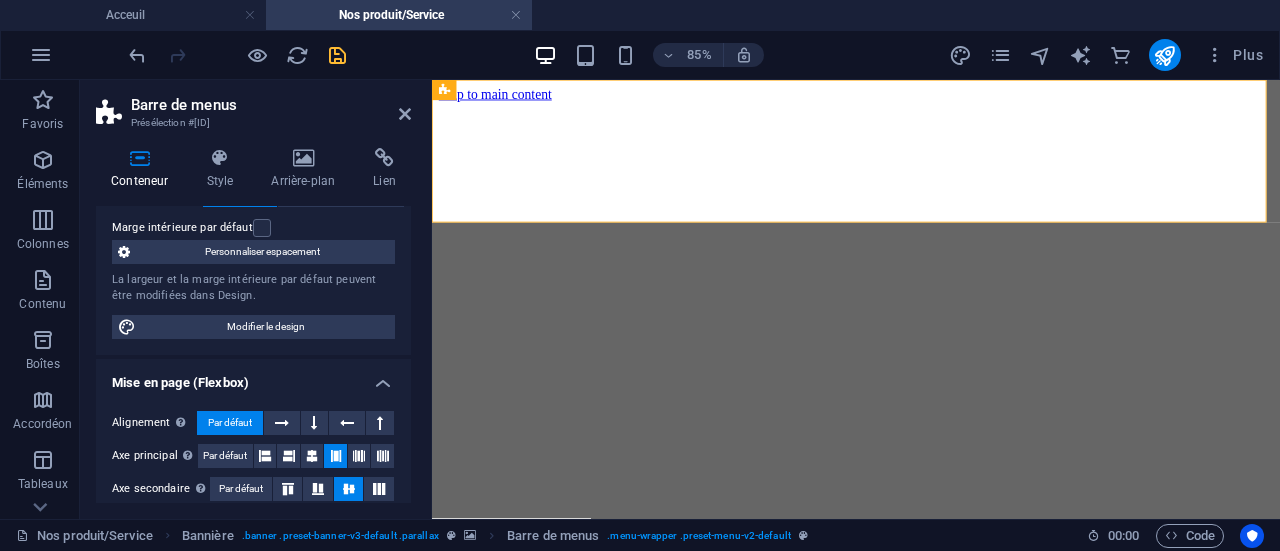 scroll, scrollTop: 0, scrollLeft: 0, axis: both 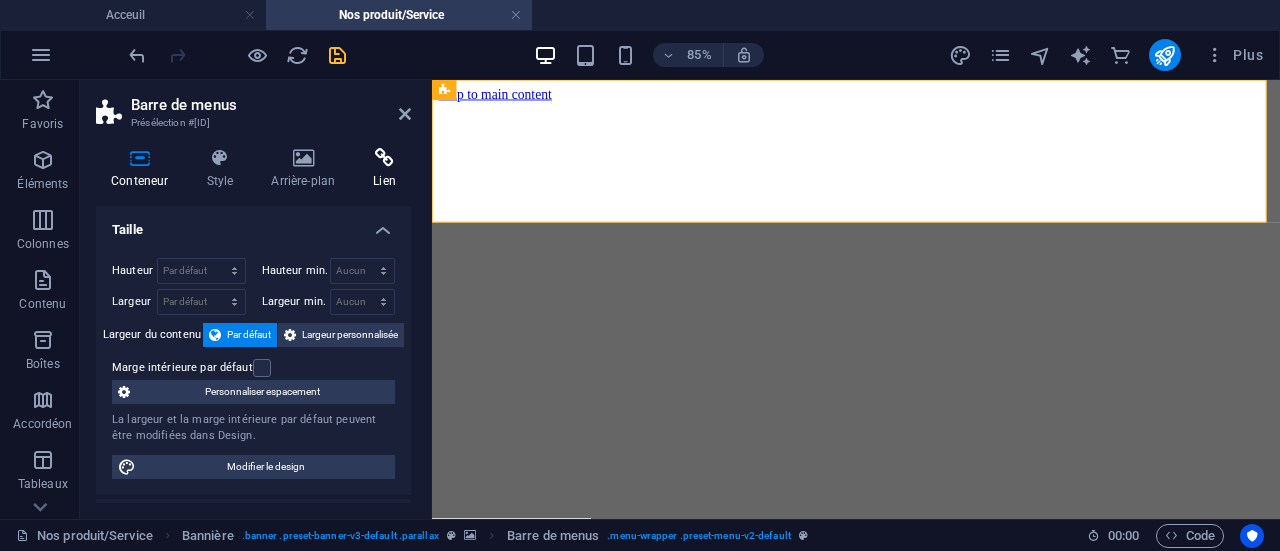 click on "Lien" at bounding box center [384, 169] 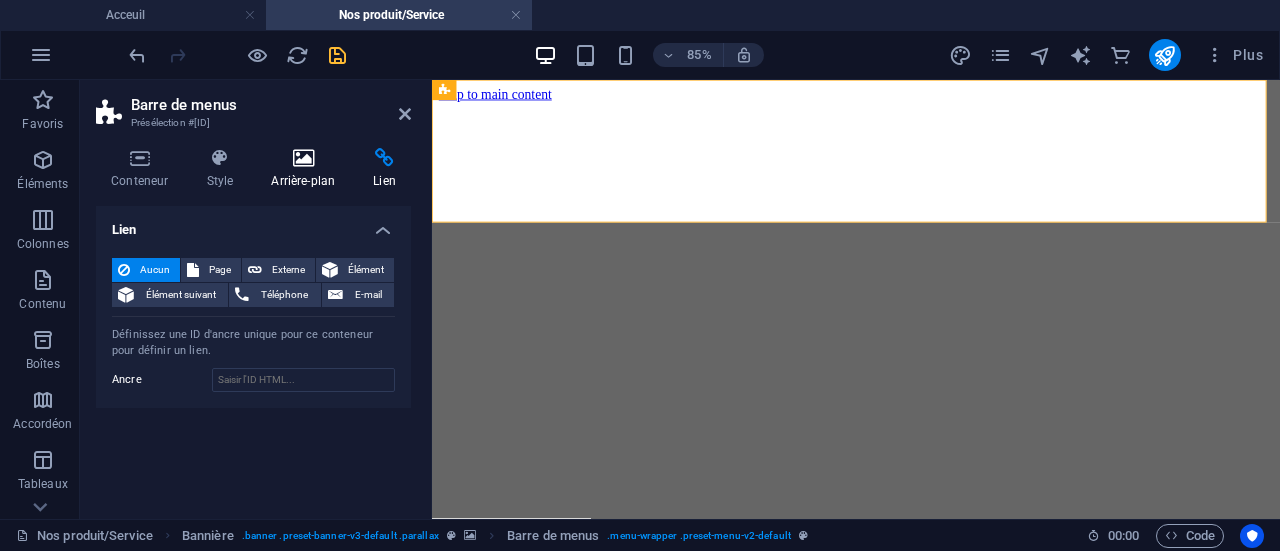 click on "Arrière-plan" at bounding box center (307, 169) 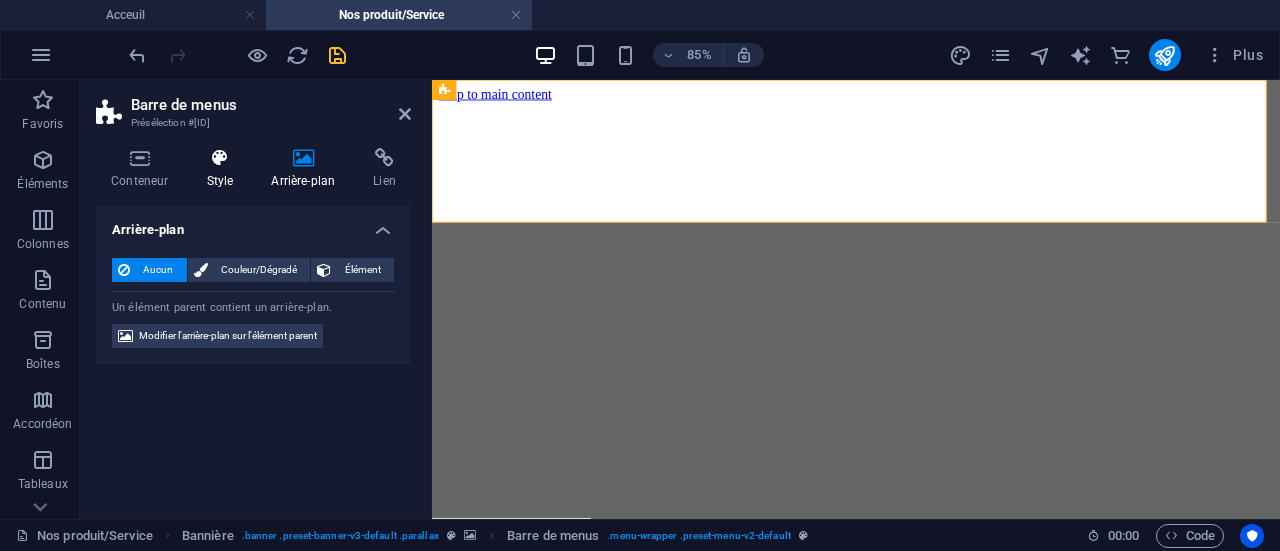 click on "Style" at bounding box center [223, 169] 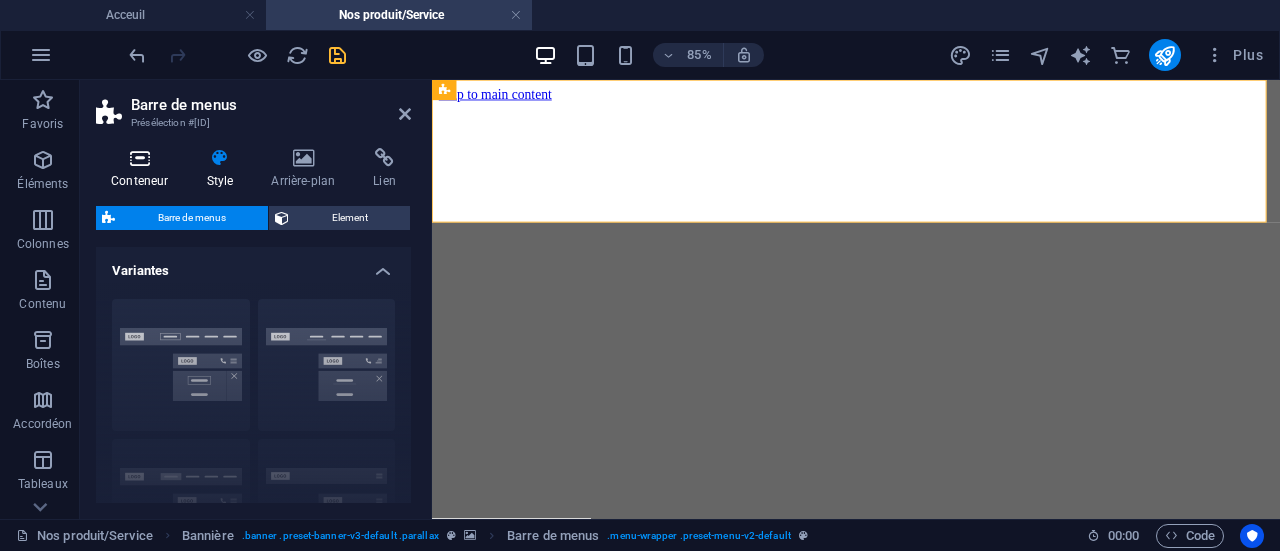 click at bounding box center [139, 158] 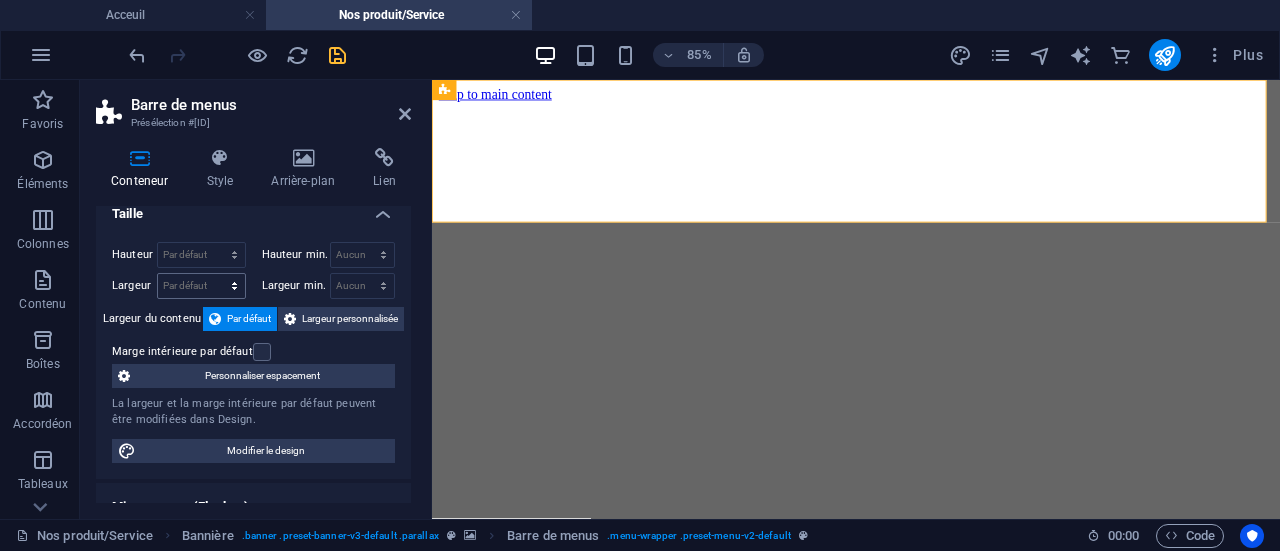 scroll, scrollTop: 0, scrollLeft: 0, axis: both 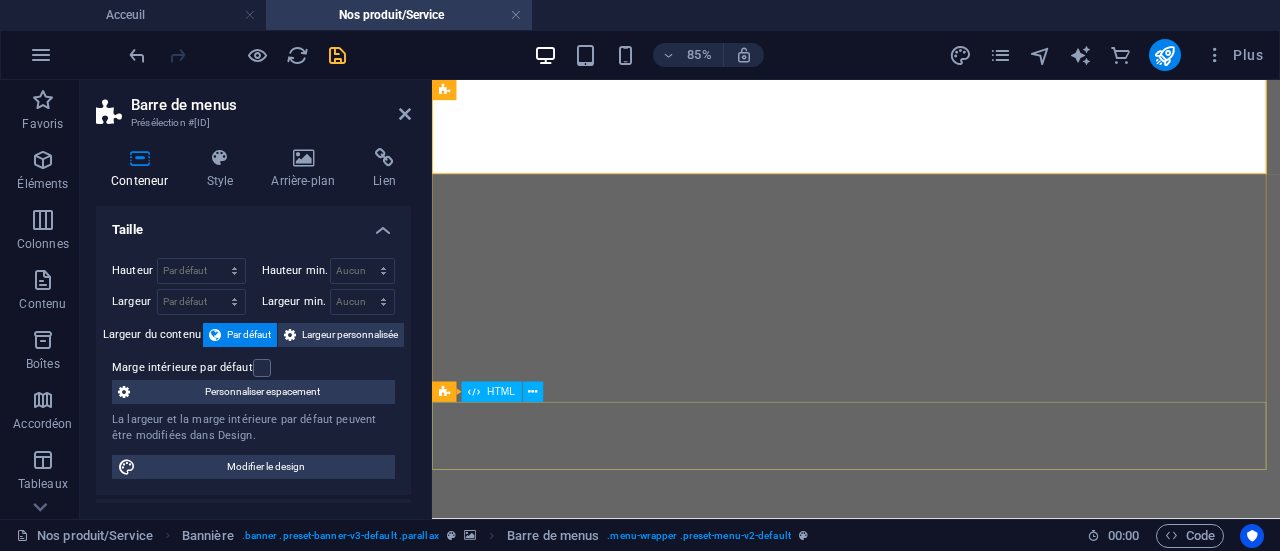 click at bounding box center (931, 2372) 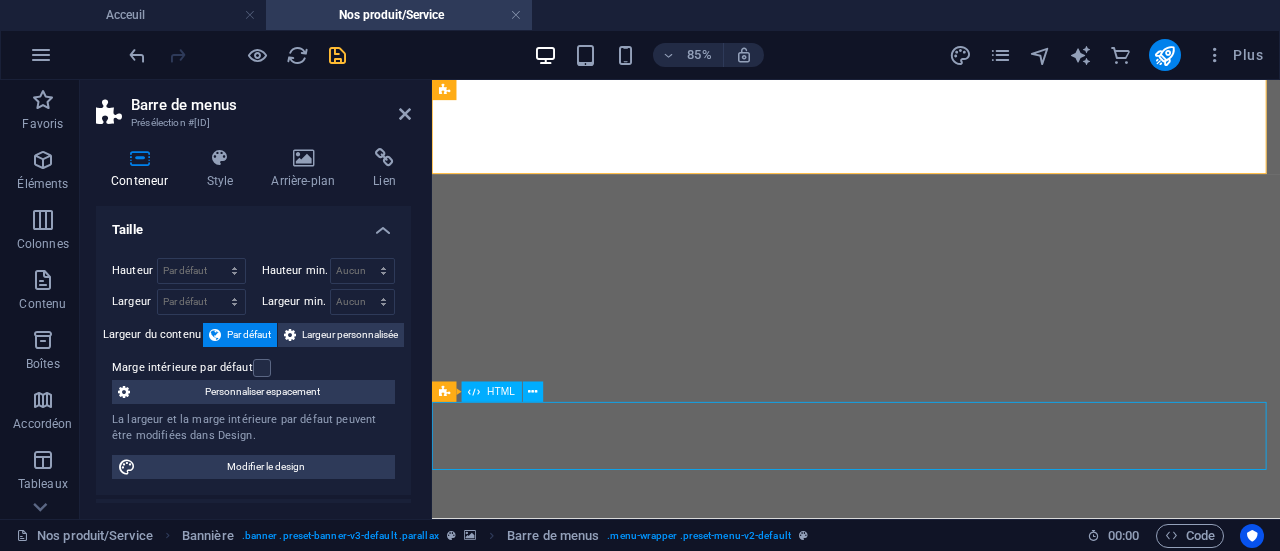 click at bounding box center [931, 2372] 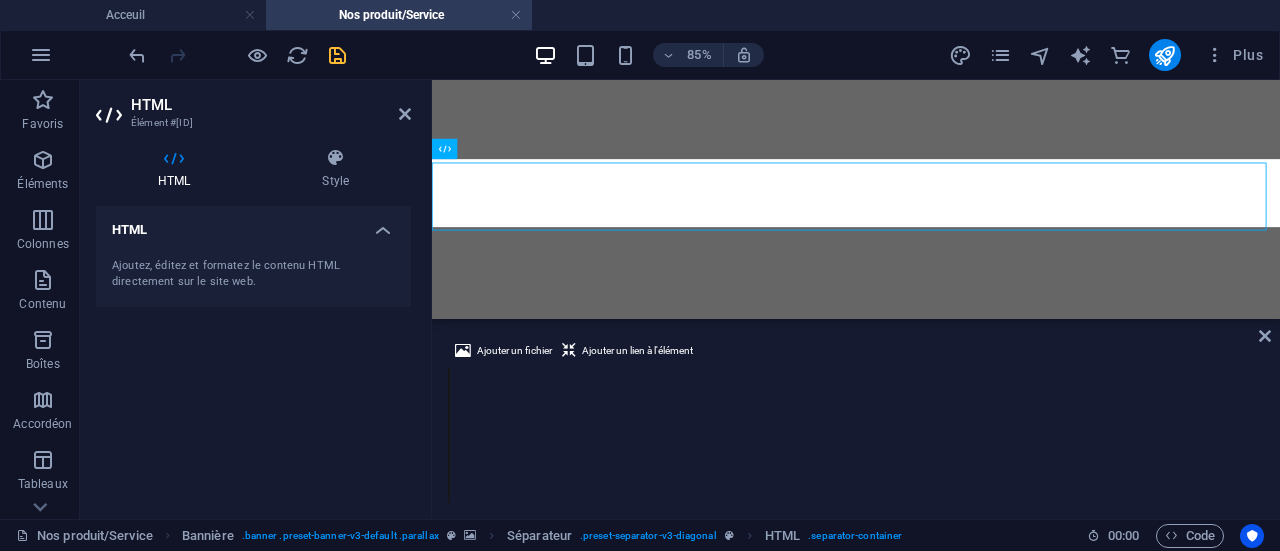 scroll, scrollTop: 339, scrollLeft: 0, axis: vertical 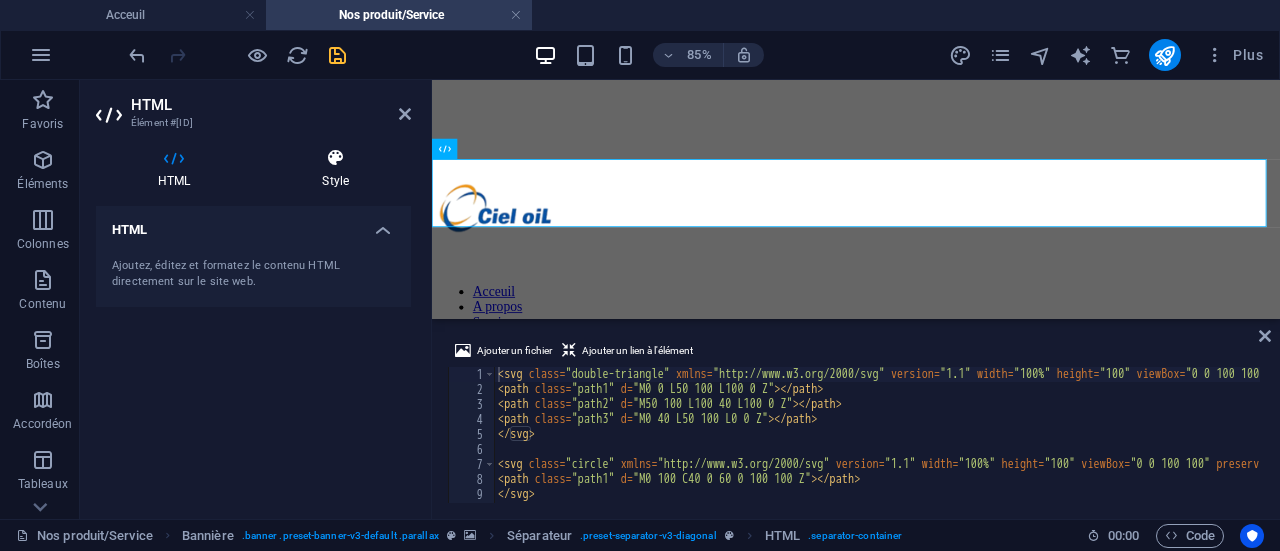 click at bounding box center [335, 158] 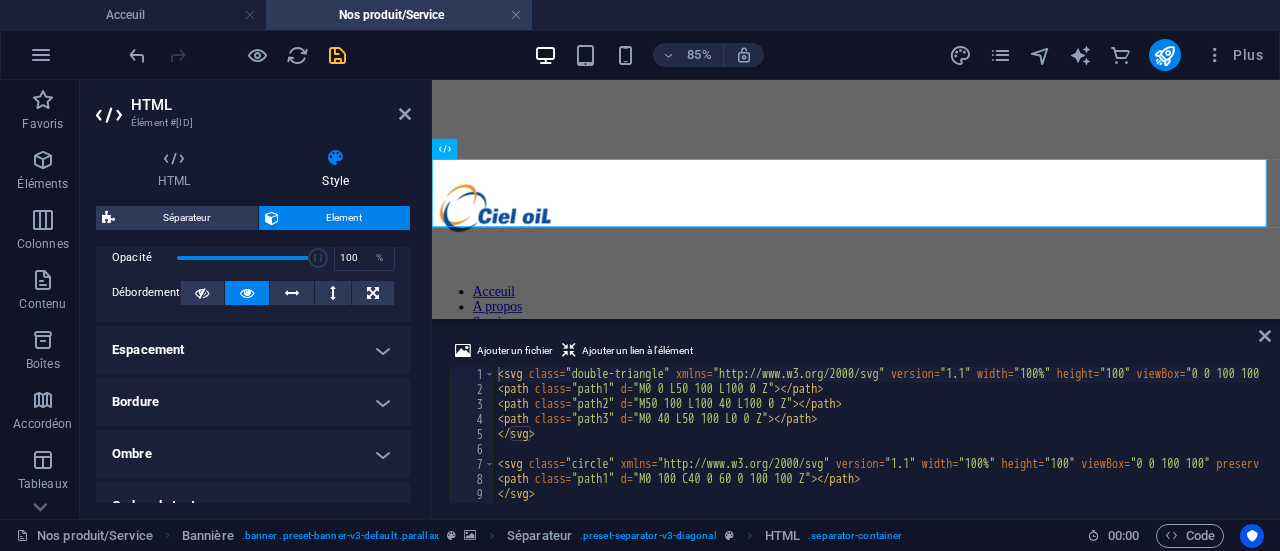 scroll, scrollTop: 321, scrollLeft: 0, axis: vertical 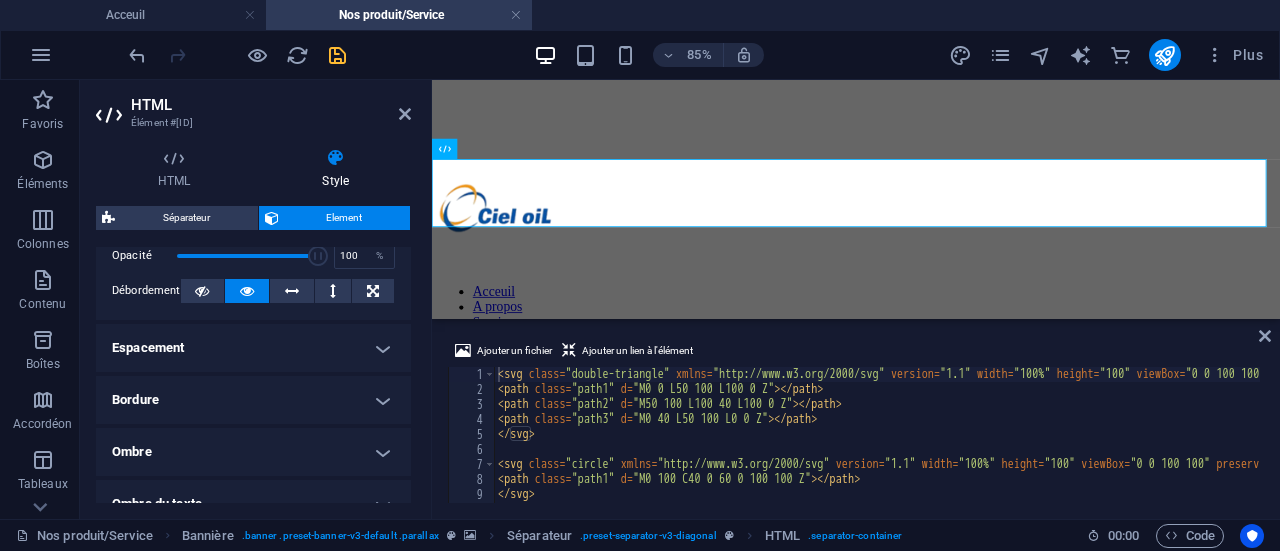 click on "Espacement" at bounding box center (253, 348) 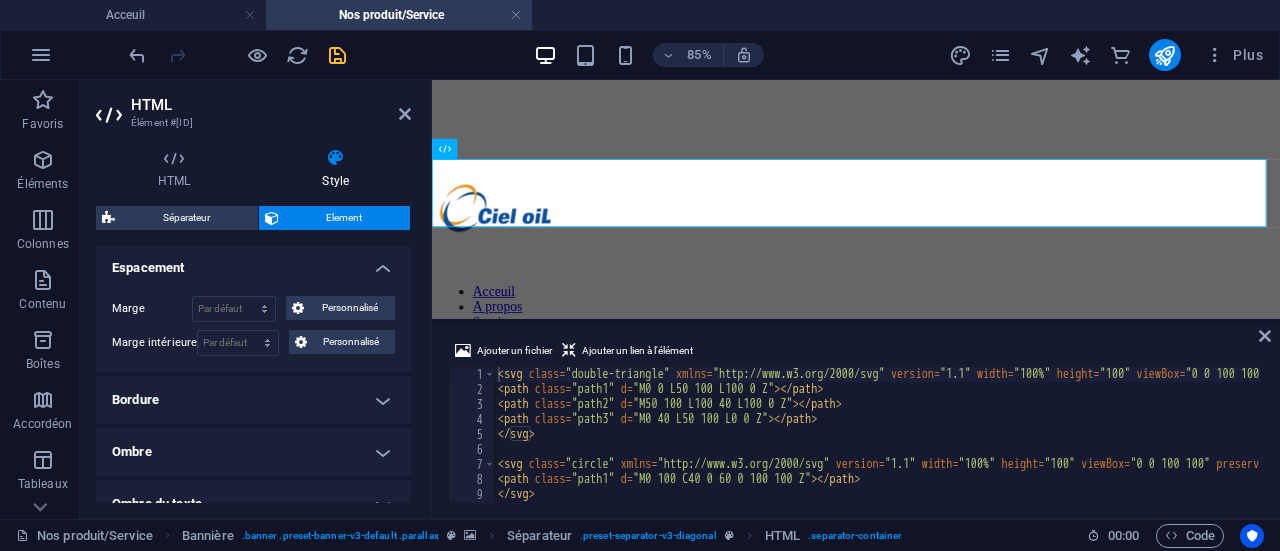 scroll, scrollTop: 407, scrollLeft: 0, axis: vertical 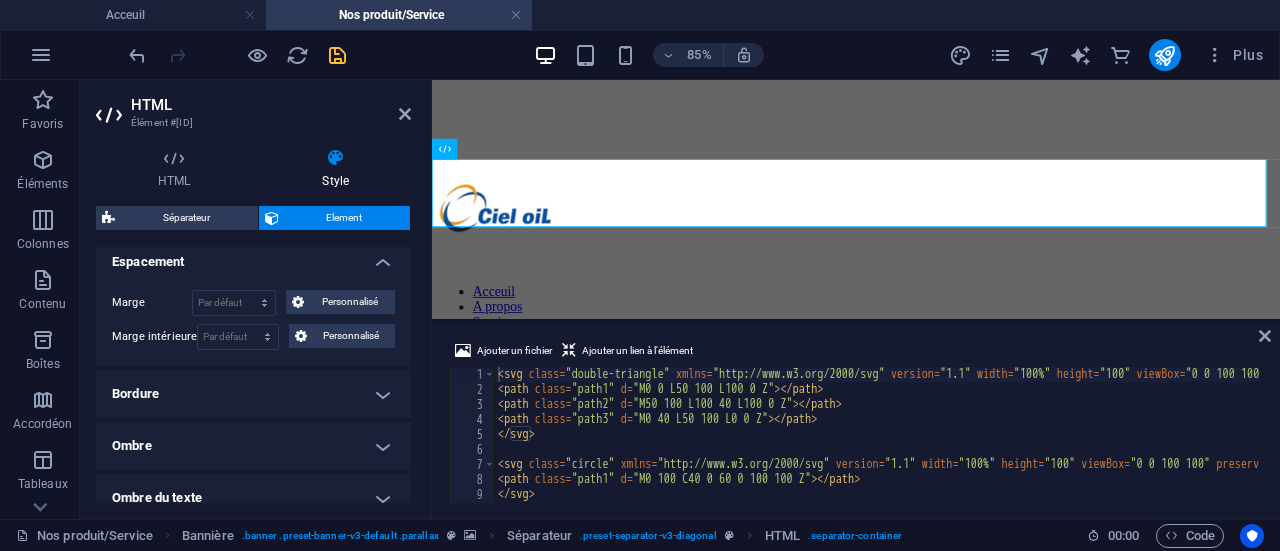 click on "Bordure" at bounding box center [253, 394] 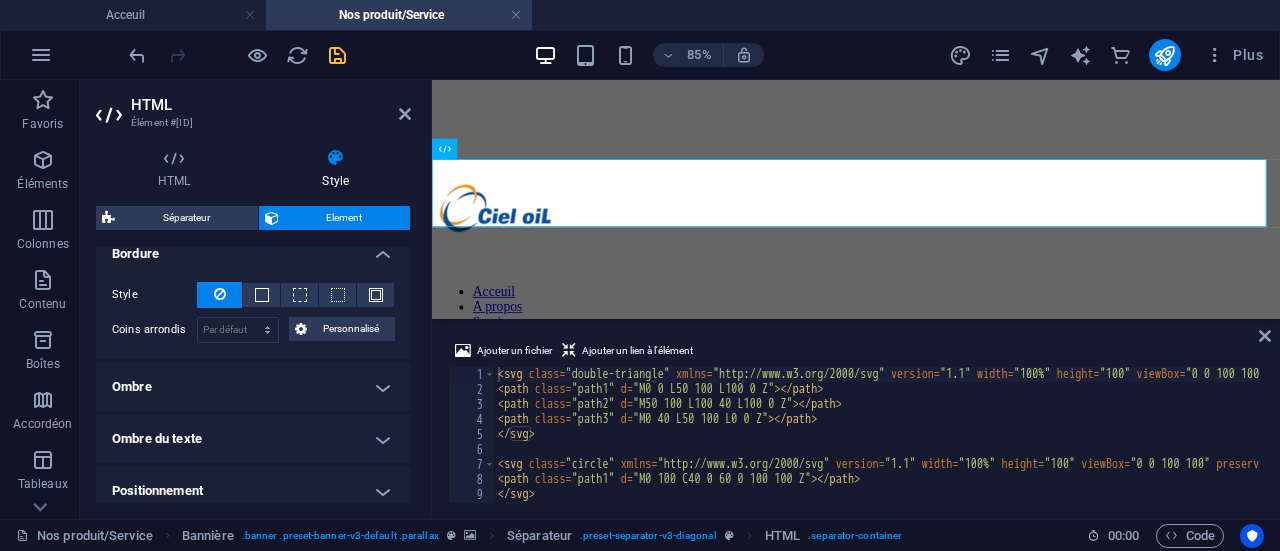 scroll, scrollTop: 557, scrollLeft: 0, axis: vertical 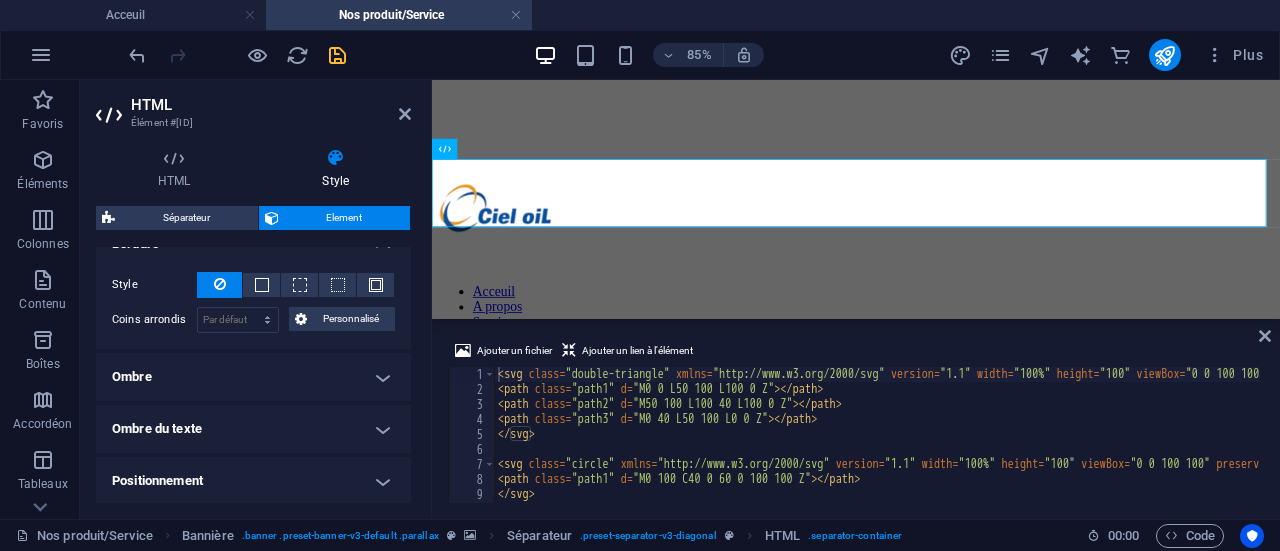 click on "Ombre" at bounding box center [253, 377] 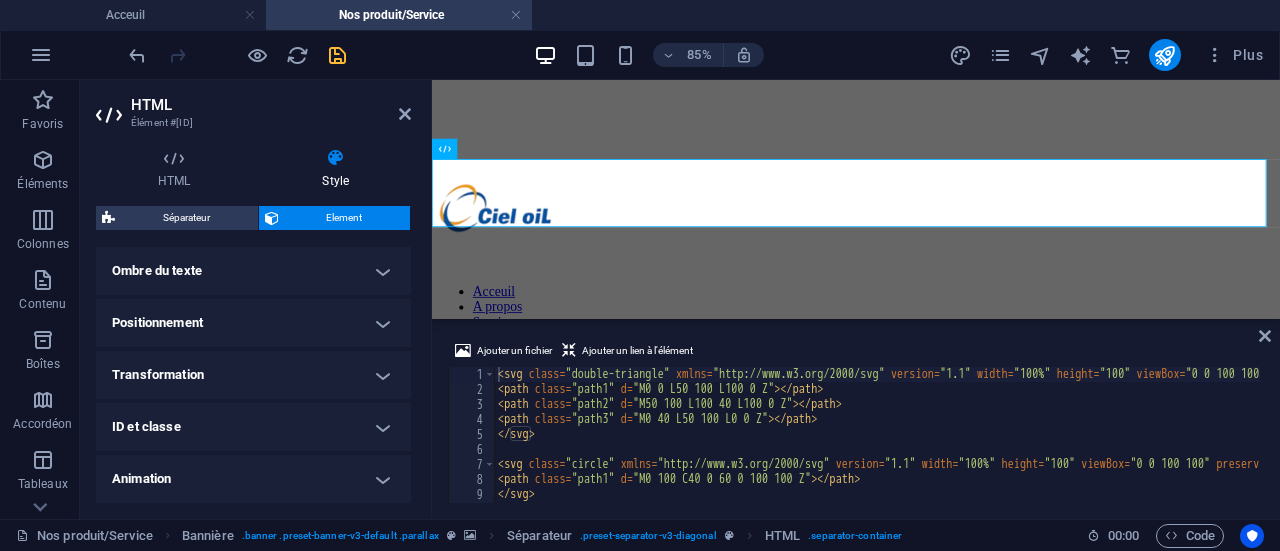 scroll, scrollTop: 764, scrollLeft: 0, axis: vertical 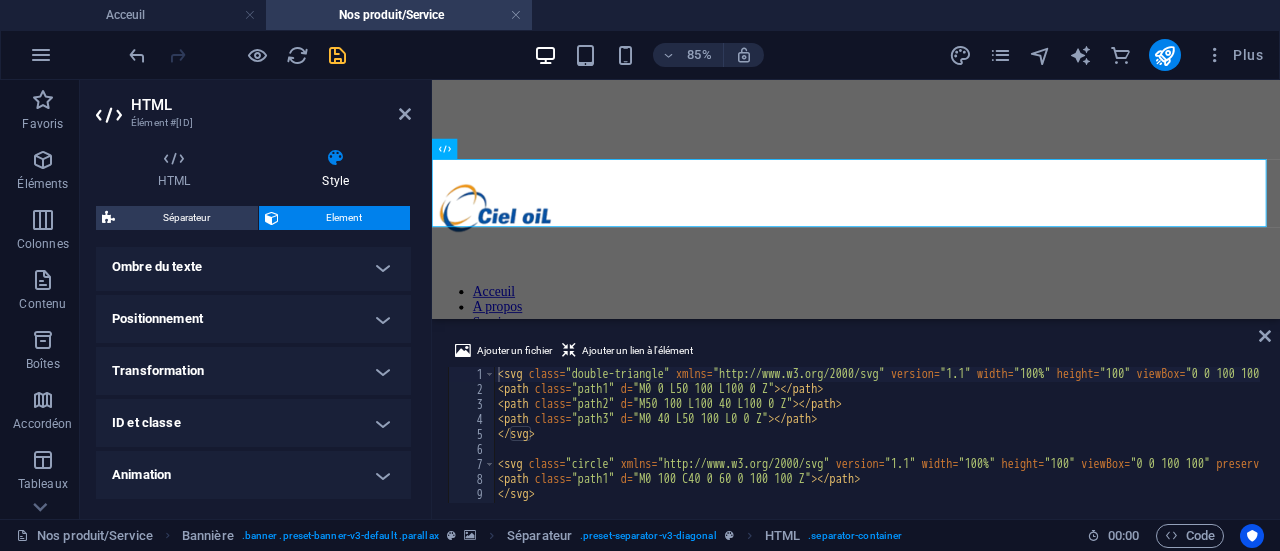 click on "Positionnement" at bounding box center (253, 319) 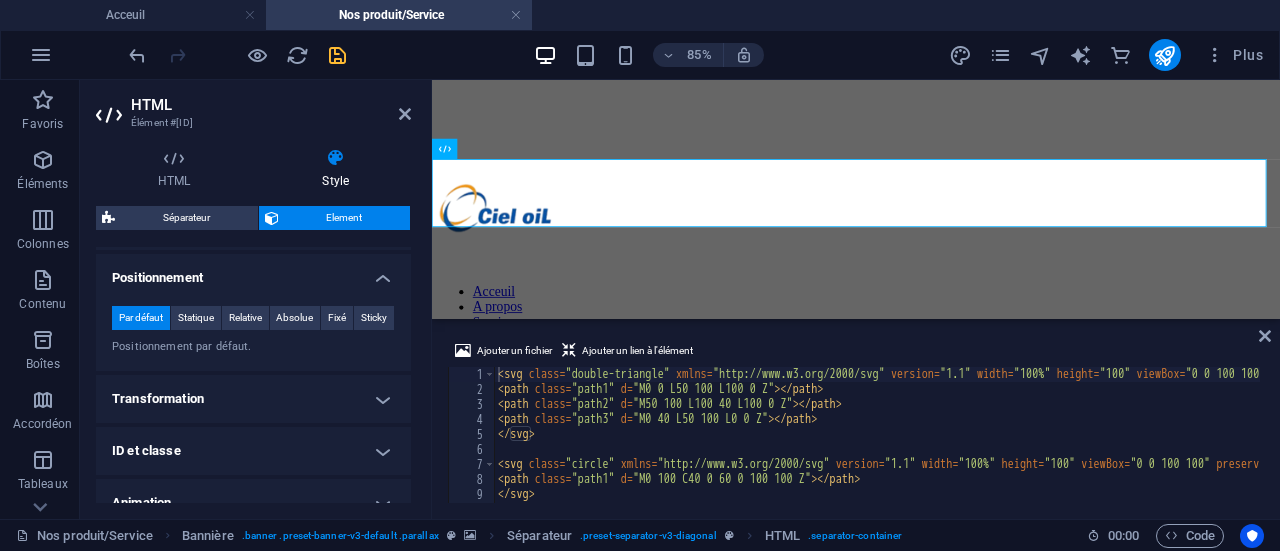 scroll, scrollTop: 804, scrollLeft: 0, axis: vertical 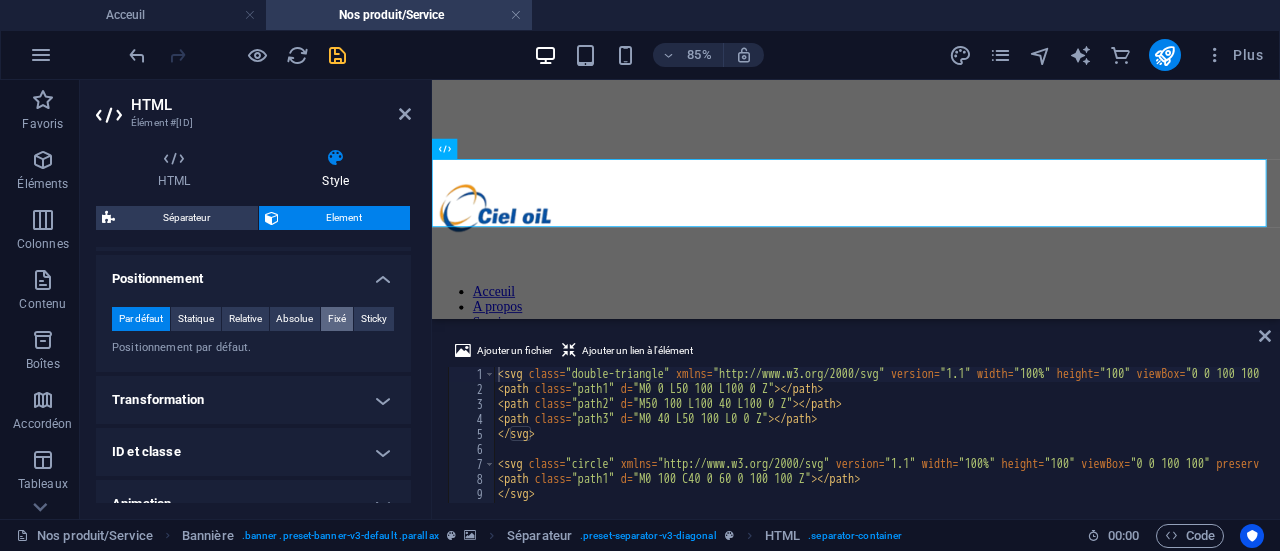 click on "Fixé" at bounding box center [337, 319] 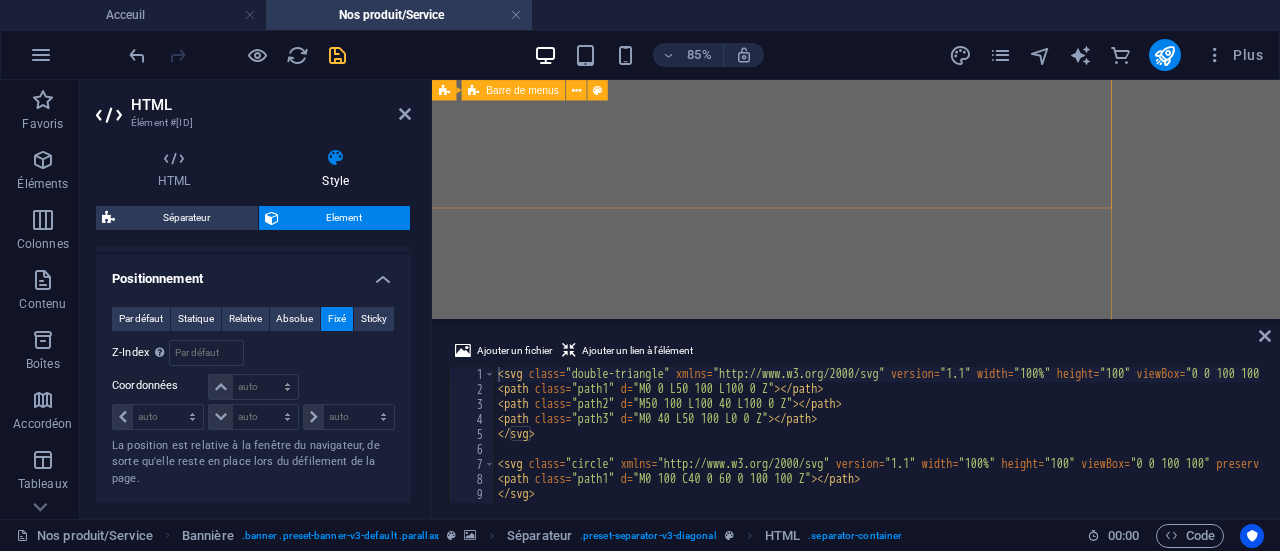 scroll, scrollTop: 17, scrollLeft: 0, axis: vertical 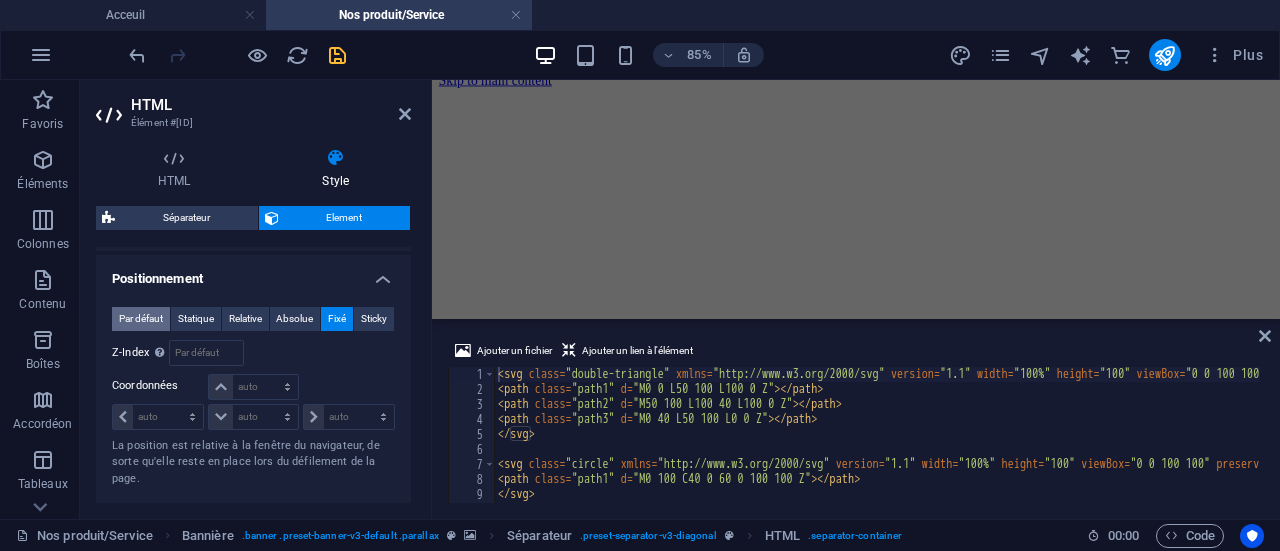 click on "Par défaut" at bounding box center (141, 319) 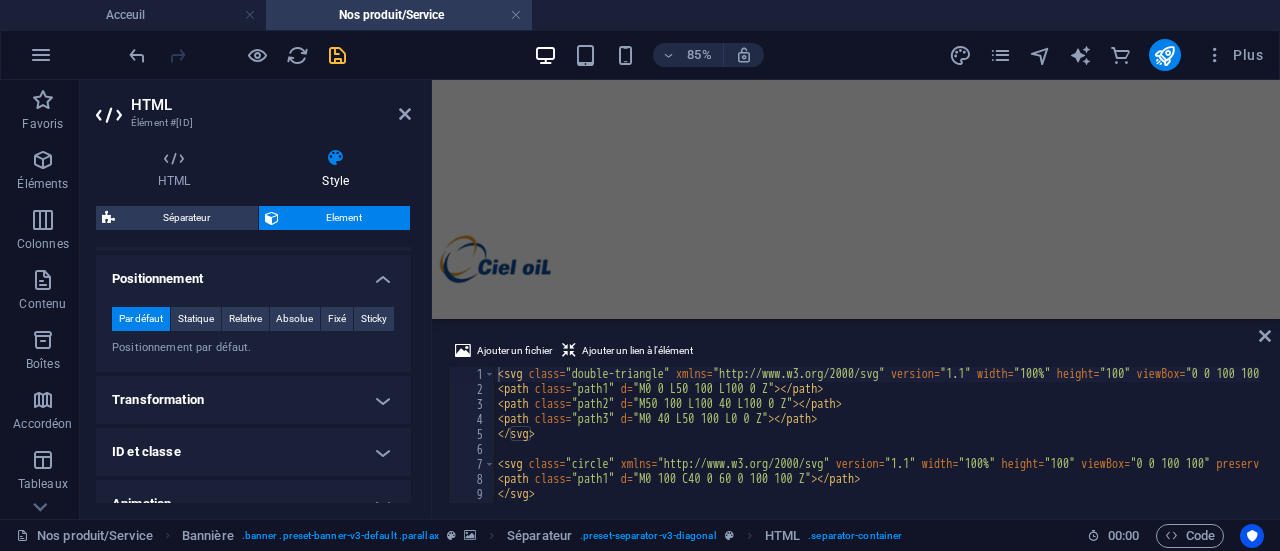 scroll, scrollTop: 339, scrollLeft: 0, axis: vertical 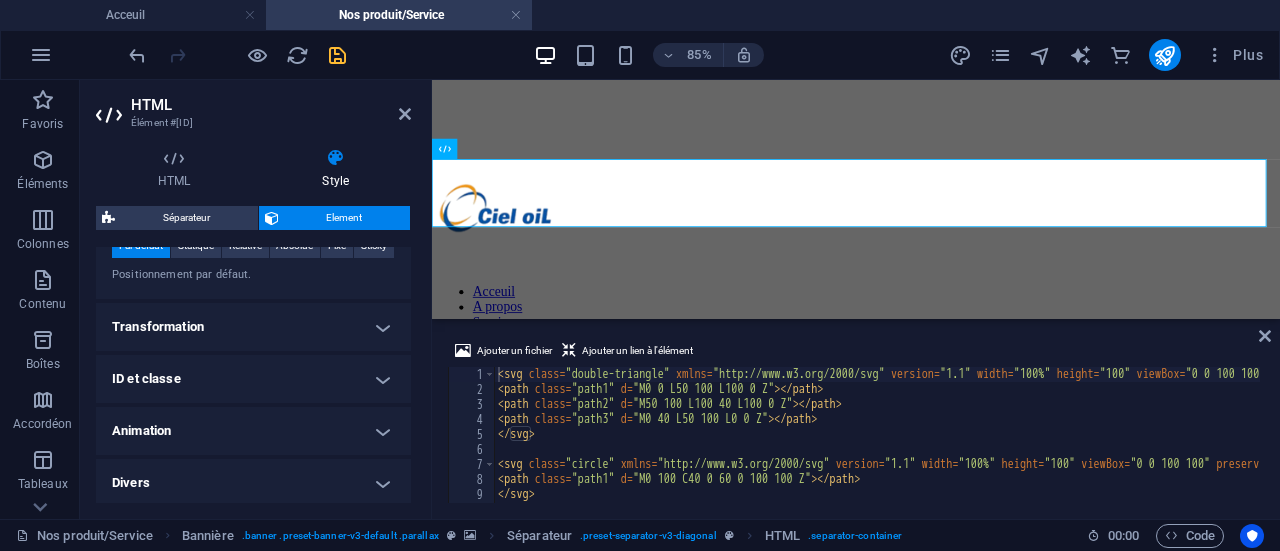 click on "Divers" at bounding box center [253, 483] 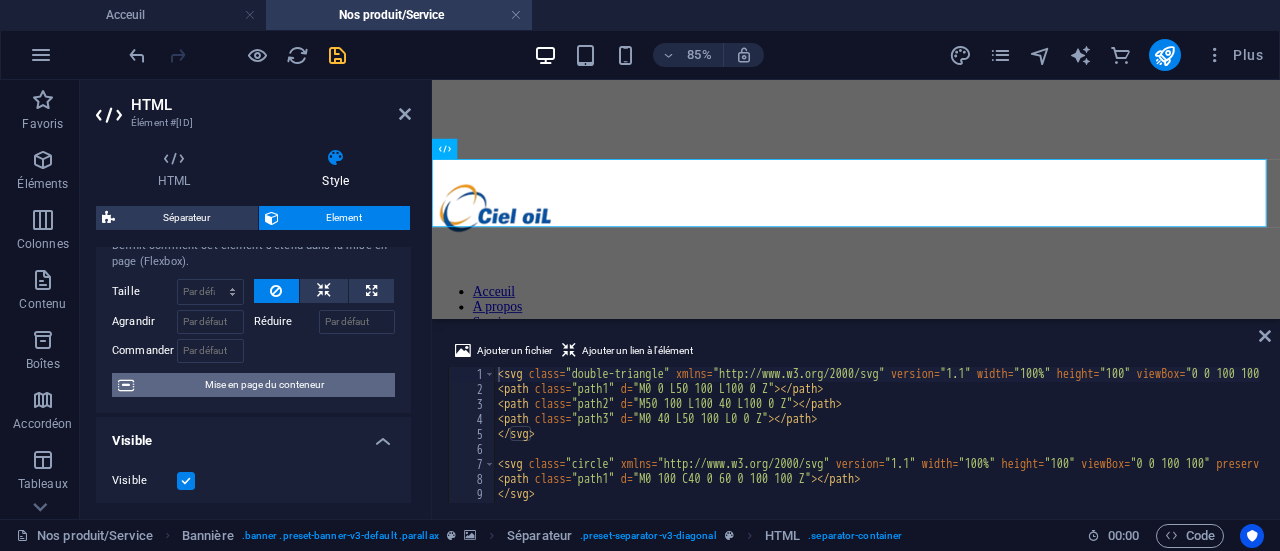 scroll, scrollTop: 0, scrollLeft: 0, axis: both 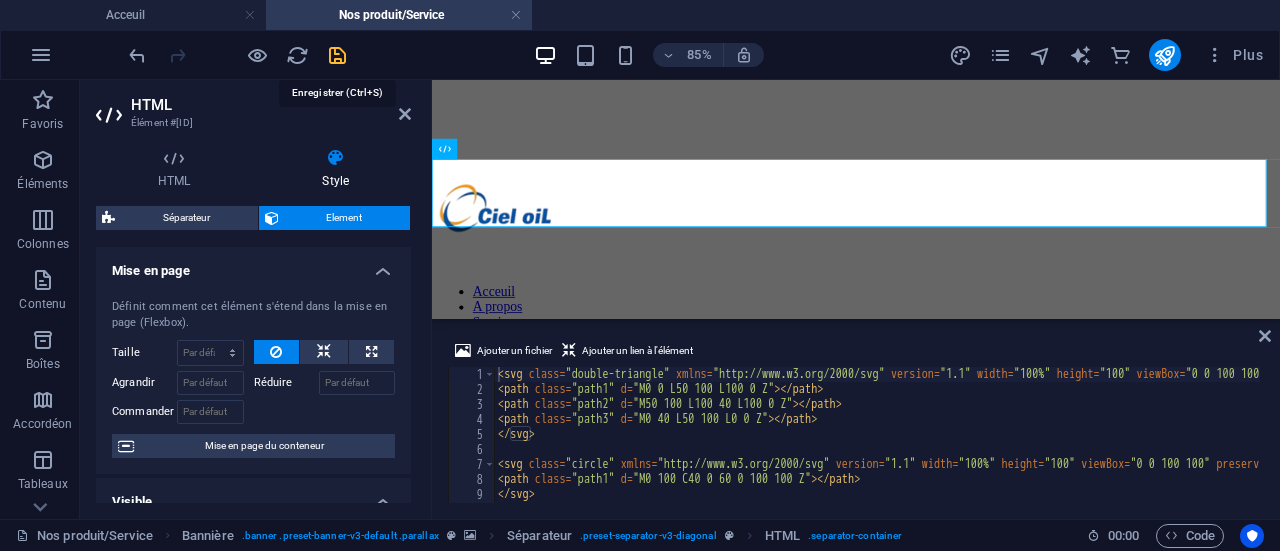 click at bounding box center (337, 55) 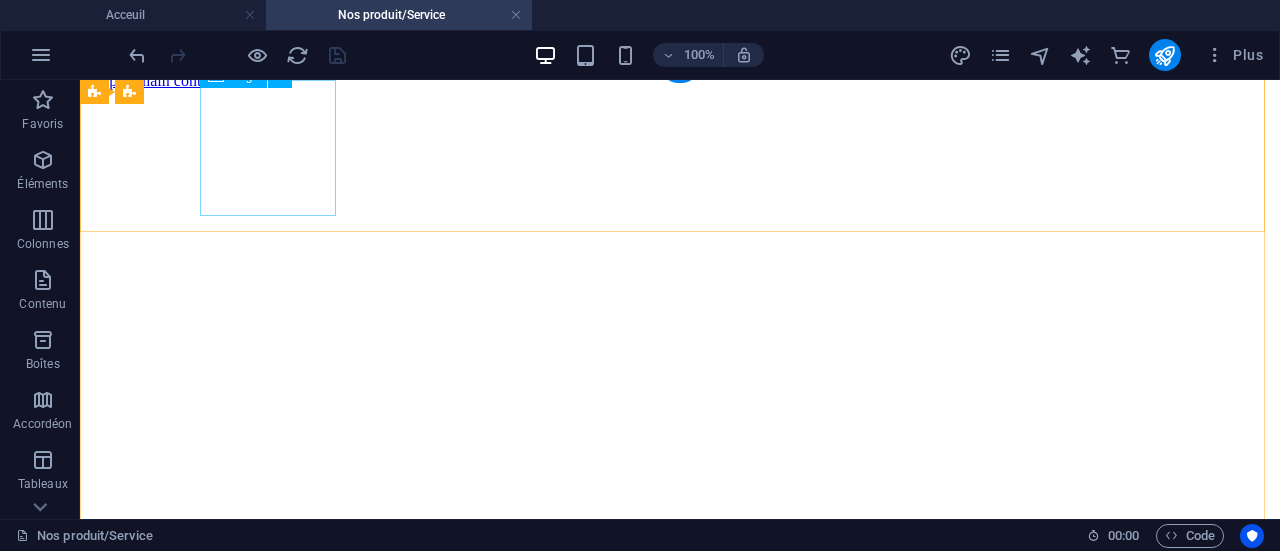 scroll, scrollTop: 0, scrollLeft: 0, axis: both 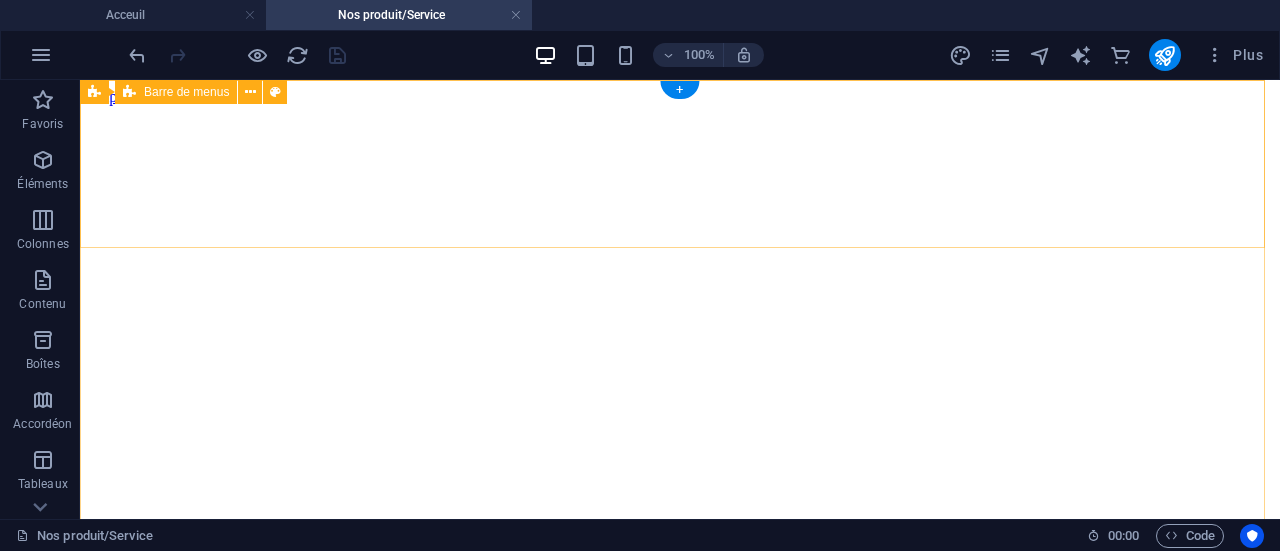 click on "Acceuil A propos Services Nous contact" at bounding box center (680, 1490) 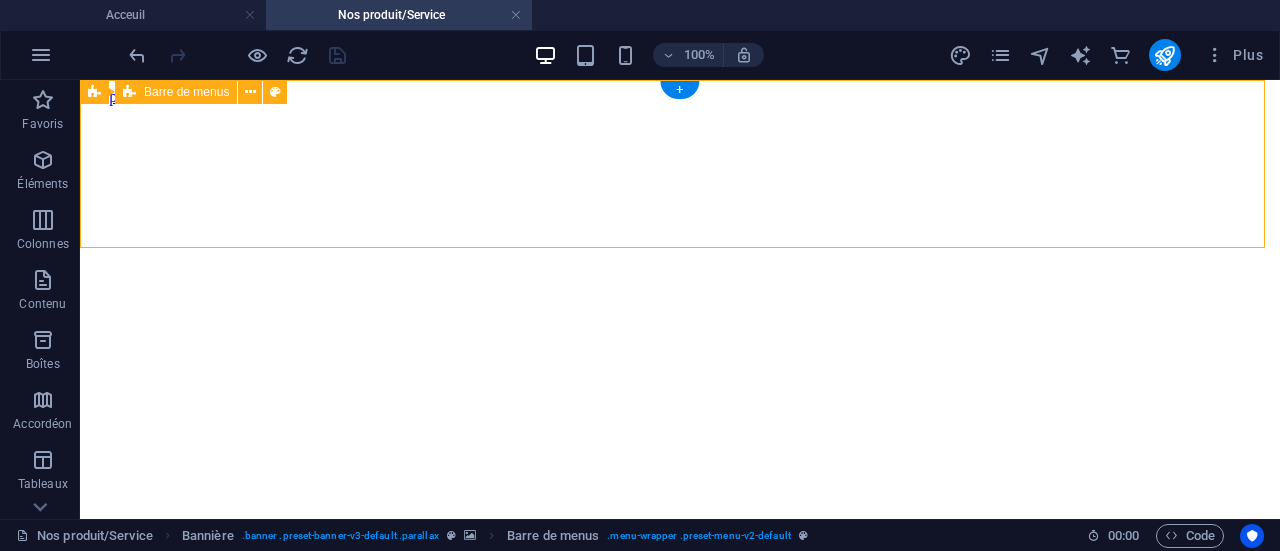 click on "Acceuil A propos Services Nous contact" at bounding box center [680, 1490] 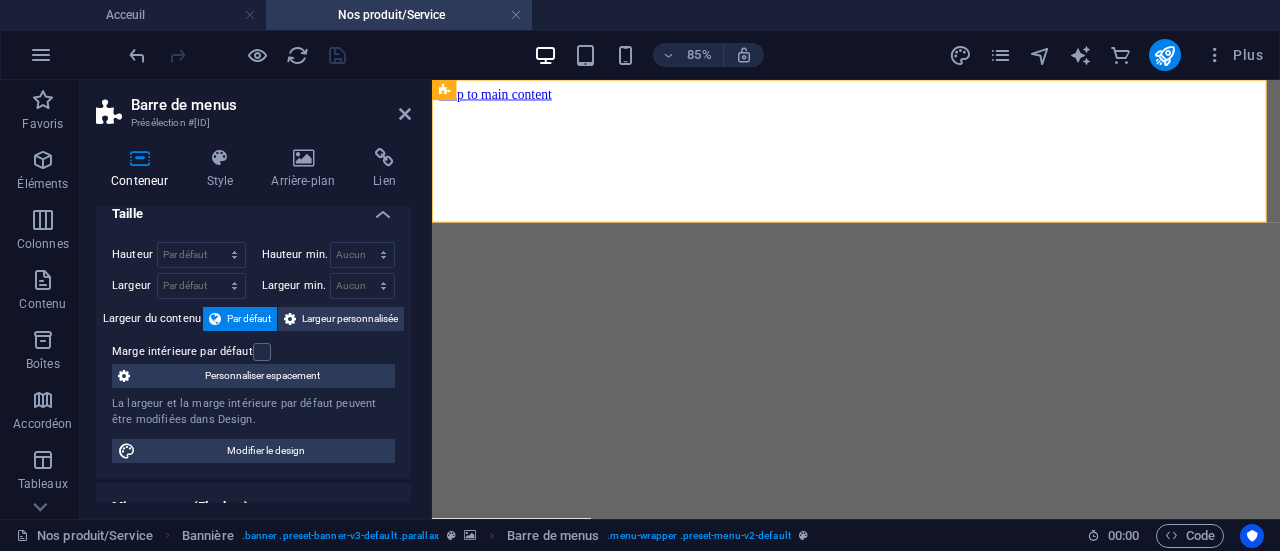 scroll, scrollTop: 0, scrollLeft: 0, axis: both 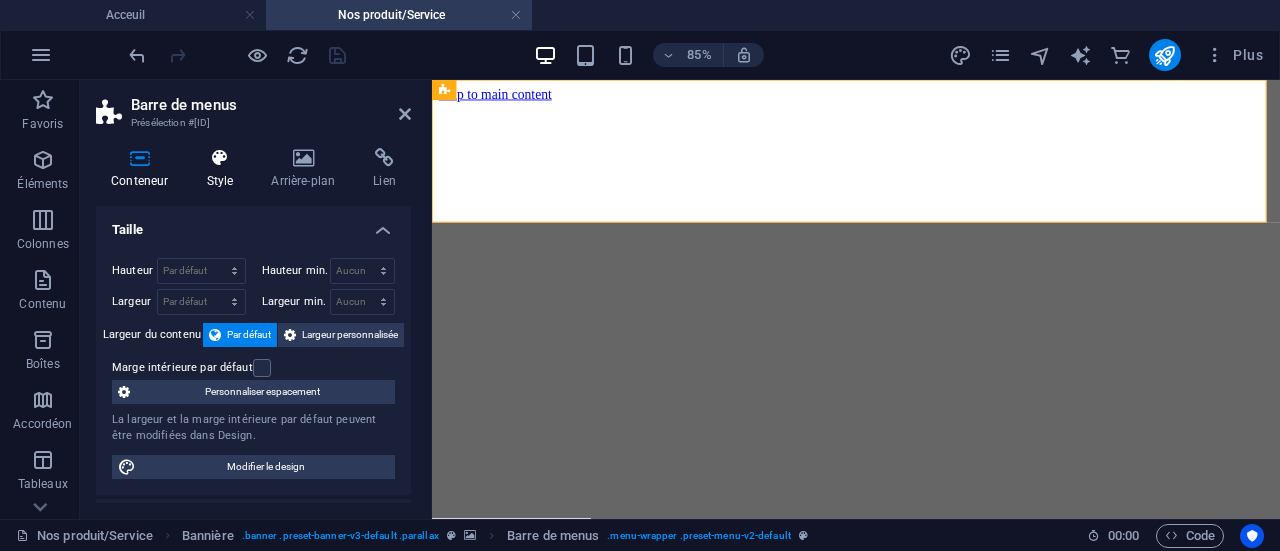 click on "Style" at bounding box center [223, 169] 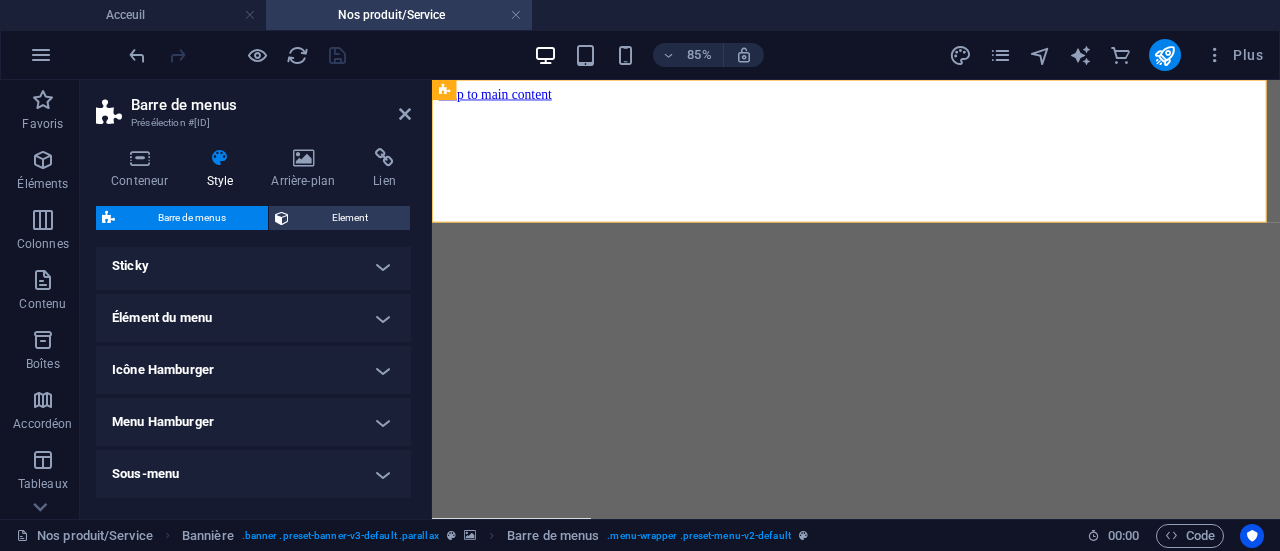 scroll, scrollTop: 648, scrollLeft: 0, axis: vertical 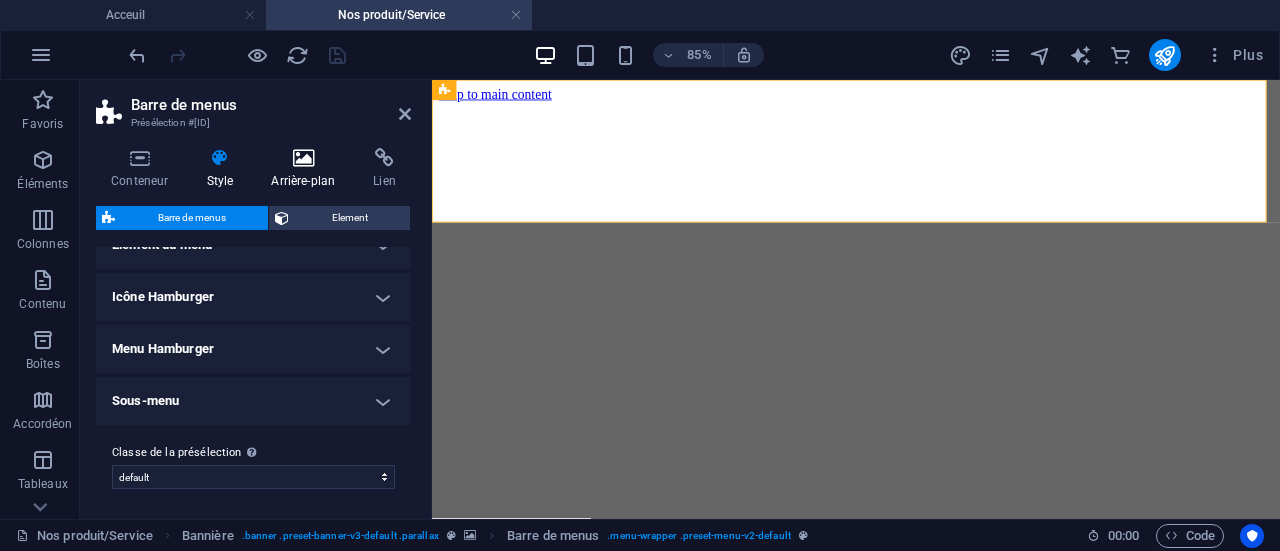 click on "Arrière-plan" at bounding box center (307, 169) 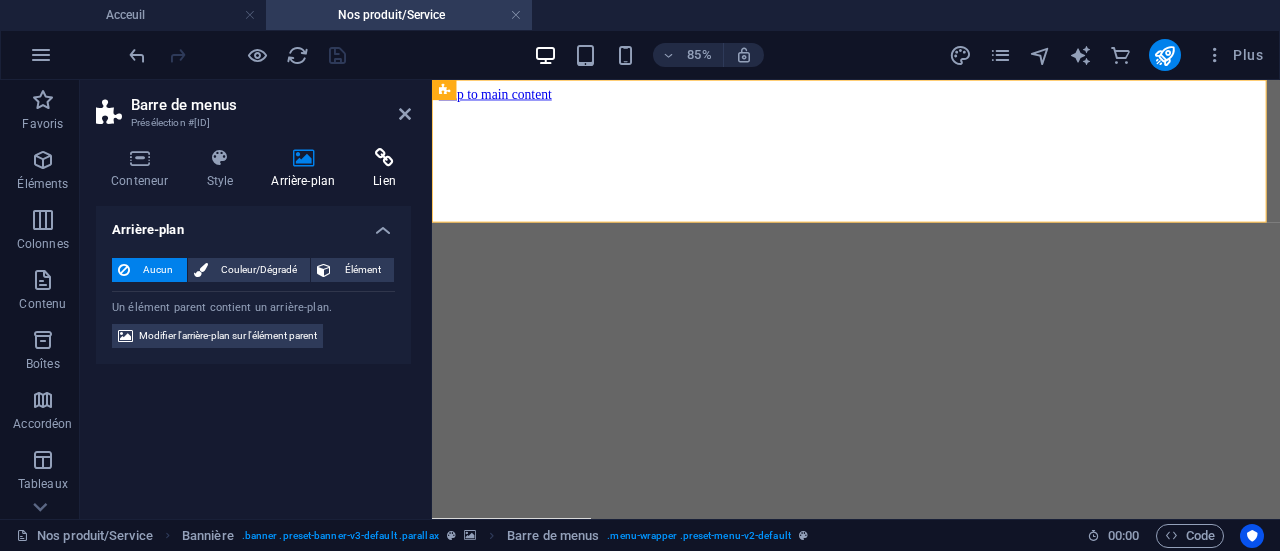 click on "Lien" at bounding box center [384, 169] 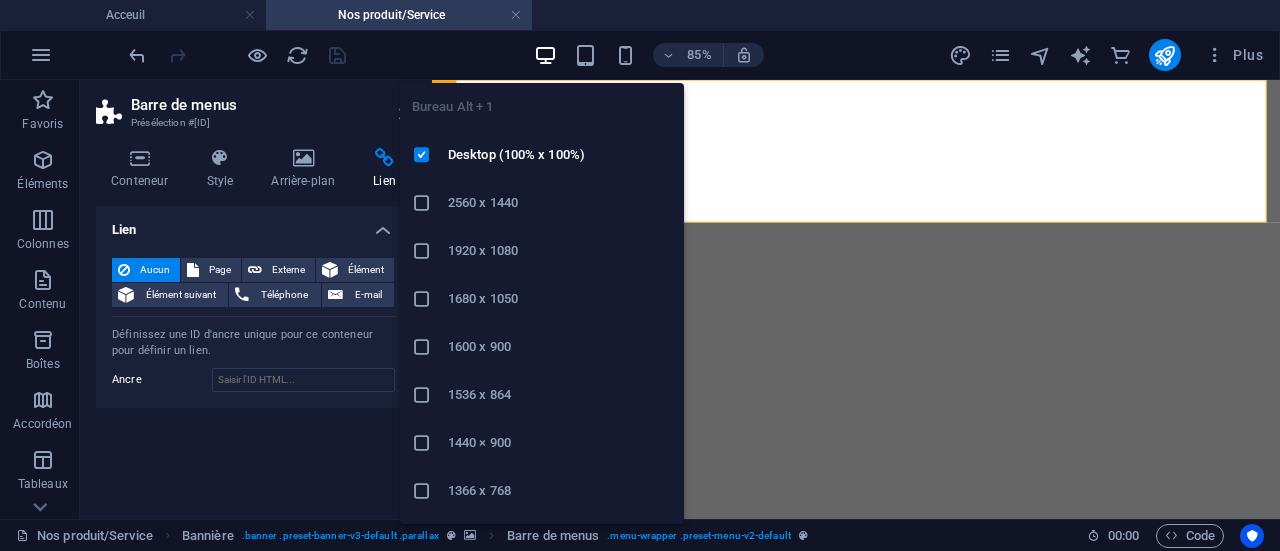 click at bounding box center (545, 55) 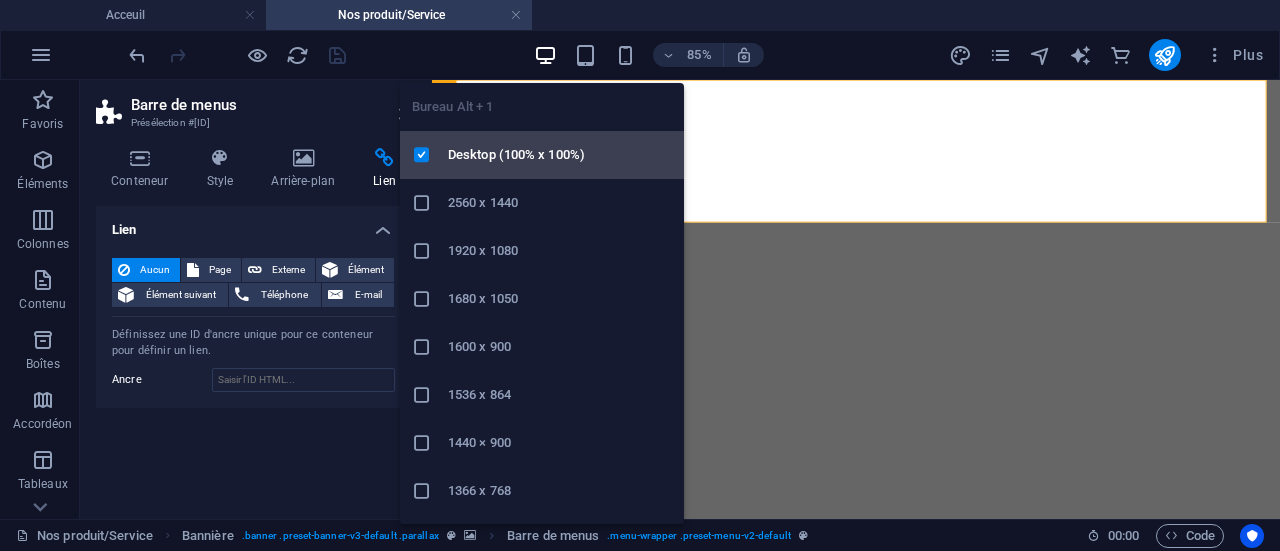 click at bounding box center [422, 155] 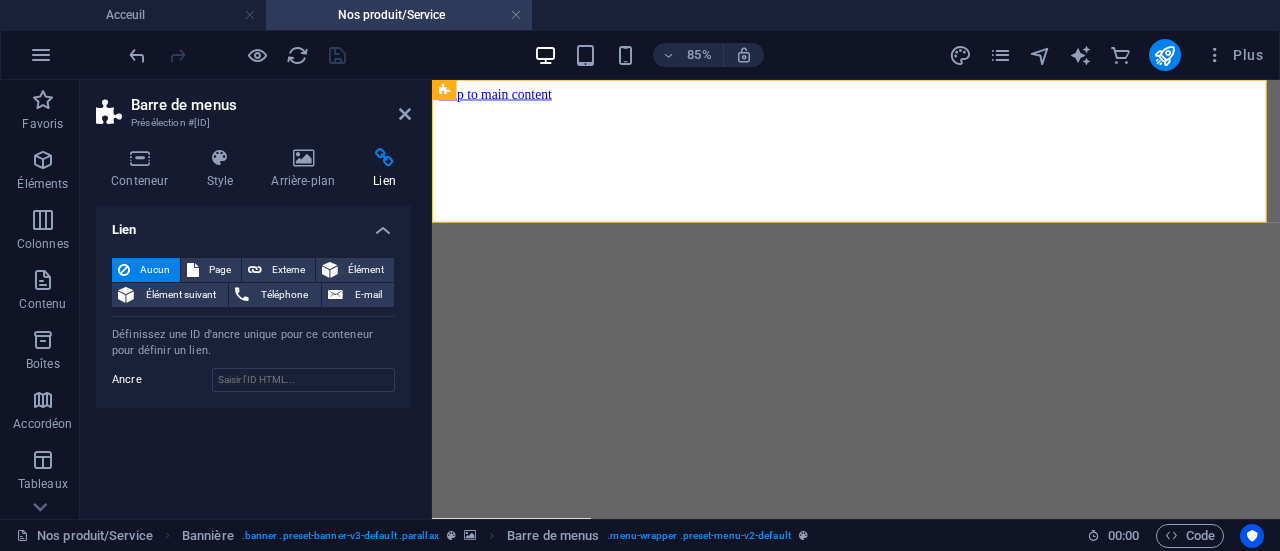 click at bounding box center (429, 299) 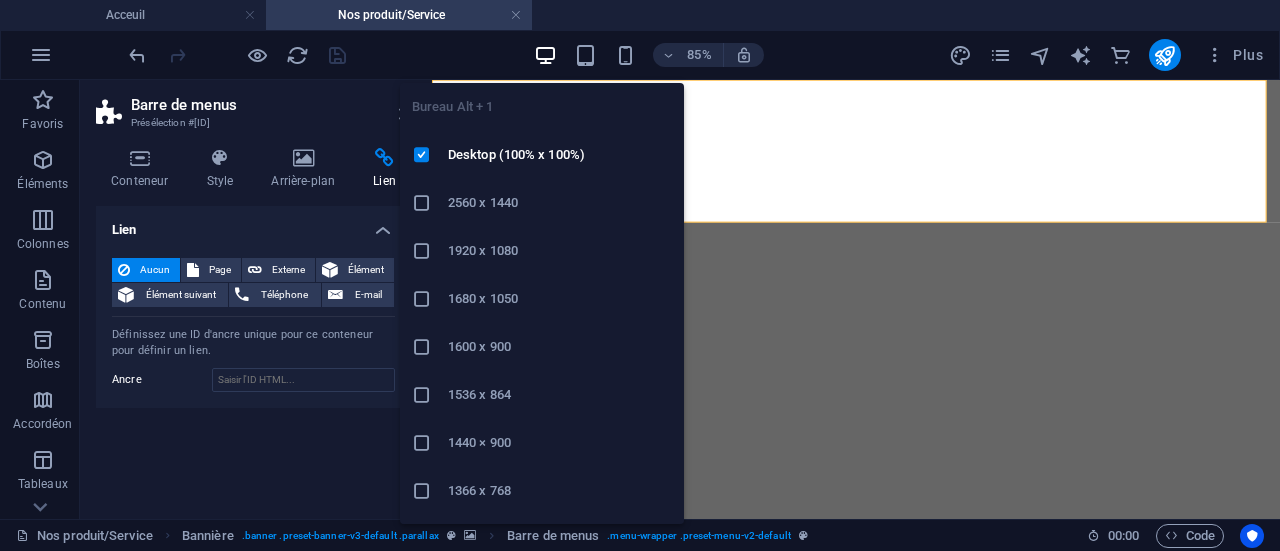 drag, startPoint x: 549, startPoint y: 59, endPoint x: 503, endPoint y: 179, distance: 128.51459 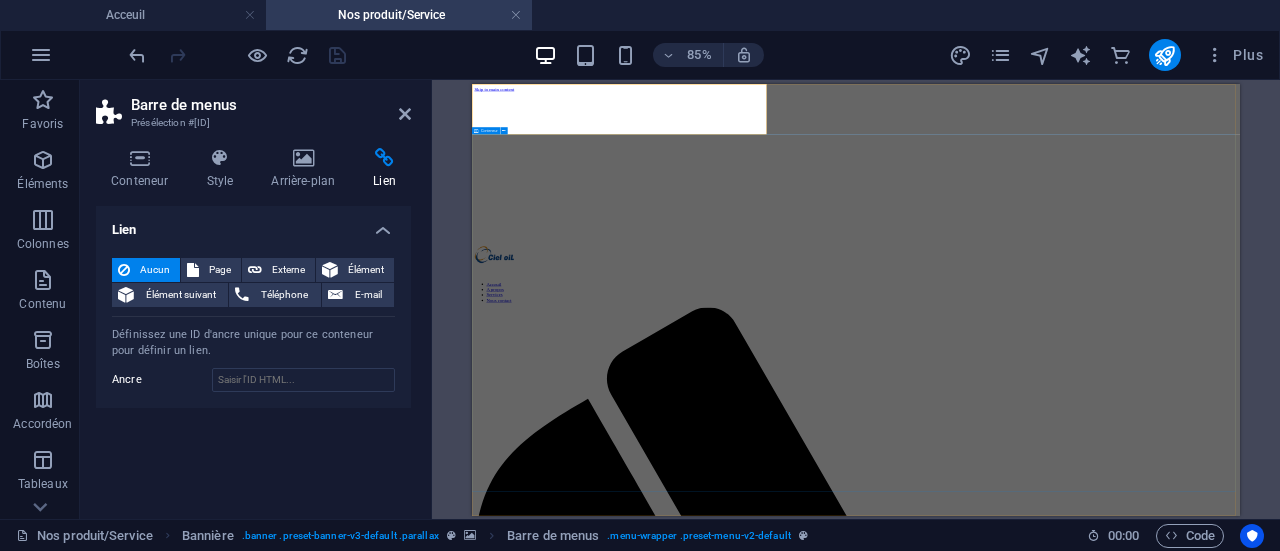 click on "NOS SERVICES Voirsplus" at bounding box center [1752, 4257] 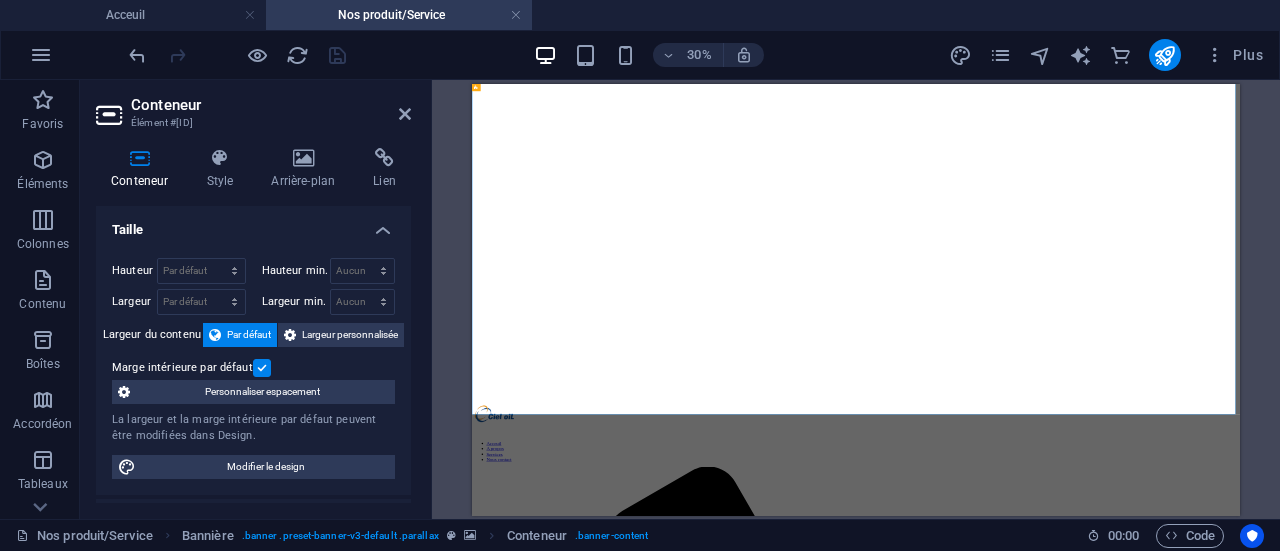 scroll, scrollTop: 0, scrollLeft: 0, axis: both 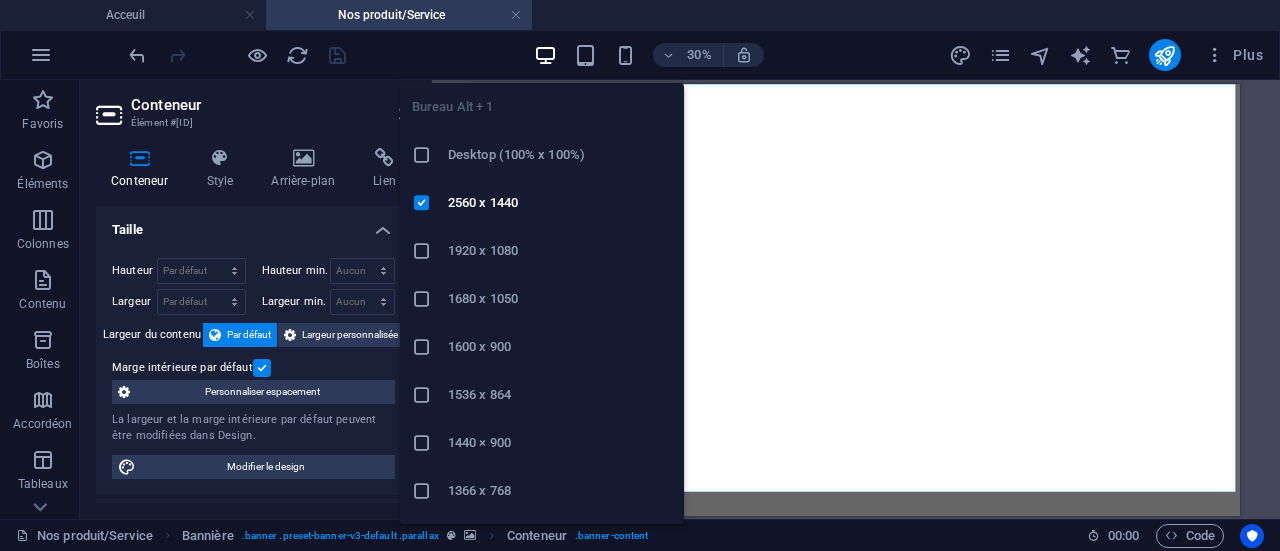 click on "Desktop (100% x 100%)" at bounding box center (560, 155) 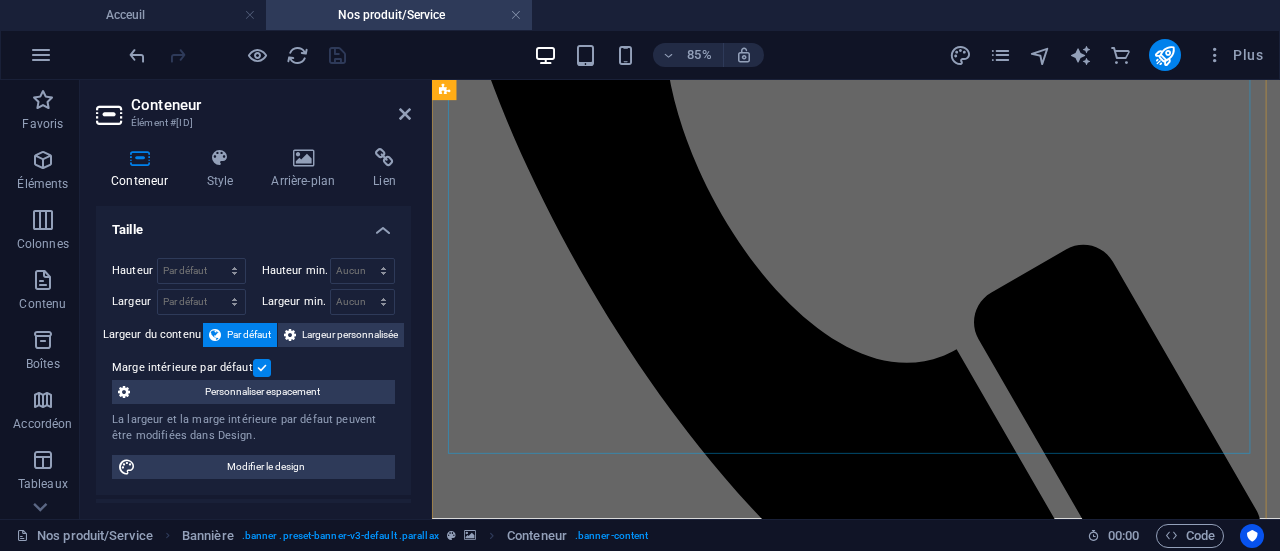 scroll, scrollTop: 1391, scrollLeft: 0, axis: vertical 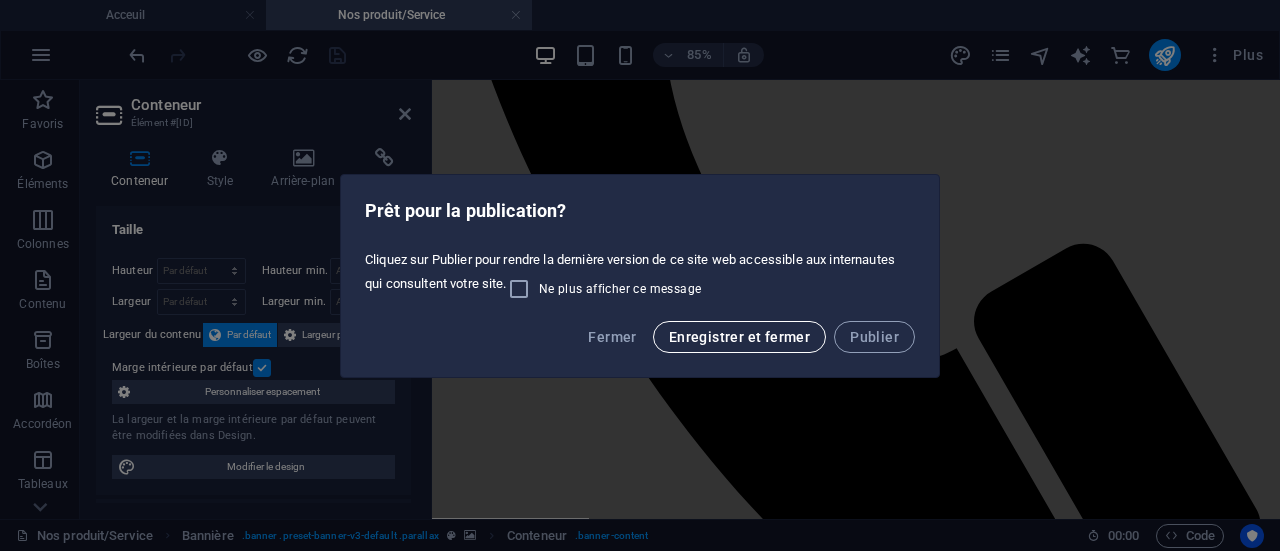 click on "Enregistrer et fermer" at bounding box center [739, 337] 